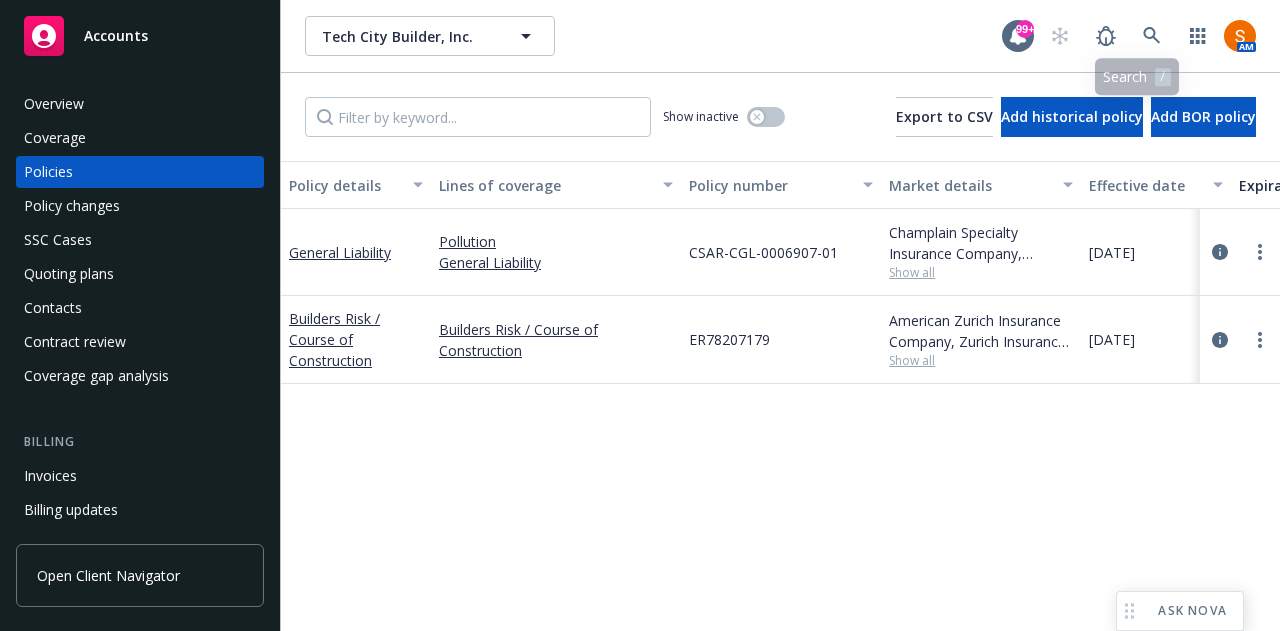 scroll, scrollTop: 0, scrollLeft: 0, axis: both 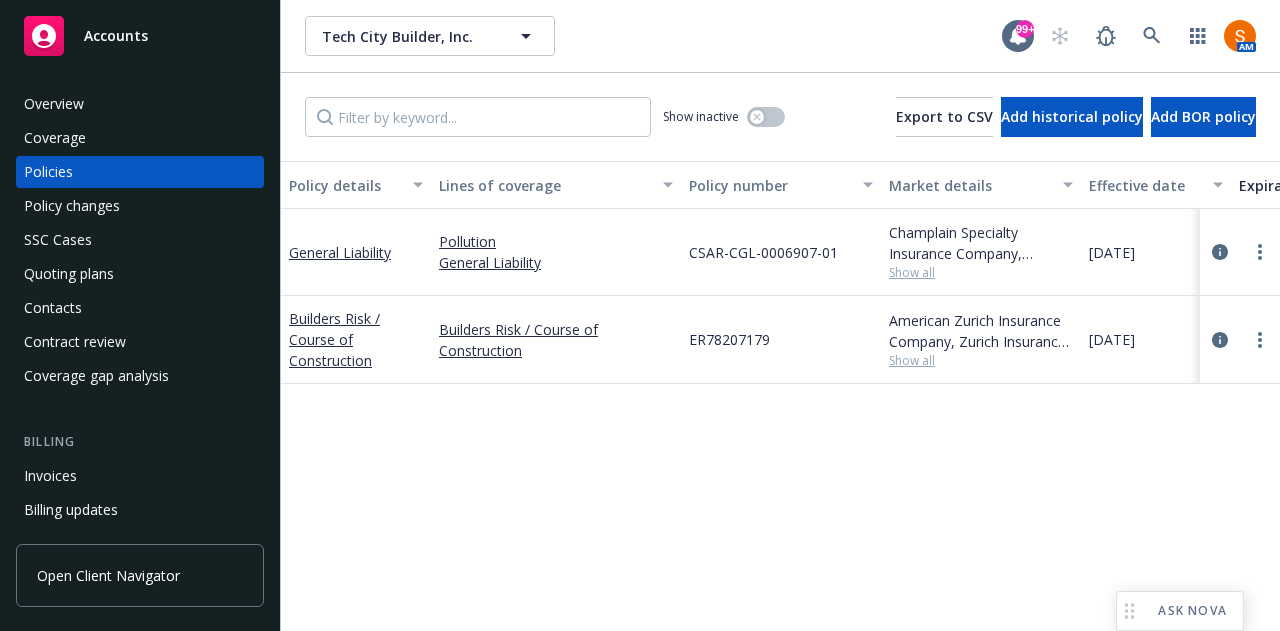 click on "AM" at bounding box center (1148, 36) 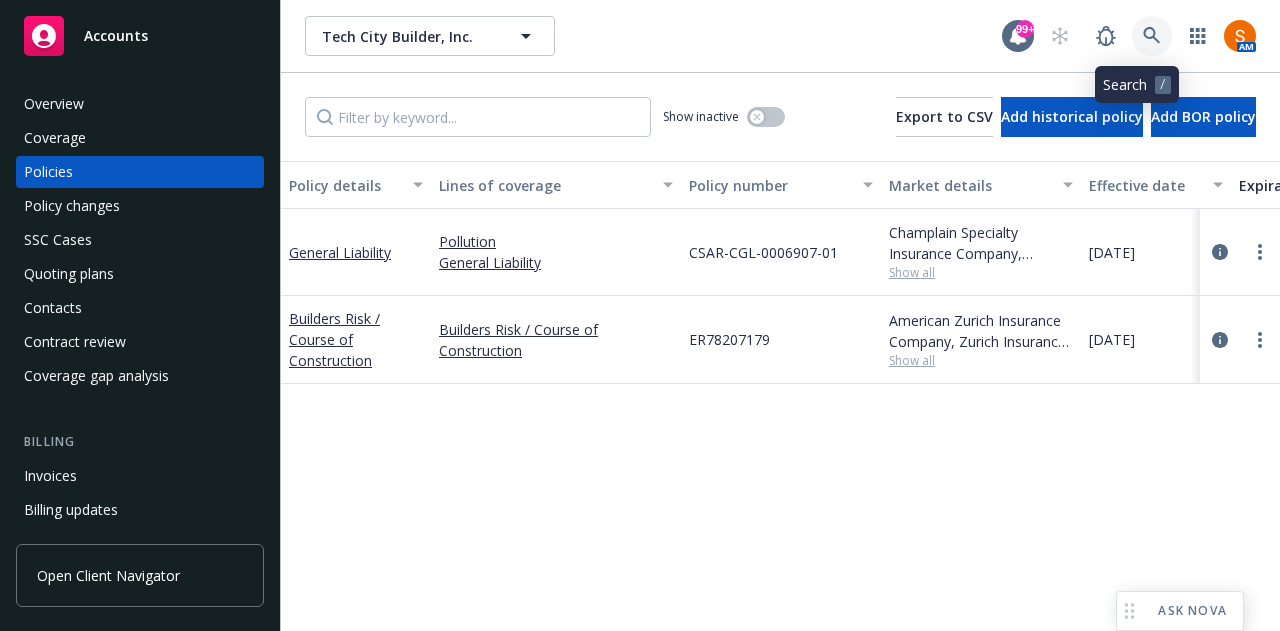 click 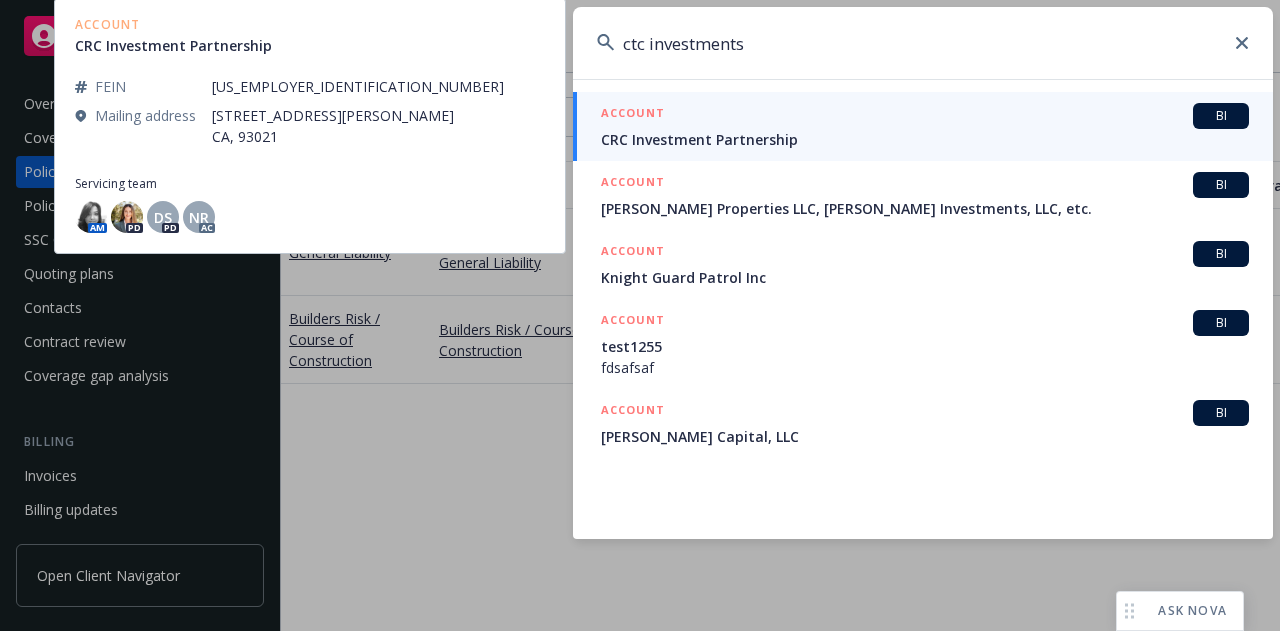 type on "ctc investments" 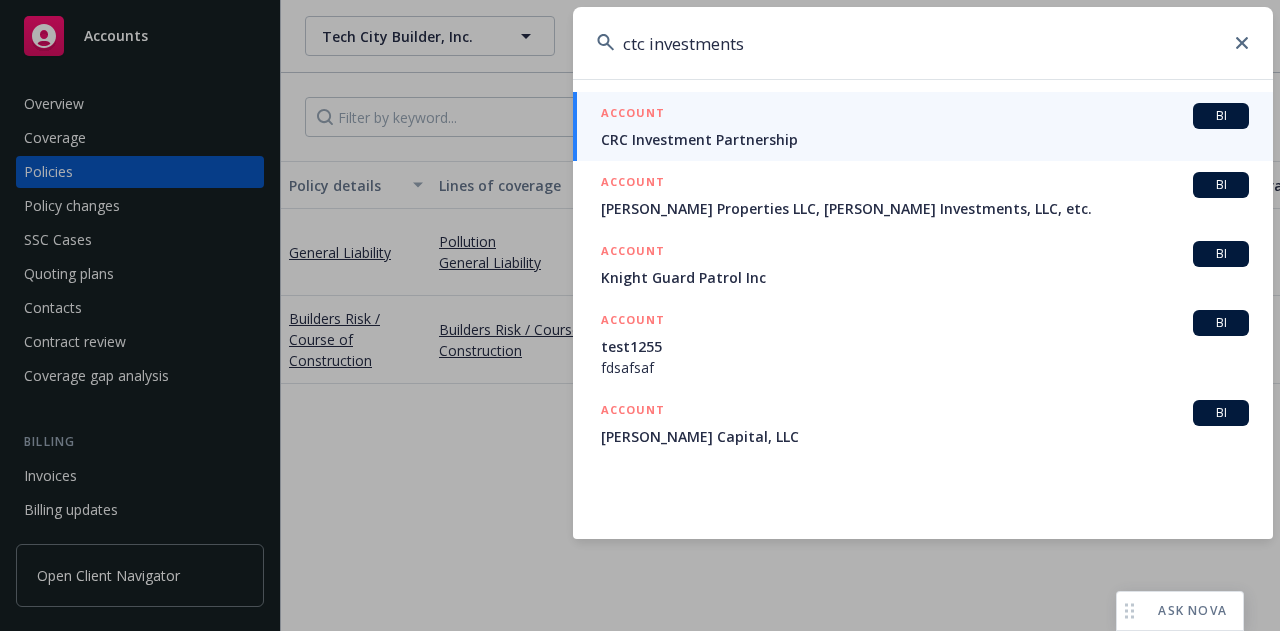 click on "ACCOUNT BI" at bounding box center [925, 116] 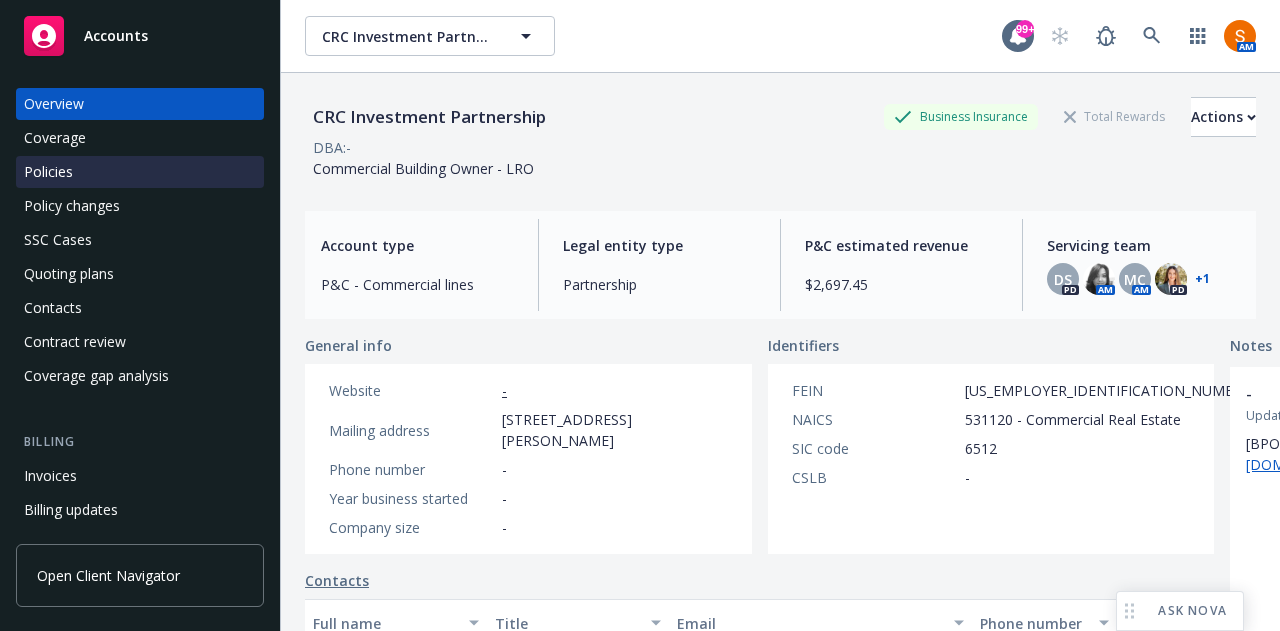 click on "Policies" at bounding box center (140, 172) 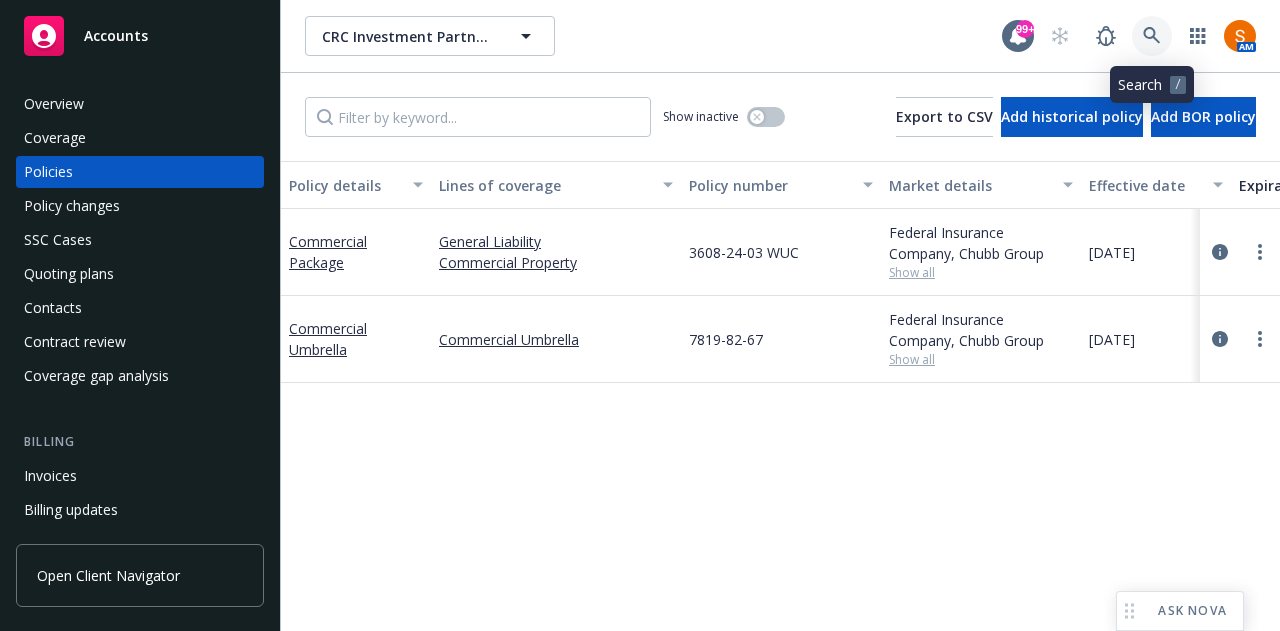 click at bounding box center (1152, 36) 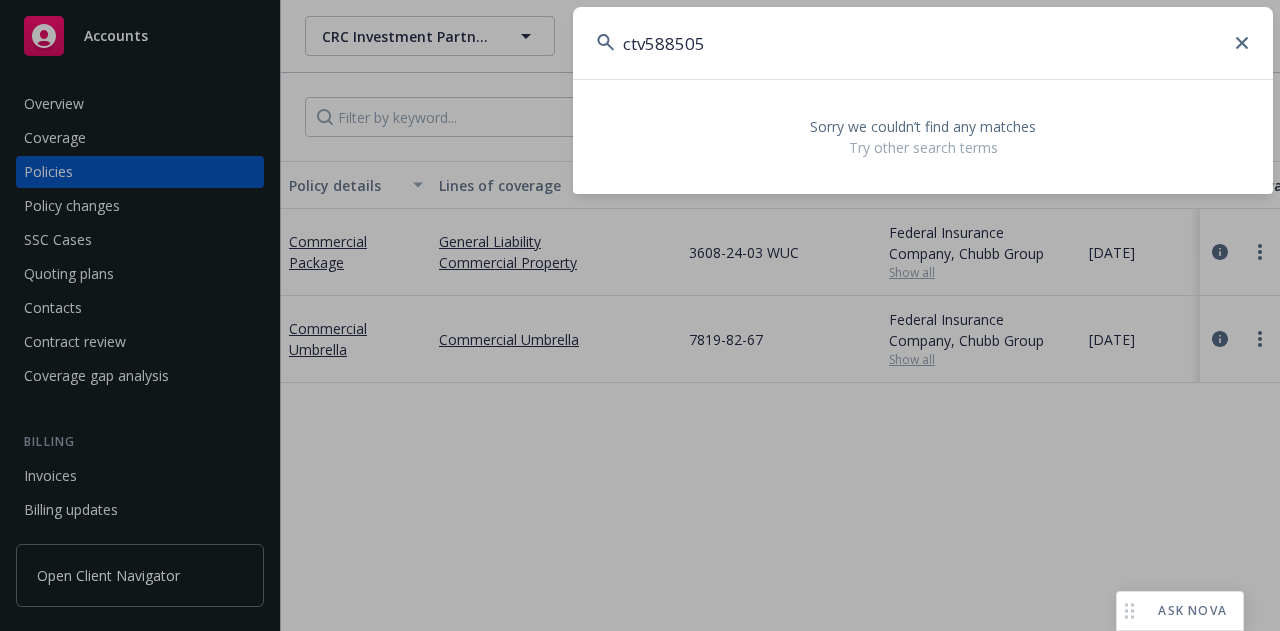 click on "ctv588505" at bounding box center (923, 43) 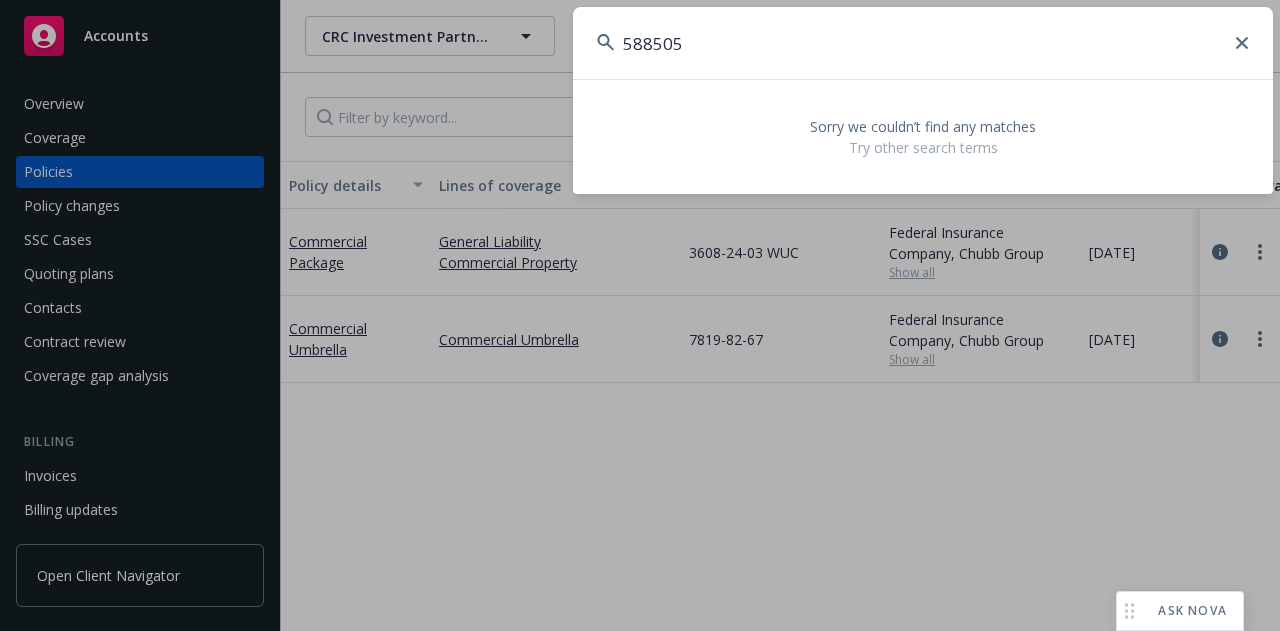 click on "588505" at bounding box center (923, 43) 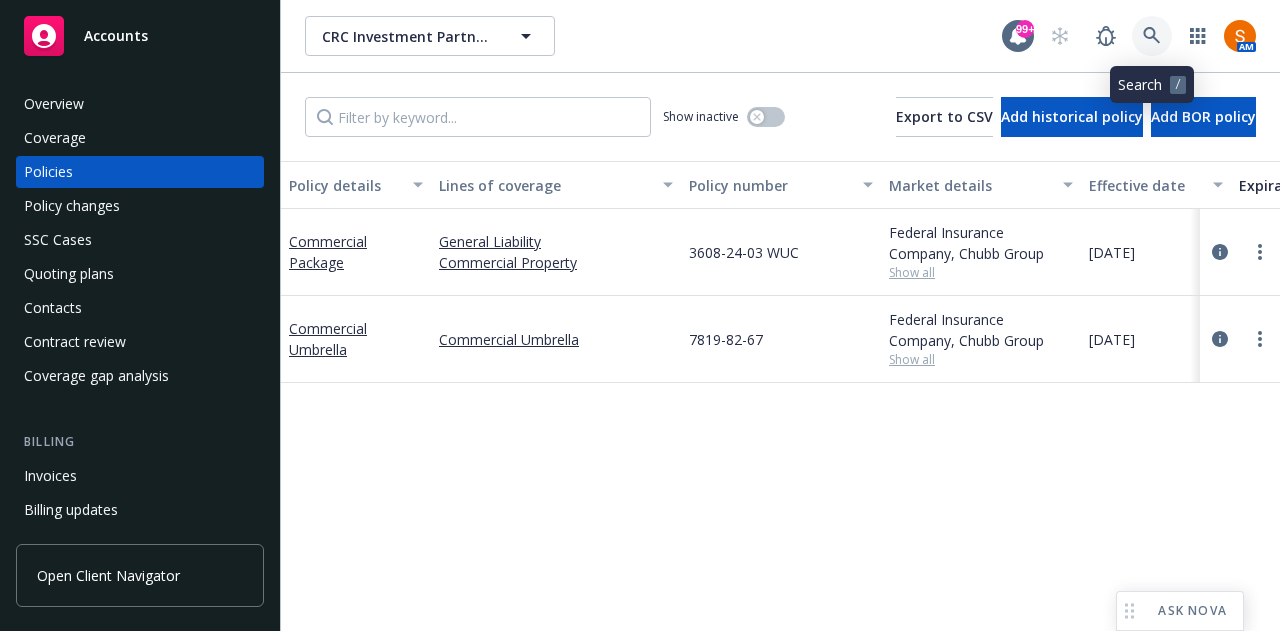 click 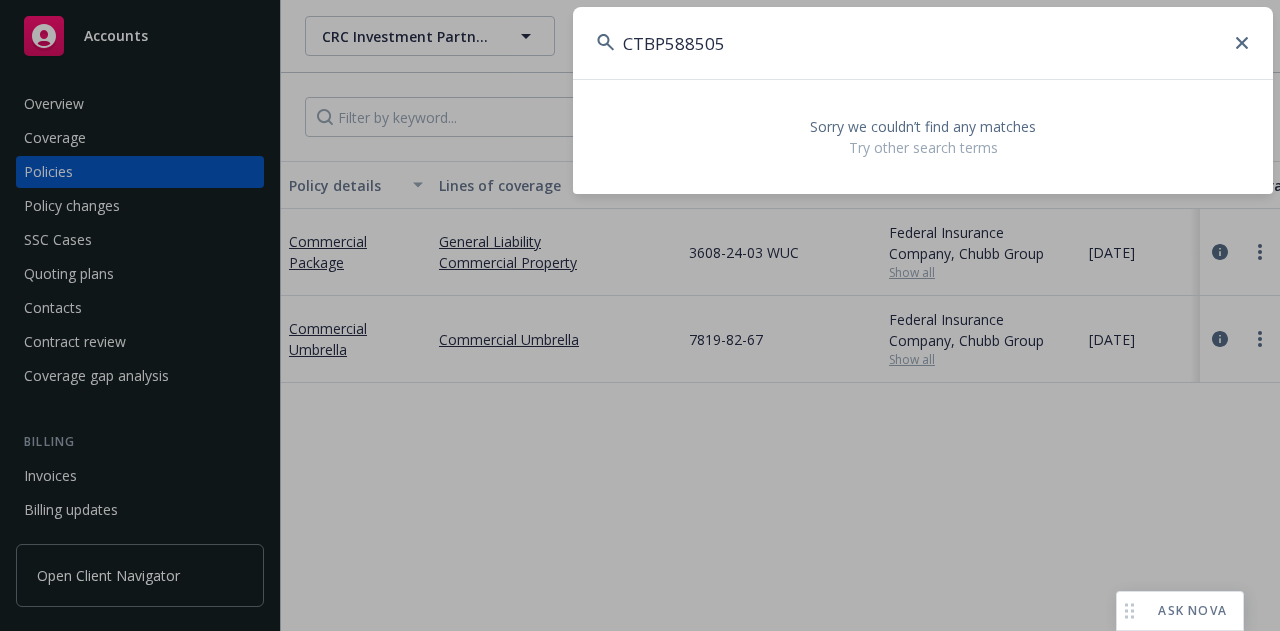 type on "CTBP588505" 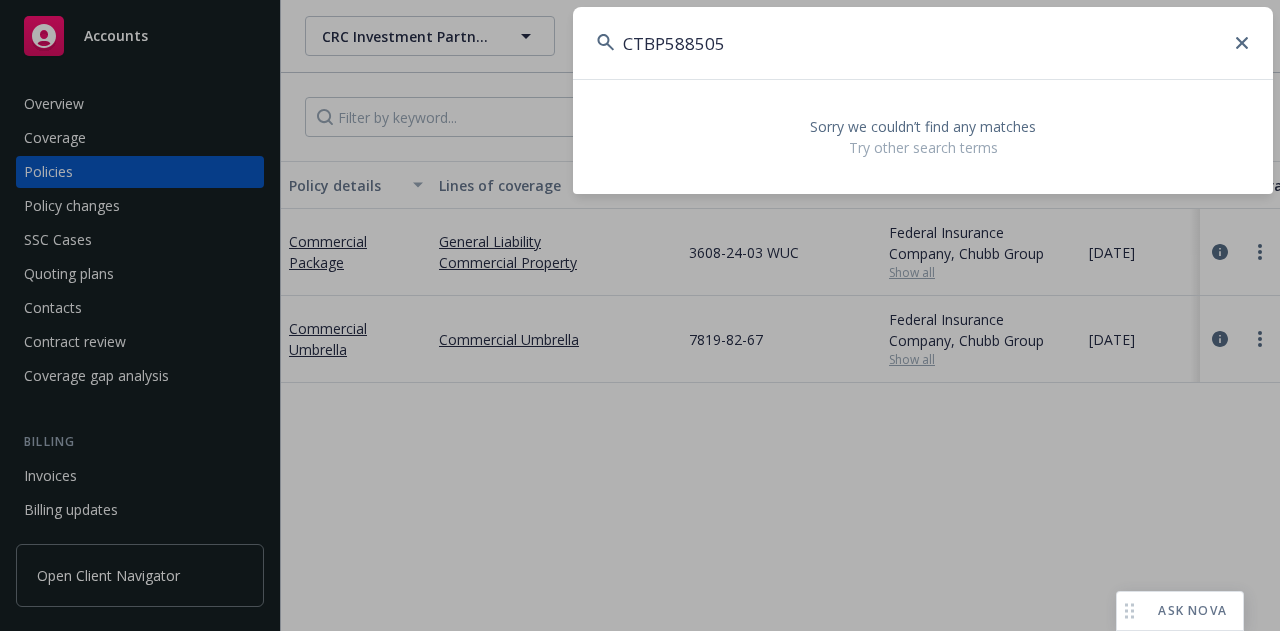 click on "CTBP588505" at bounding box center (923, 43) 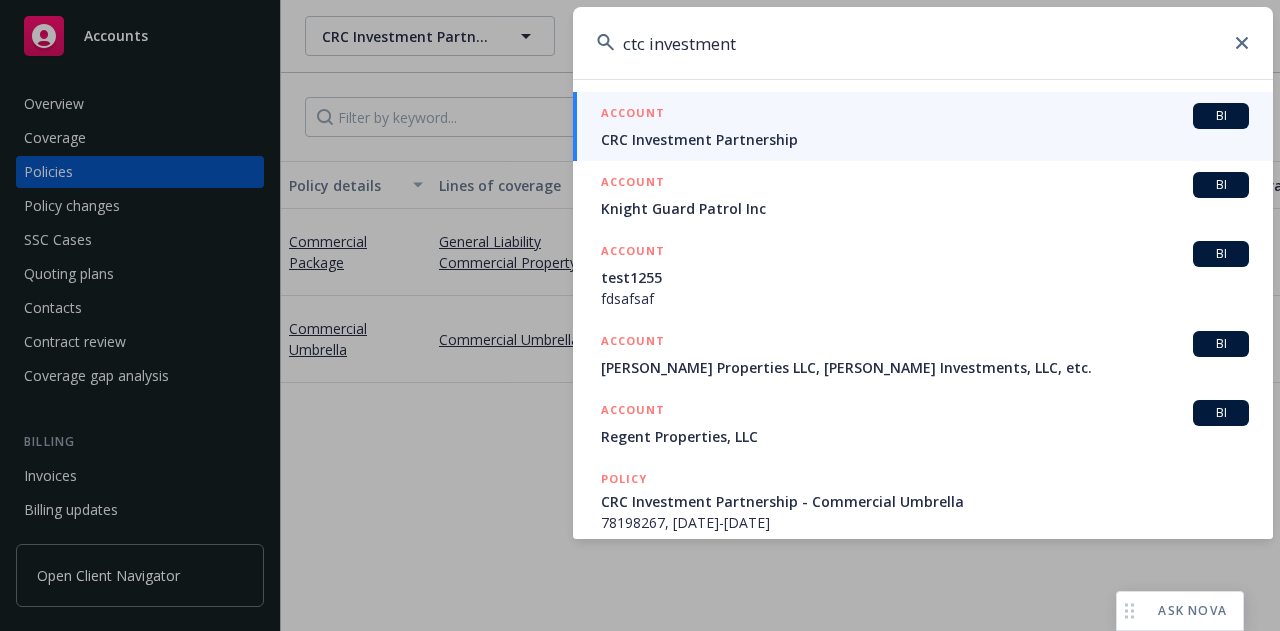 type on "ctc investments" 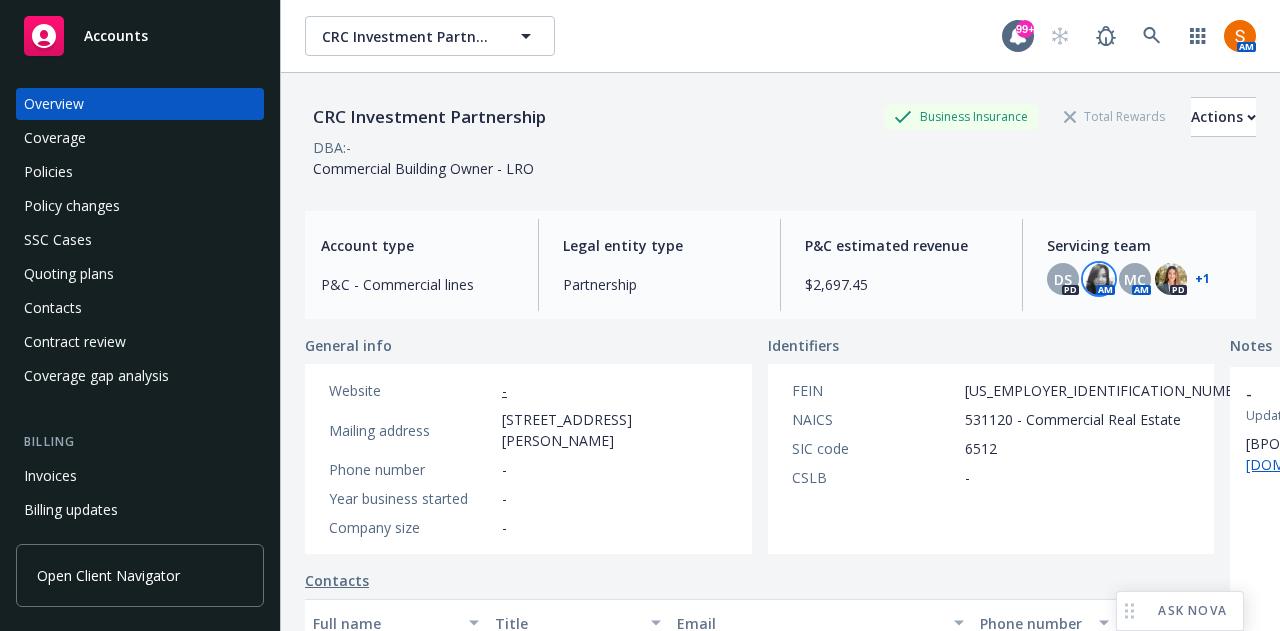 click at bounding box center (1099, 279) 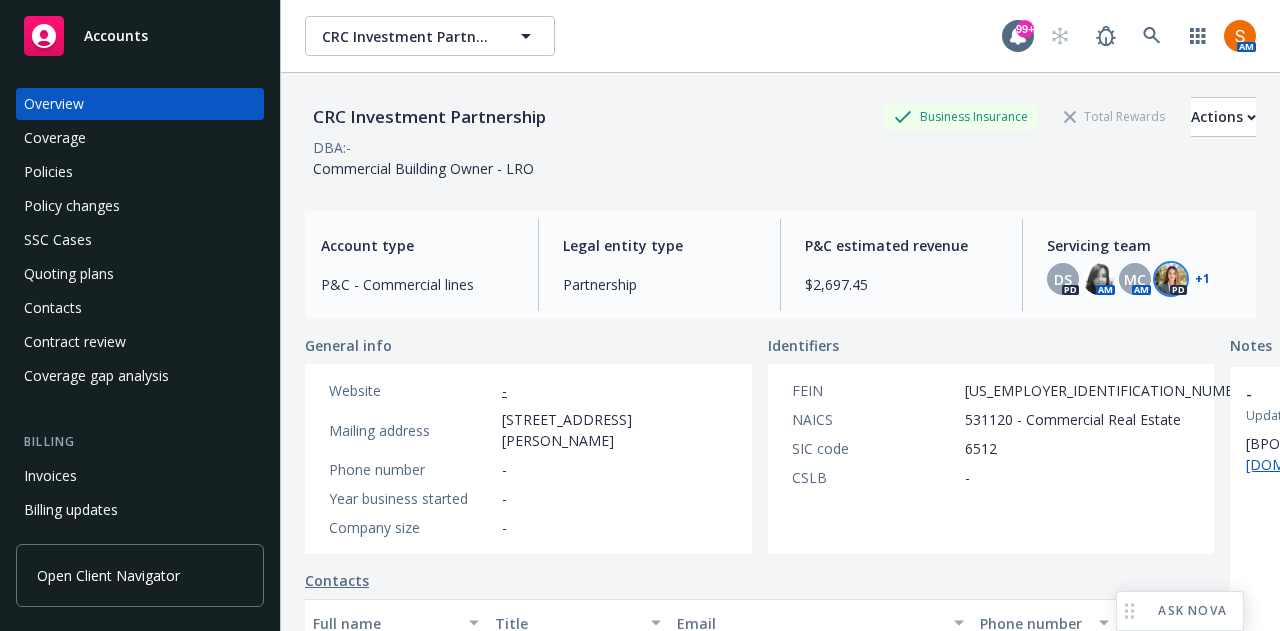 click at bounding box center [1171, 279] 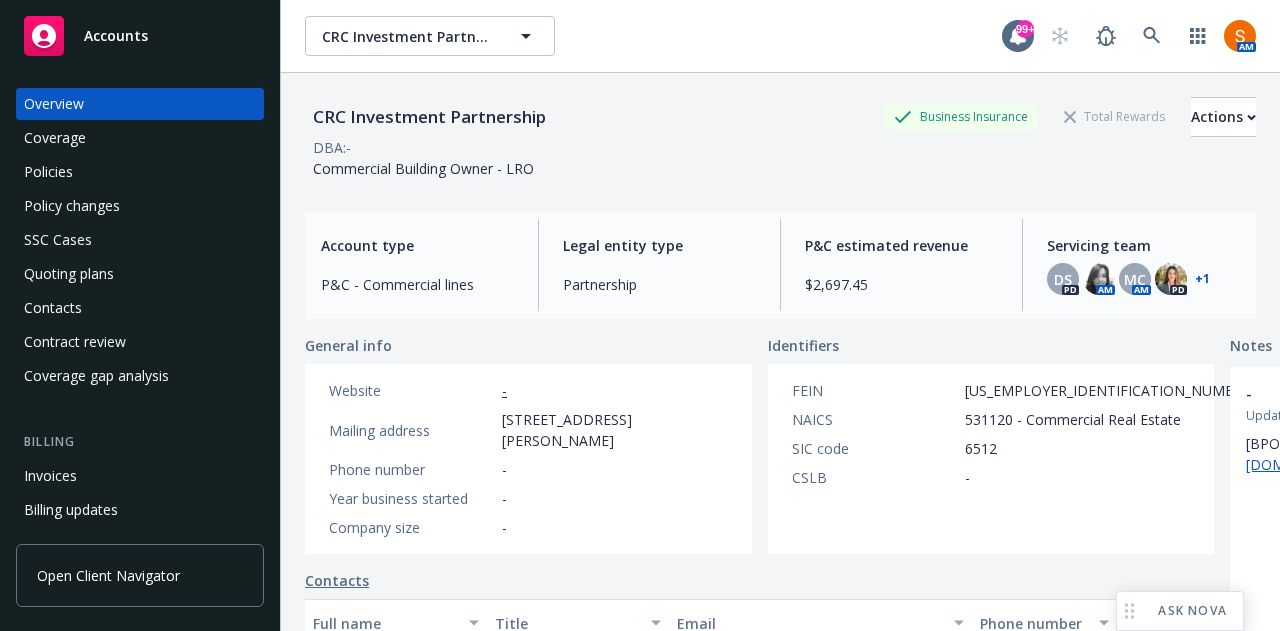 click on "CRC Investment Partnership   Business Insurance   Total Rewards Actions DBA:  - Commercial Building Owner - LRO" at bounding box center [780, 138] 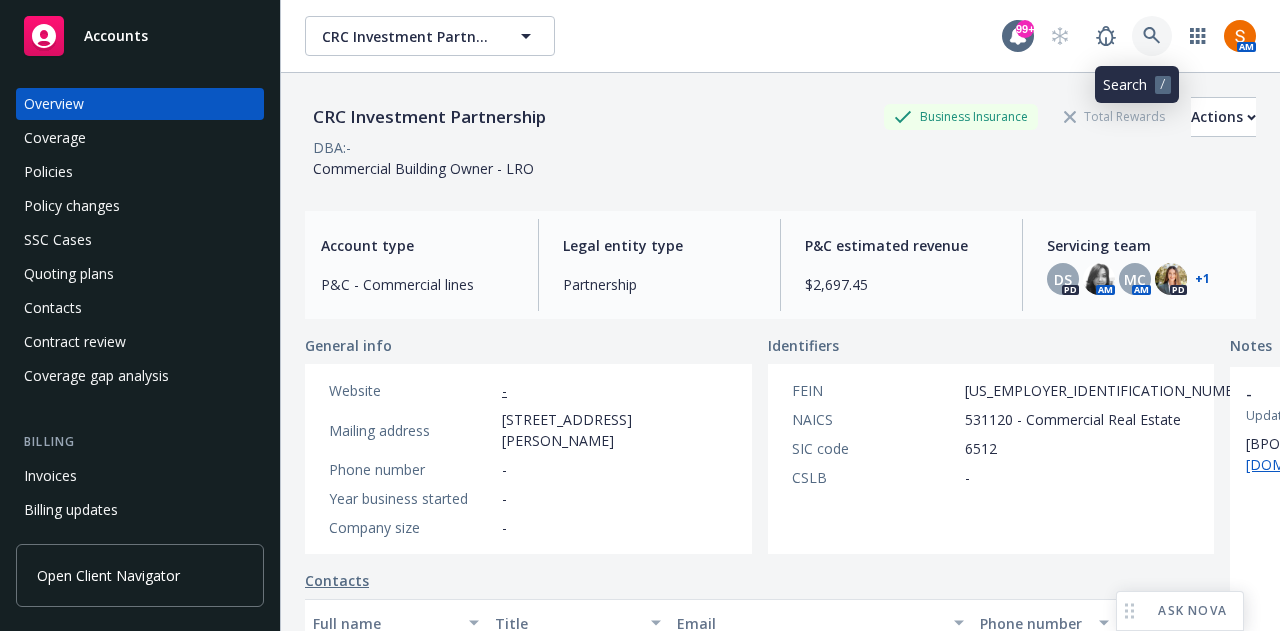 click 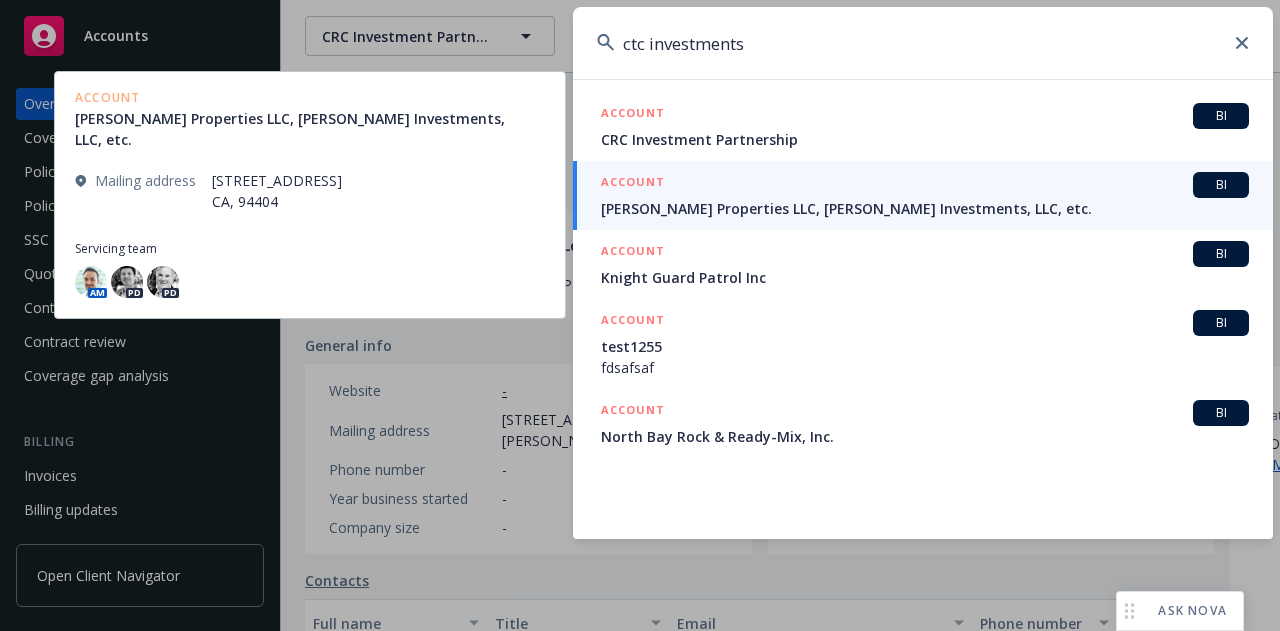 type on "ctc investments" 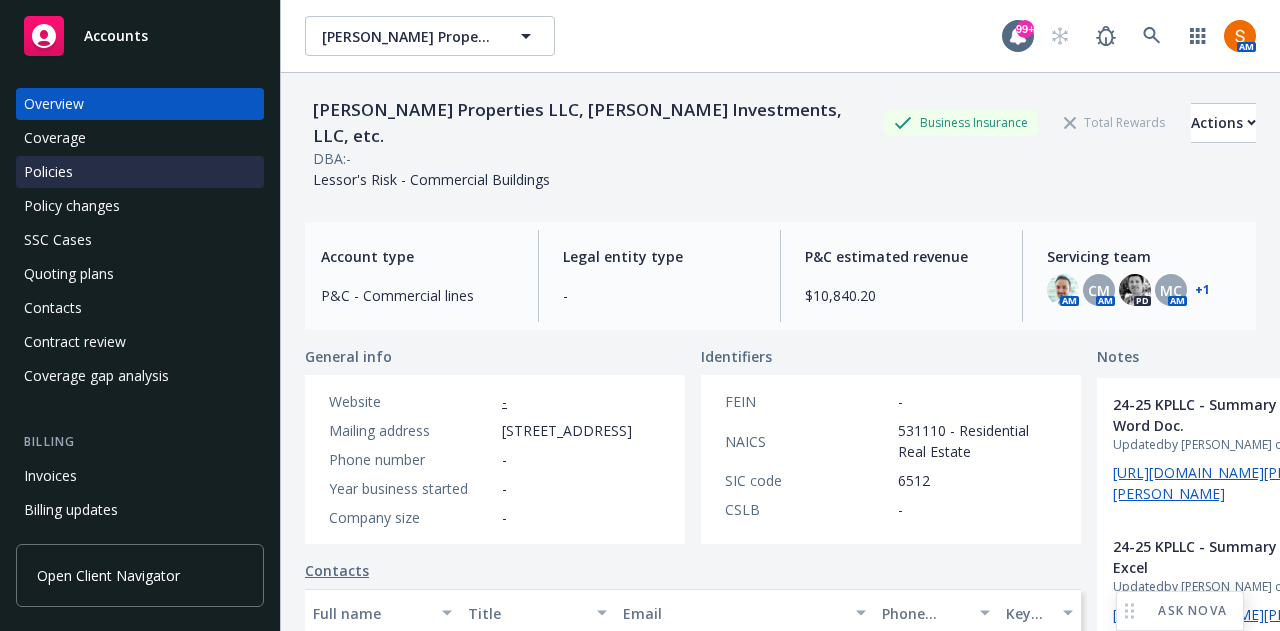 click on "Policies" at bounding box center (140, 172) 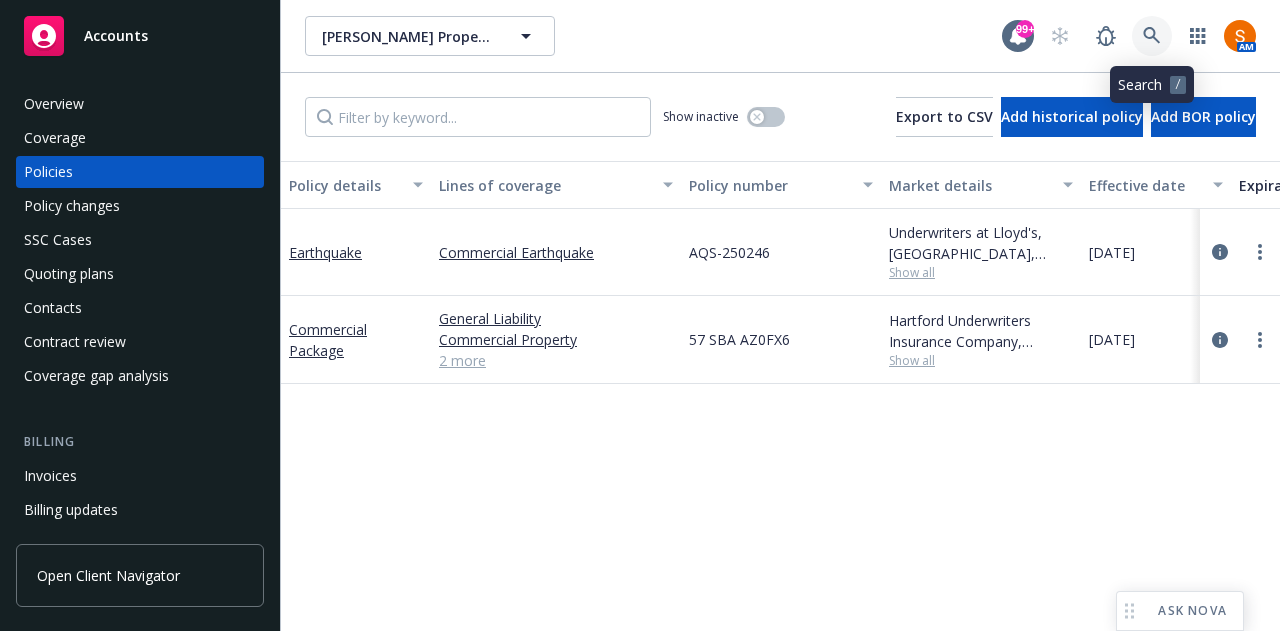 click 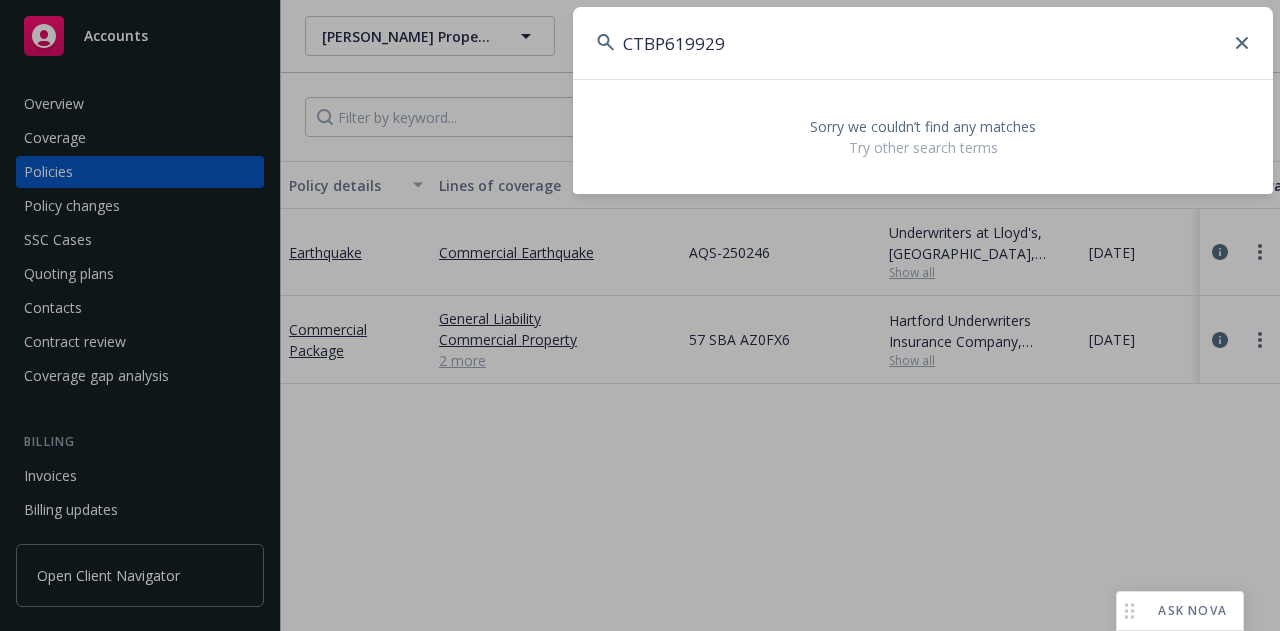 click on "CTBP619929" at bounding box center [923, 43] 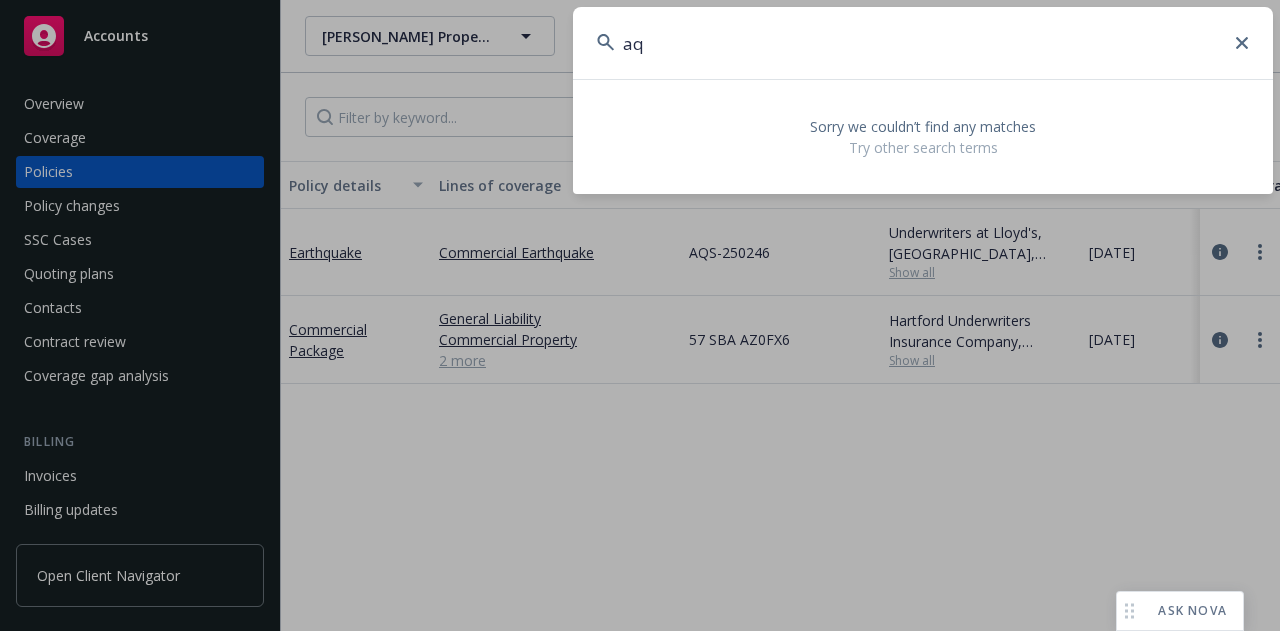 type on "a" 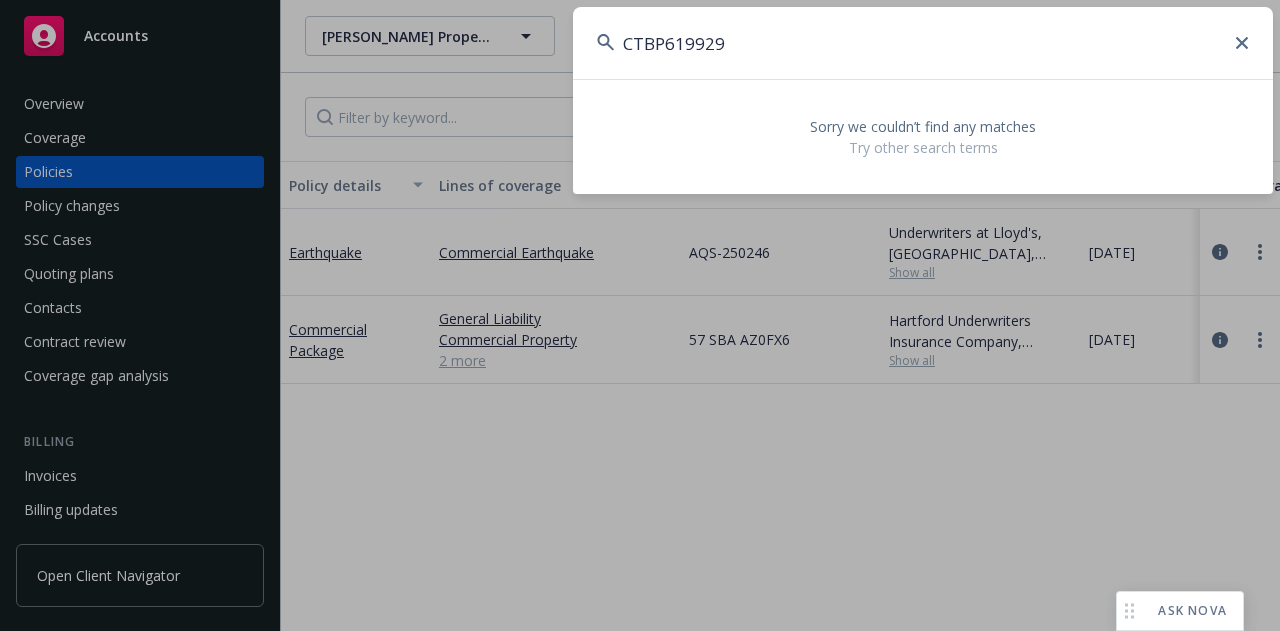 click on "CTBP619929" at bounding box center [923, 43] 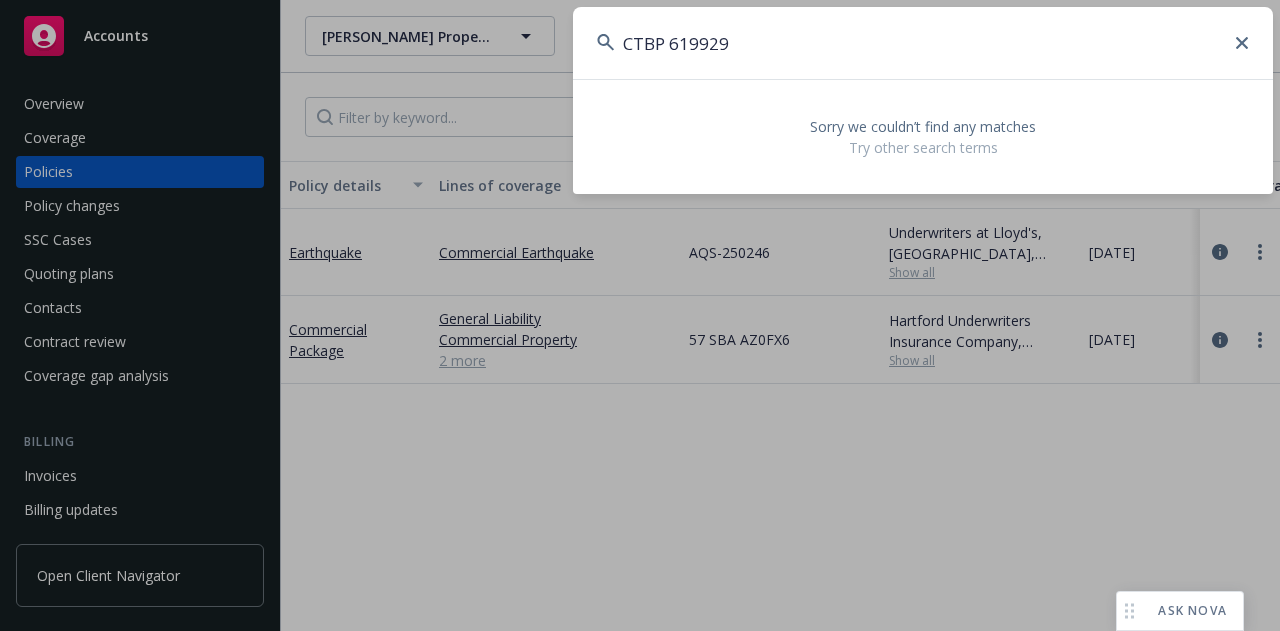 type on "CTBP619929" 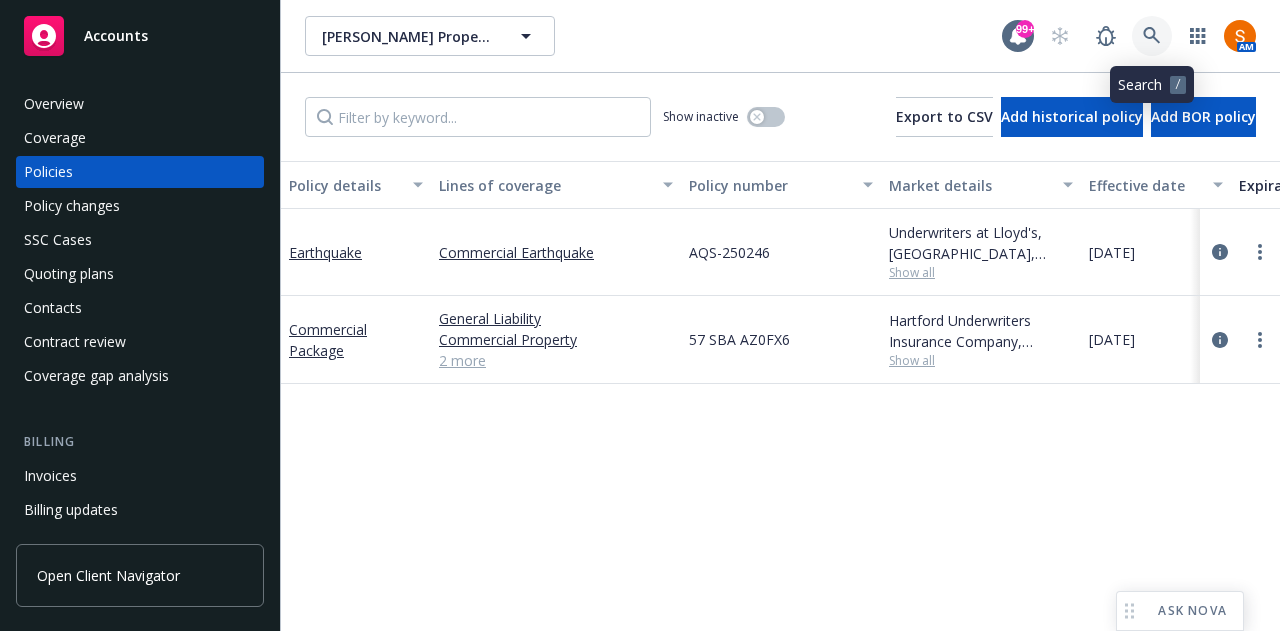 click 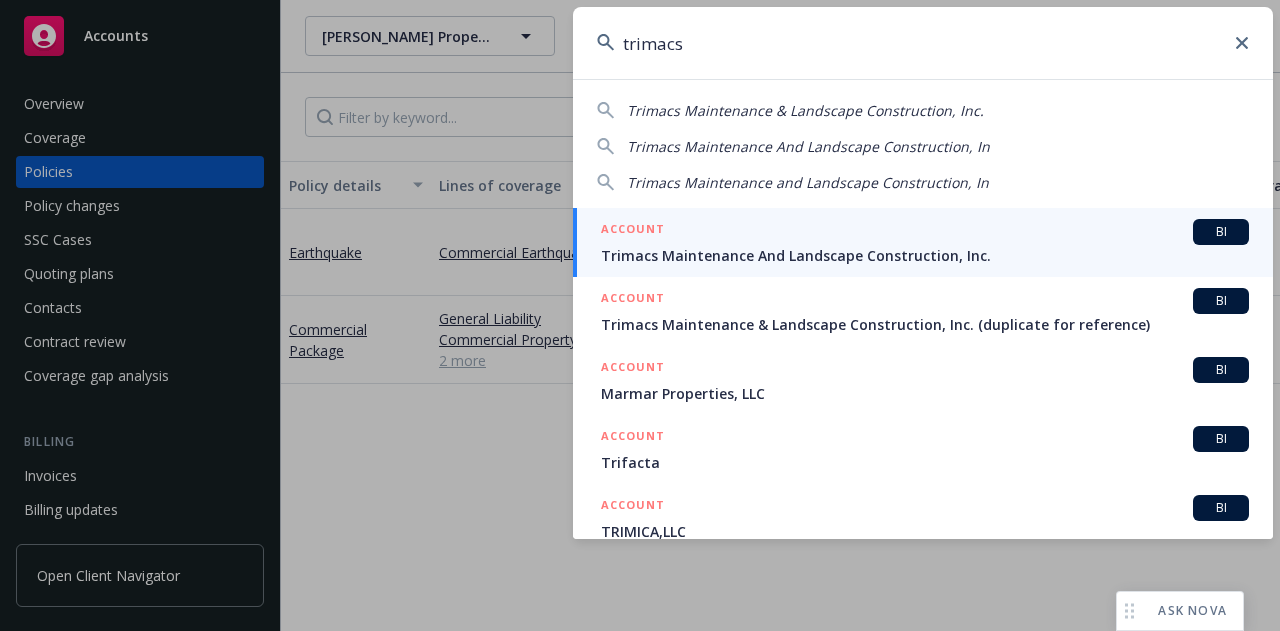 type on "trimacs" 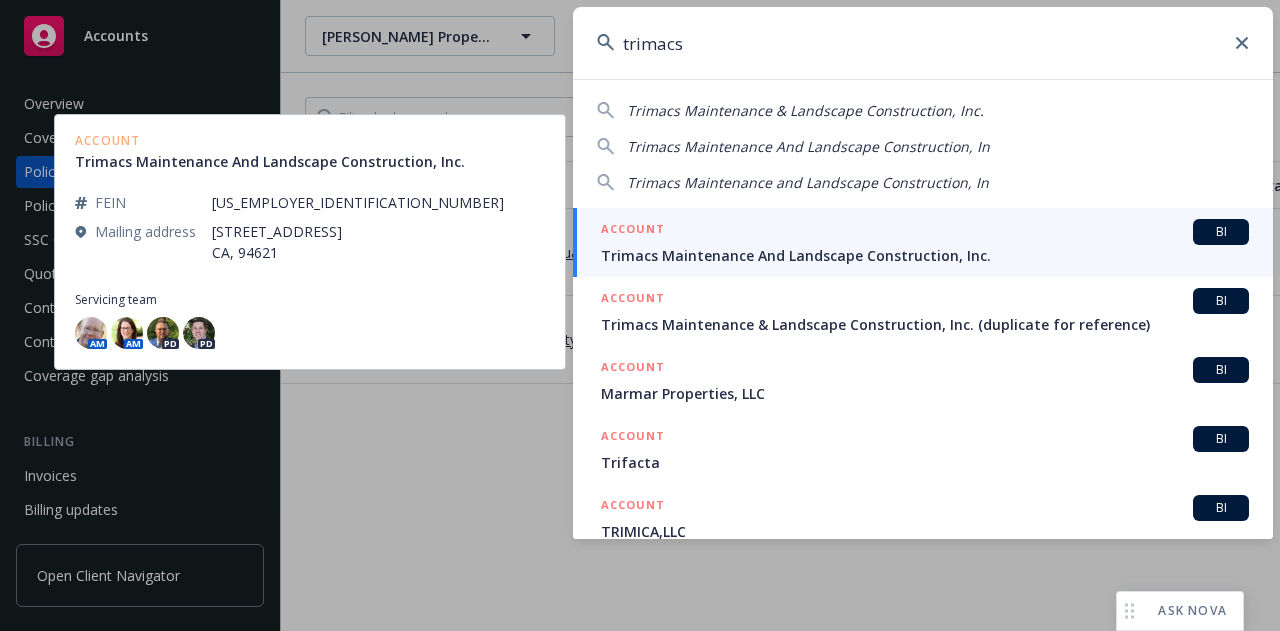 click on "ACCOUNT BI Trimacs Maintenance And Landscape Construction, Inc." at bounding box center [923, 242] 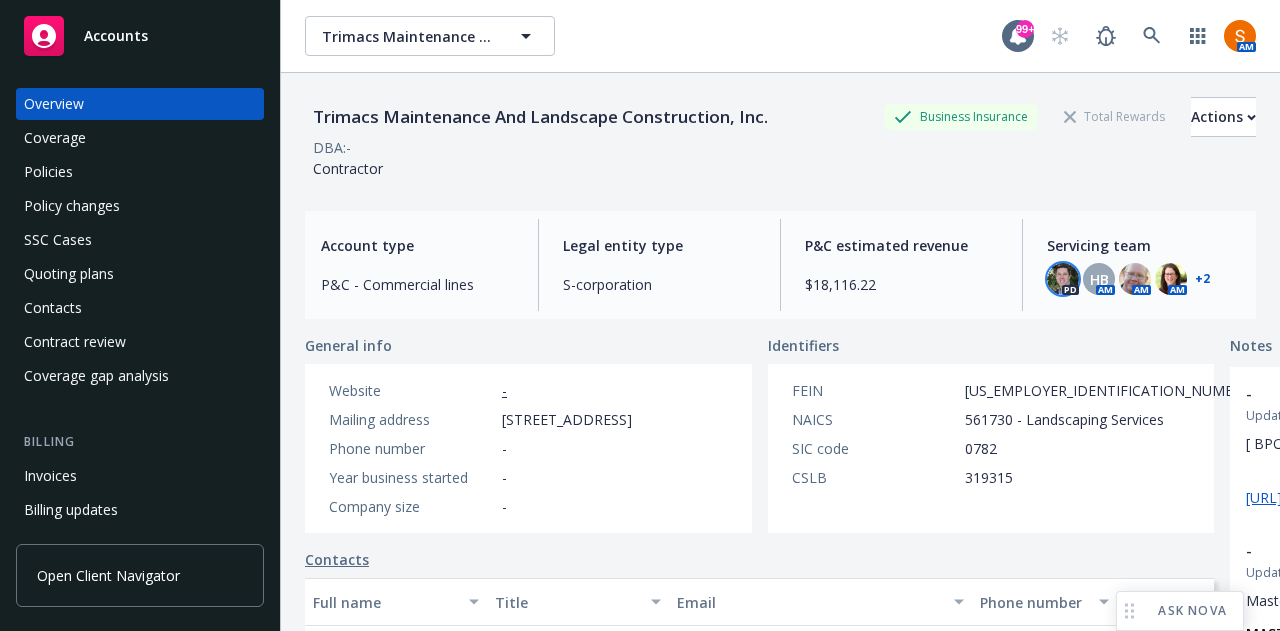click at bounding box center (1063, 279) 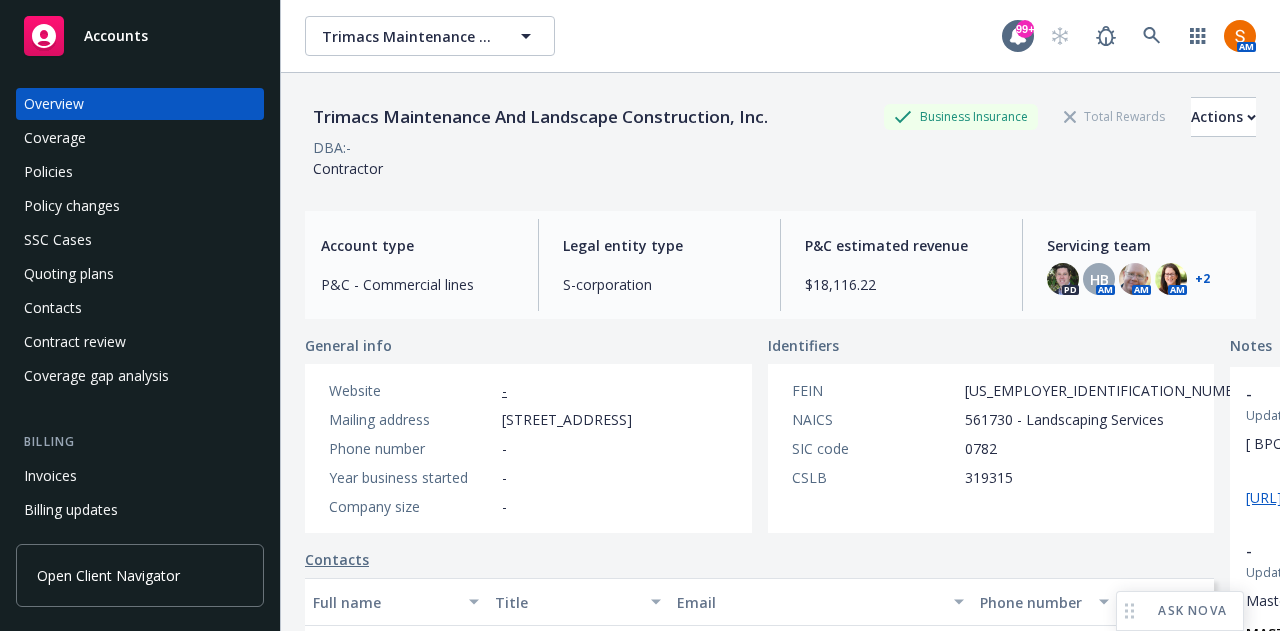 scroll, scrollTop: 60, scrollLeft: 0, axis: vertical 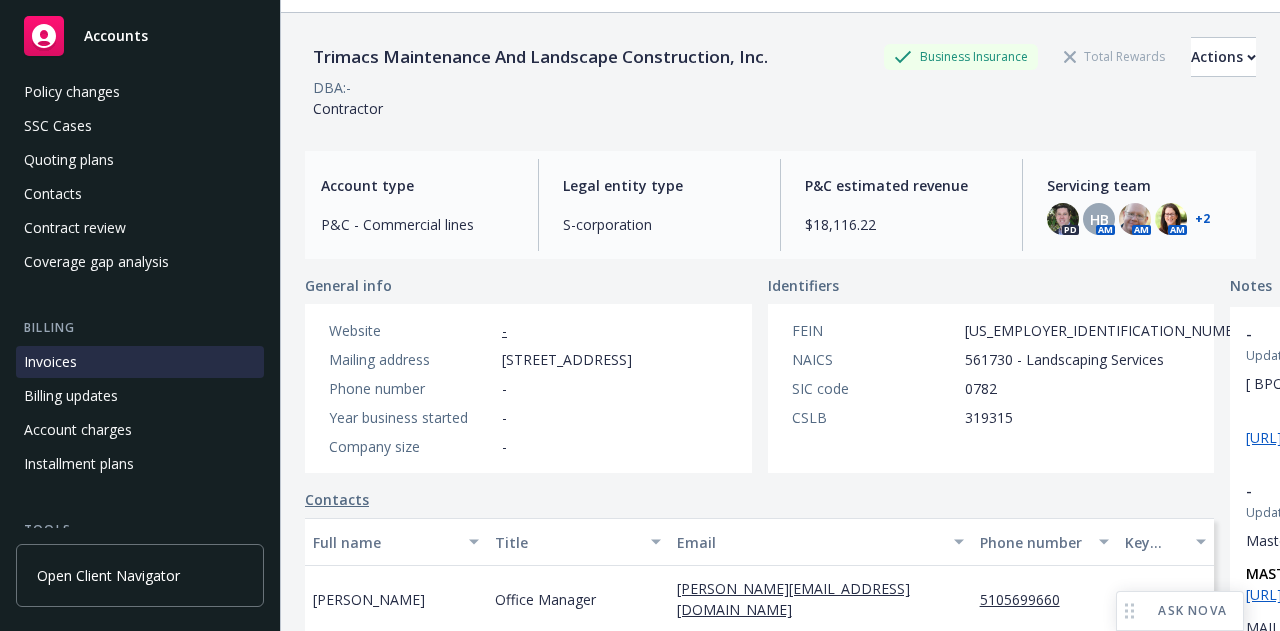 click on "Invoices" at bounding box center [50, 362] 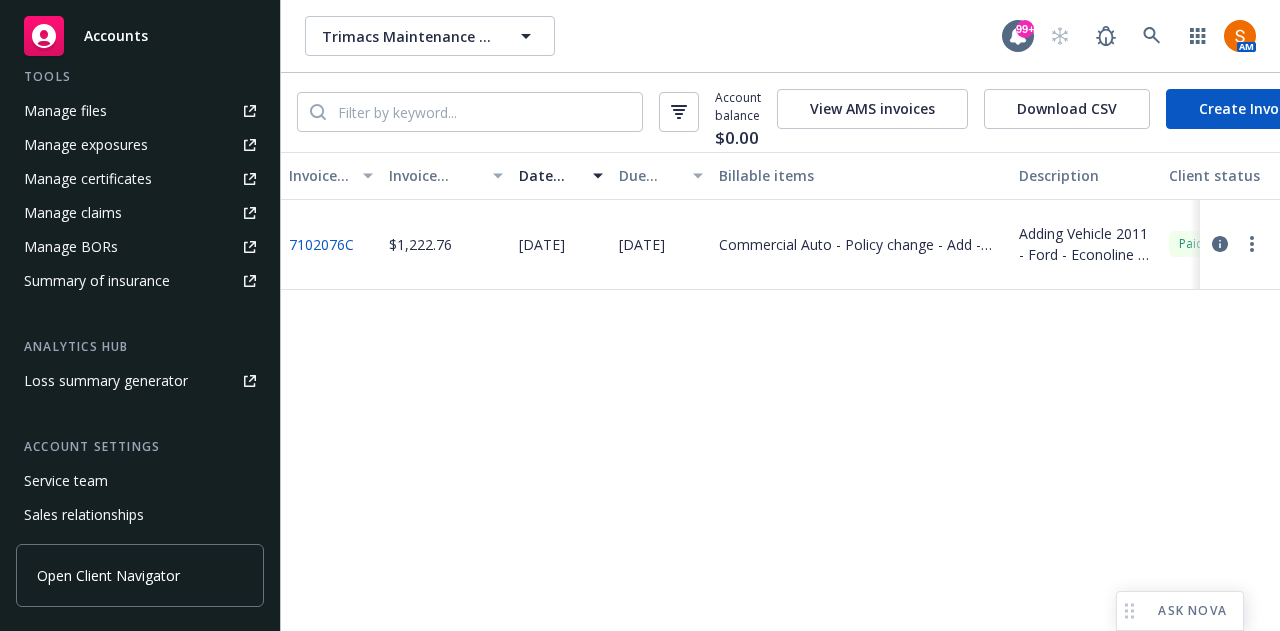 scroll, scrollTop: 587, scrollLeft: 0, axis: vertical 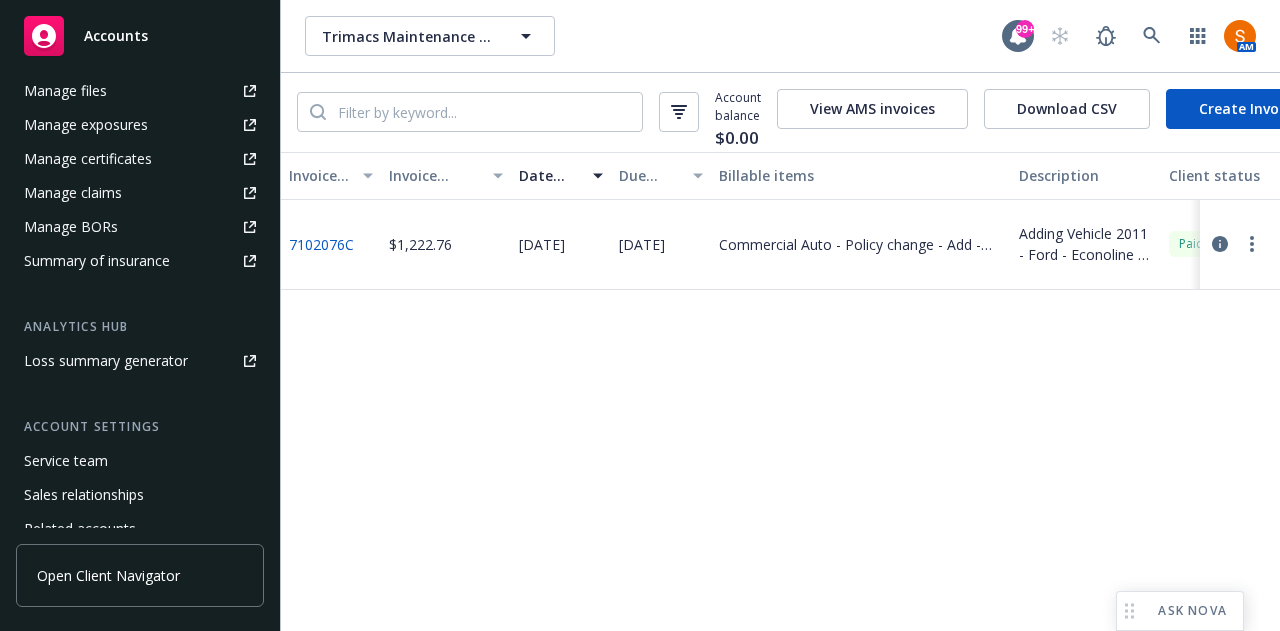 click on "Service team" at bounding box center [140, 461] 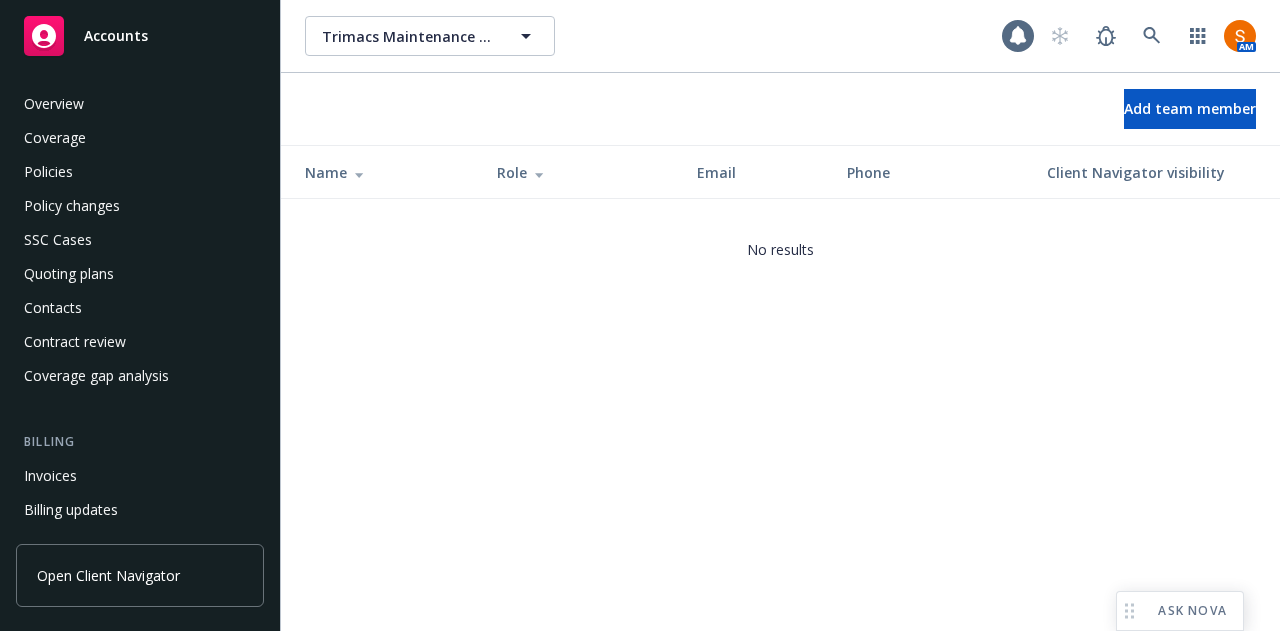 scroll, scrollTop: 671, scrollLeft: 0, axis: vertical 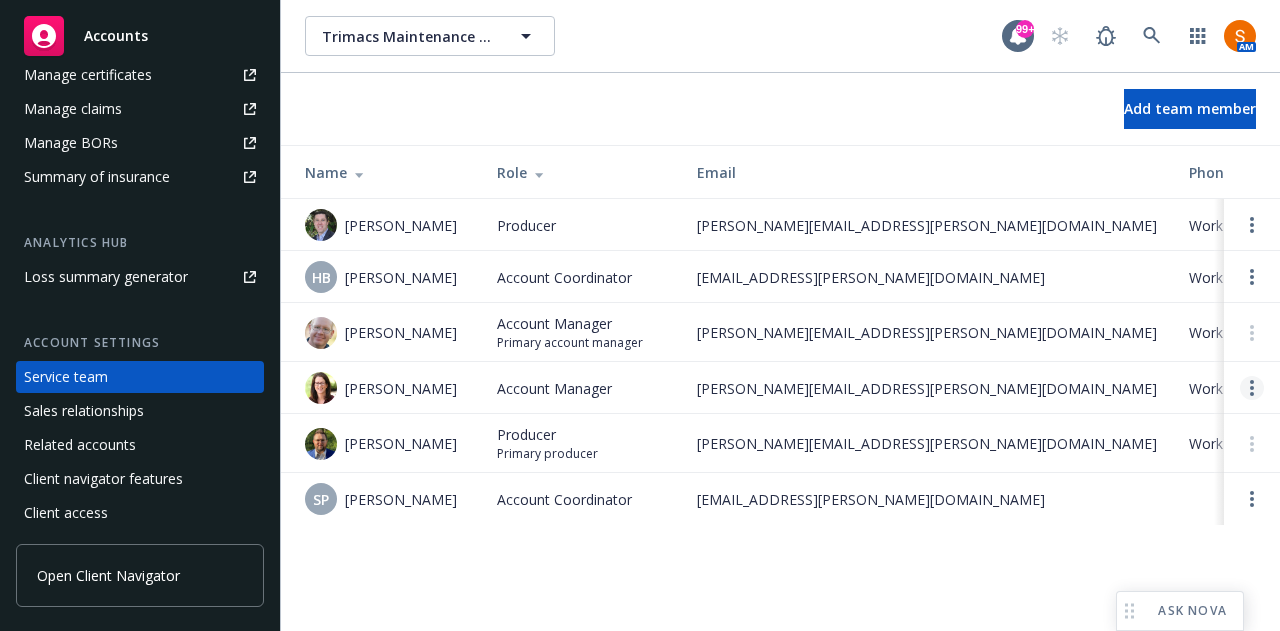 click 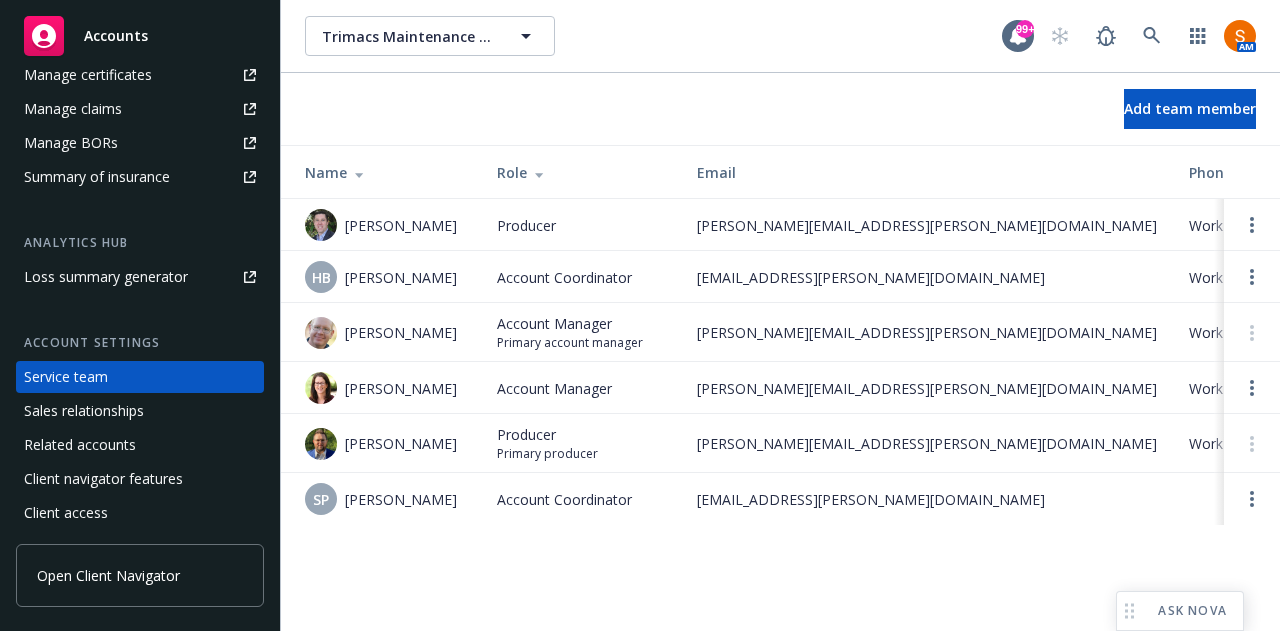 click on "Work [PHONE_NUMBER]" at bounding box center [1273, 443] 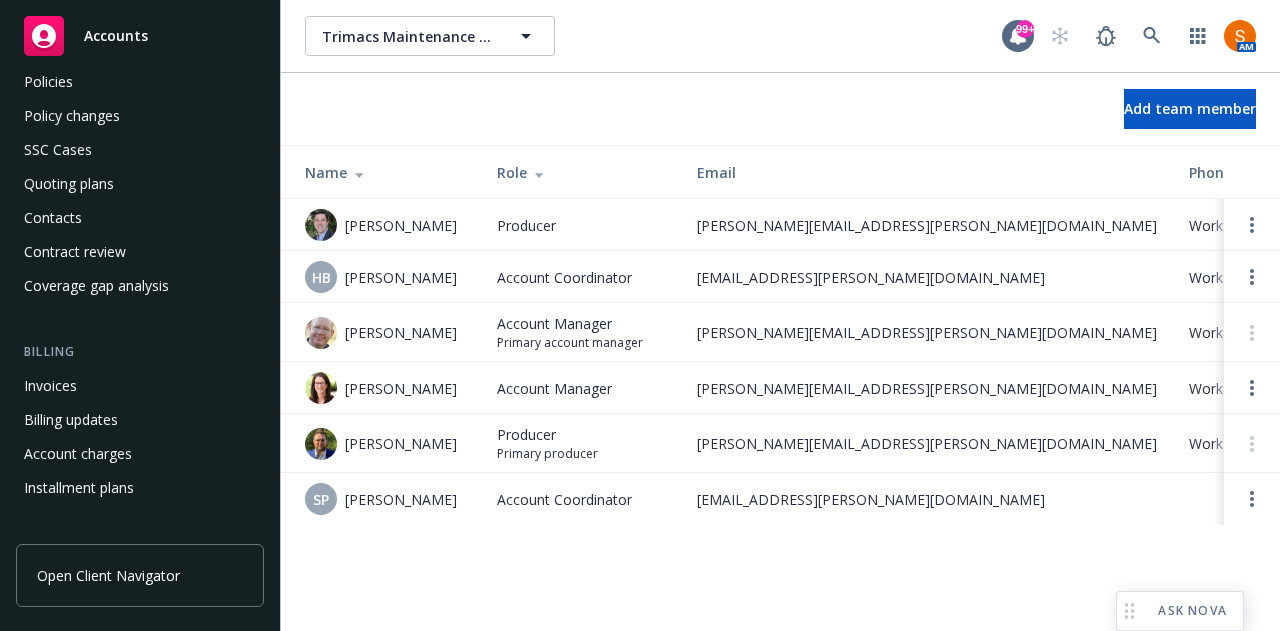 scroll, scrollTop: 0, scrollLeft: 0, axis: both 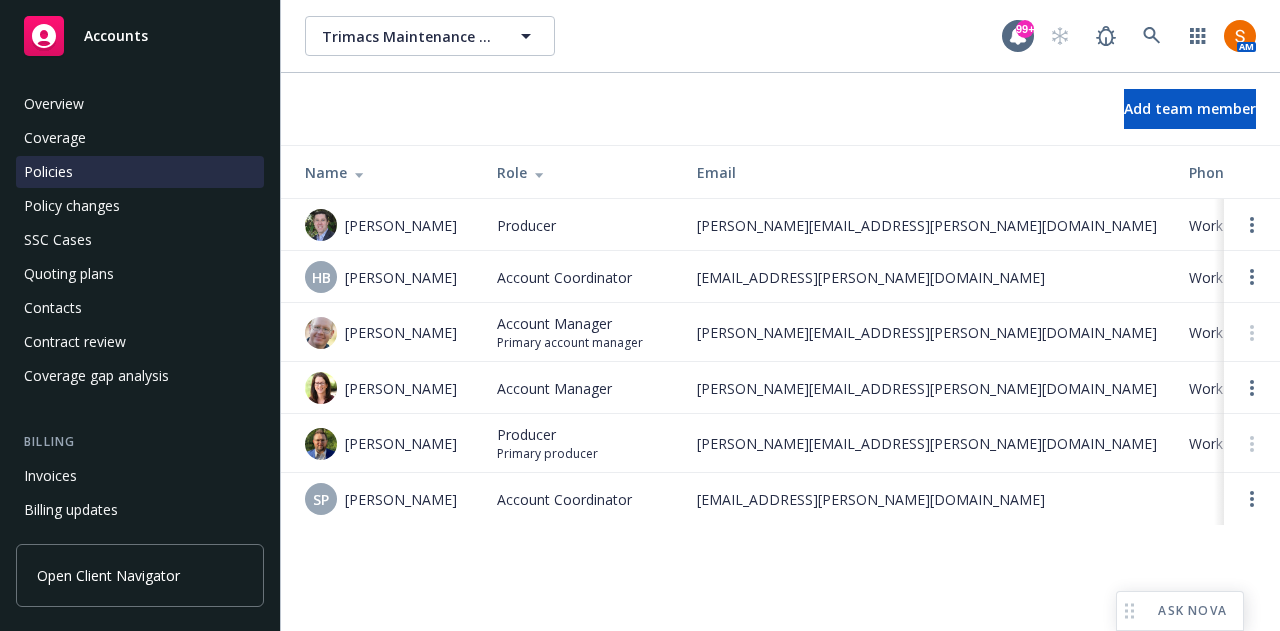 click on "Policies" at bounding box center (140, 172) 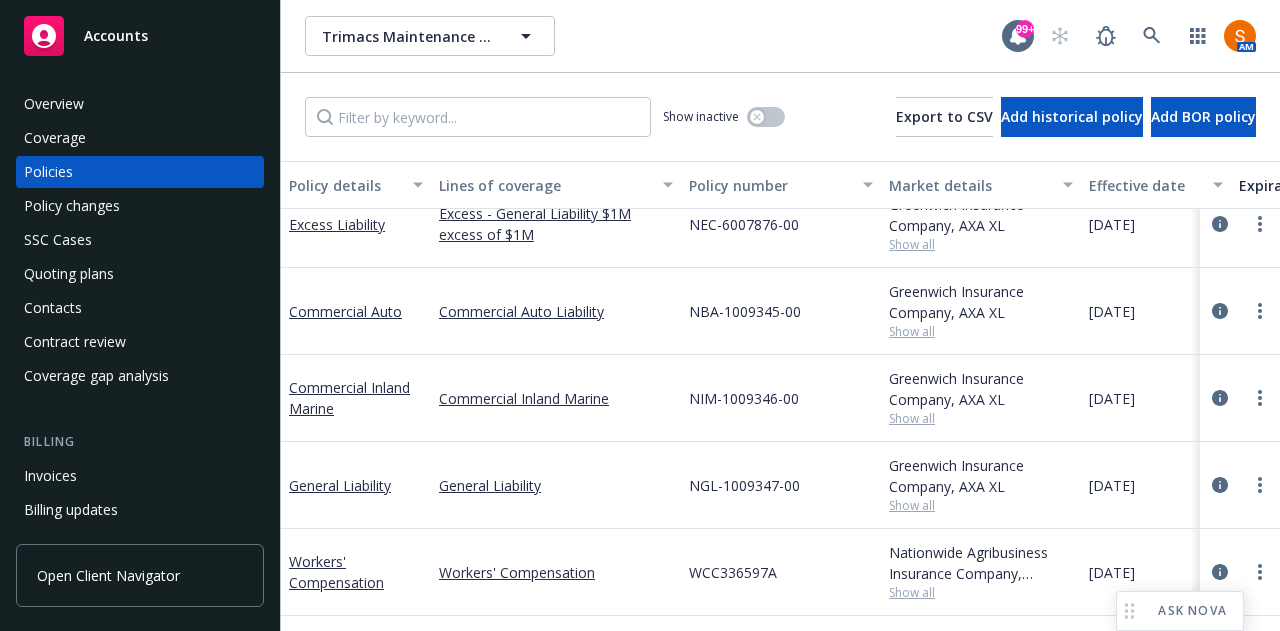 scroll, scrollTop: 0, scrollLeft: 0, axis: both 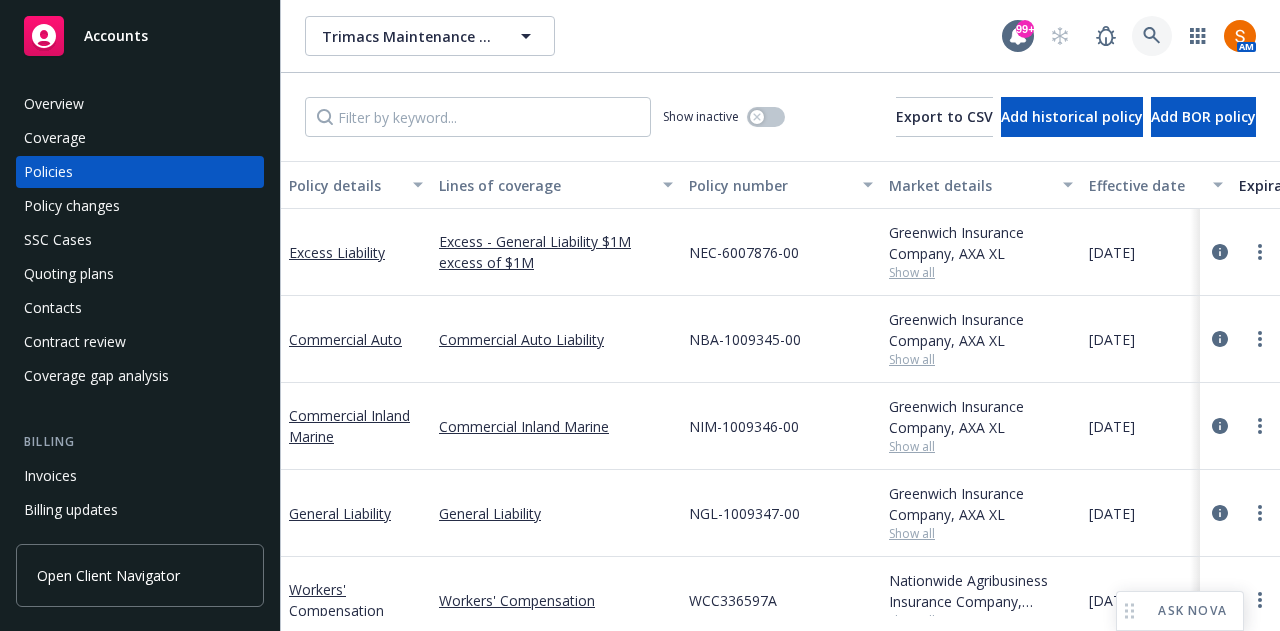 click 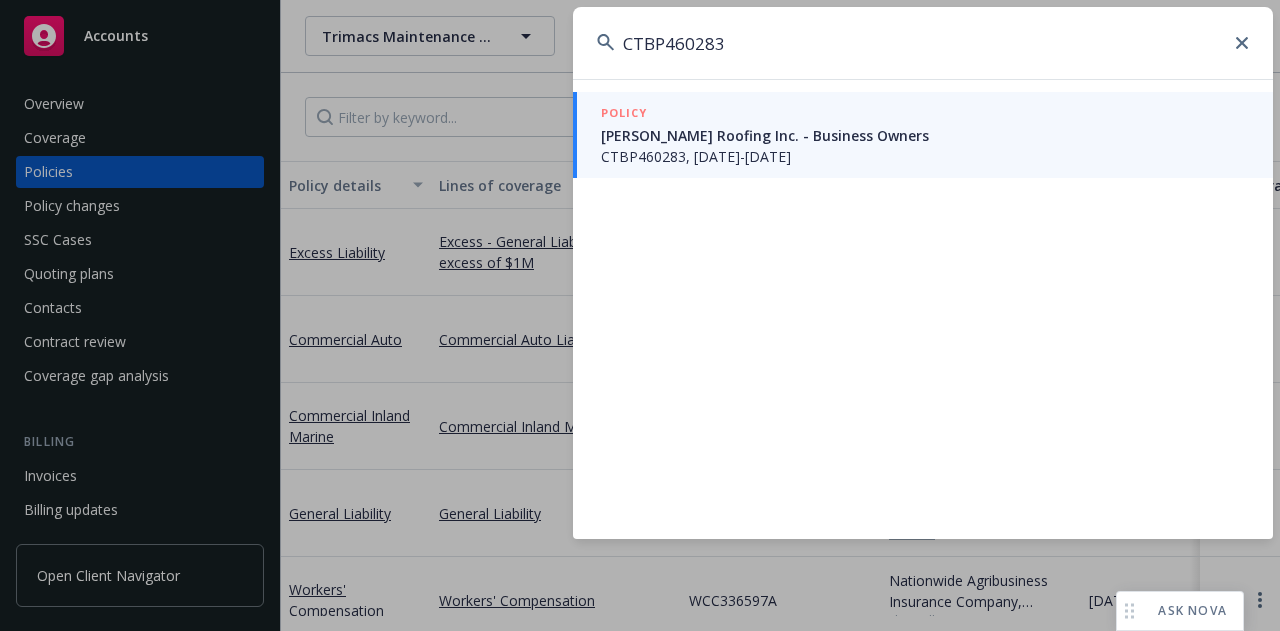 type on "CTBP460283" 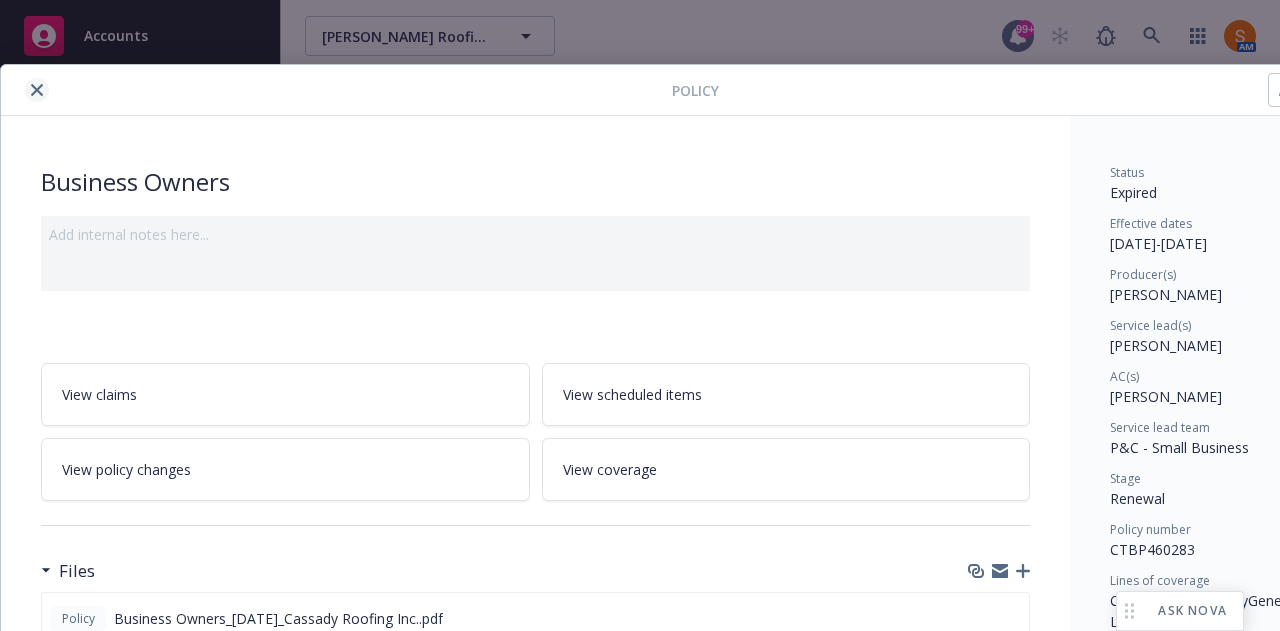 click at bounding box center (37, 90) 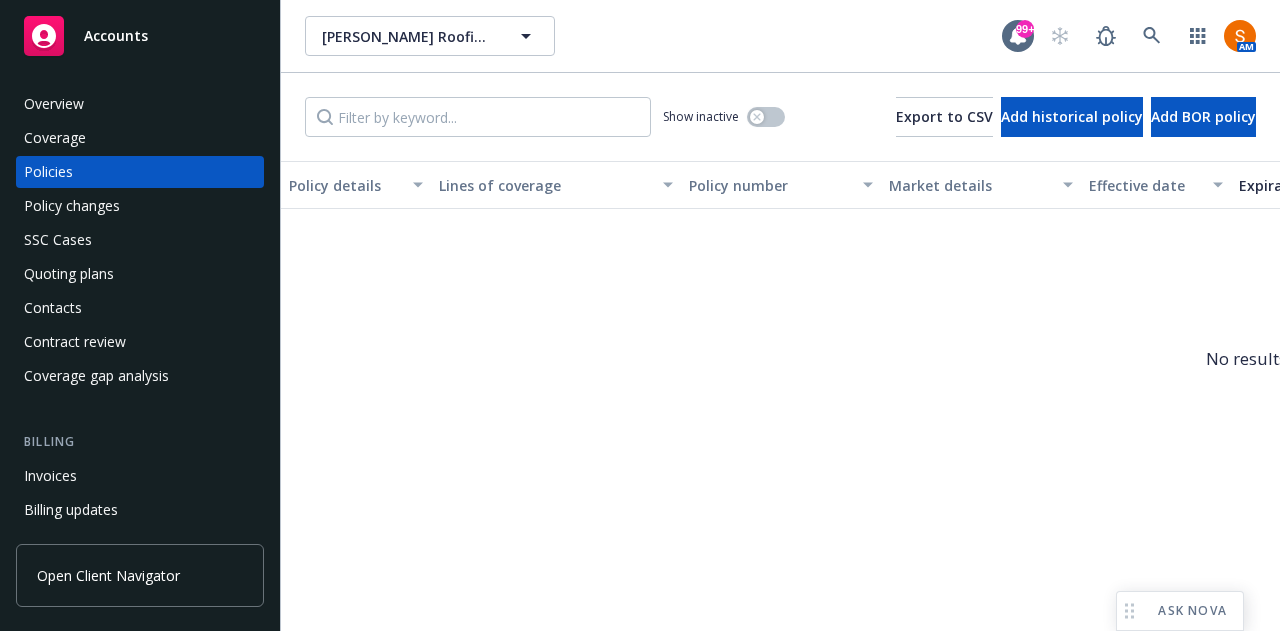 scroll, scrollTop: 0, scrollLeft: 116, axis: horizontal 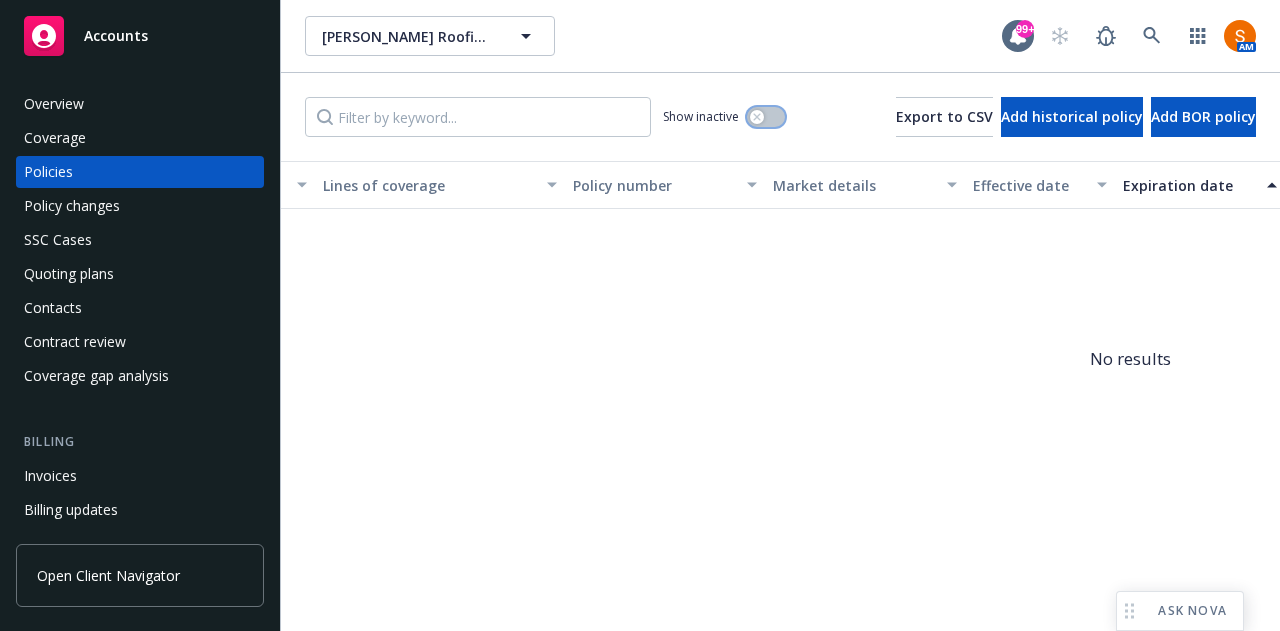 click at bounding box center [766, 117] 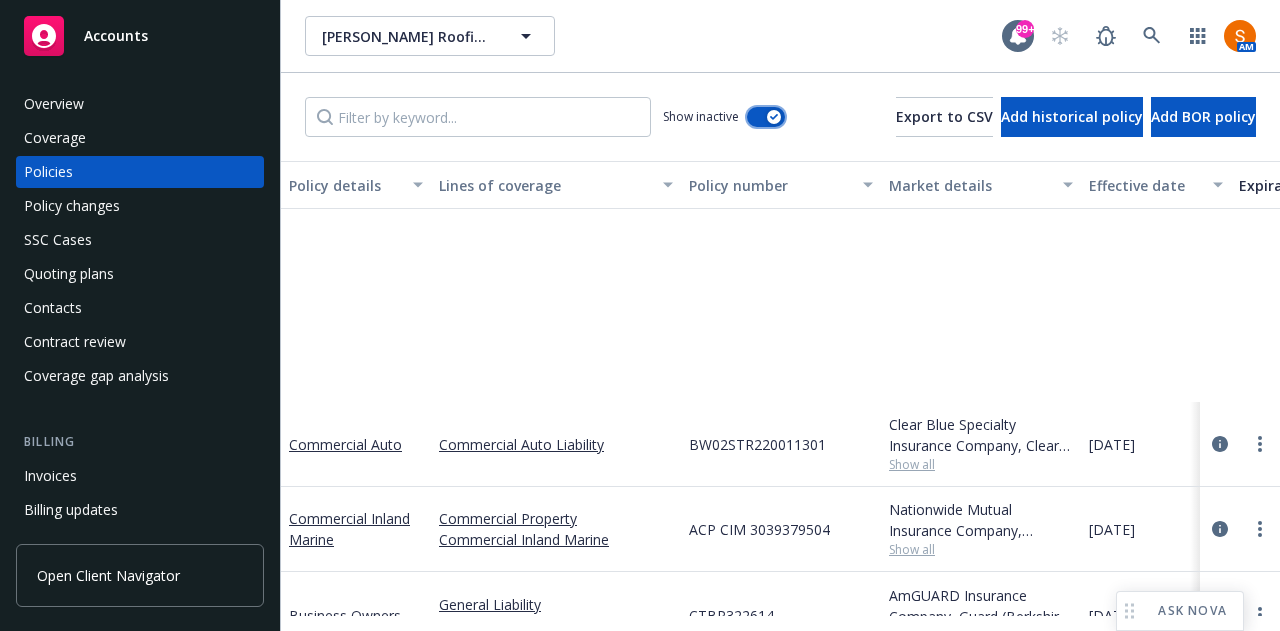 scroll, scrollTop: 1160, scrollLeft: 0, axis: vertical 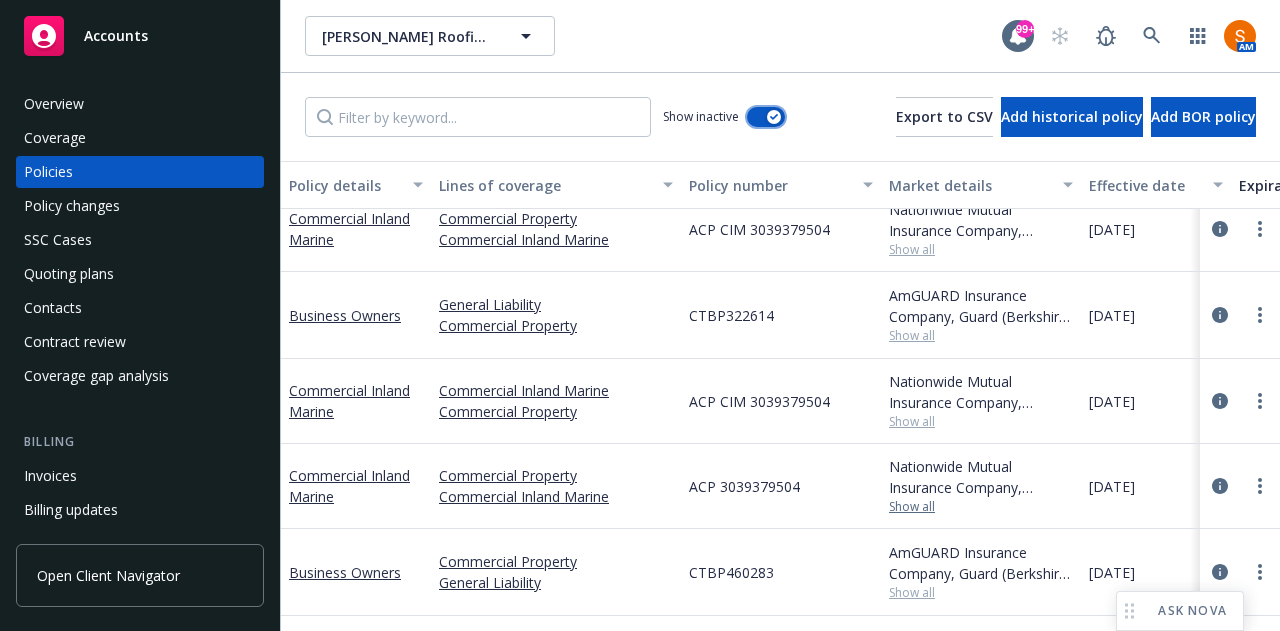type 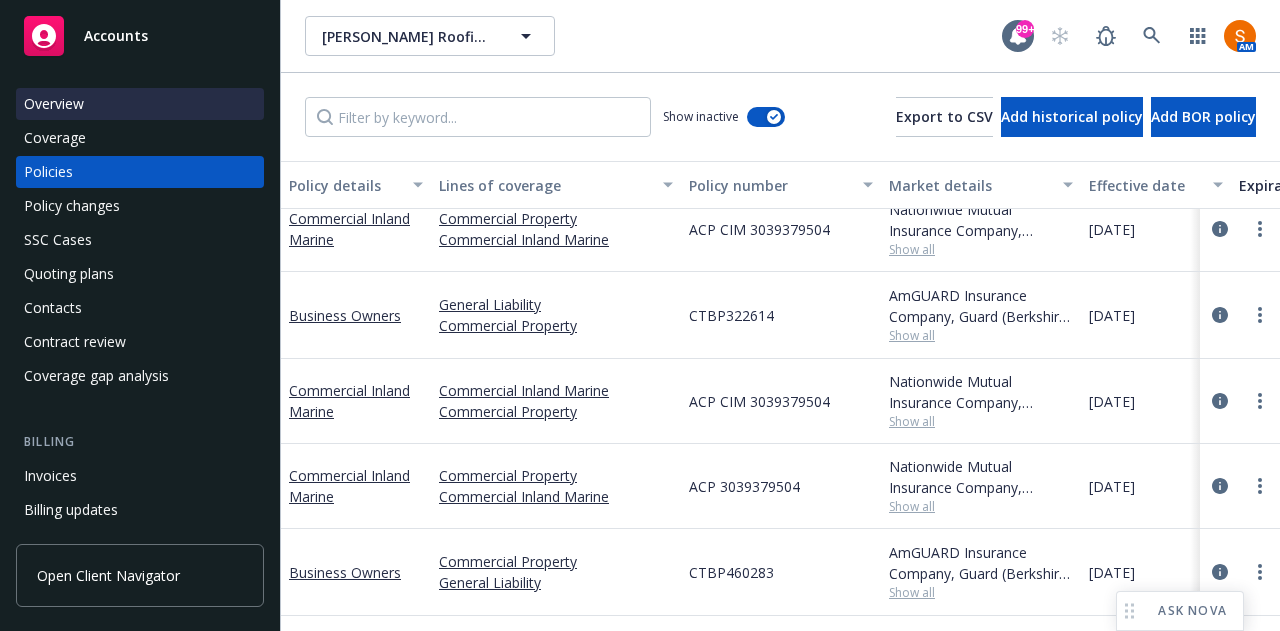 click on "Overview" at bounding box center [140, 104] 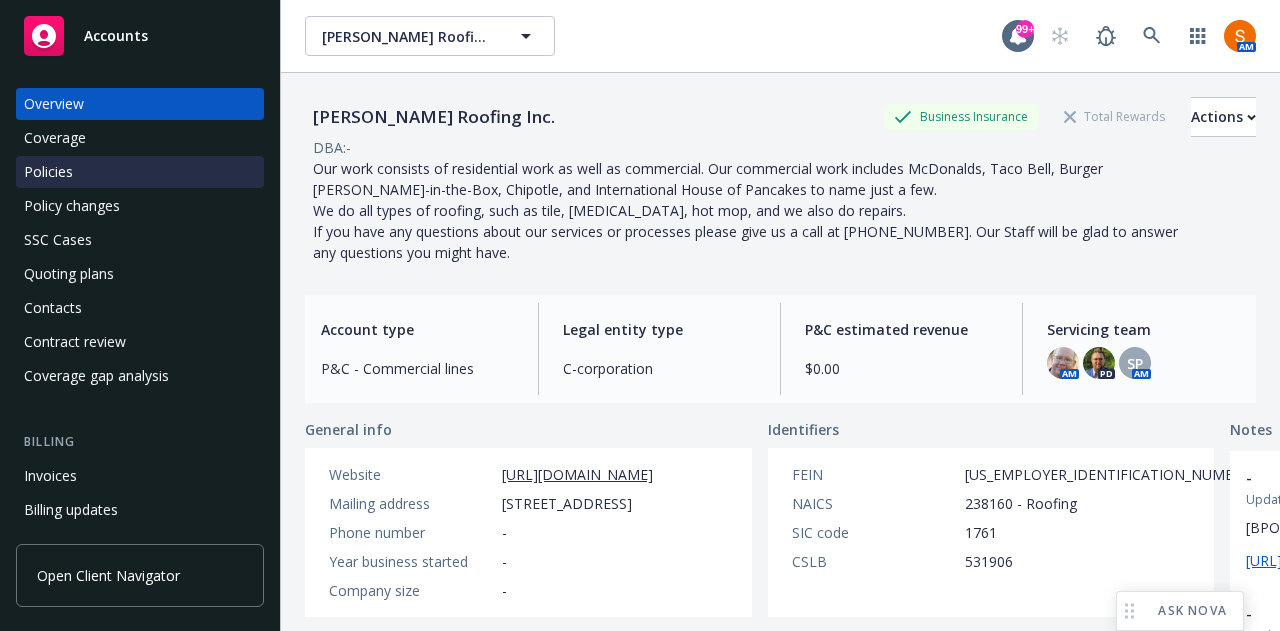 click on "Policies" at bounding box center [140, 172] 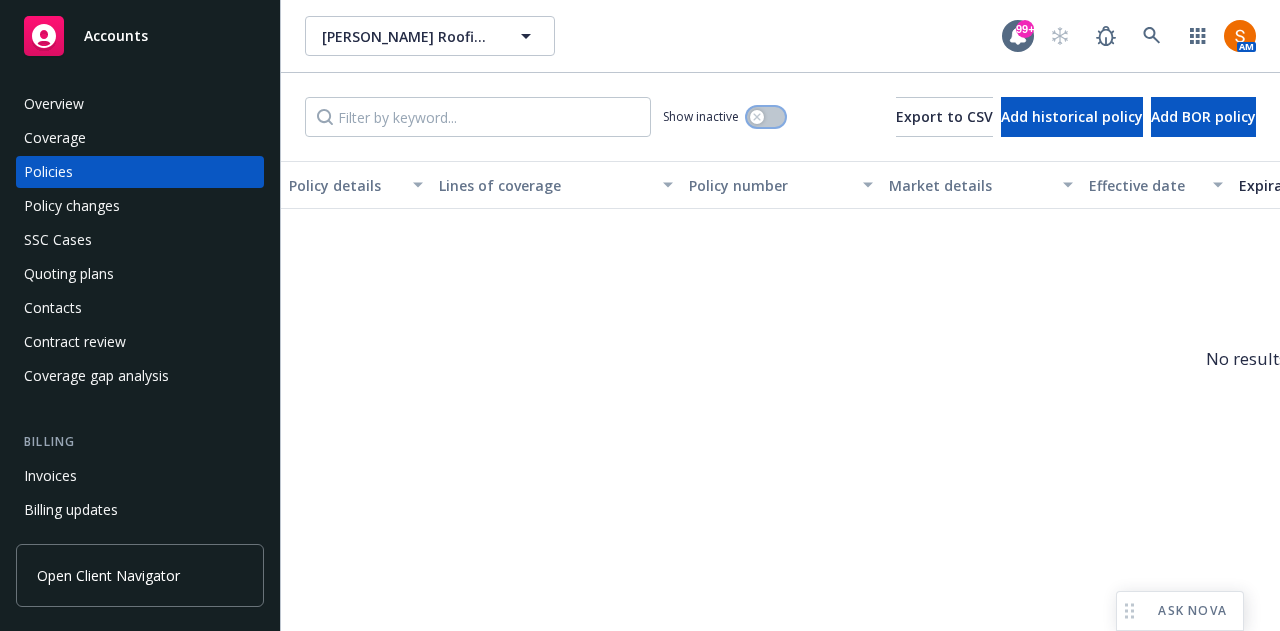 click 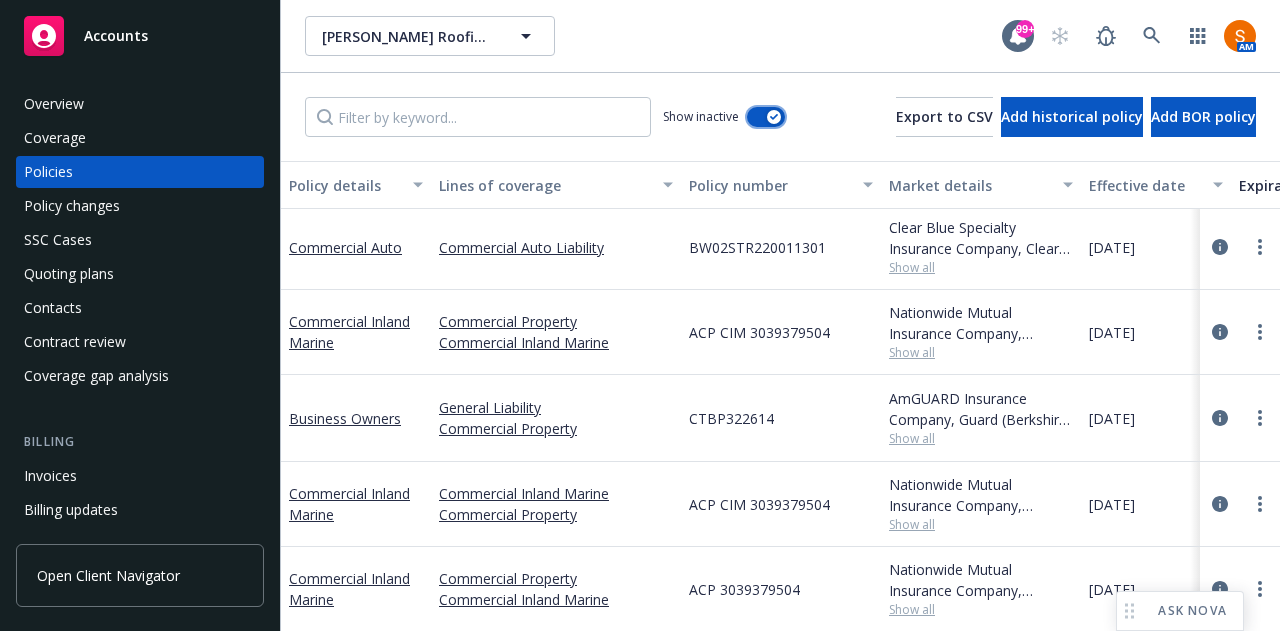 scroll, scrollTop: 1160, scrollLeft: 0, axis: vertical 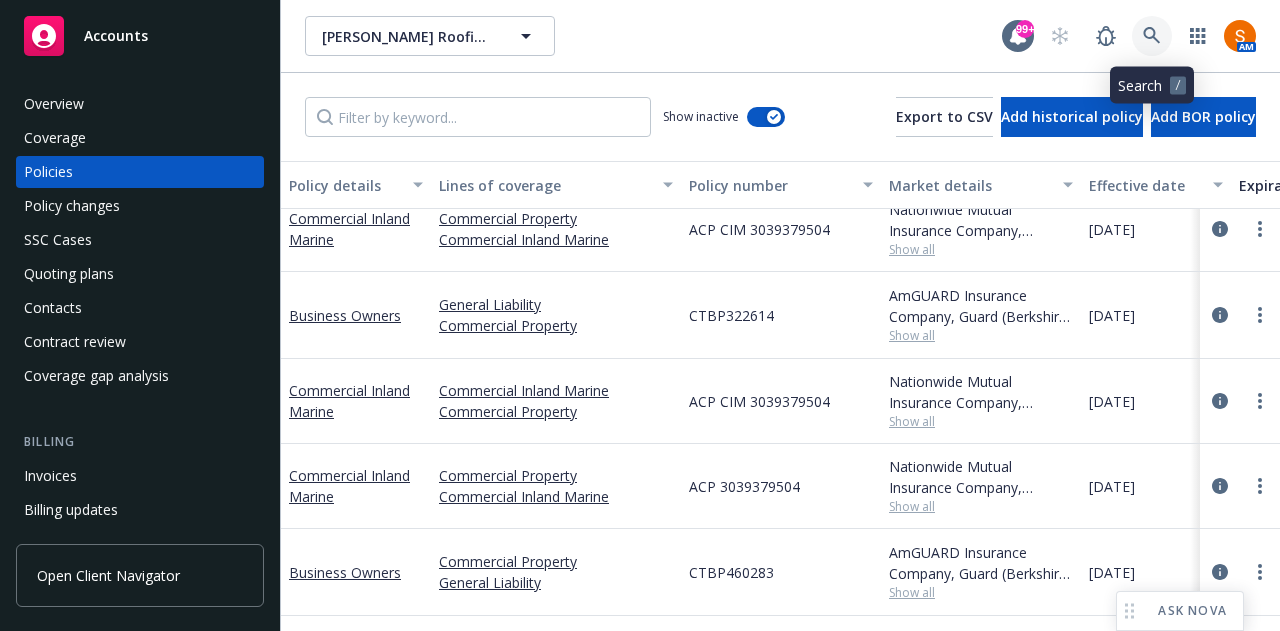 click 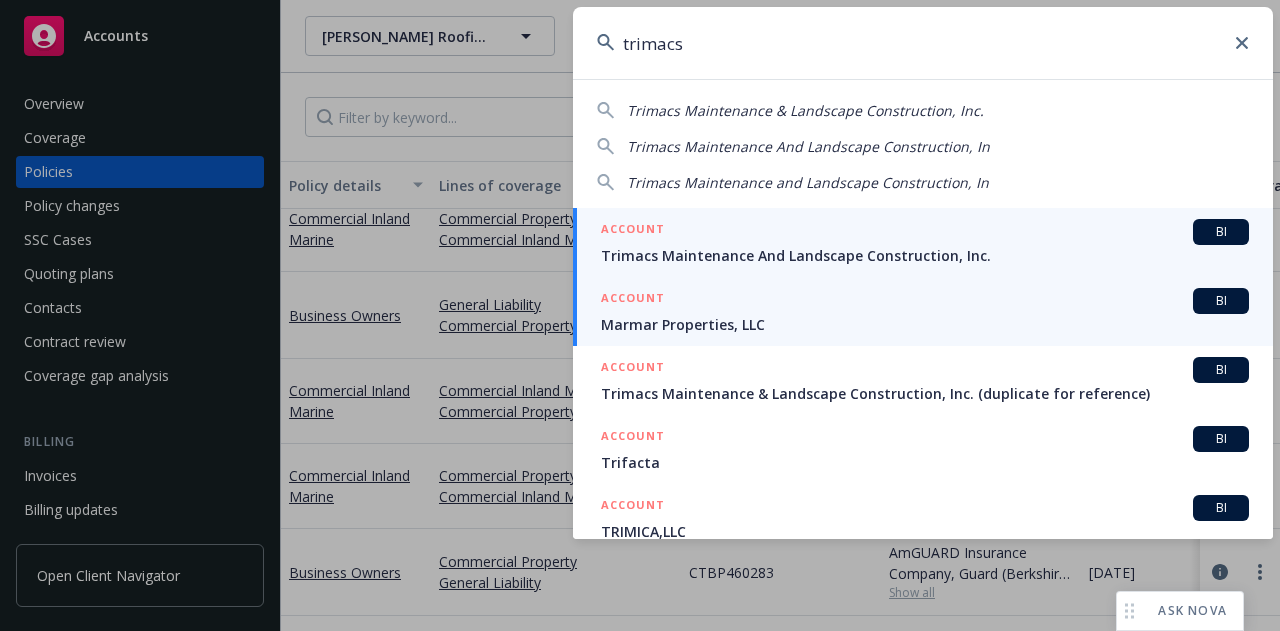 type on "trimacs" 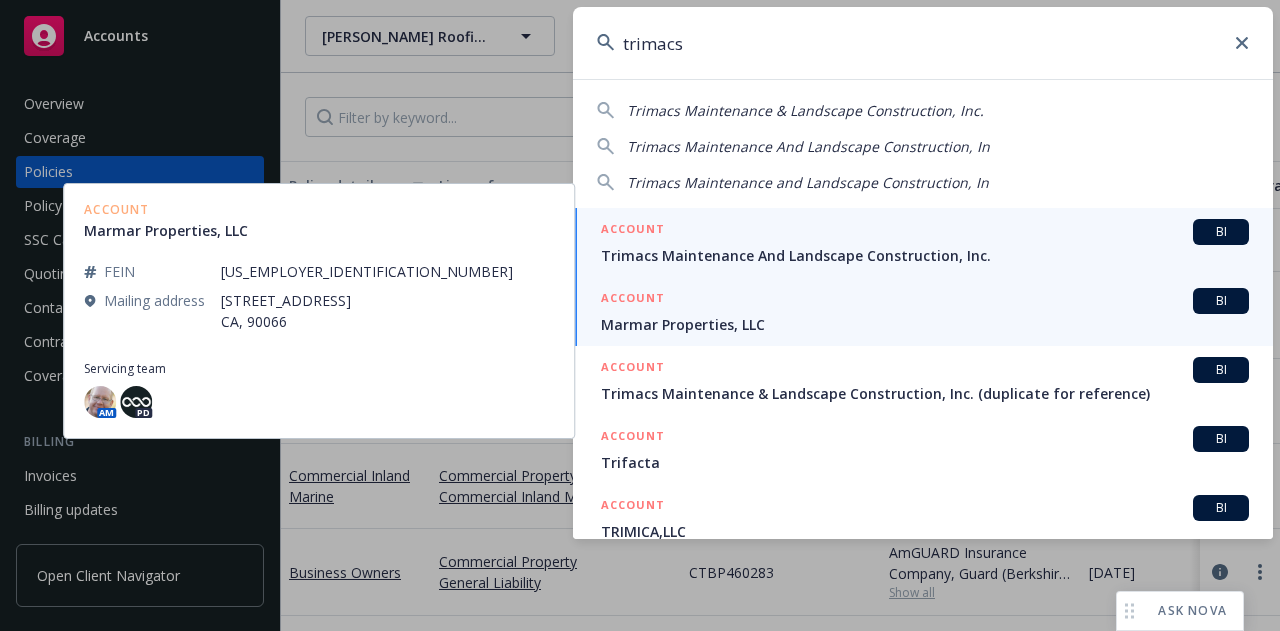 click on "Trimacs Maintenance And Landscape Construction, Inc." at bounding box center (925, 255) 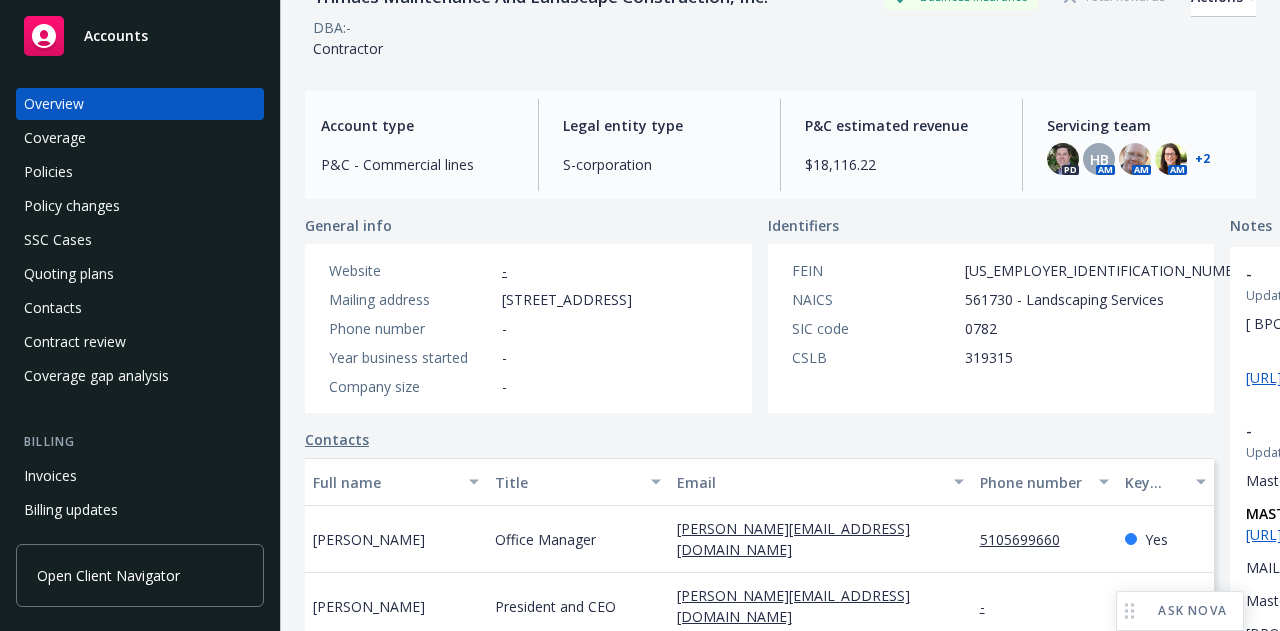 scroll, scrollTop: 120, scrollLeft: 0, axis: vertical 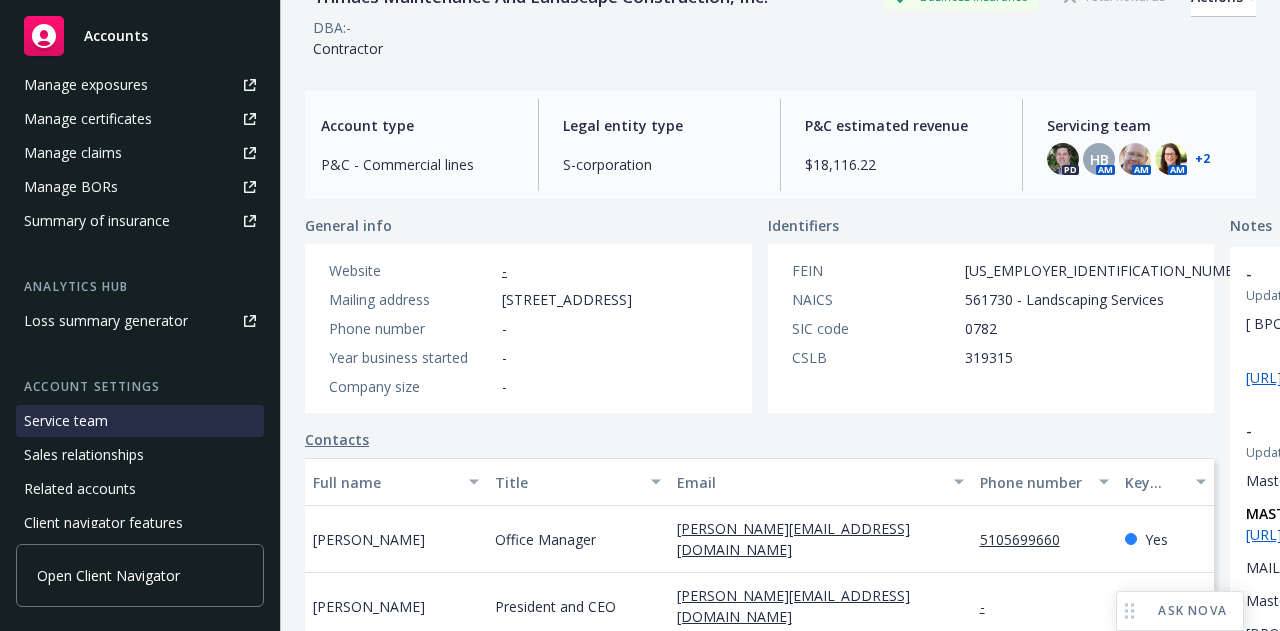 click on "Service team" at bounding box center (66, 421) 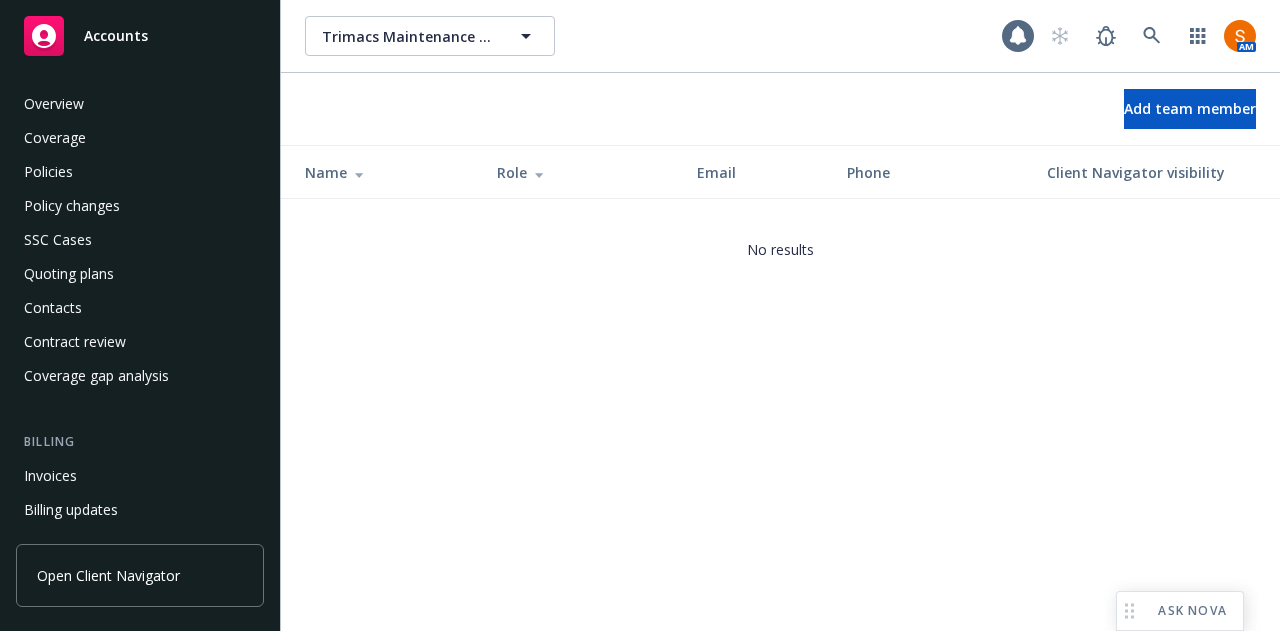 scroll, scrollTop: 671, scrollLeft: 0, axis: vertical 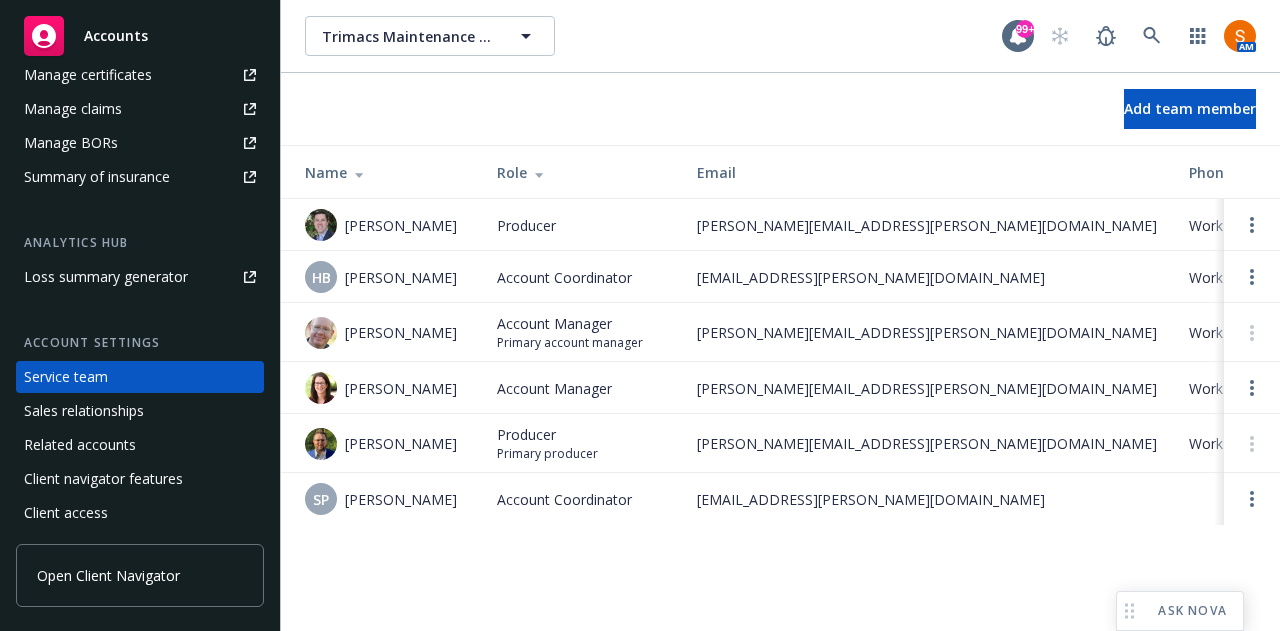 click on "Work [PHONE_NUMBER]" at bounding box center [1270, 443] 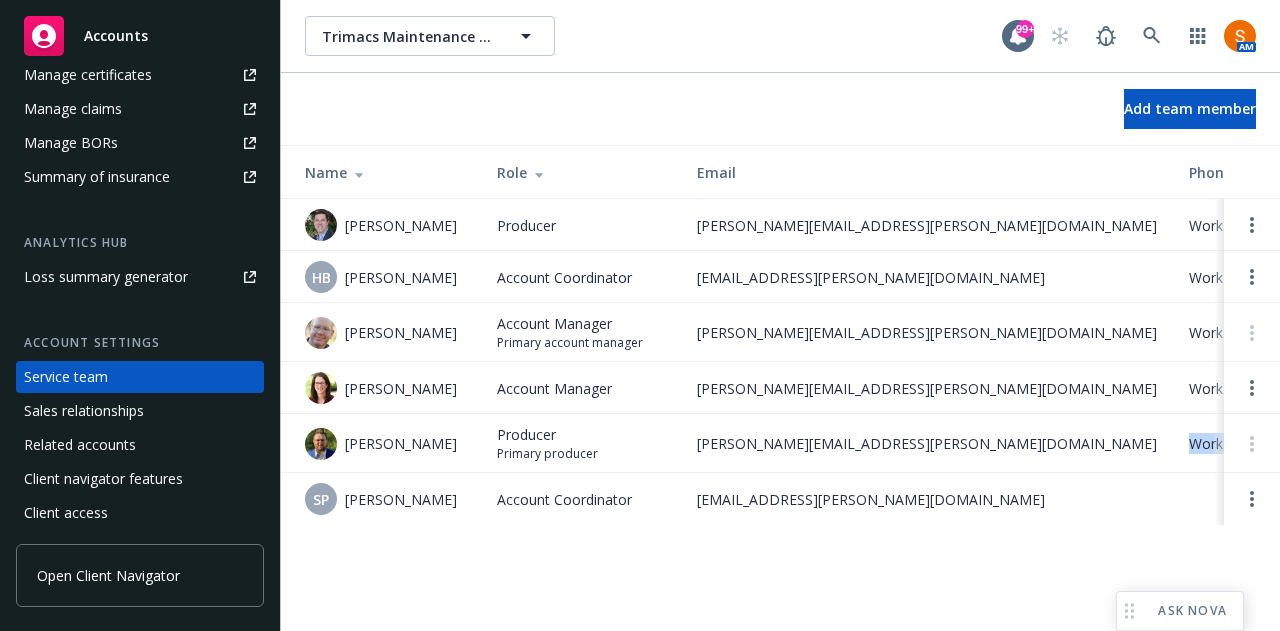 click on "Work [PHONE_NUMBER]" at bounding box center (1270, 443) 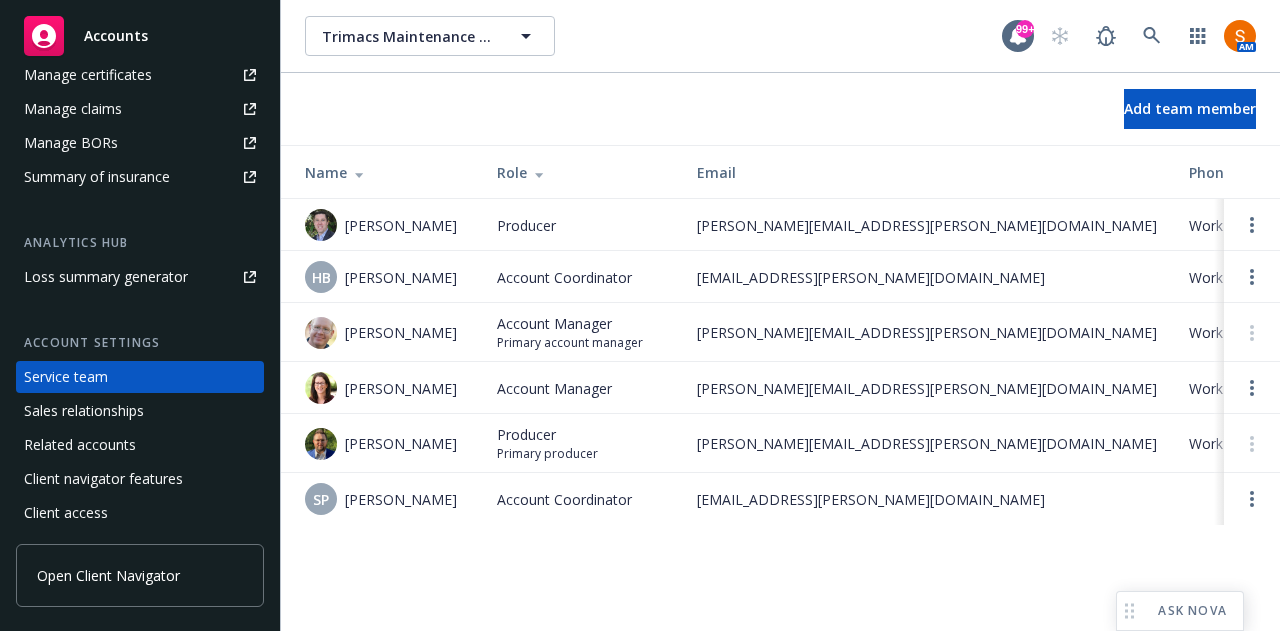 drag, startPoint x: 1052, startPoint y: 440, endPoint x: 966, endPoint y: 443, distance: 86.05231 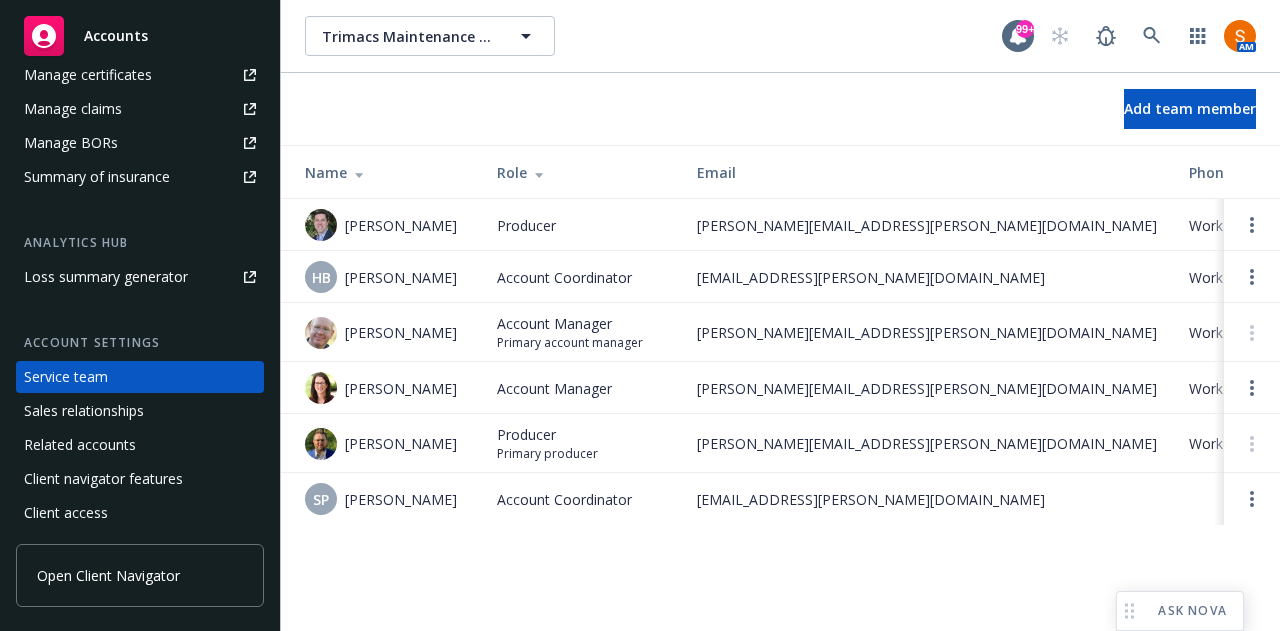 click on "Work [PHONE_NUMBER]" at bounding box center (1270, 443) 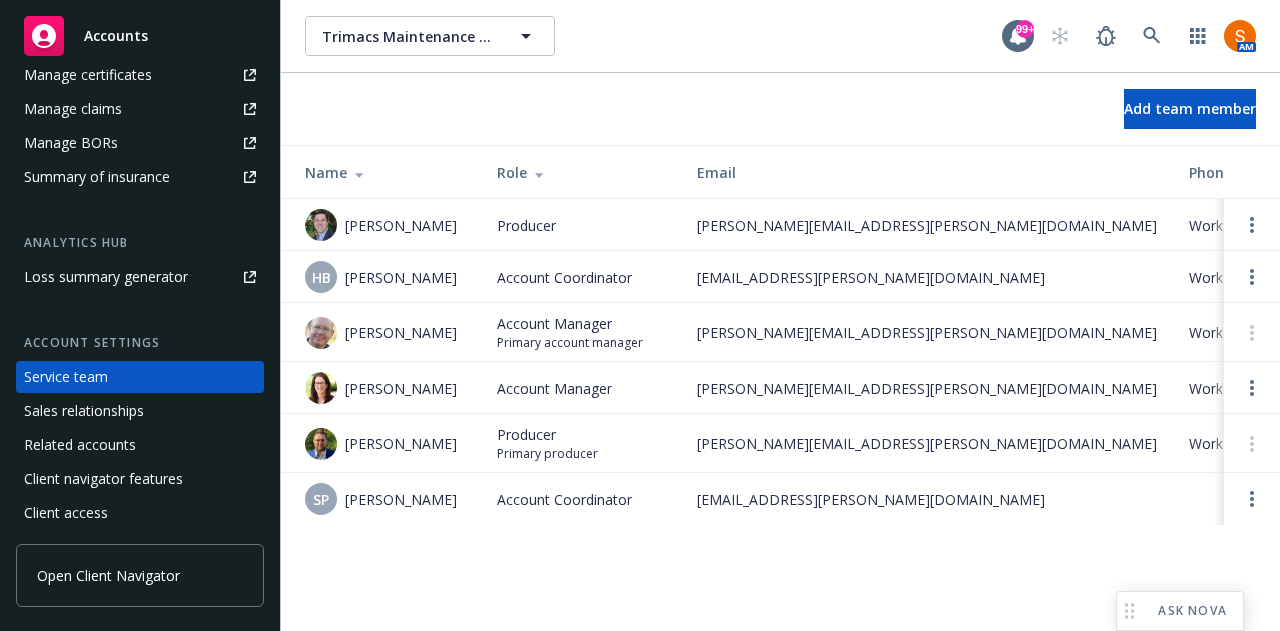 click on "Work [PHONE_NUMBER]" at bounding box center [1270, 332] 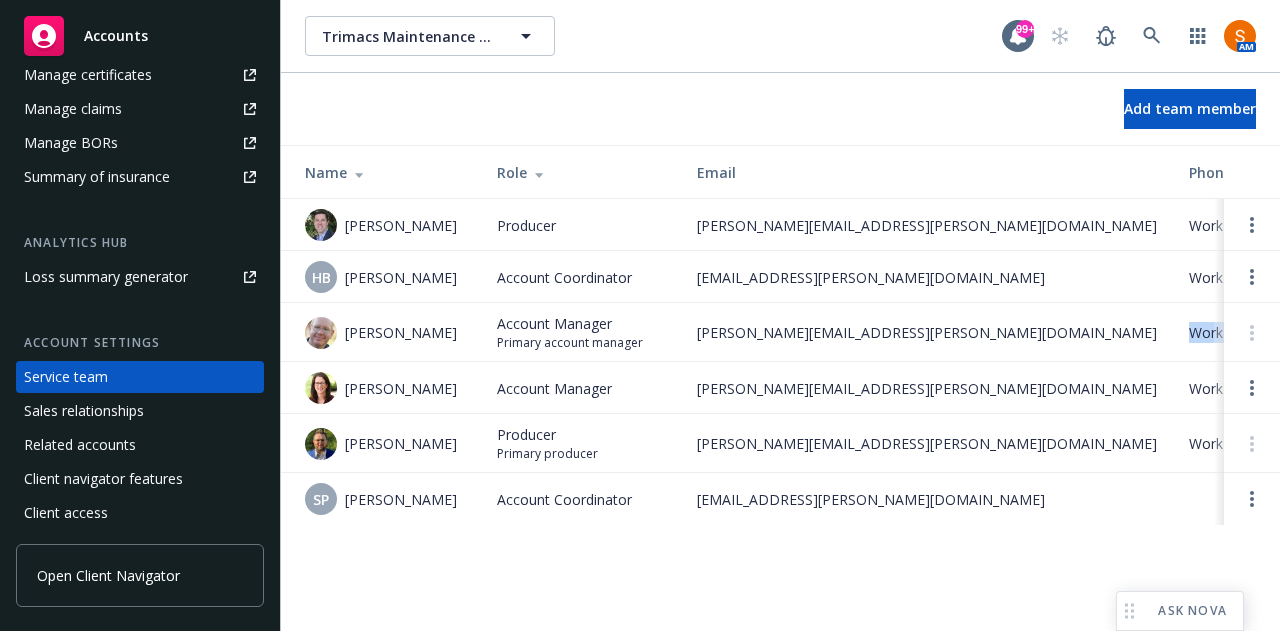 click on "Work [PHONE_NUMBER]" at bounding box center (1270, 332) 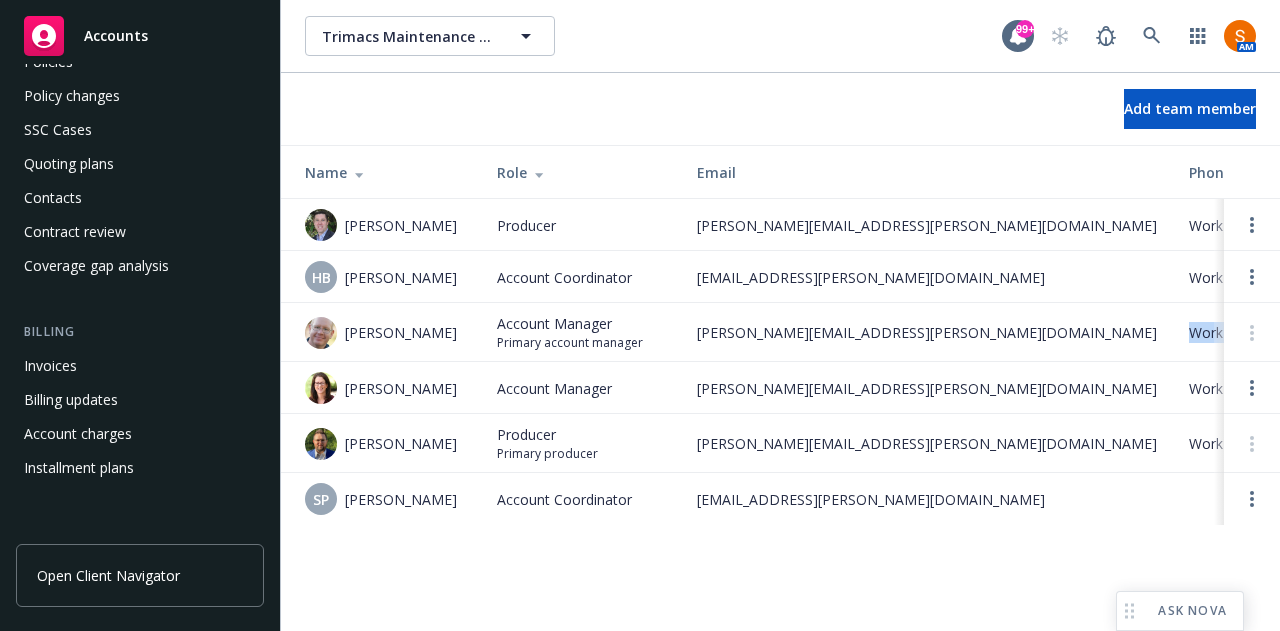 scroll, scrollTop: 0, scrollLeft: 0, axis: both 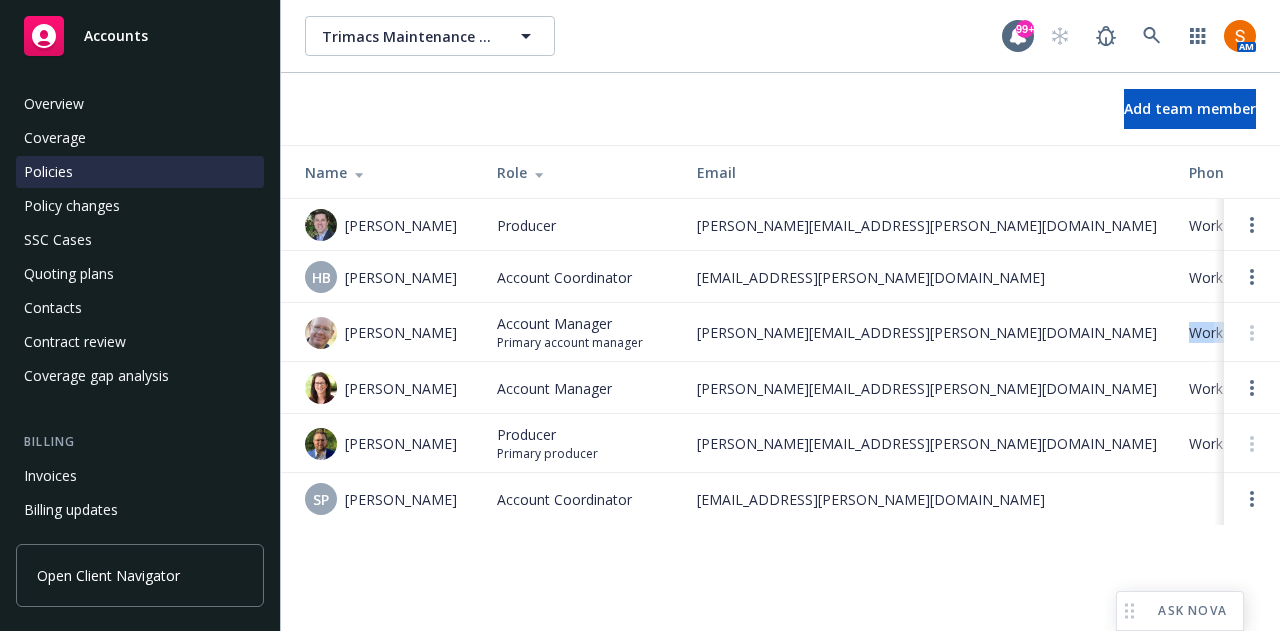 click on "Policies" at bounding box center (140, 172) 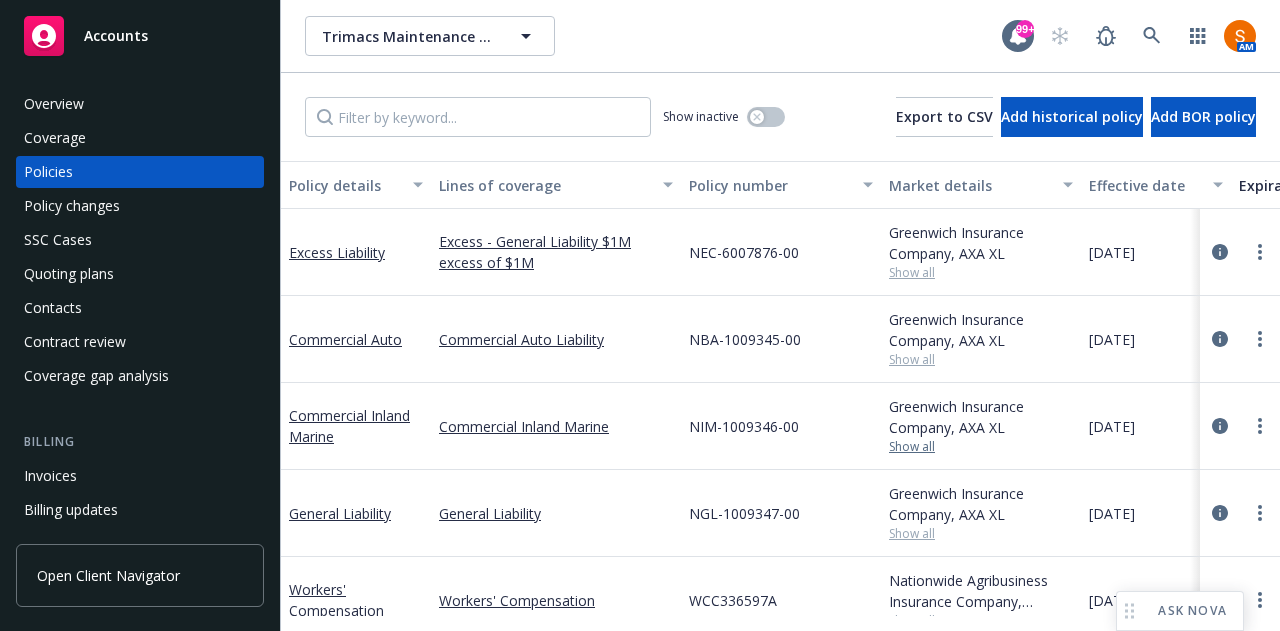scroll, scrollTop: 41, scrollLeft: 0, axis: vertical 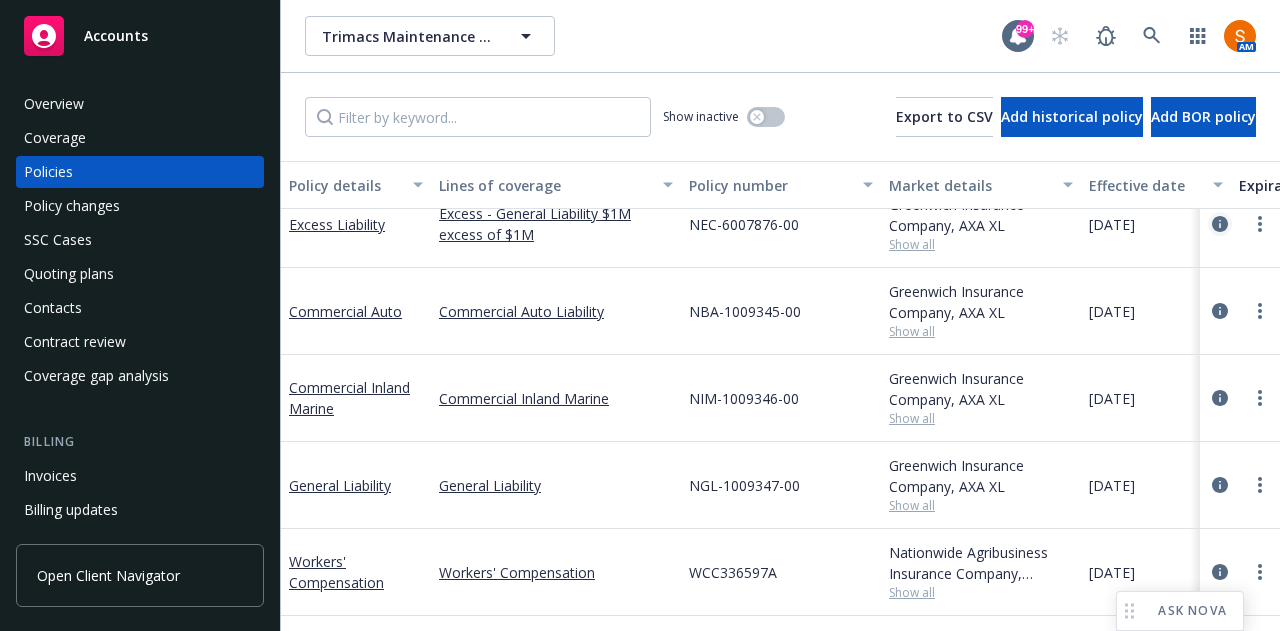 click 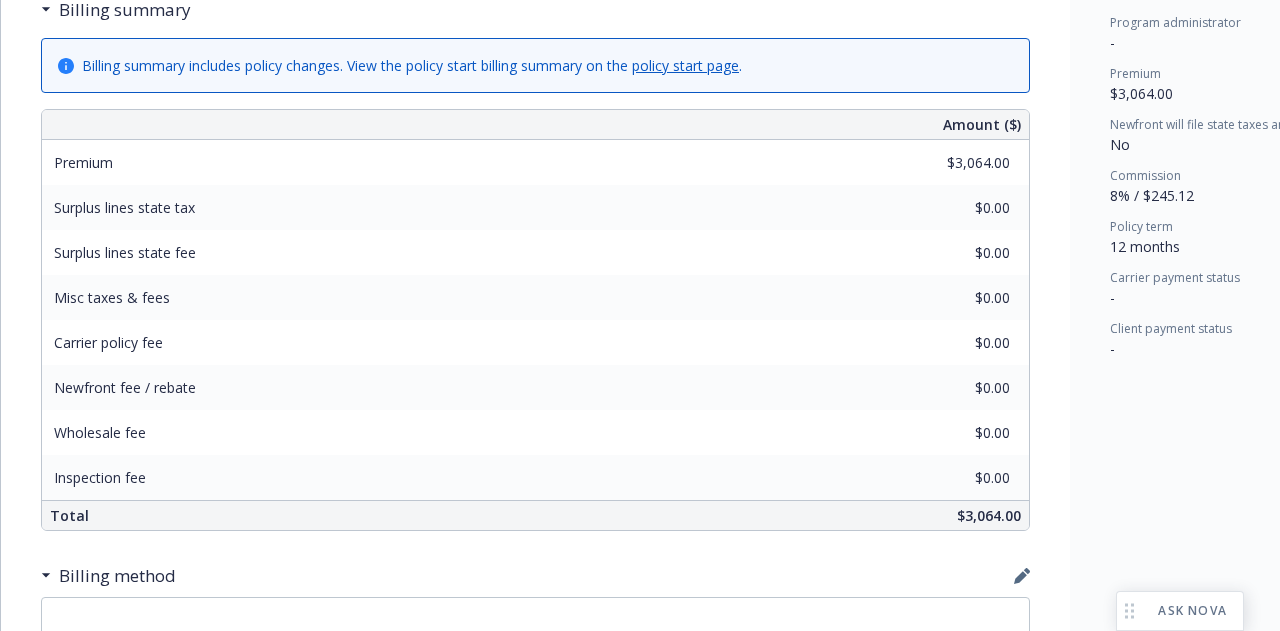 scroll, scrollTop: 0, scrollLeft: 0, axis: both 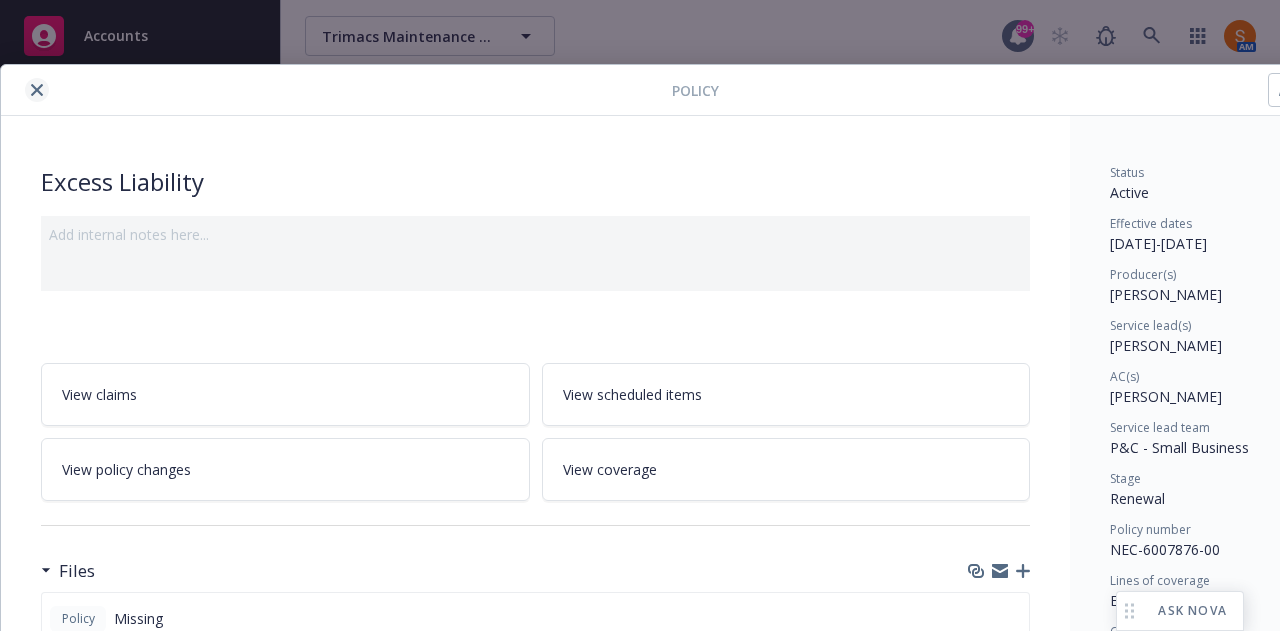 click at bounding box center [37, 90] 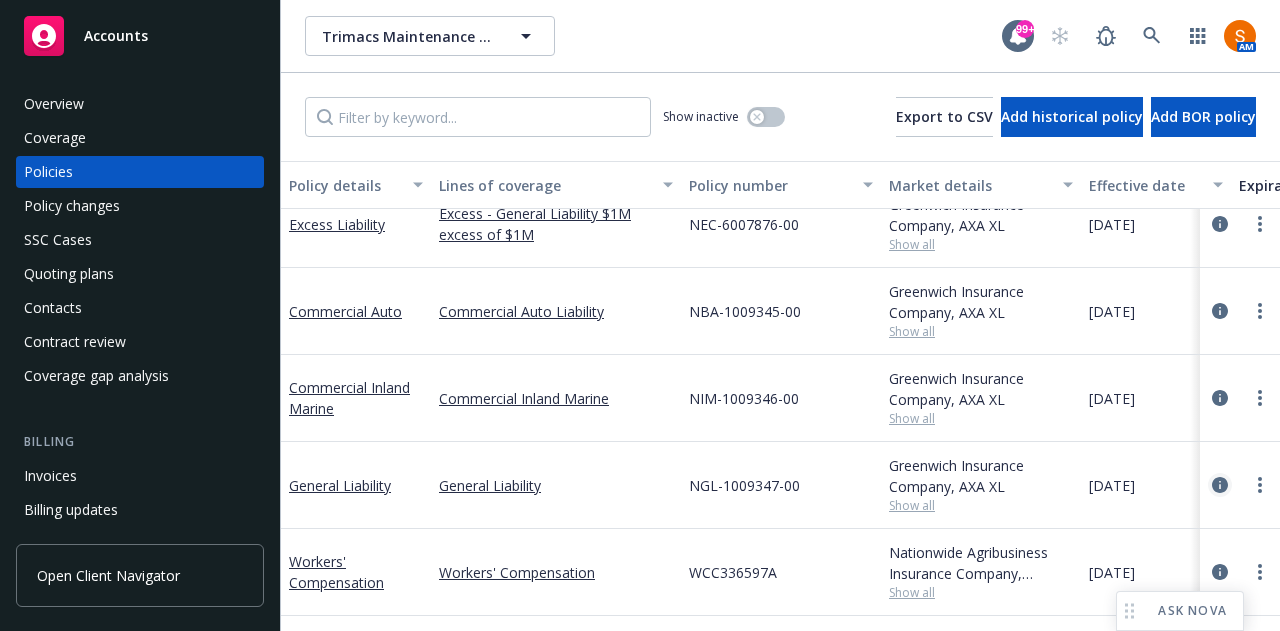click 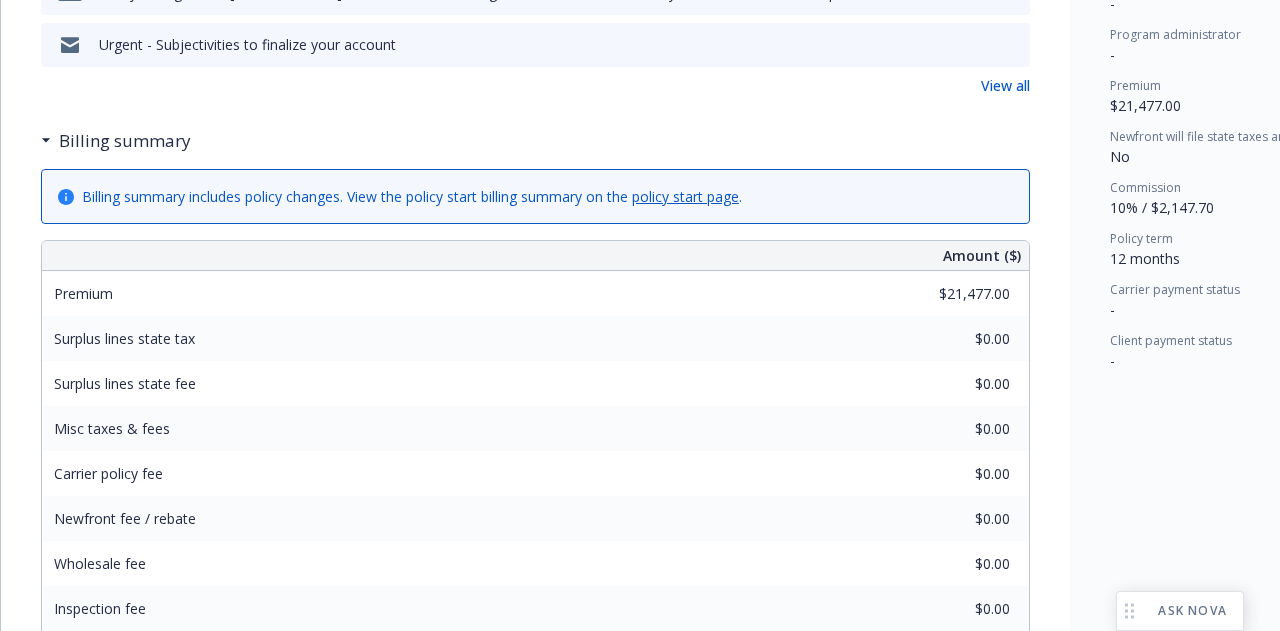 scroll, scrollTop: 798, scrollLeft: 0, axis: vertical 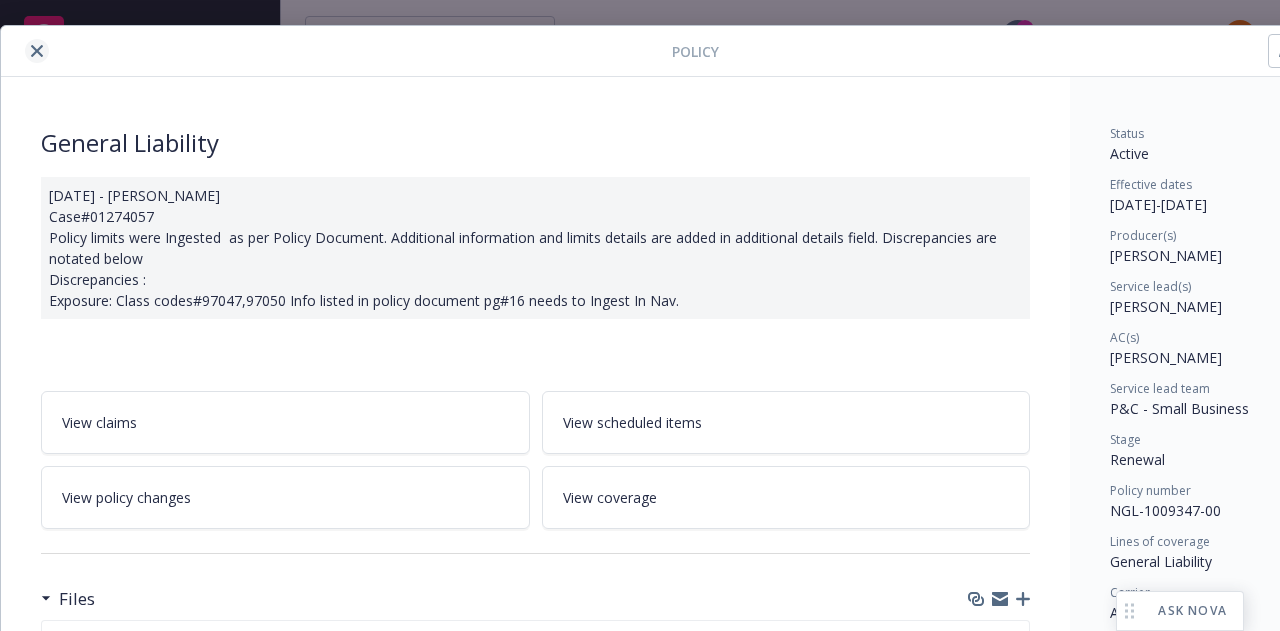 click 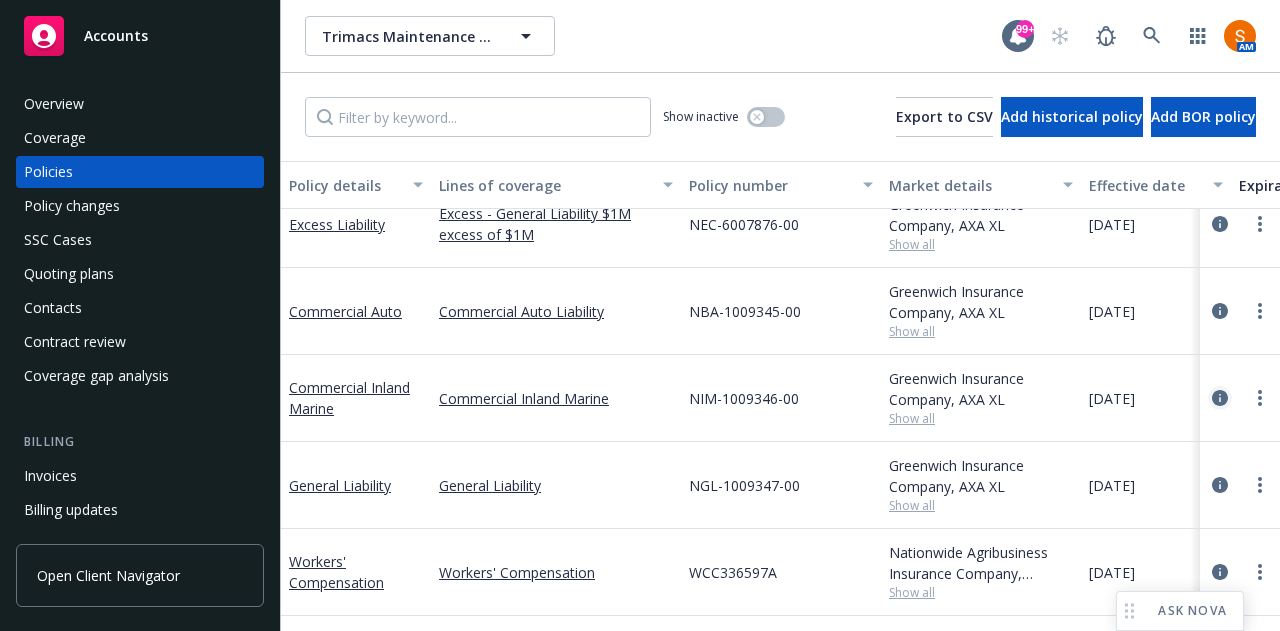 click at bounding box center [1220, 398] 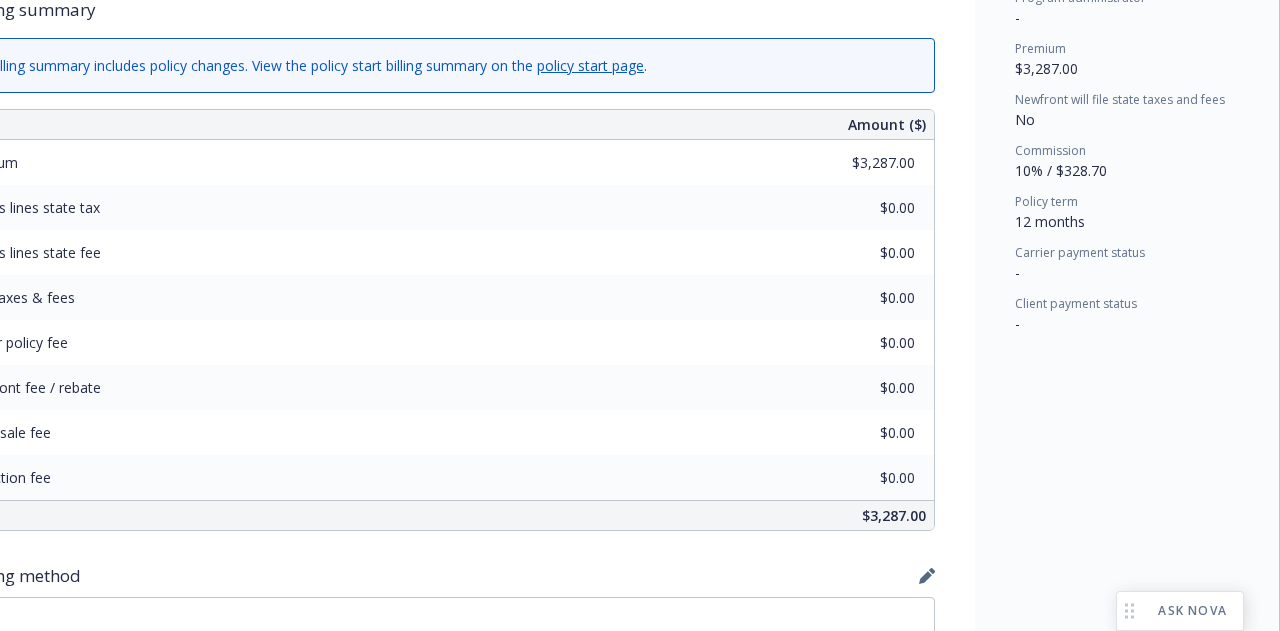 scroll, scrollTop: 788, scrollLeft: 110, axis: both 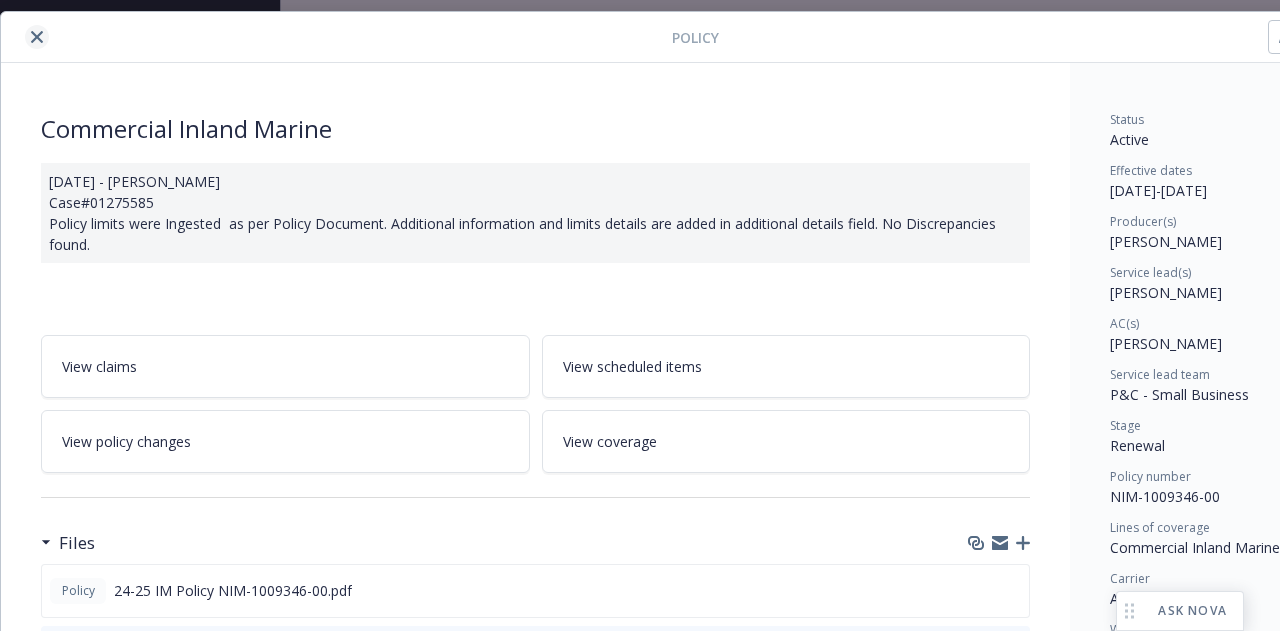 click 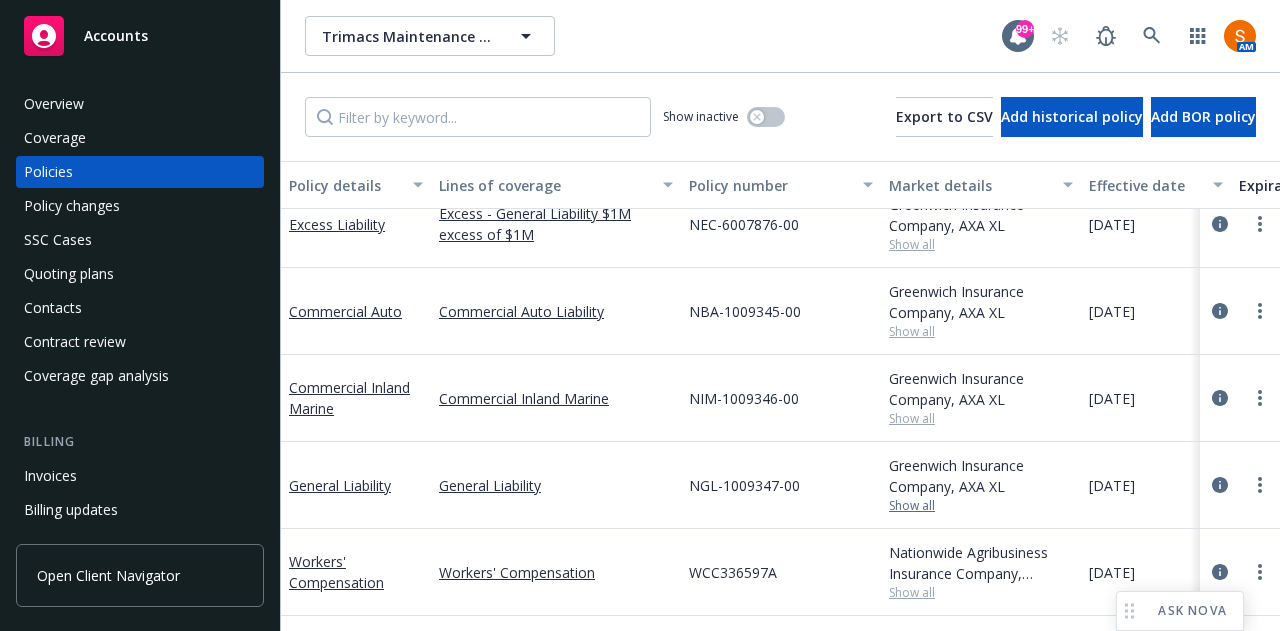 scroll, scrollTop: 0, scrollLeft: 0, axis: both 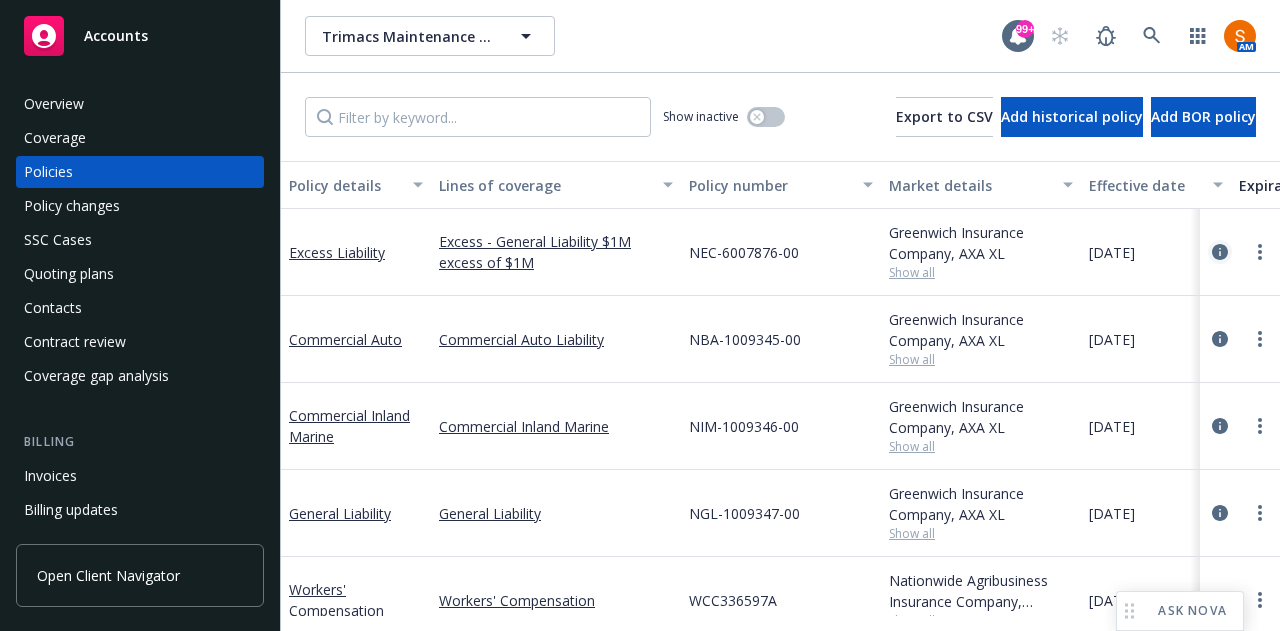 click 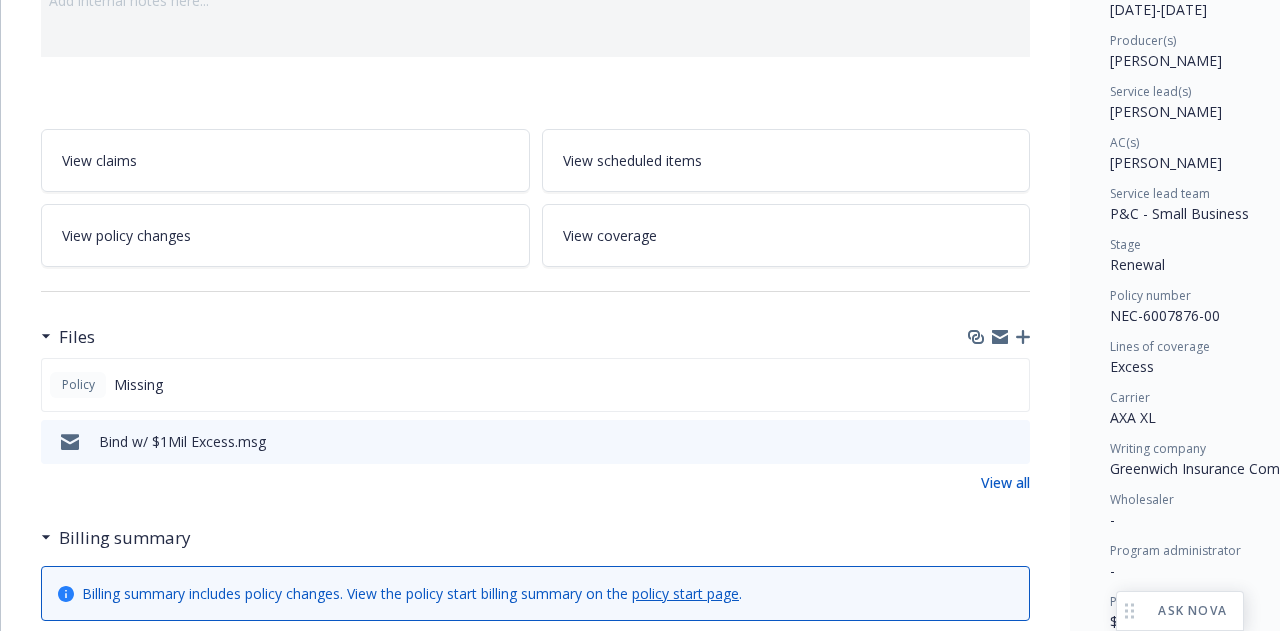 scroll, scrollTop: 235, scrollLeft: 0, axis: vertical 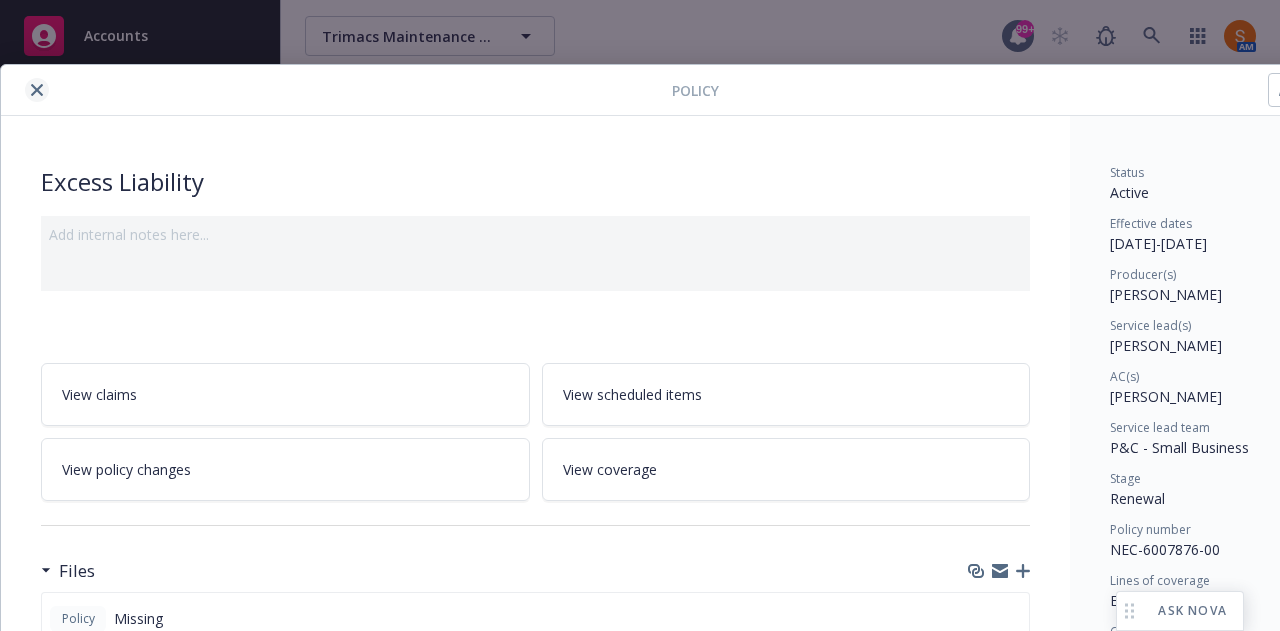 click at bounding box center [37, 90] 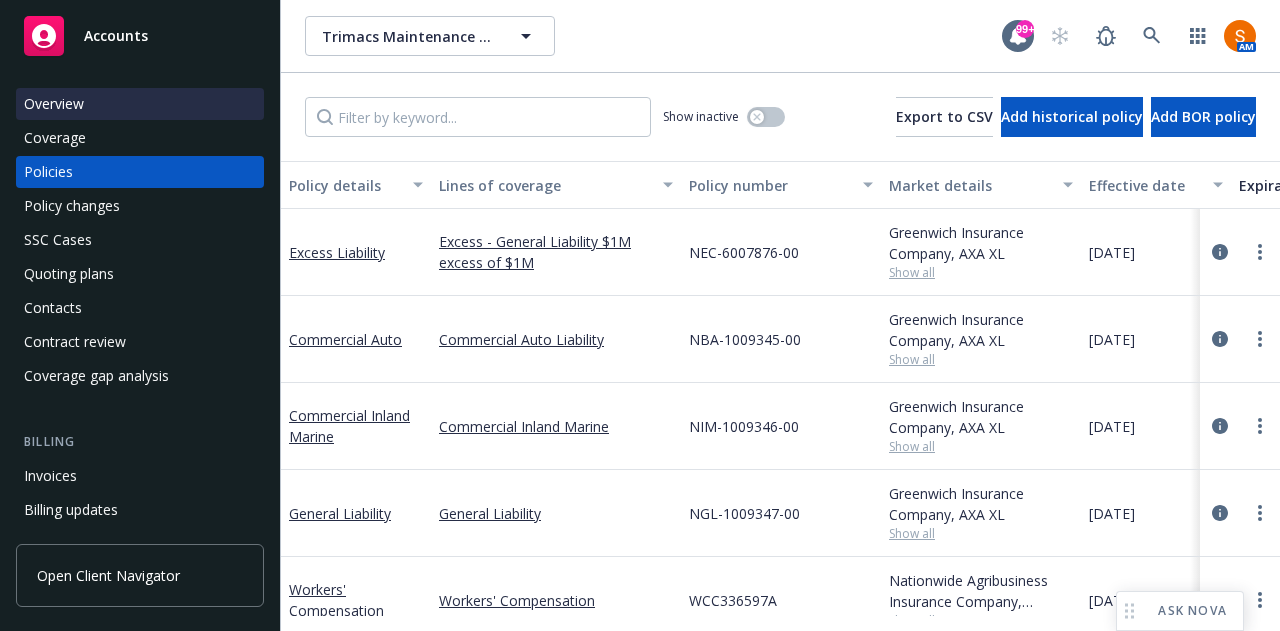 click on "Overview" at bounding box center [140, 104] 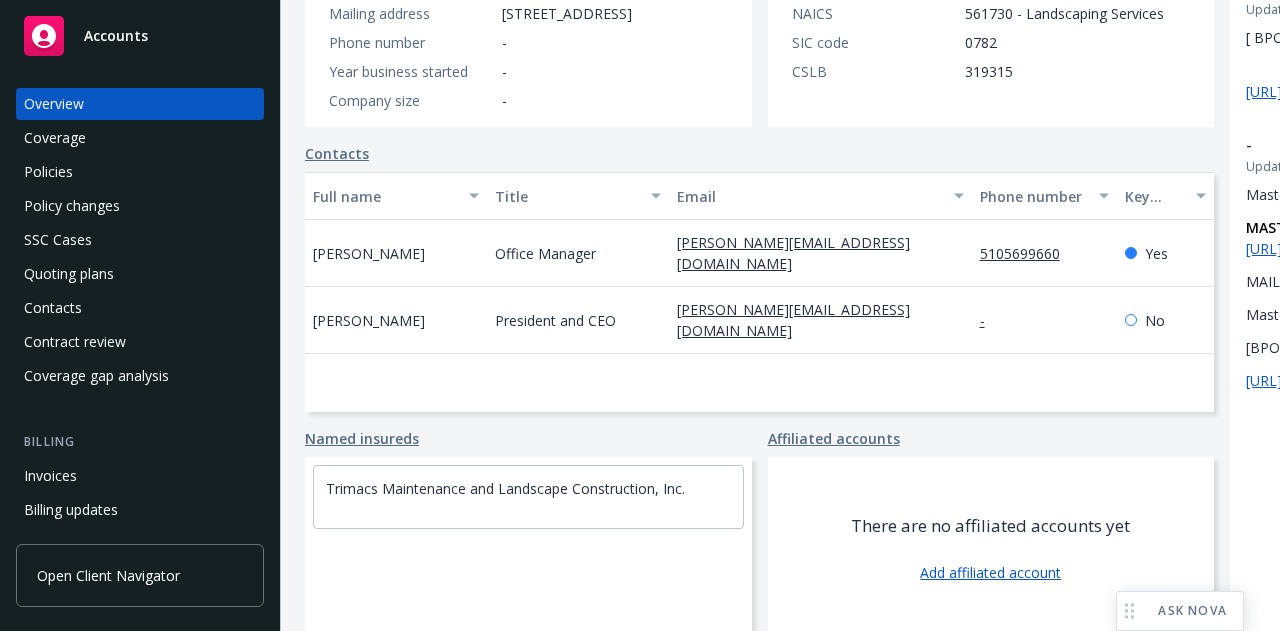 scroll, scrollTop: 411, scrollLeft: 0, axis: vertical 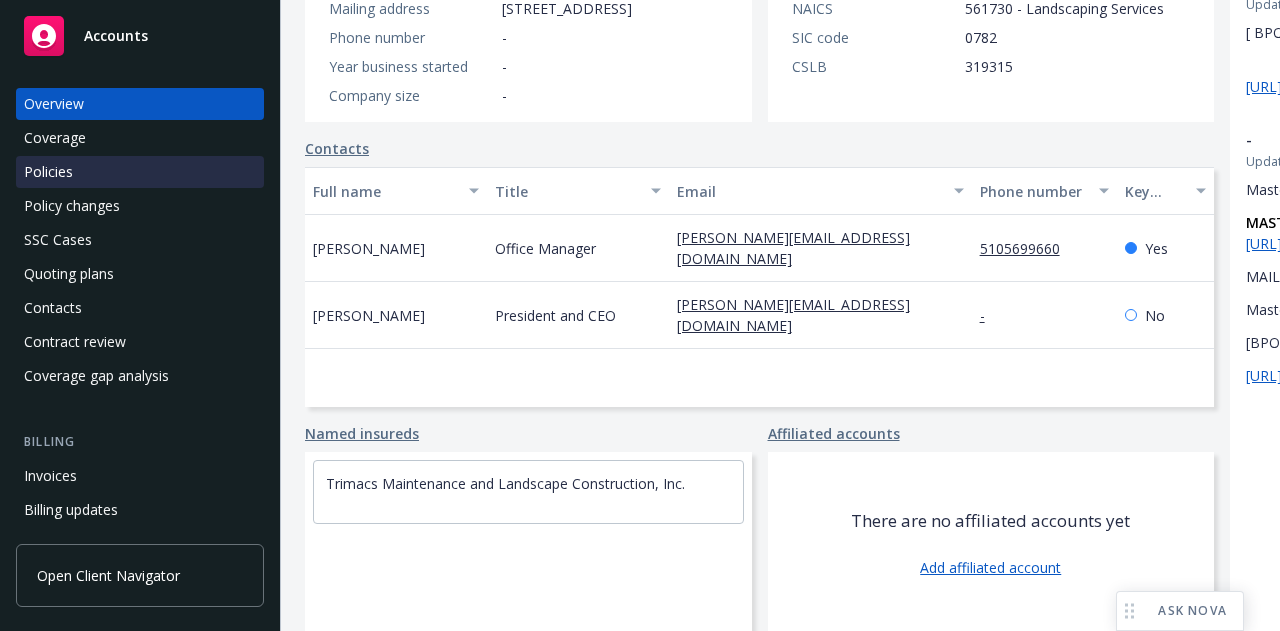 click on "Policies" at bounding box center (48, 172) 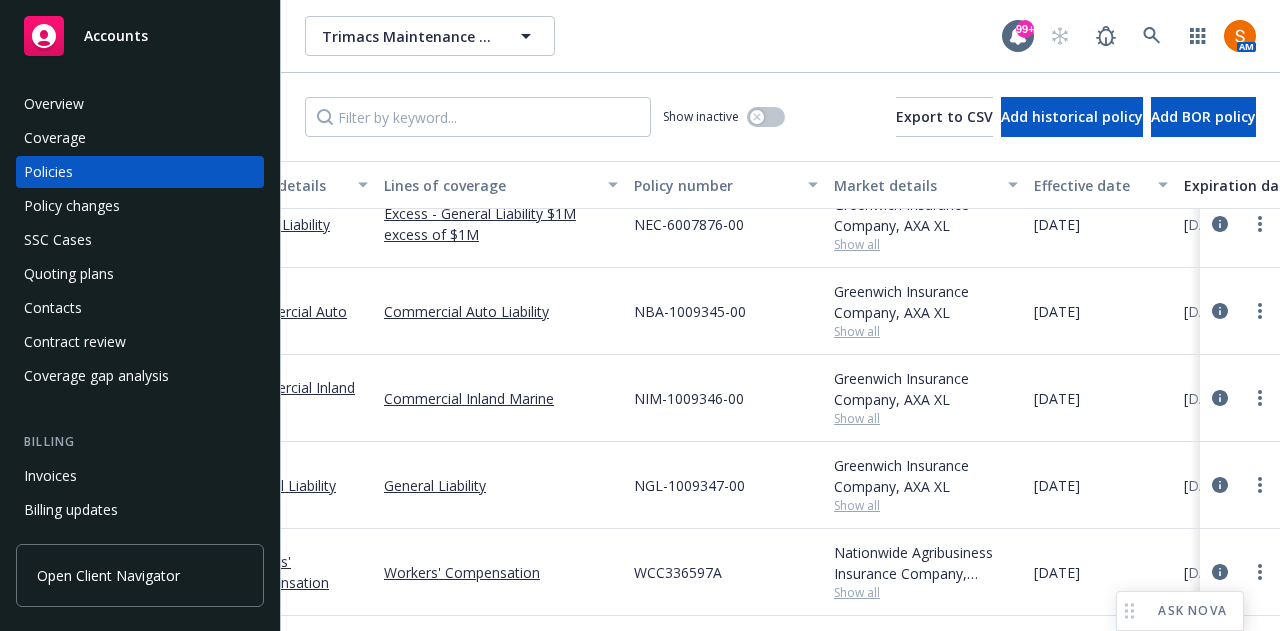 scroll, scrollTop: 41, scrollLeft: 49, axis: both 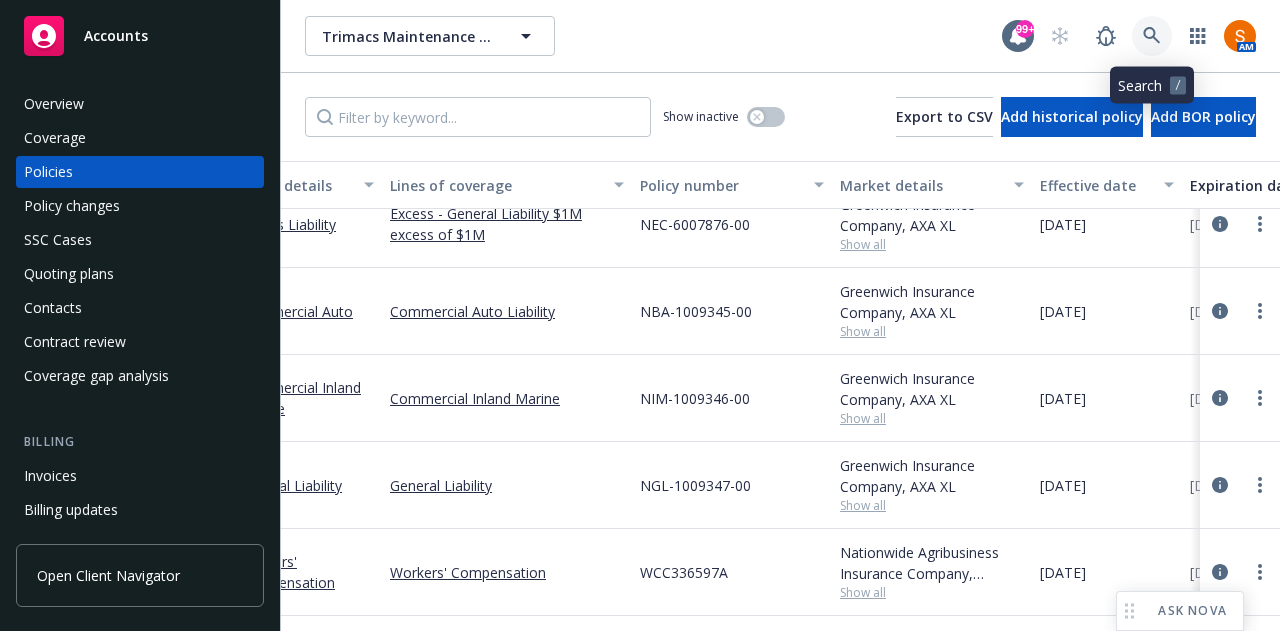 click 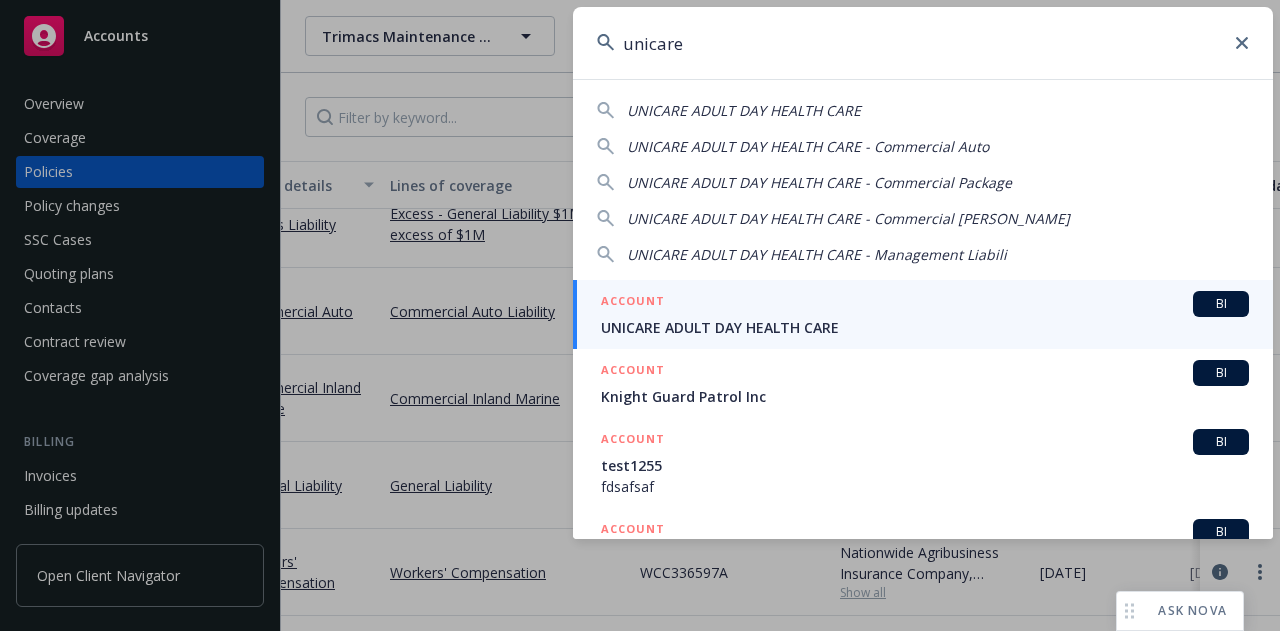 type on "unicare" 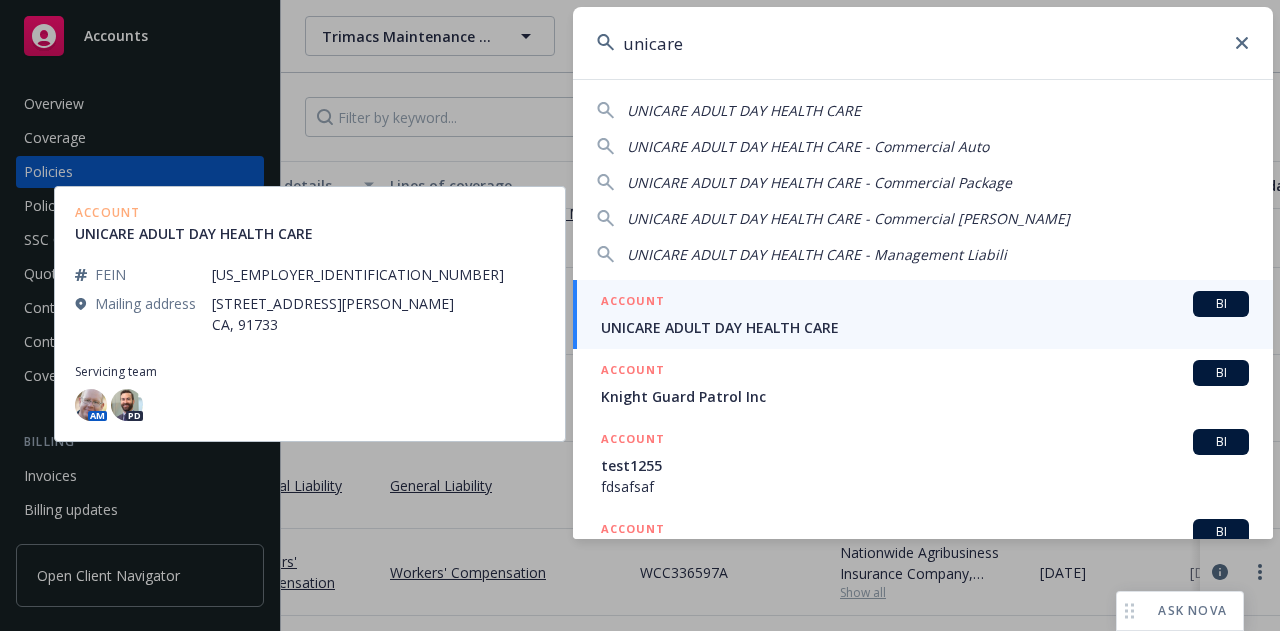 click on "ACCOUNT BI" at bounding box center [925, 304] 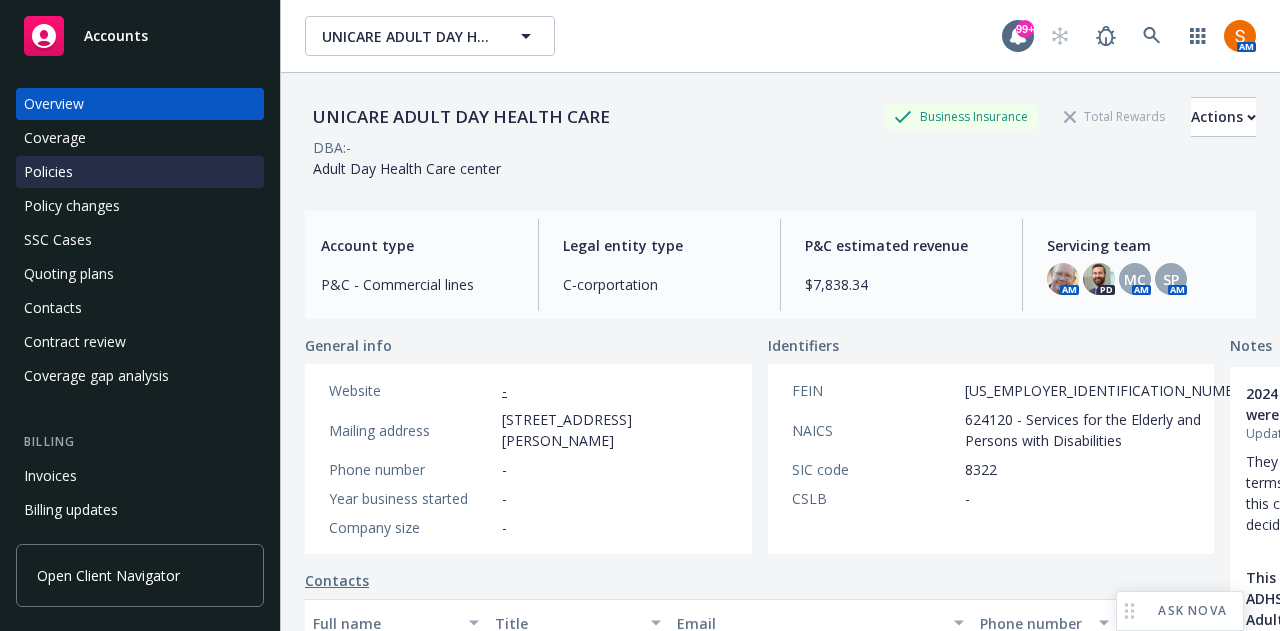 click on "Policies" at bounding box center (140, 172) 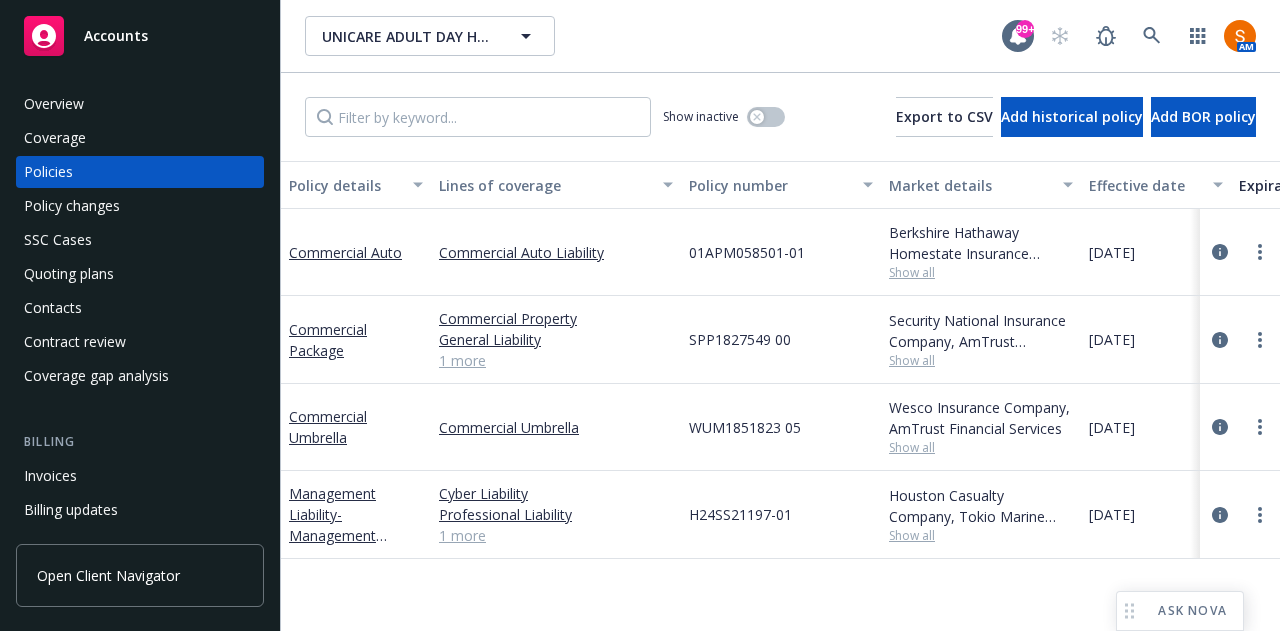 click on "01APM058501-01" at bounding box center [747, 252] 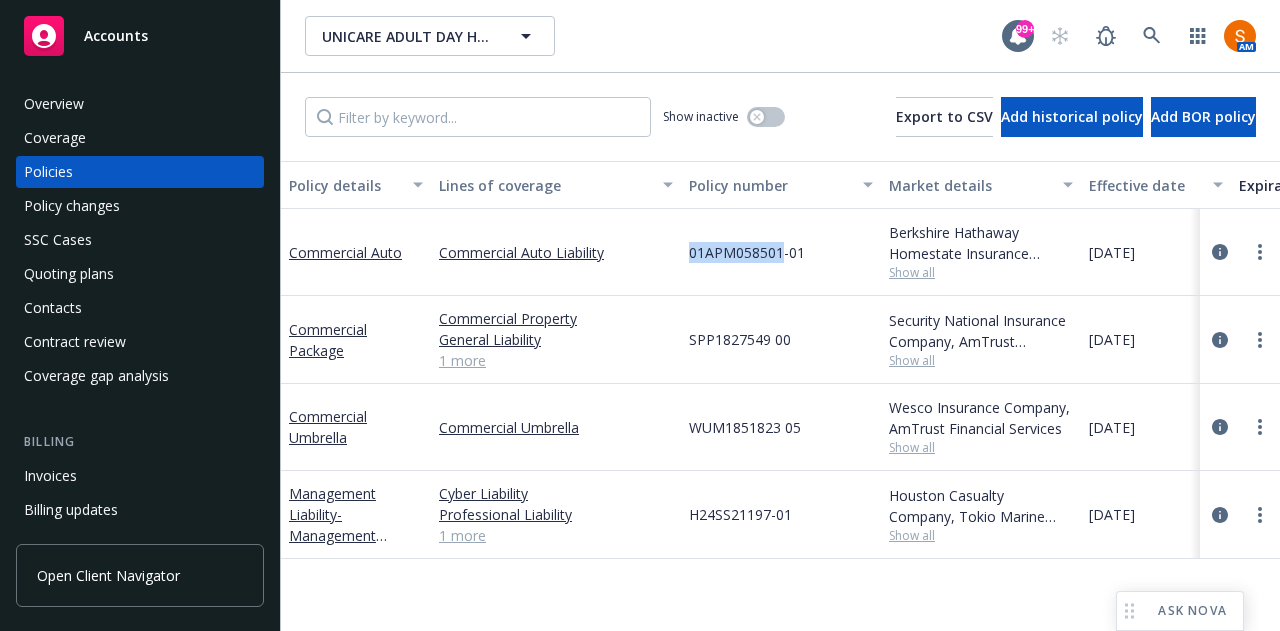 click on "01APM058501-01" at bounding box center (747, 252) 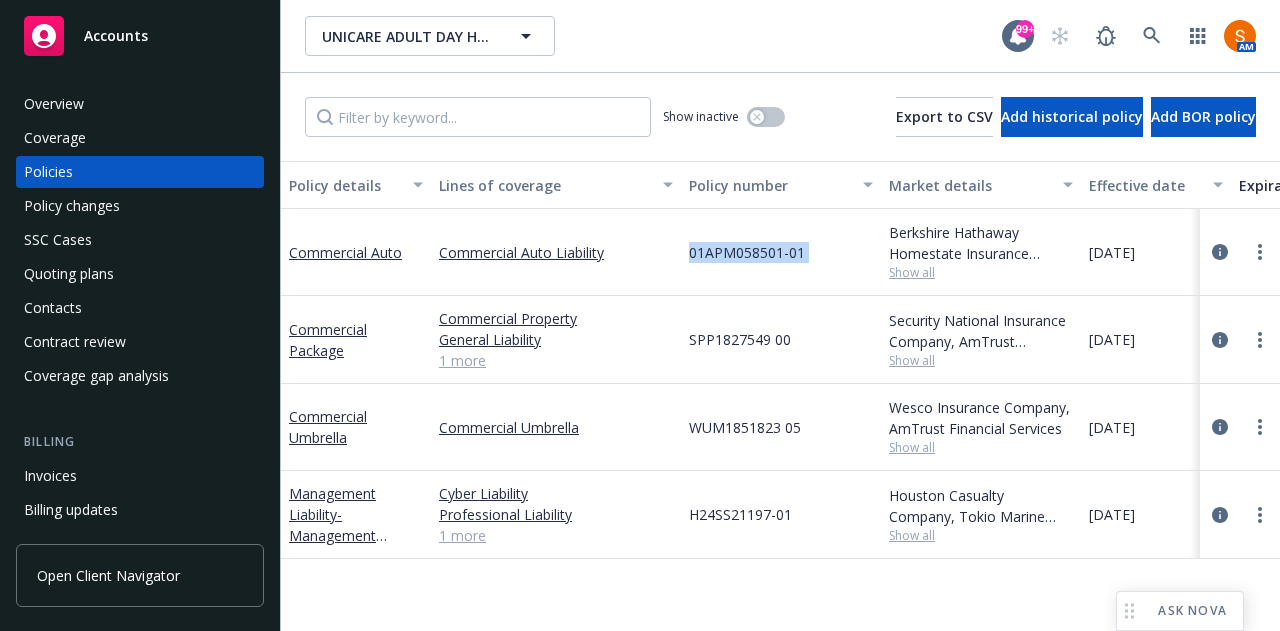 click on "01APM058501-01" at bounding box center [747, 252] 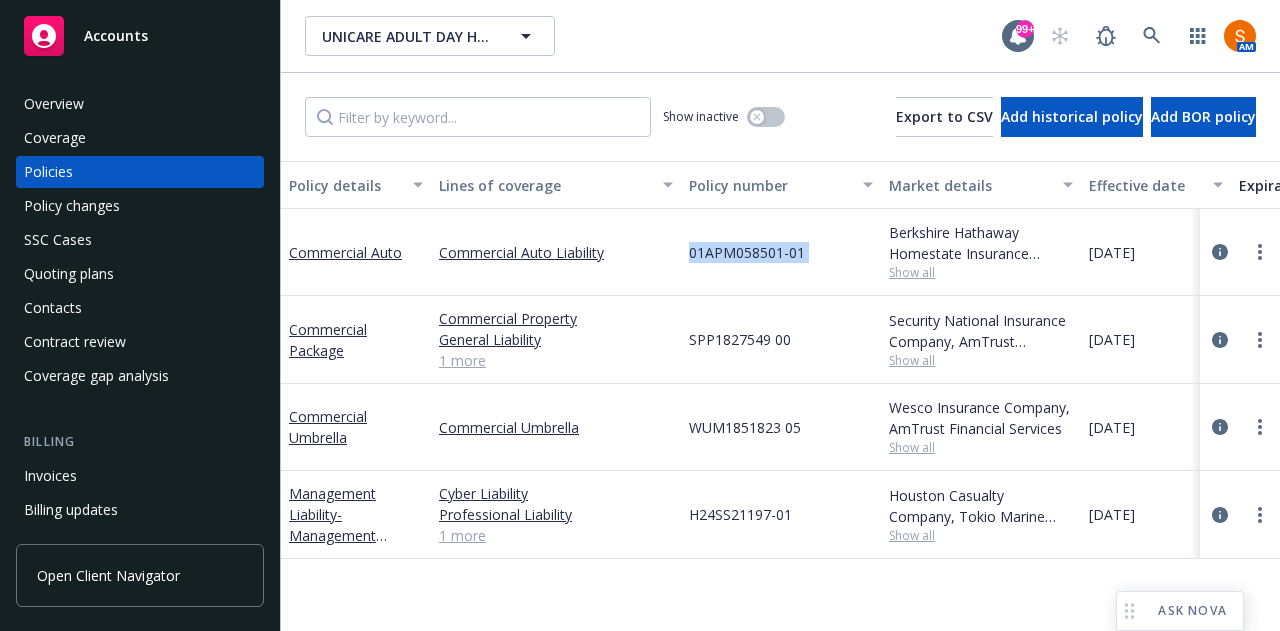 copy on "01APM058501-01" 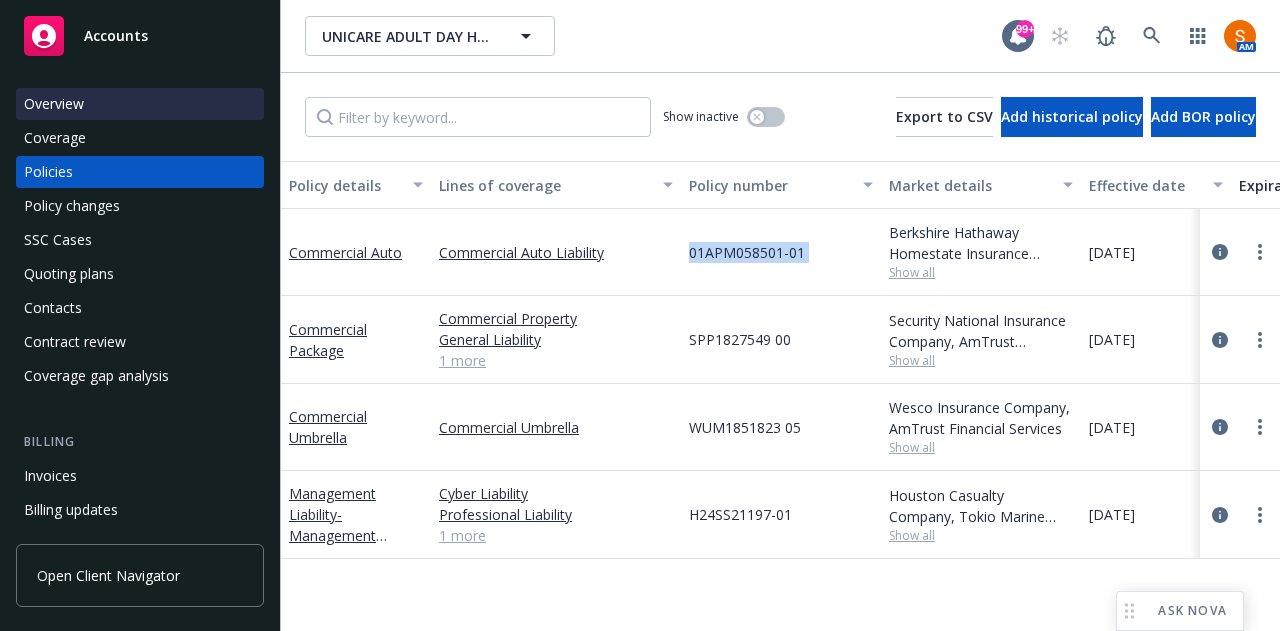 click on "Overview" at bounding box center (140, 104) 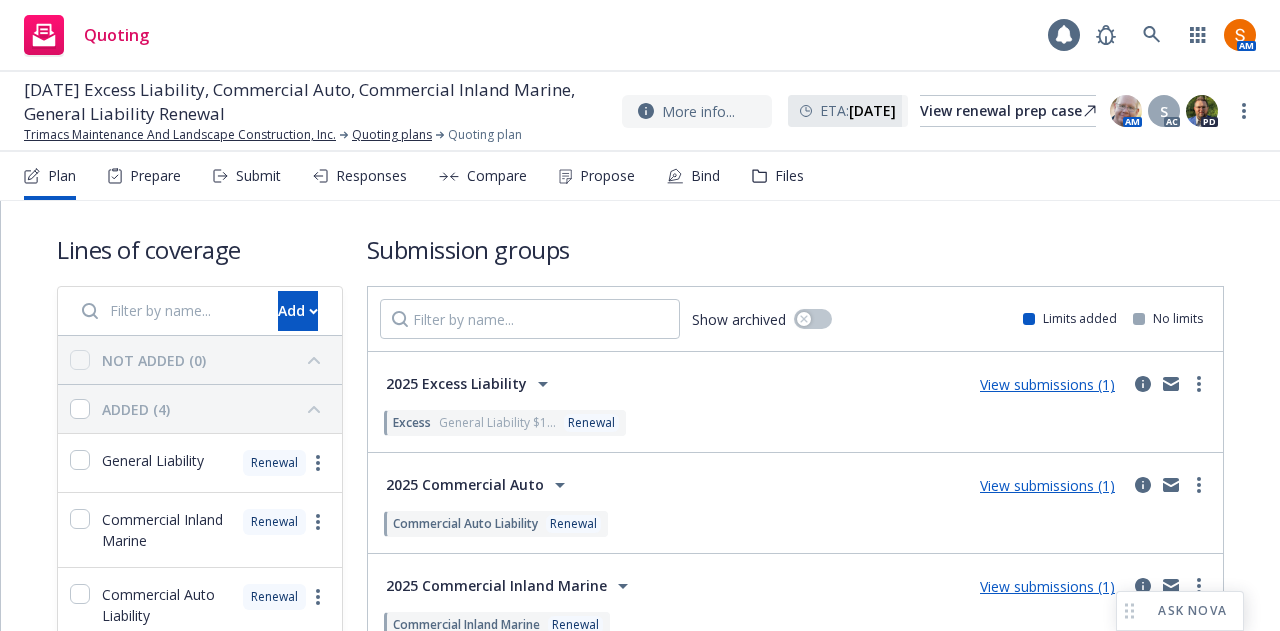 scroll, scrollTop: 0, scrollLeft: 0, axis: both 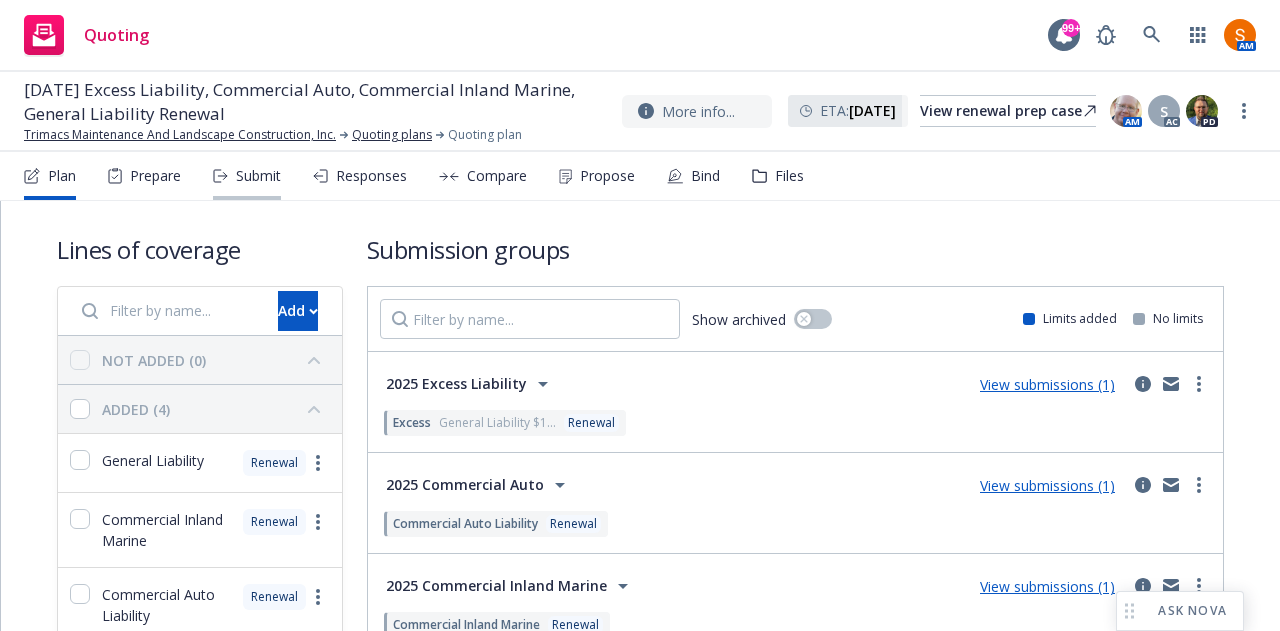 click on "Submit" at bounding box center (247, 176) 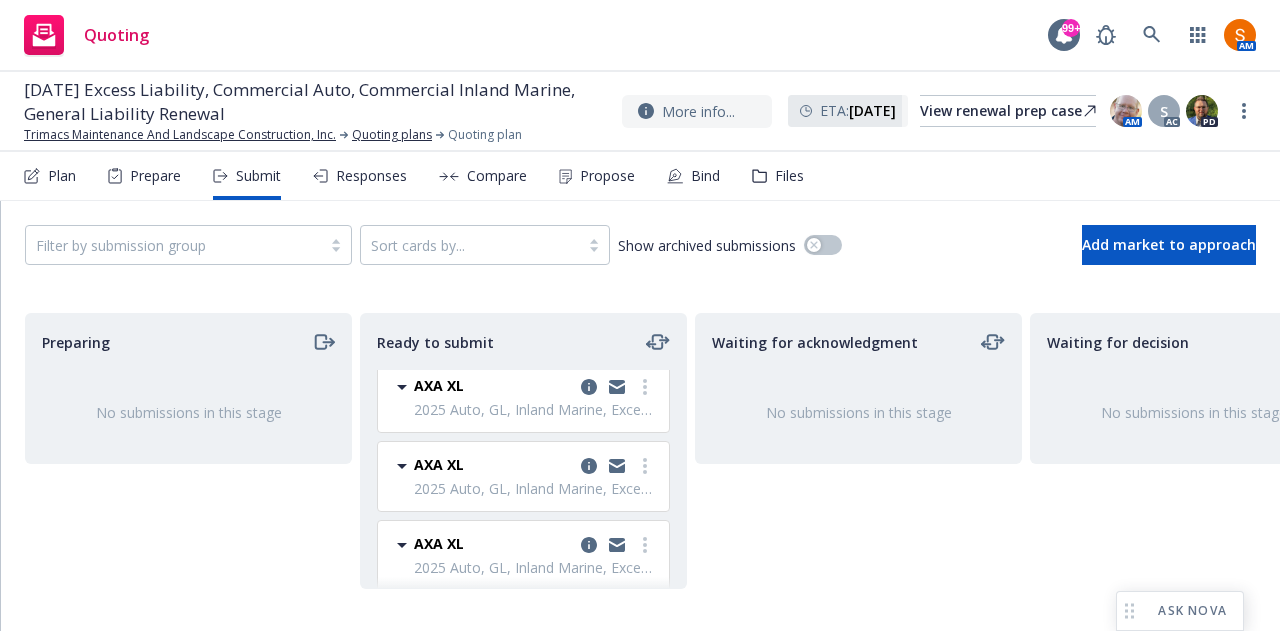 scroll, scrollTop: 0, scrollLeft: 0, axis: both 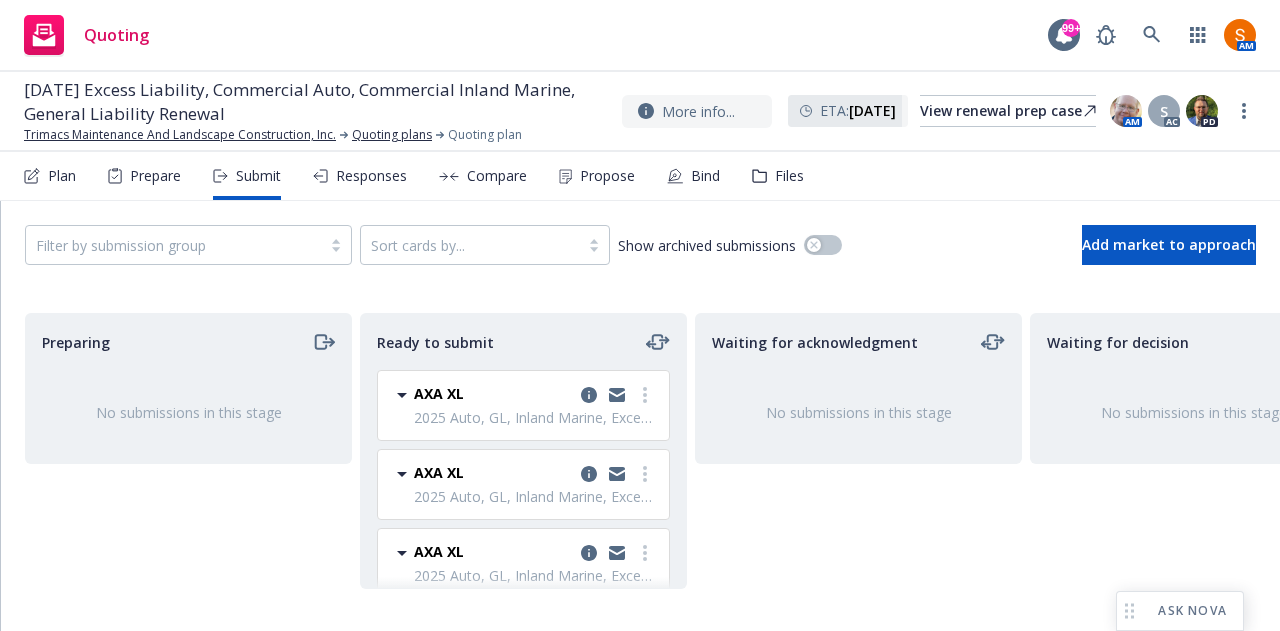 click on "Plan Prepare Submit Responses Compare Propose Bind Files" at bounding box center [414, 176] 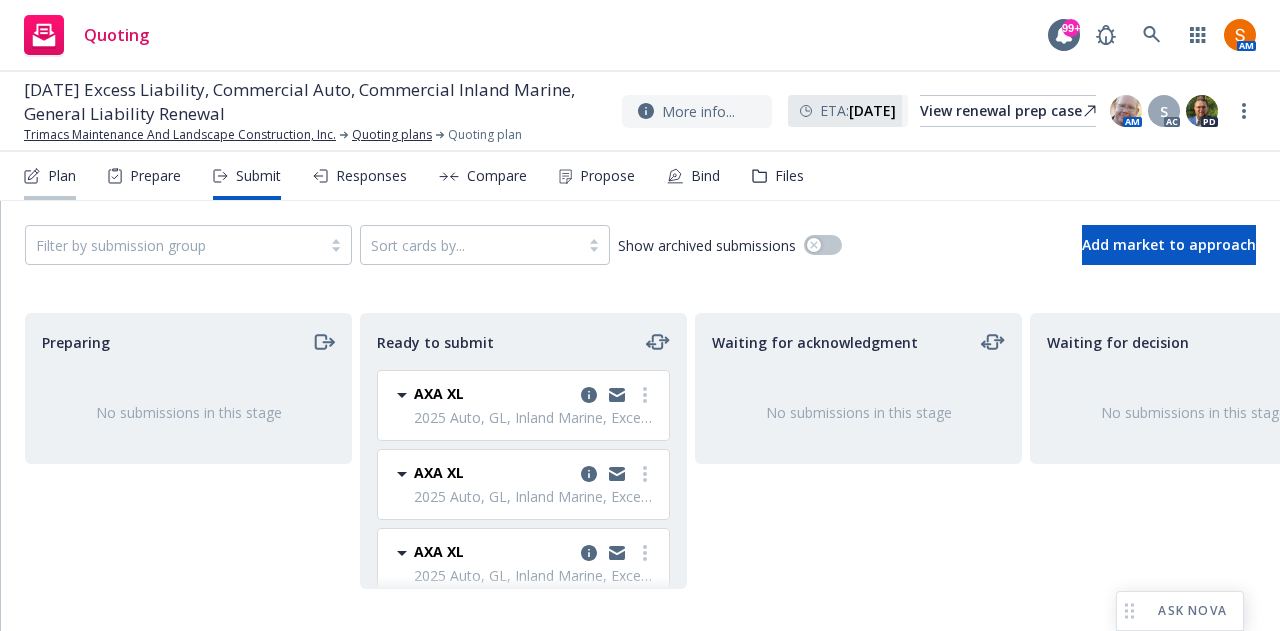 click on "Plan" at bounding box center [50, 176] 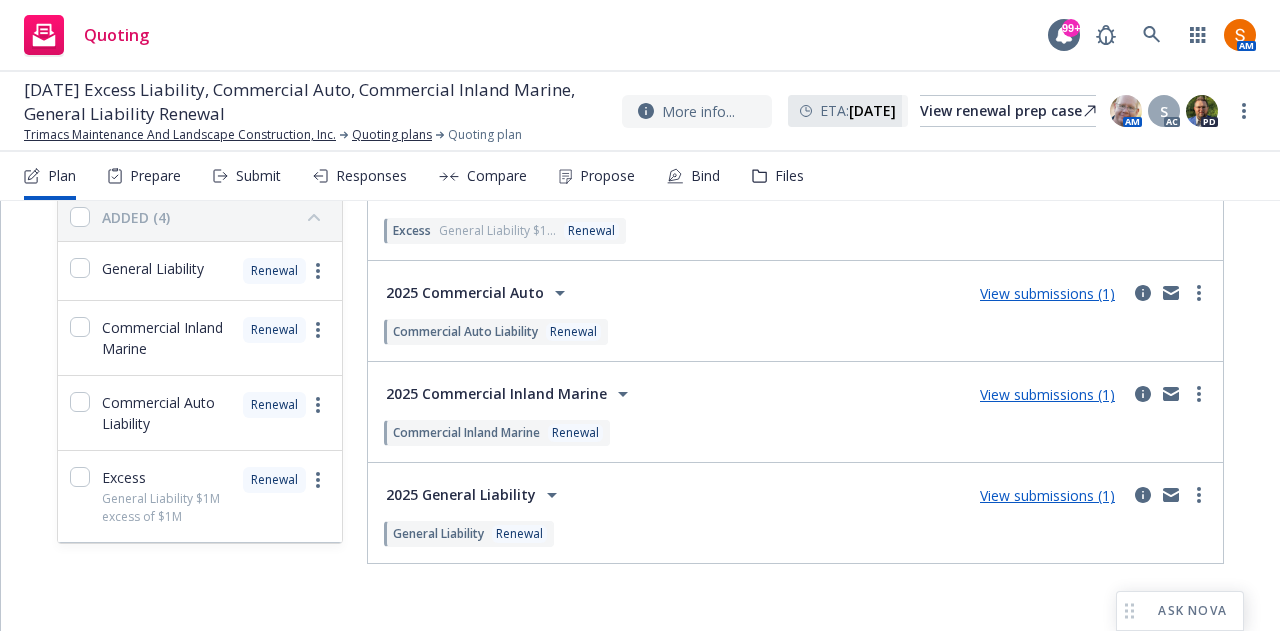 scroll, scrollTop: 191, scrollLeft: 0, axis: vertical 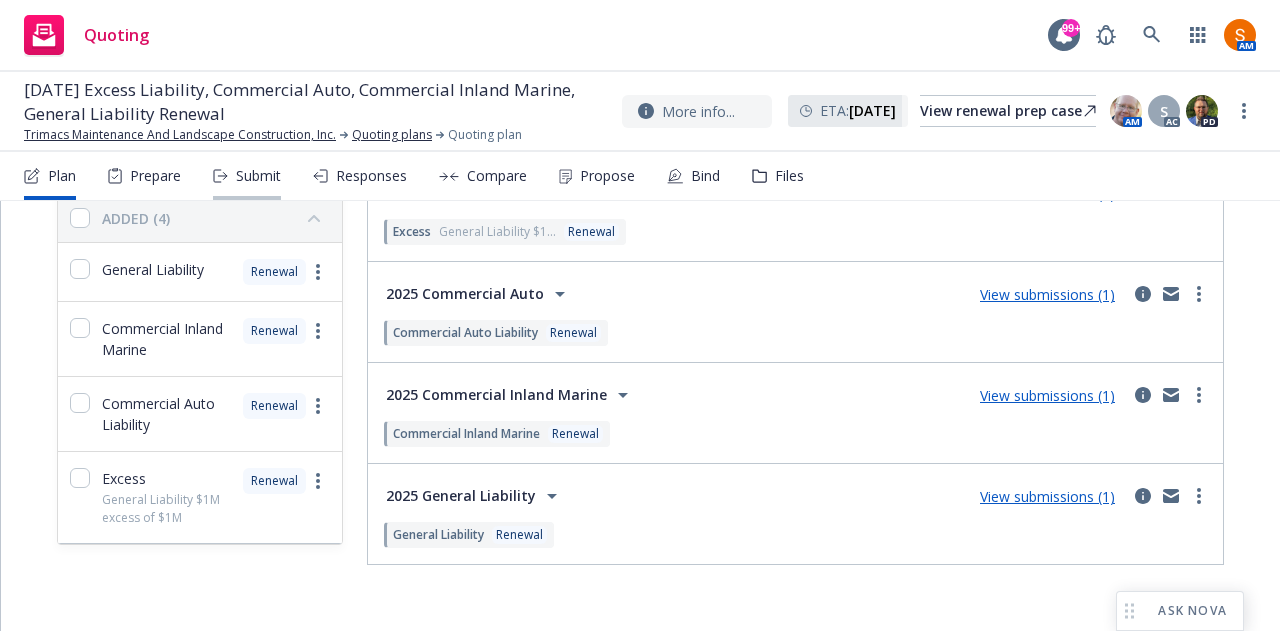 click on "Submit" at bounding box center (247, 176) 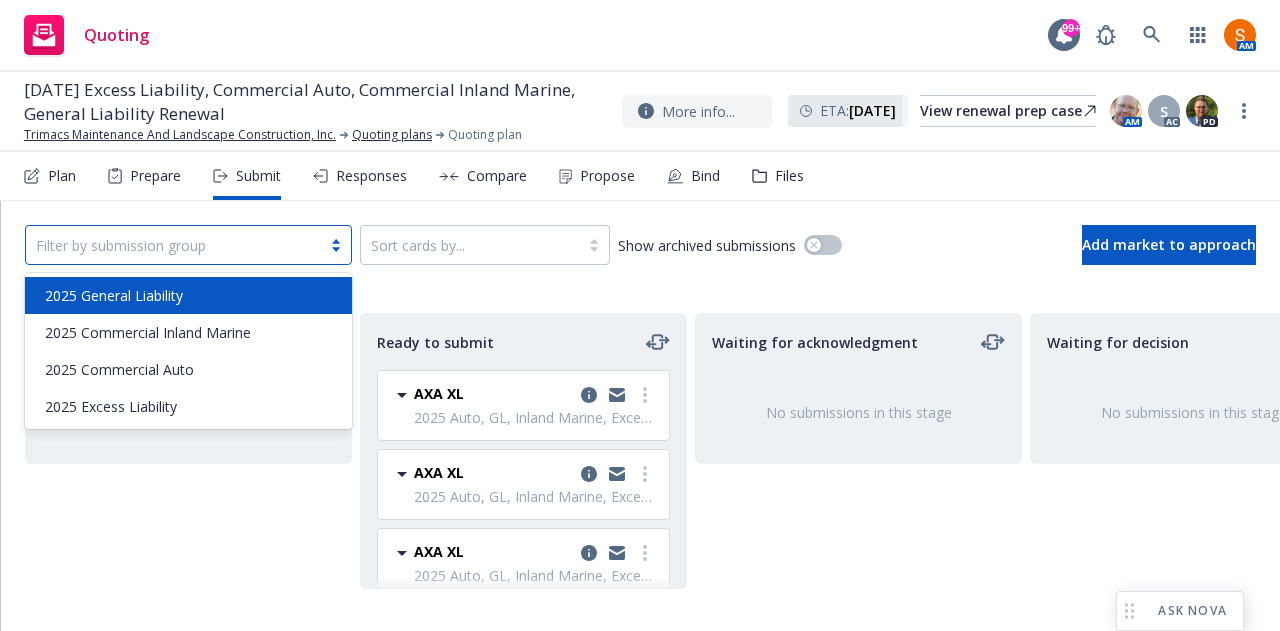 click at bounding box center (173, 245) 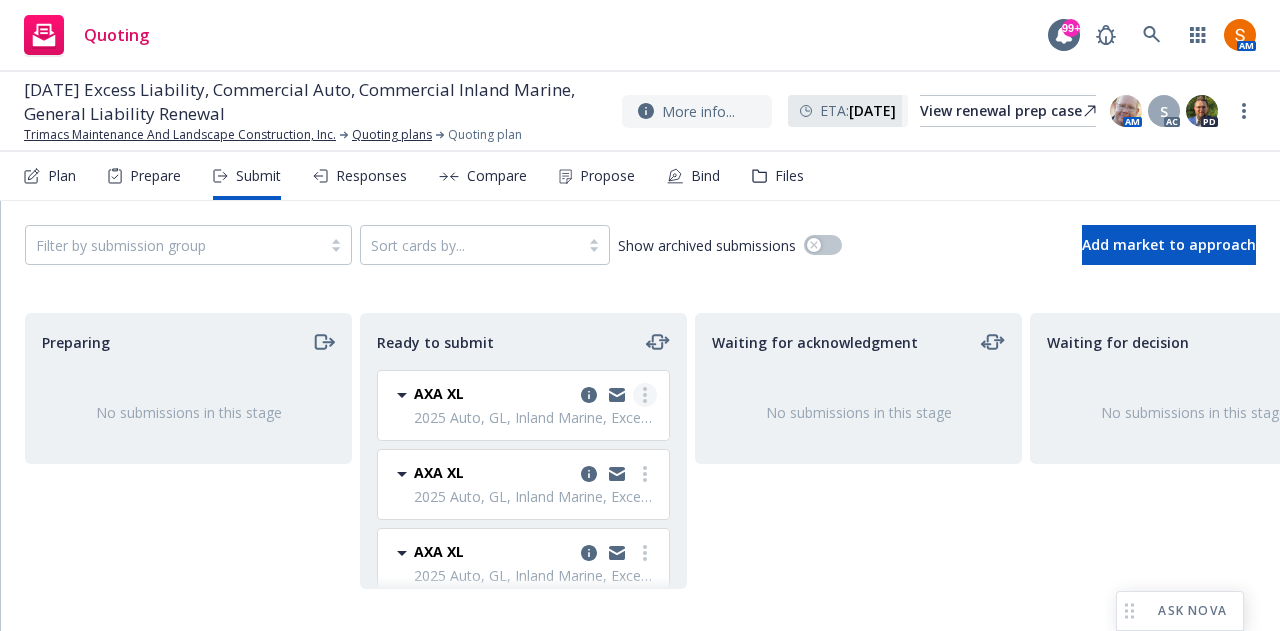 click at bounding box center [645, 395] 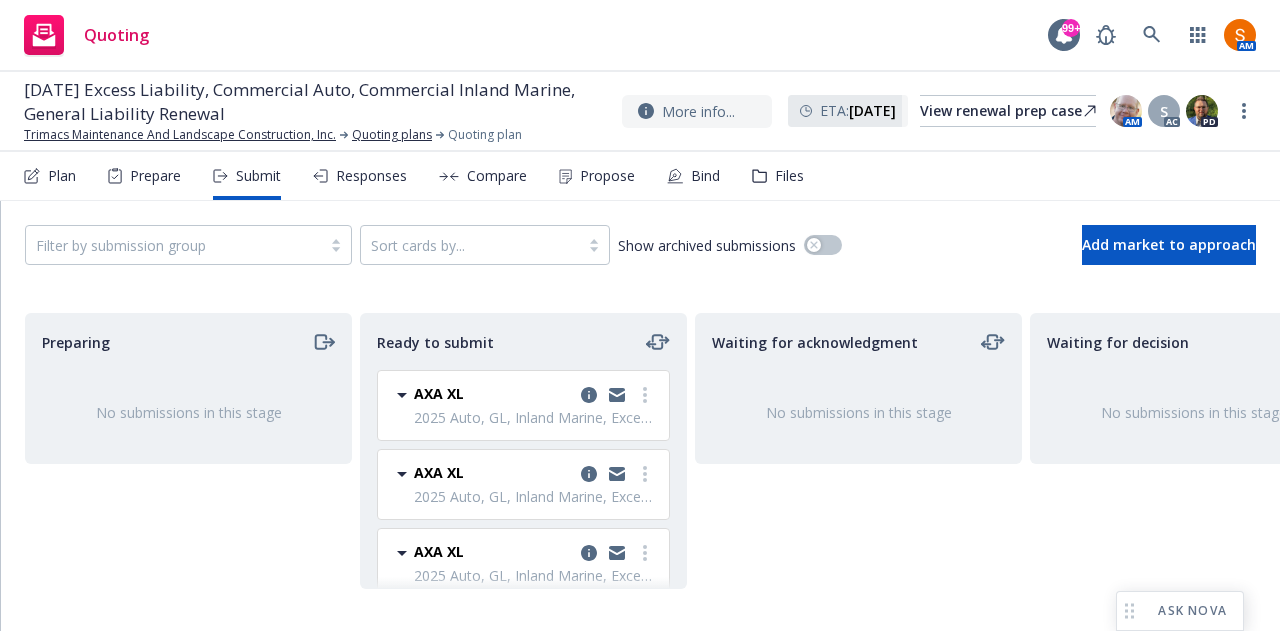 click on "No submissions in this stage" at bounding box center (858, 412) 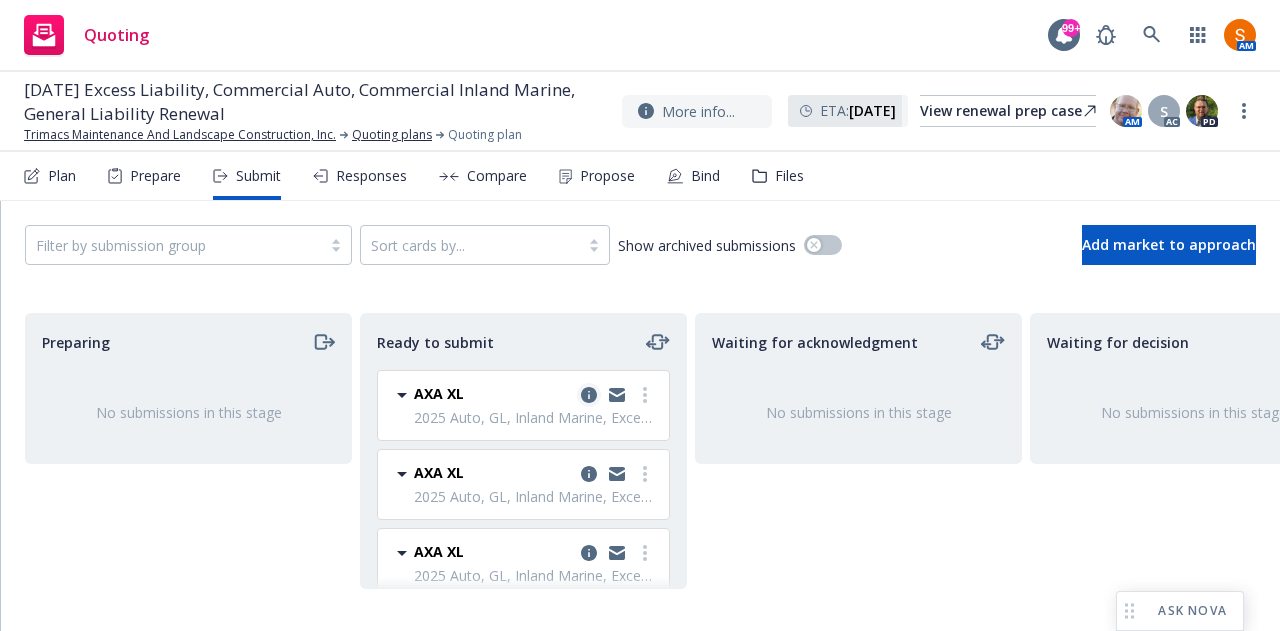 click 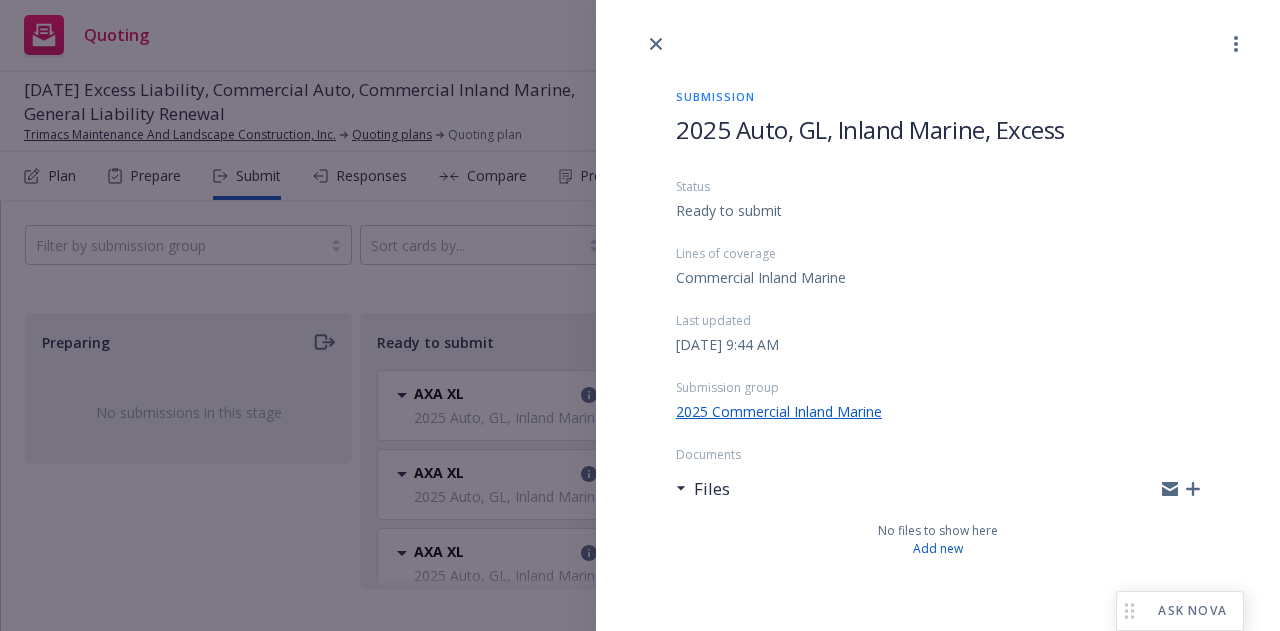 scroll, scrollTop: 42, scrollLeft: 0, axis: vertical 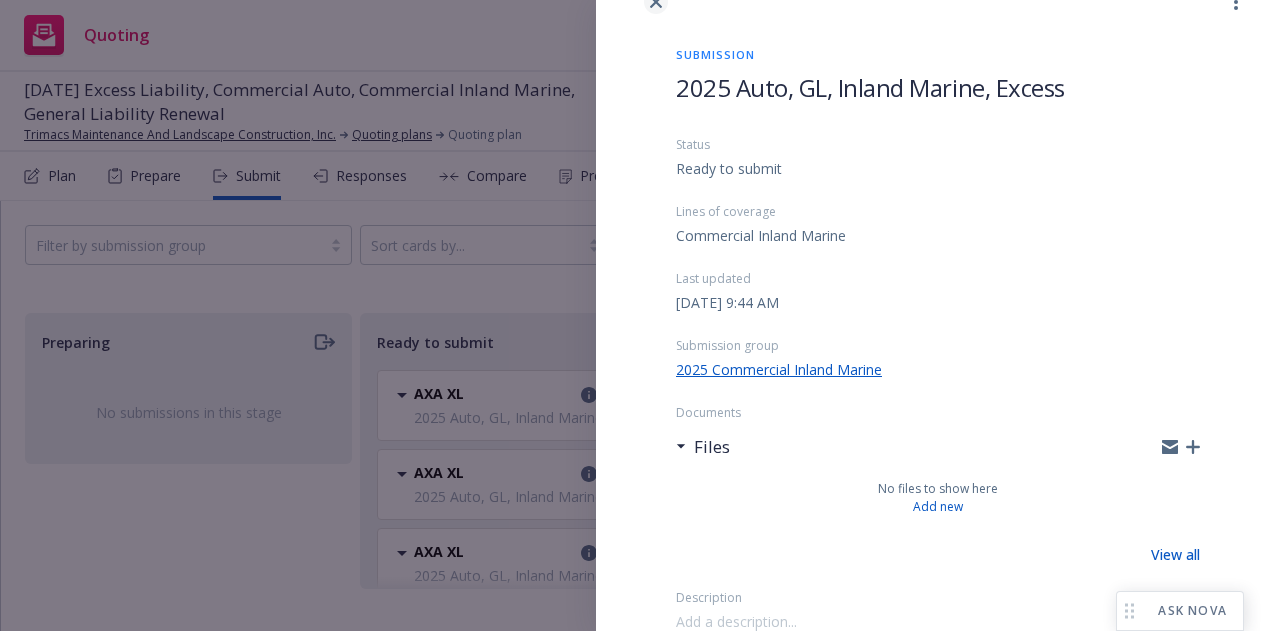 click at bounding box center (656, 2) 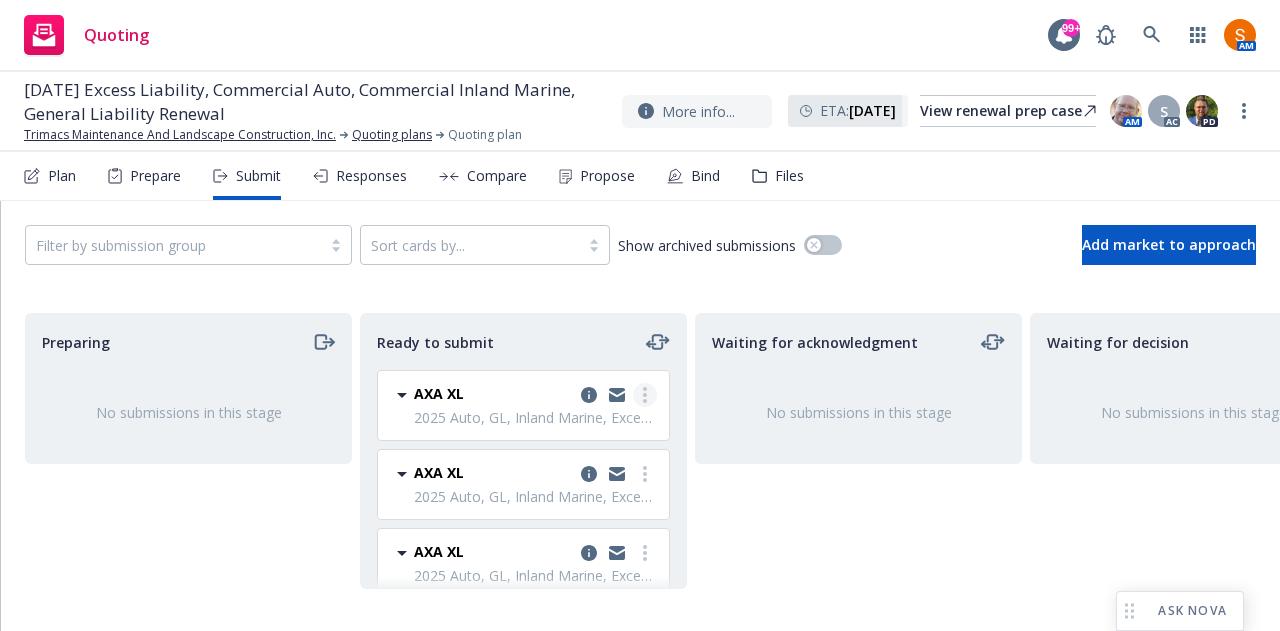 click at bounding box center [645, 395] 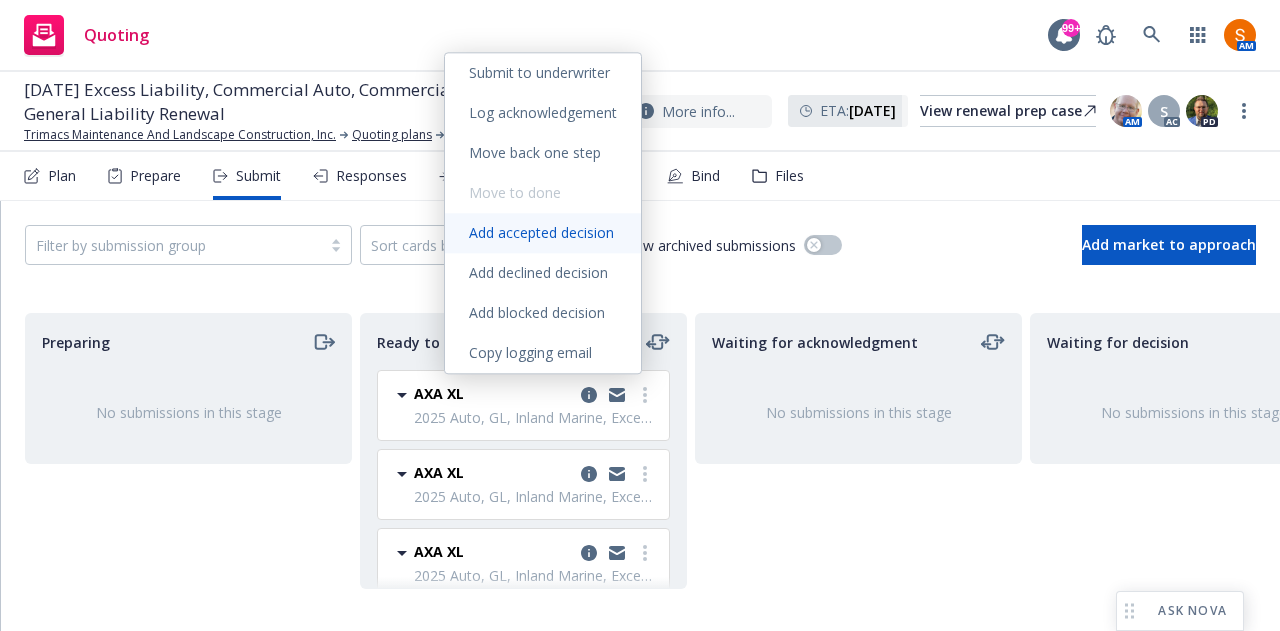click on "Add accepted decision" at bounding box center [541, 232] 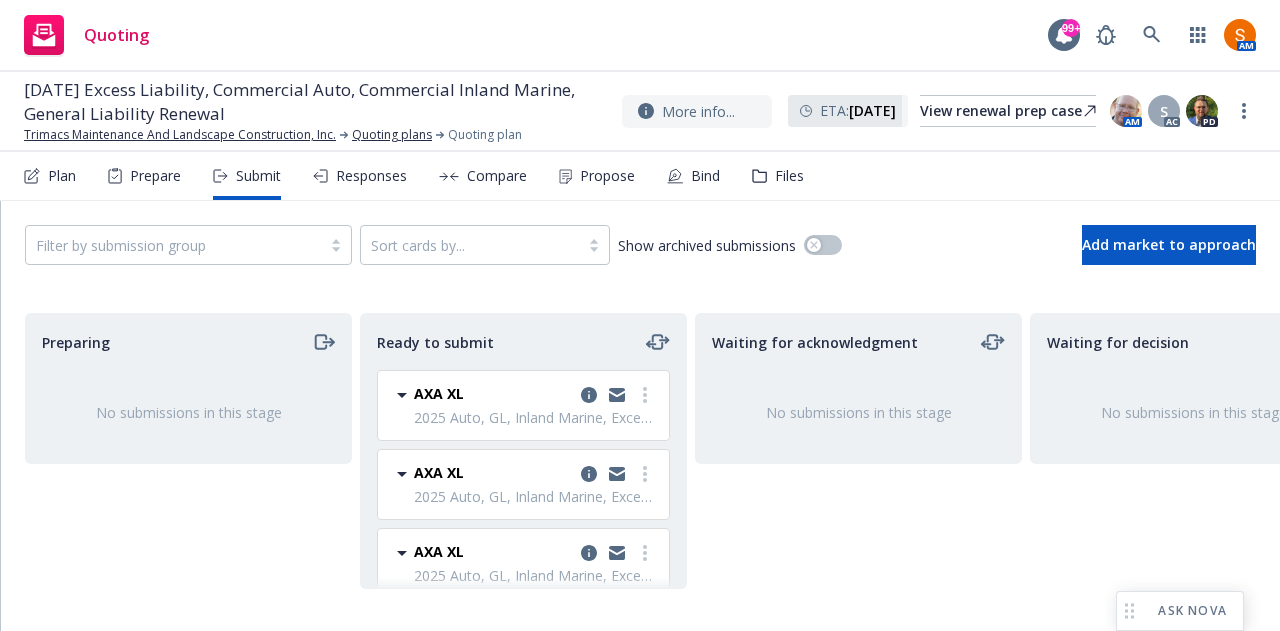 select on "12" 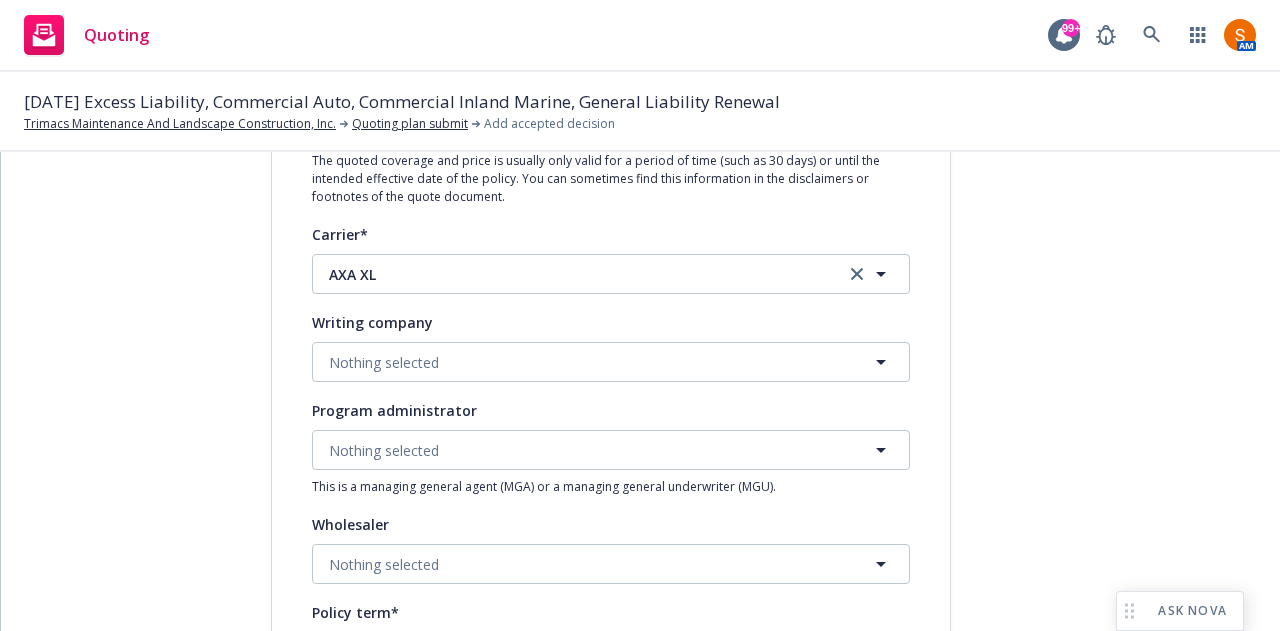 scroll, scrollTop: 365, scrollLeft: 0, axis: vertical 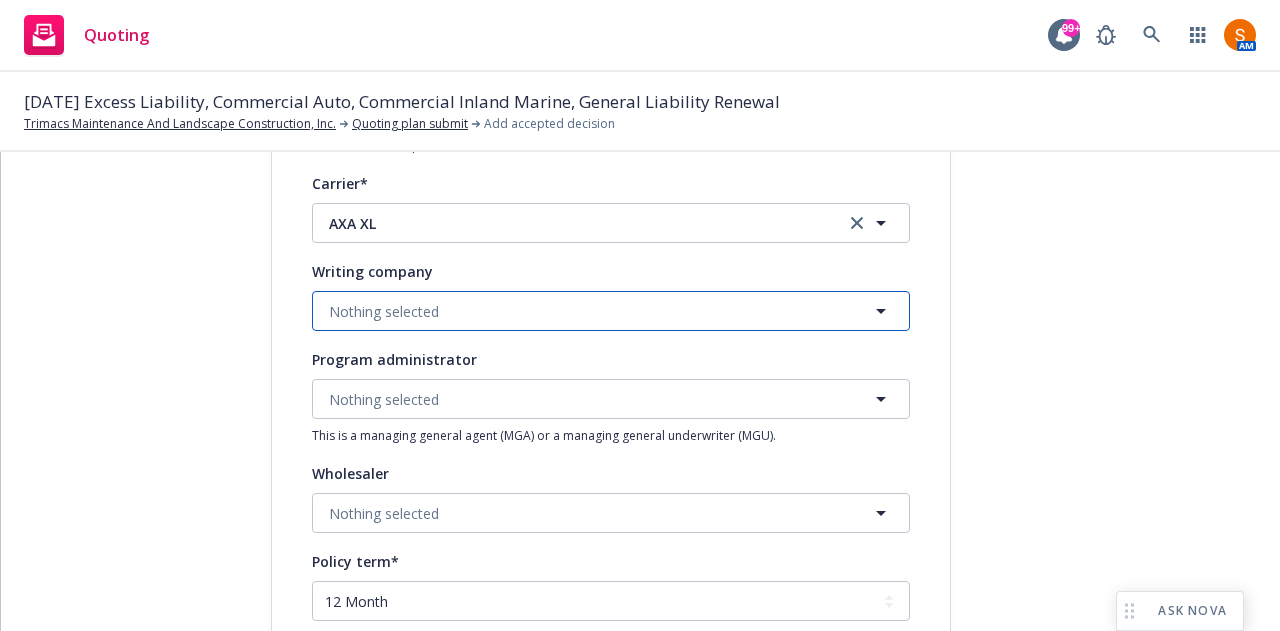 click on "Nothing selected" at bounding box center (611, 311) 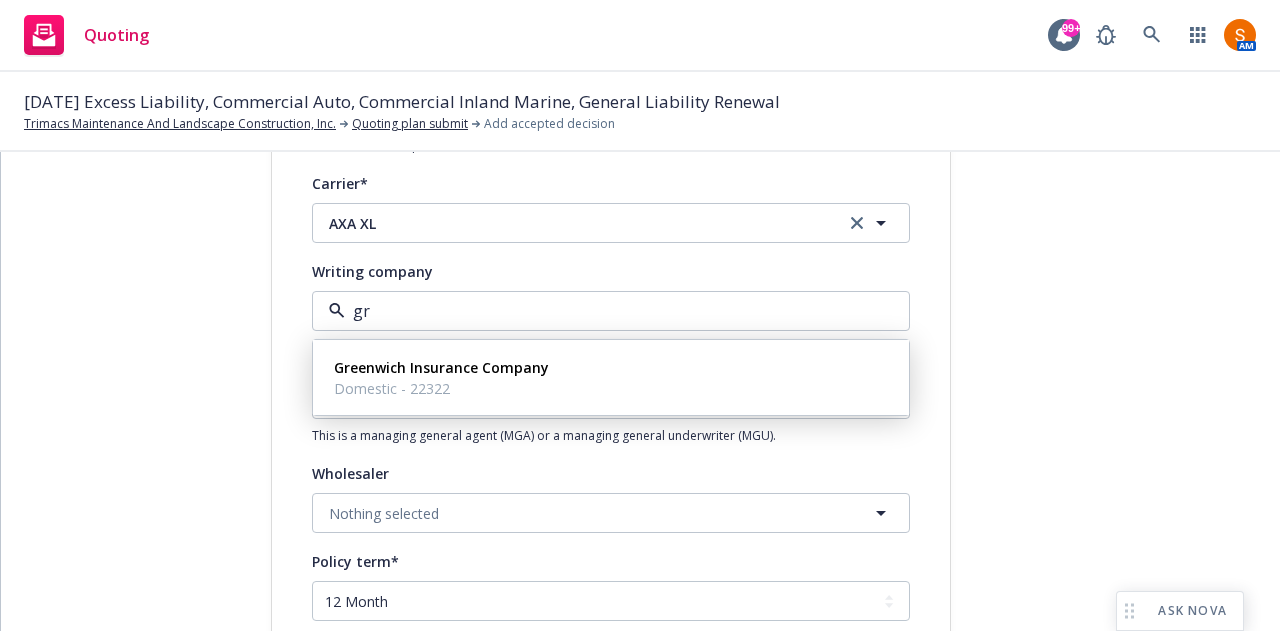 type on "gre" 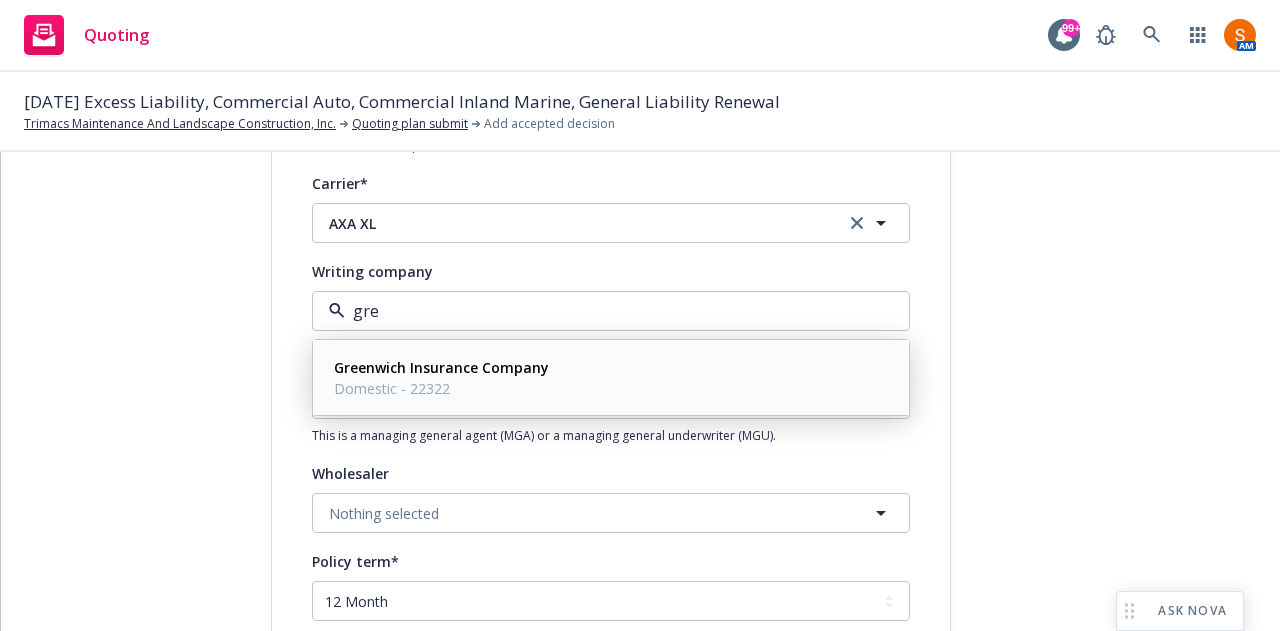 click on "Greenwich Insurance Company Domestic - 22322" at bounding box center [439, 378] 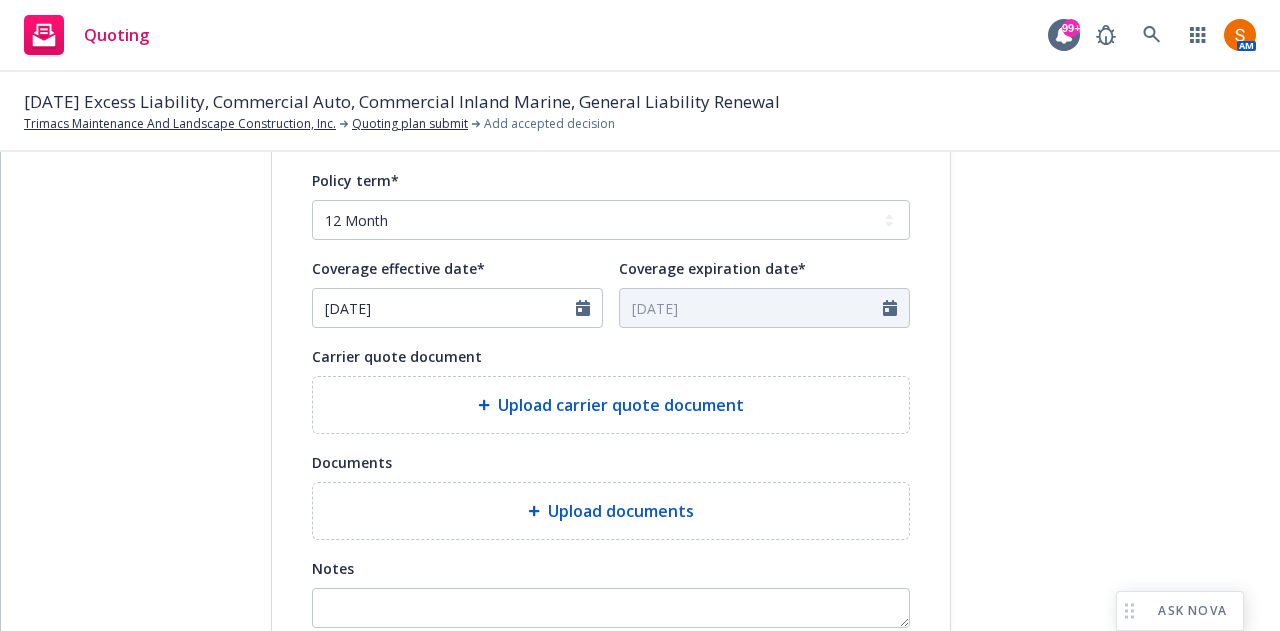 scroll, scrollTop: 747, scrollLeft: 0, axis: vertical 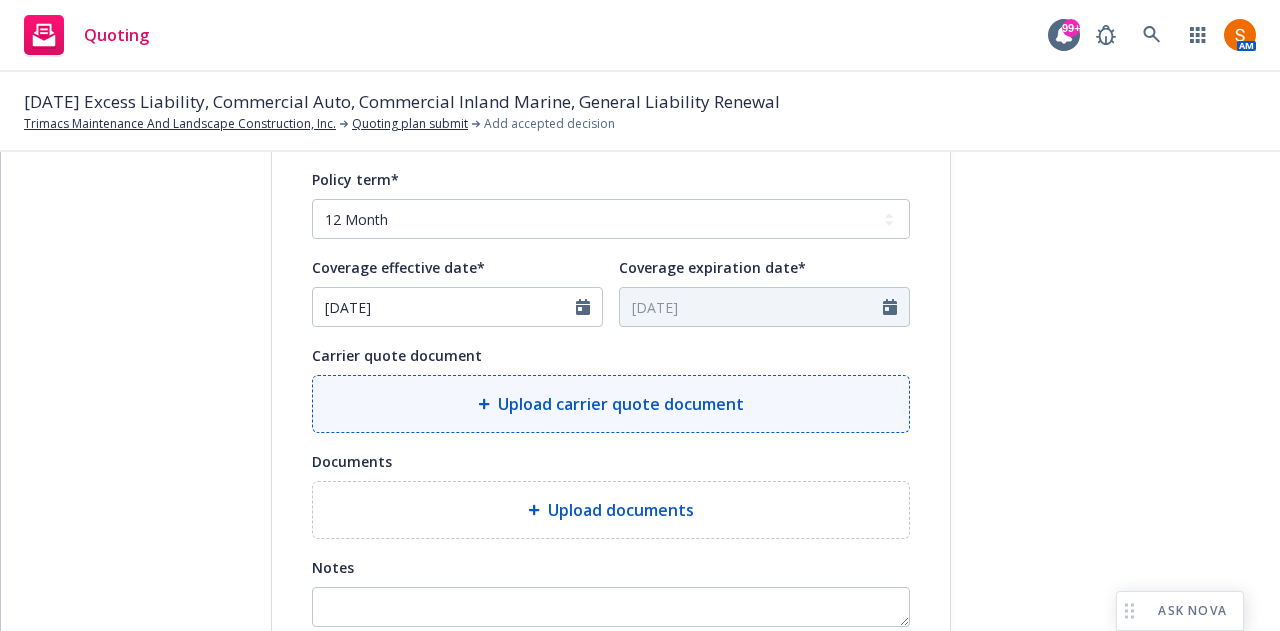 click on "Upload carrier quote document" at bounding box center [621, 404] 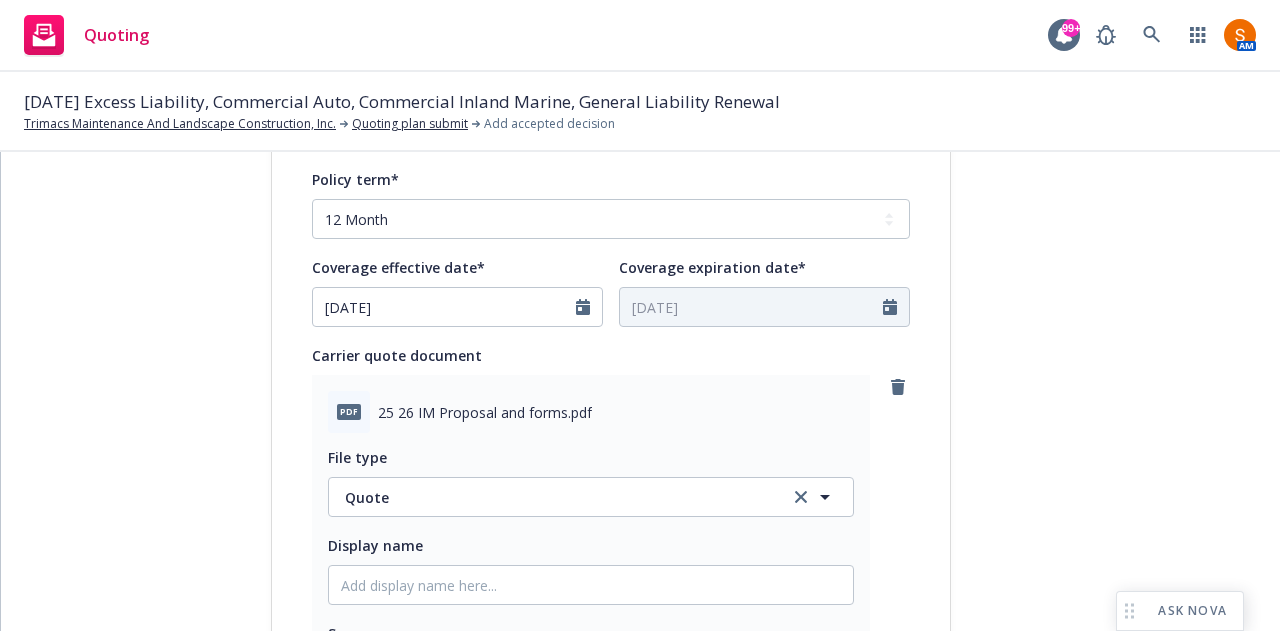 scroll, scrollTop: 1233, scrollLeft: 0, axis: vertical 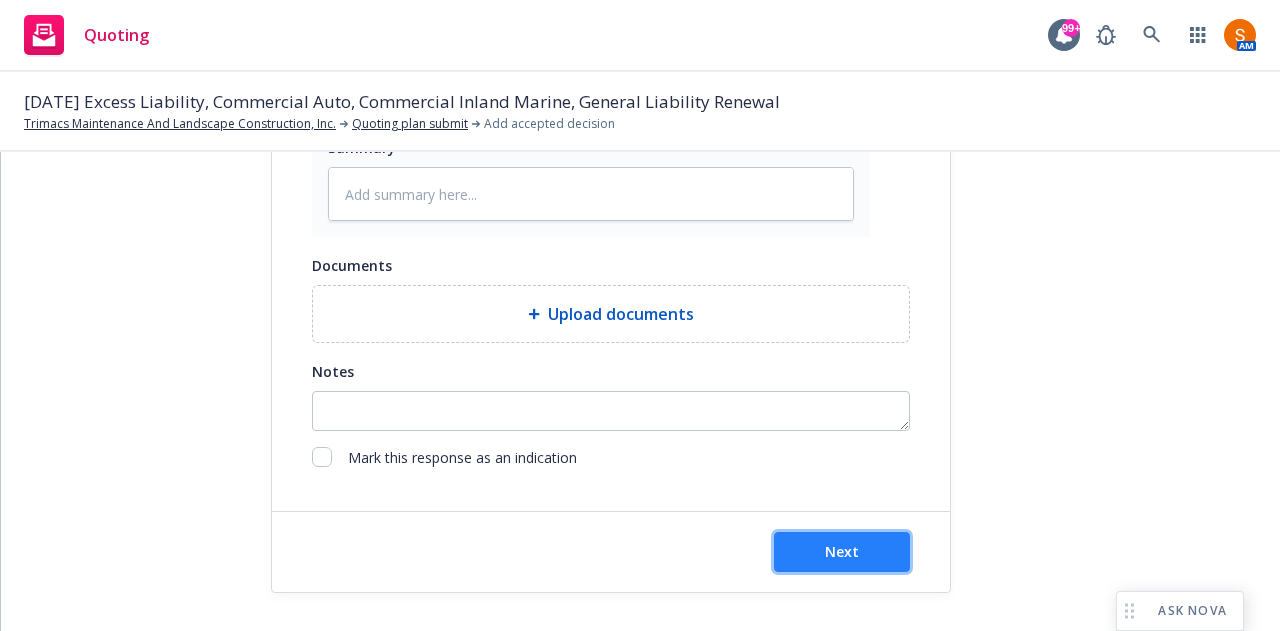 click on "Next" at bounding box center [842, 552] 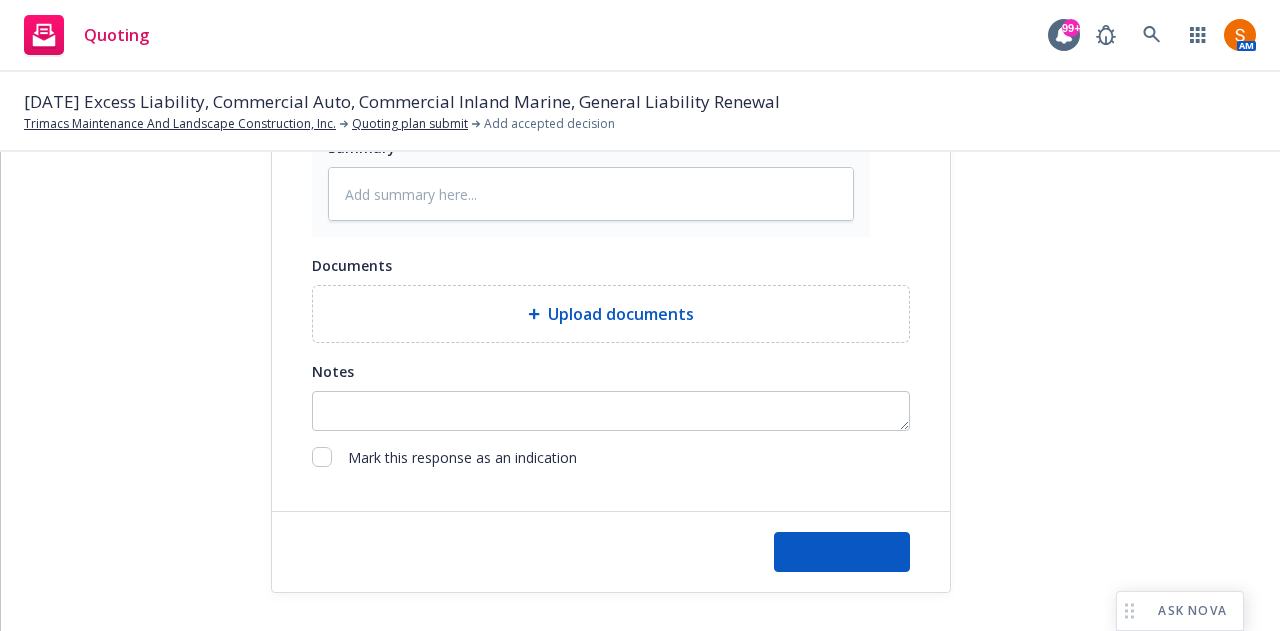 type on "x" 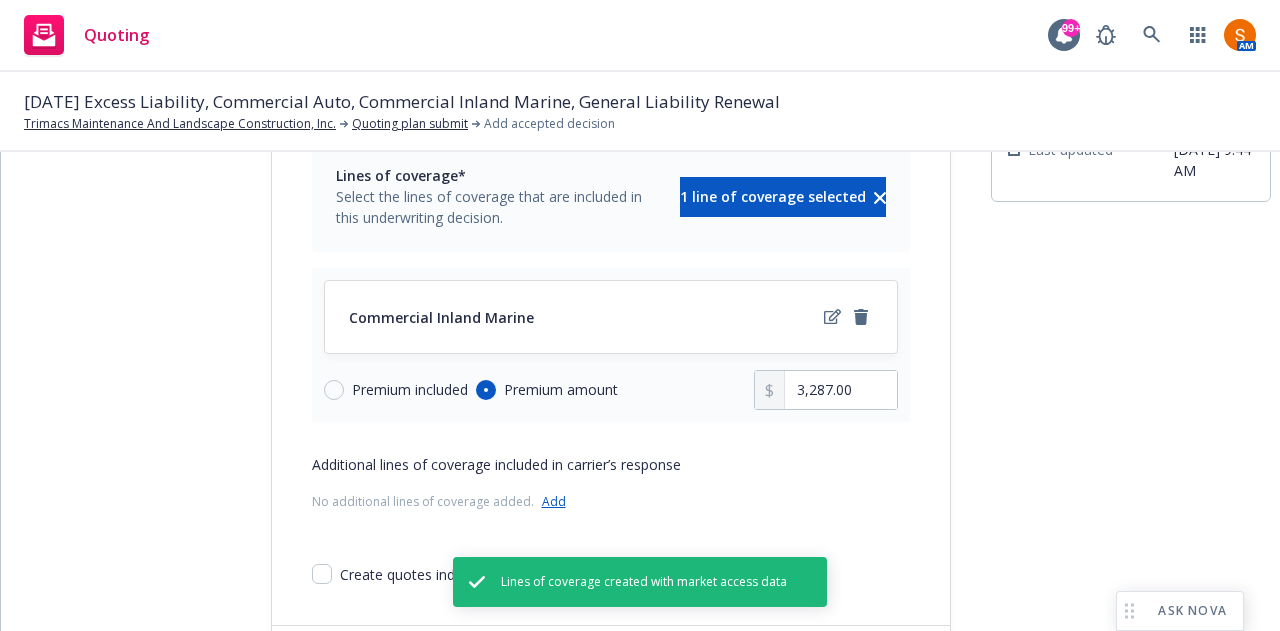 scroll, scrollTop: 271, scrollLeft: 0, axis: vertical 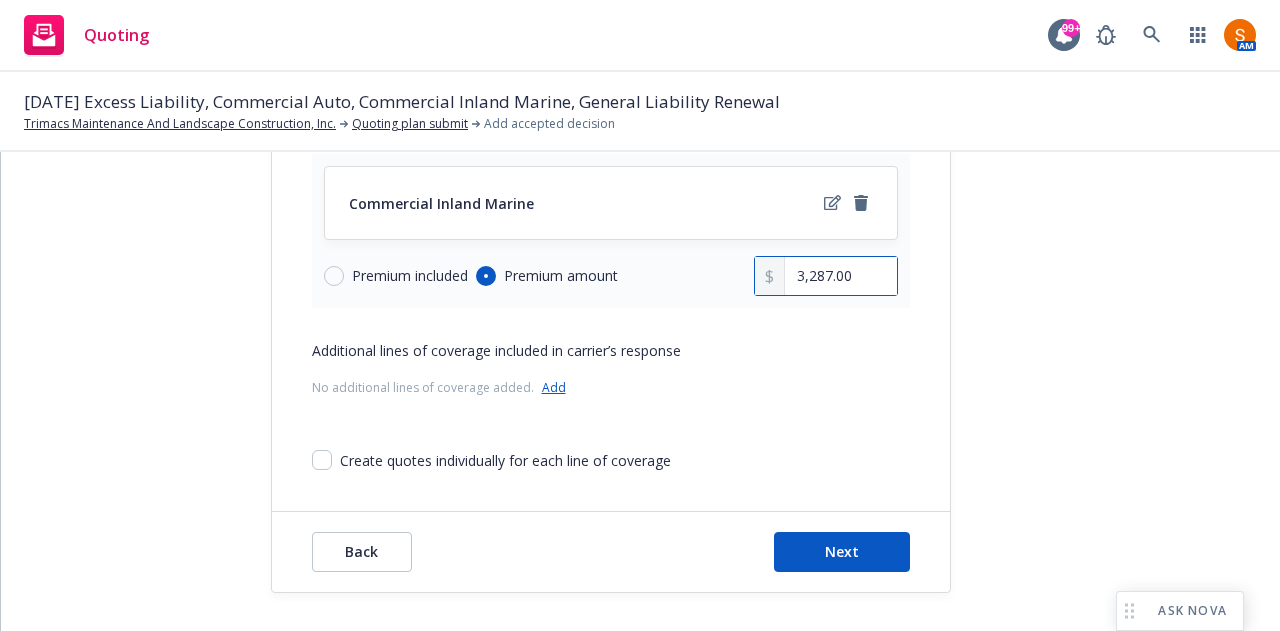click on "3,287.00" at bounding box center (840, 276) 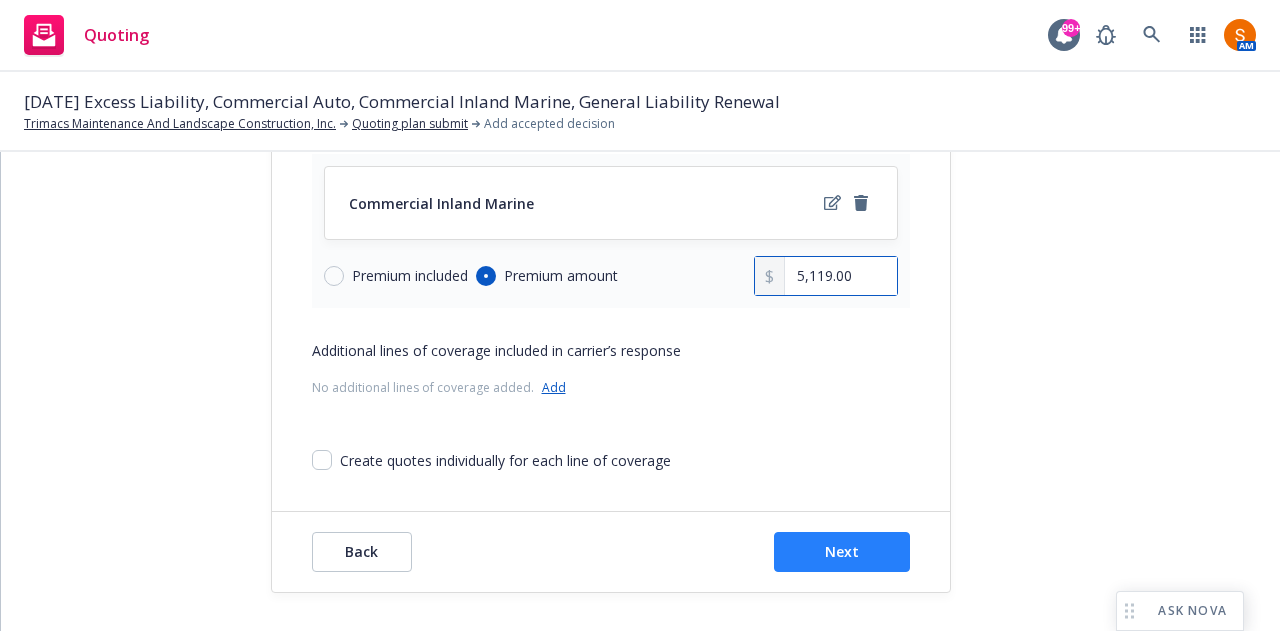 type on "5,119.00" 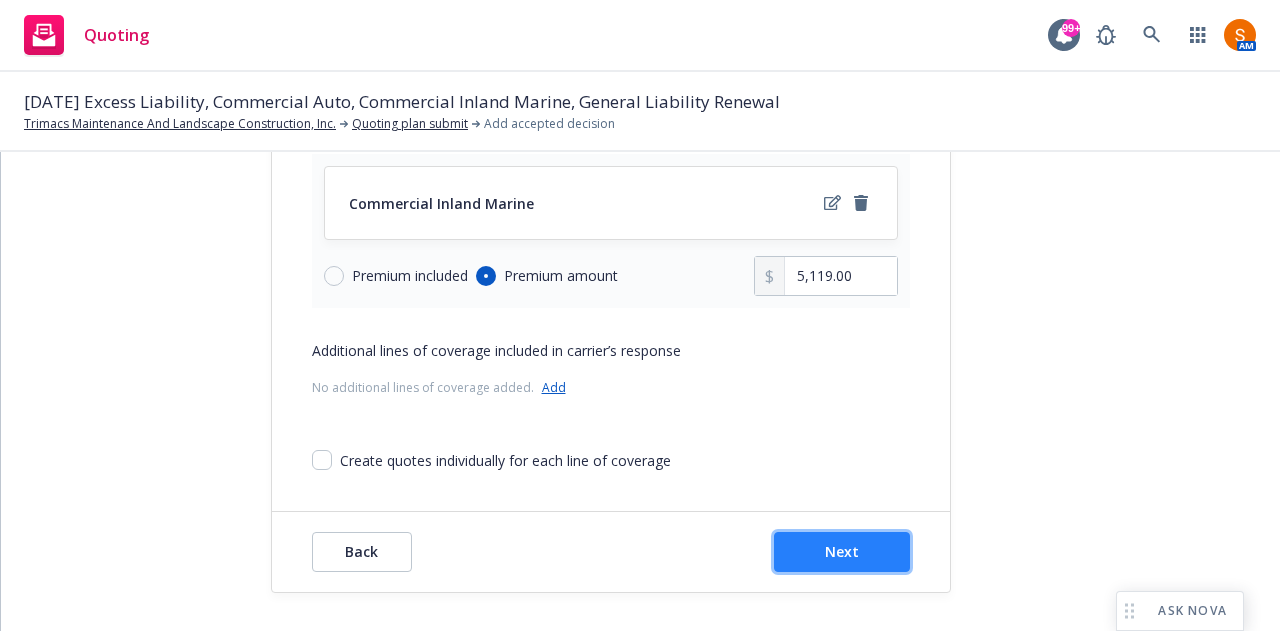 click on "Next" at bounding box center (842, 551) 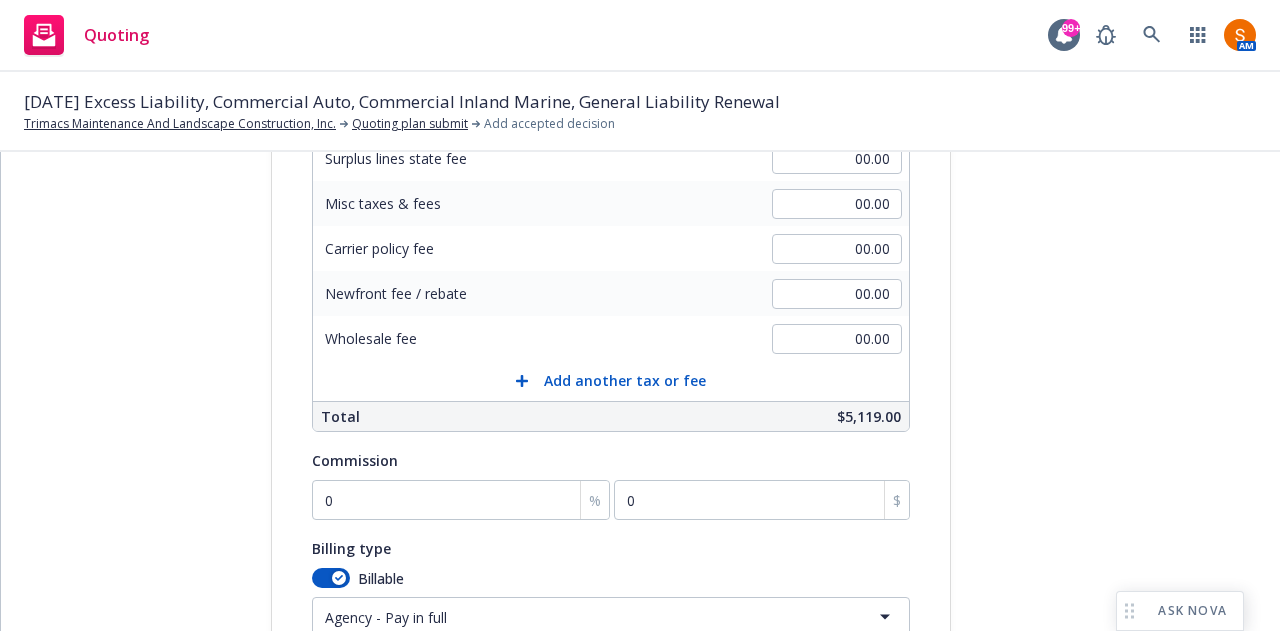 scroll, scrollTop: 416, scrollLeft: 0, axis: vertical 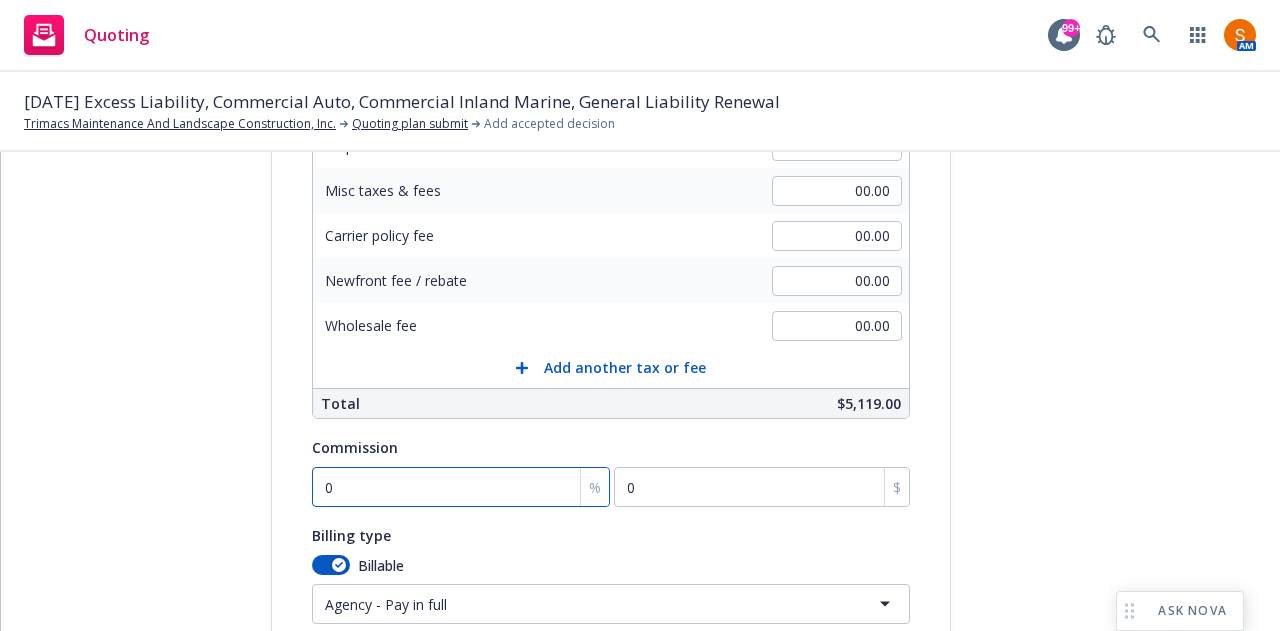 click on "0" at bounding box center (461, 487) 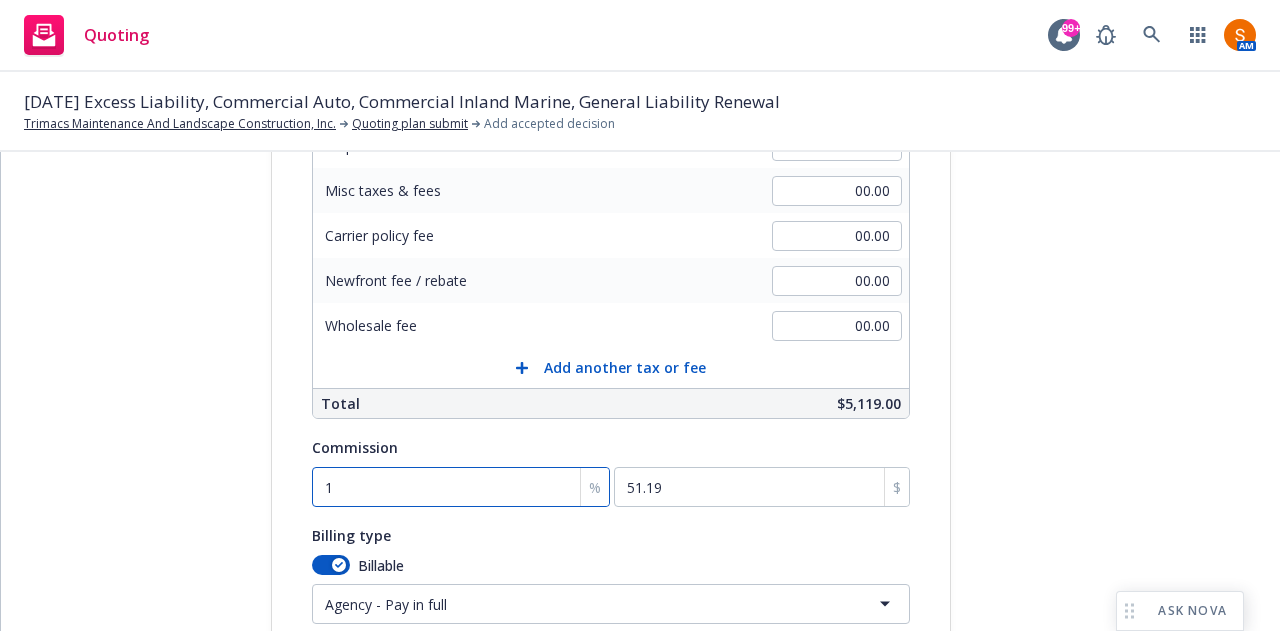 type on "10" 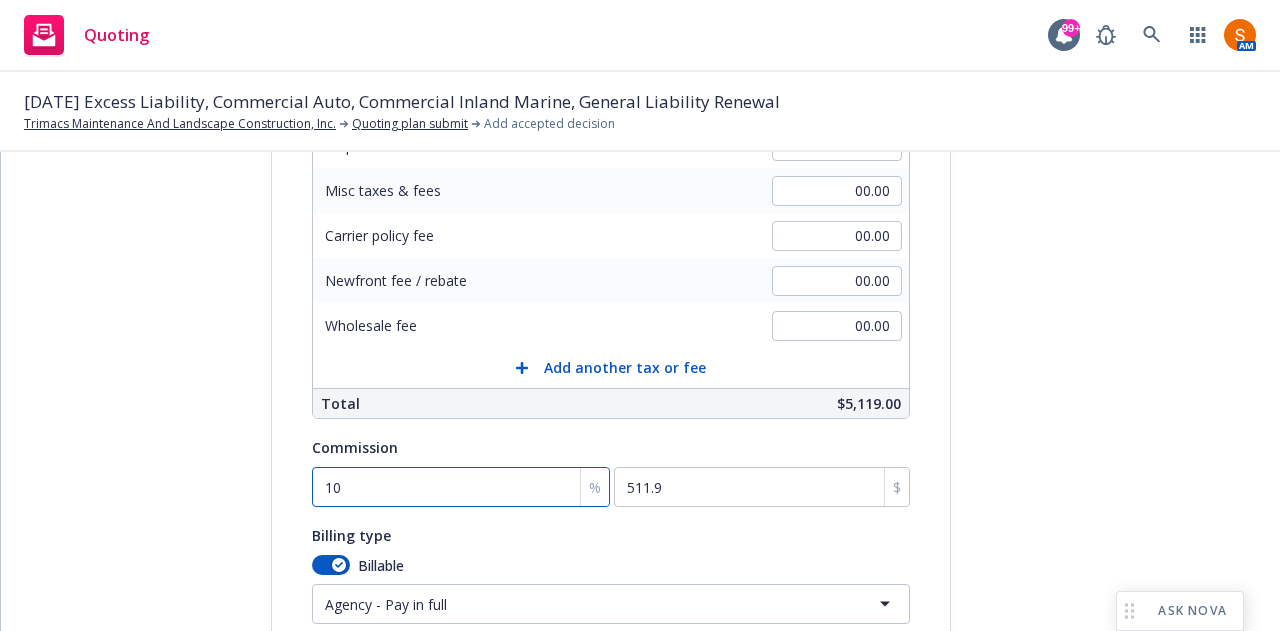 scroll, scrollTop: 636, scrollLeft: 0, axis: vertical 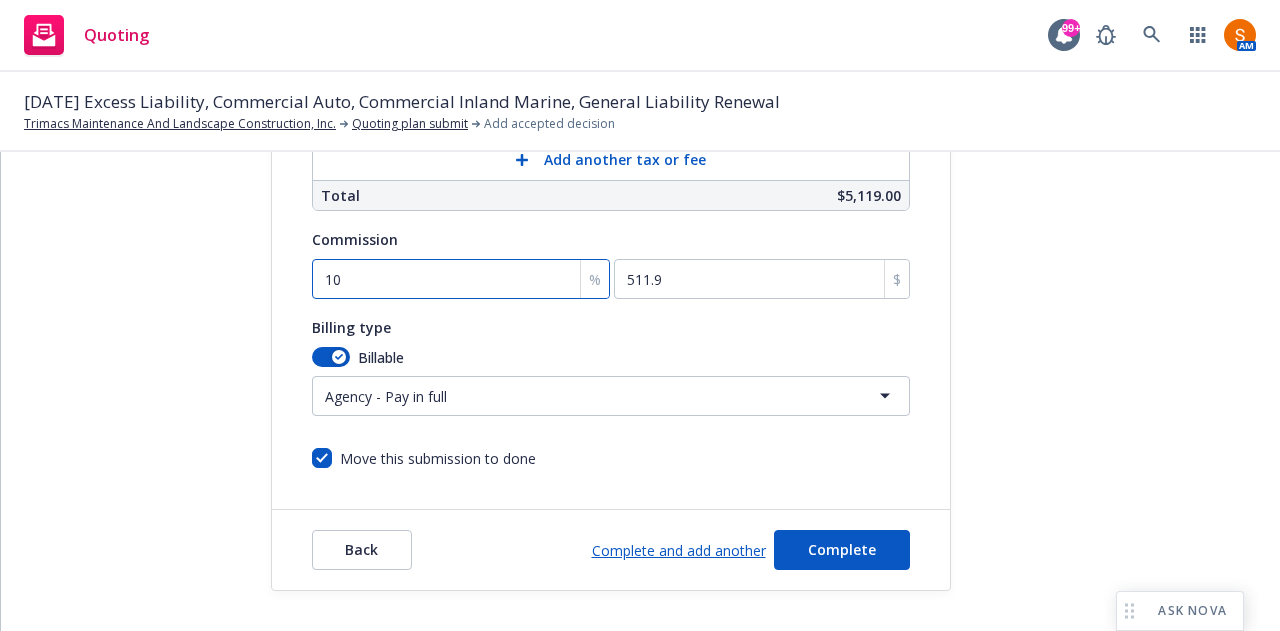 type on "10" 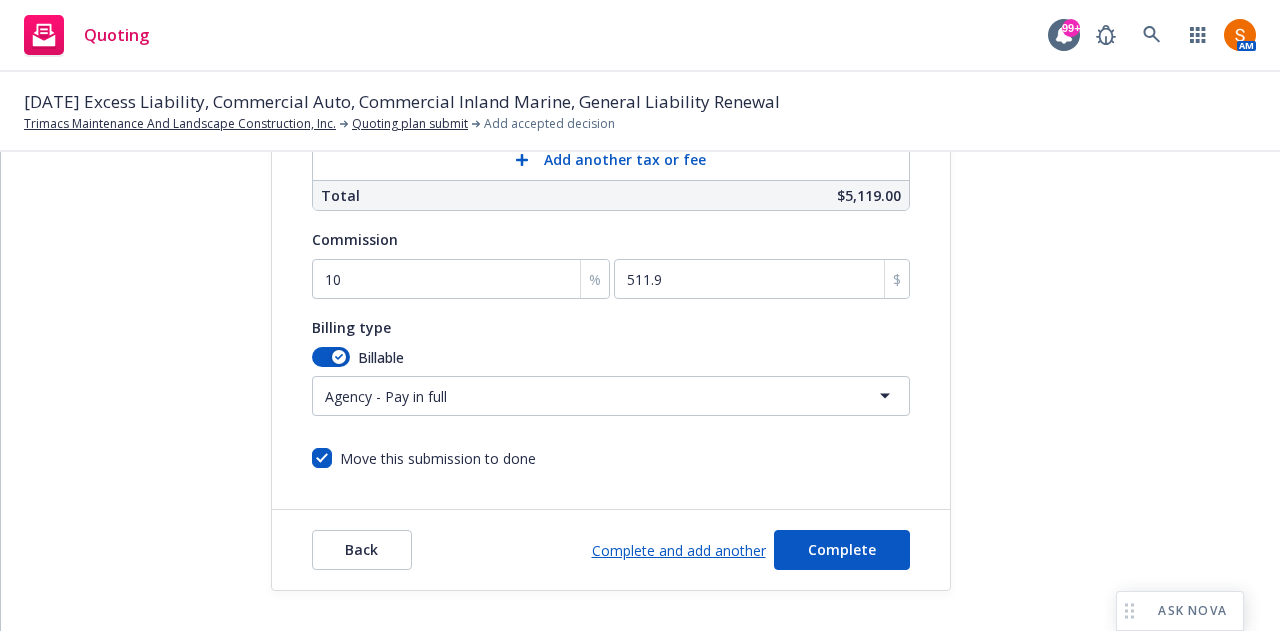click on "Back Complete and add another Complete" at bounding box center [611, 550] 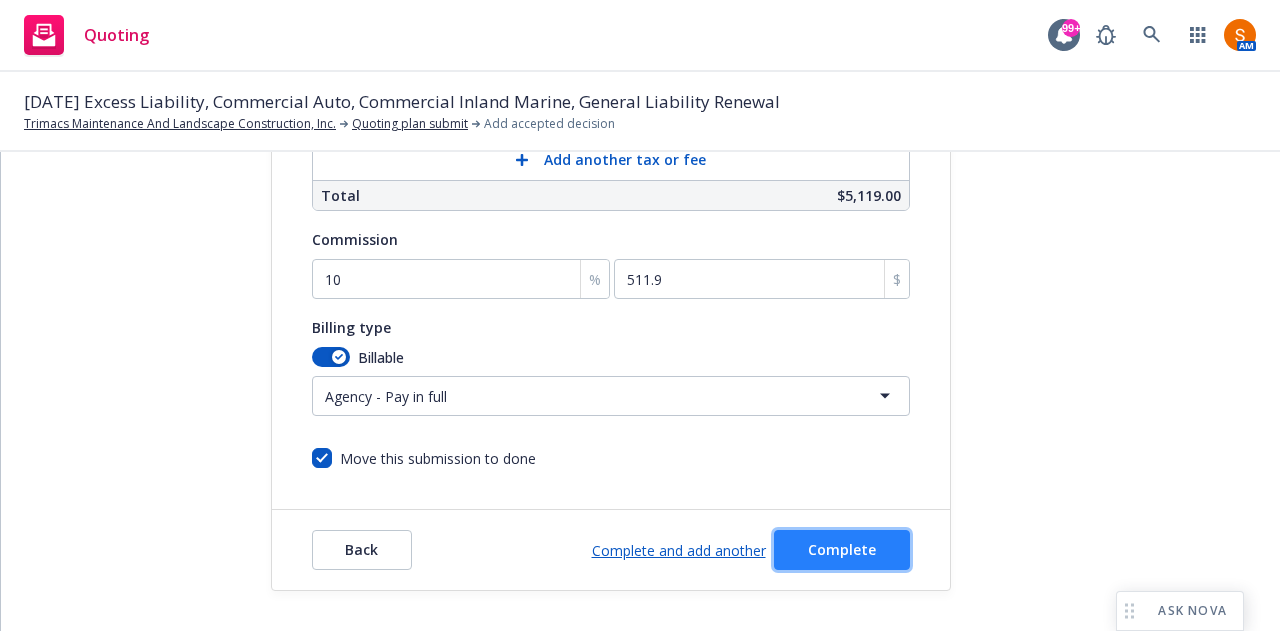 click on "Complete" at bounding box center [842, 549] 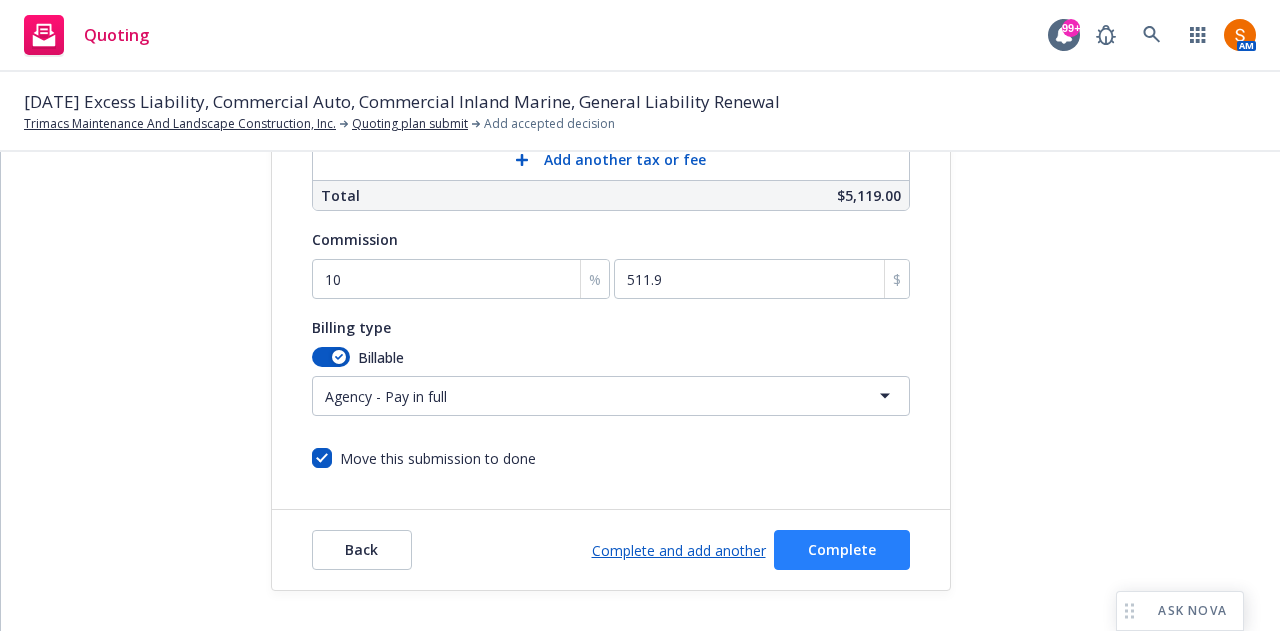 scroll, scrollTop: 0, scrollLeft: 0, axis: both 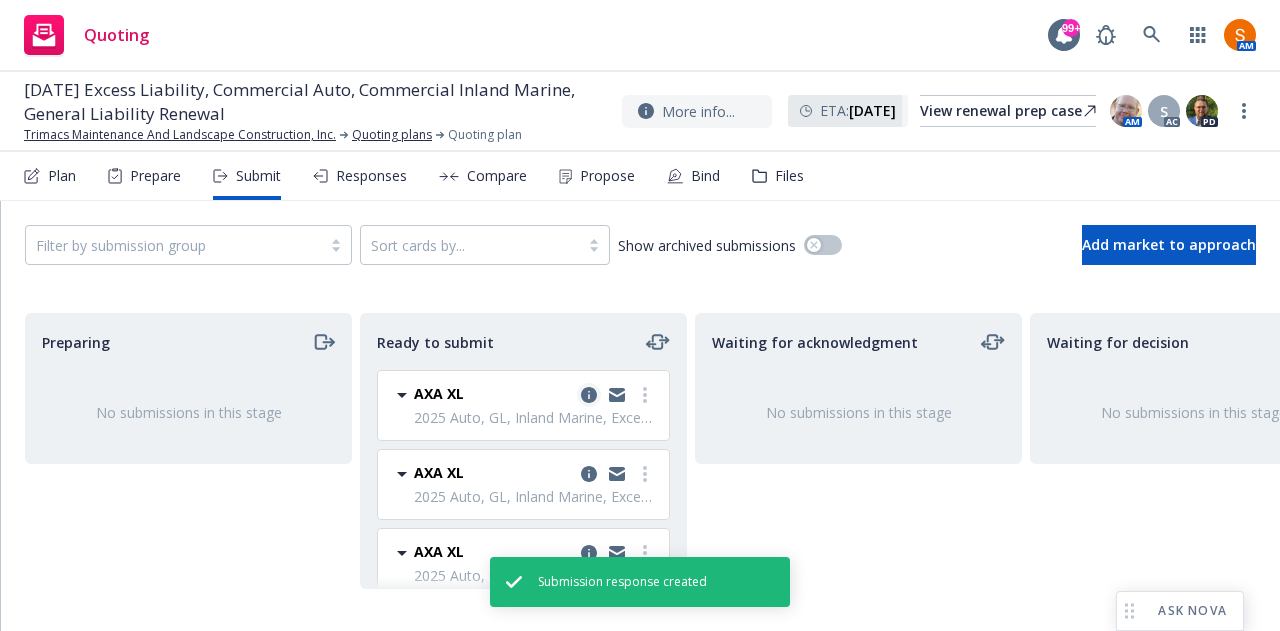 click 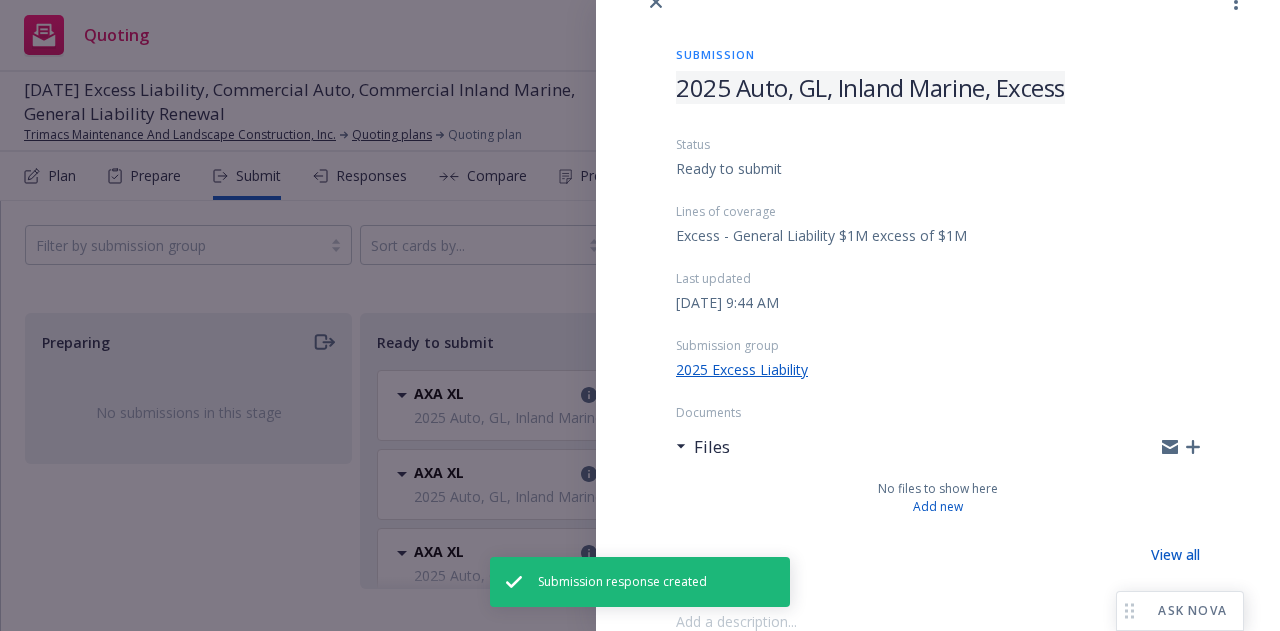 scroll, scrollTop: 0, scrollLeft: 0, axis: both 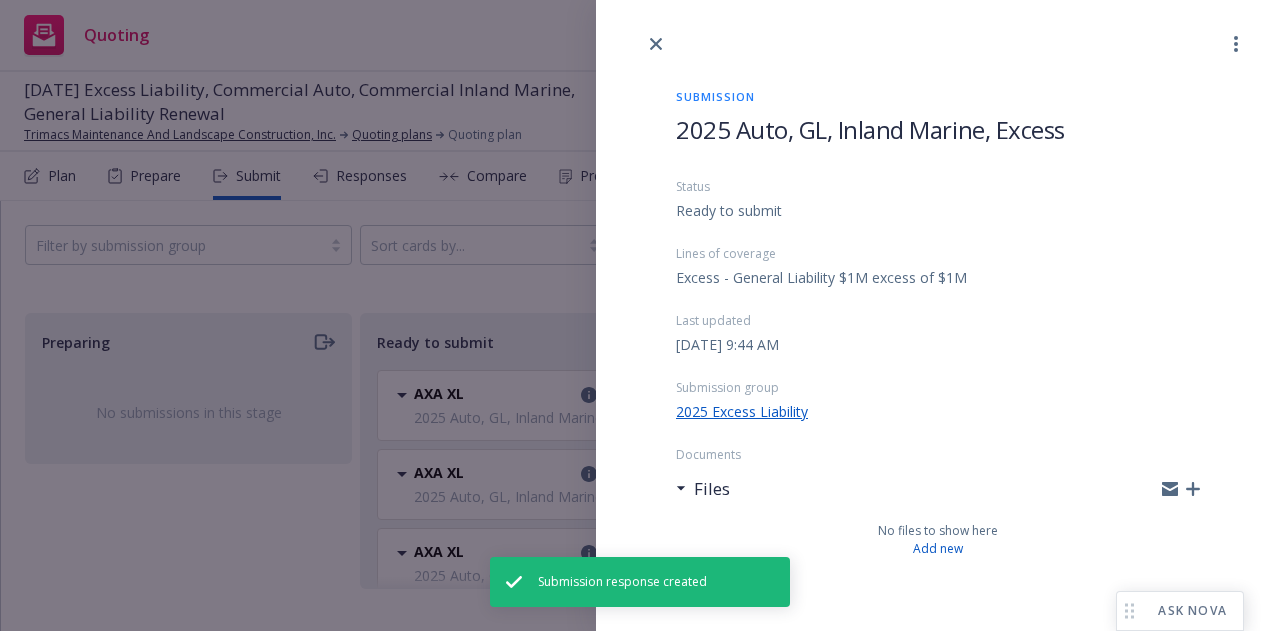 click at bounding box center (938, 28) 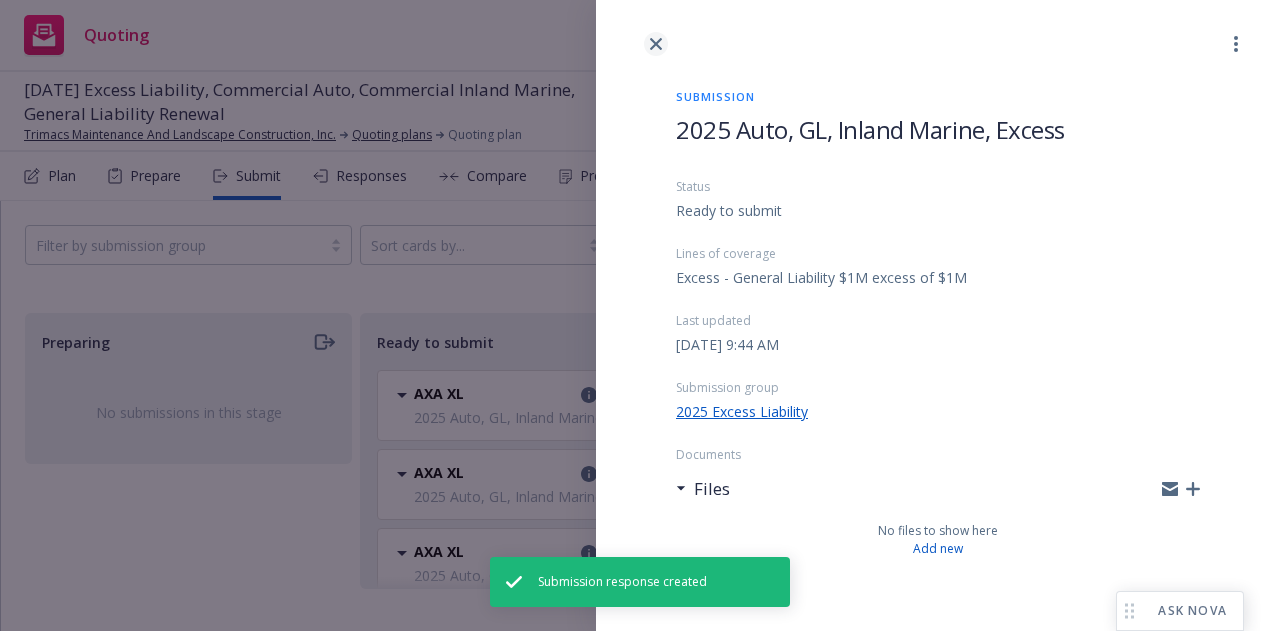 click 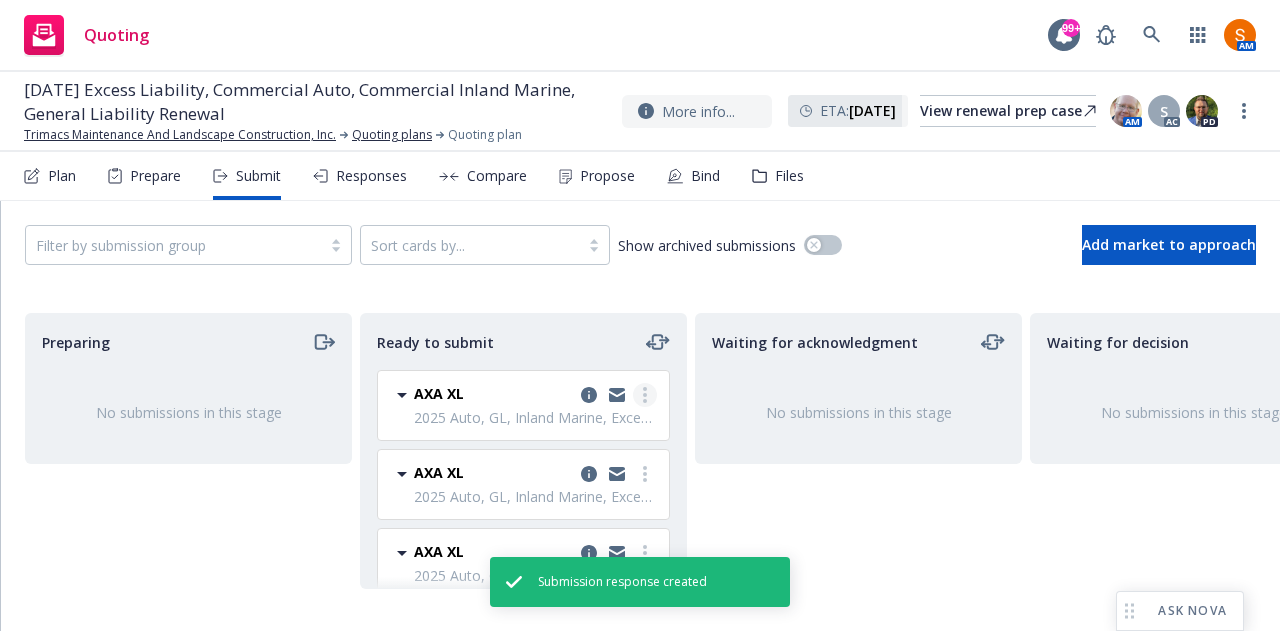 click at bounding box center (645, 395) 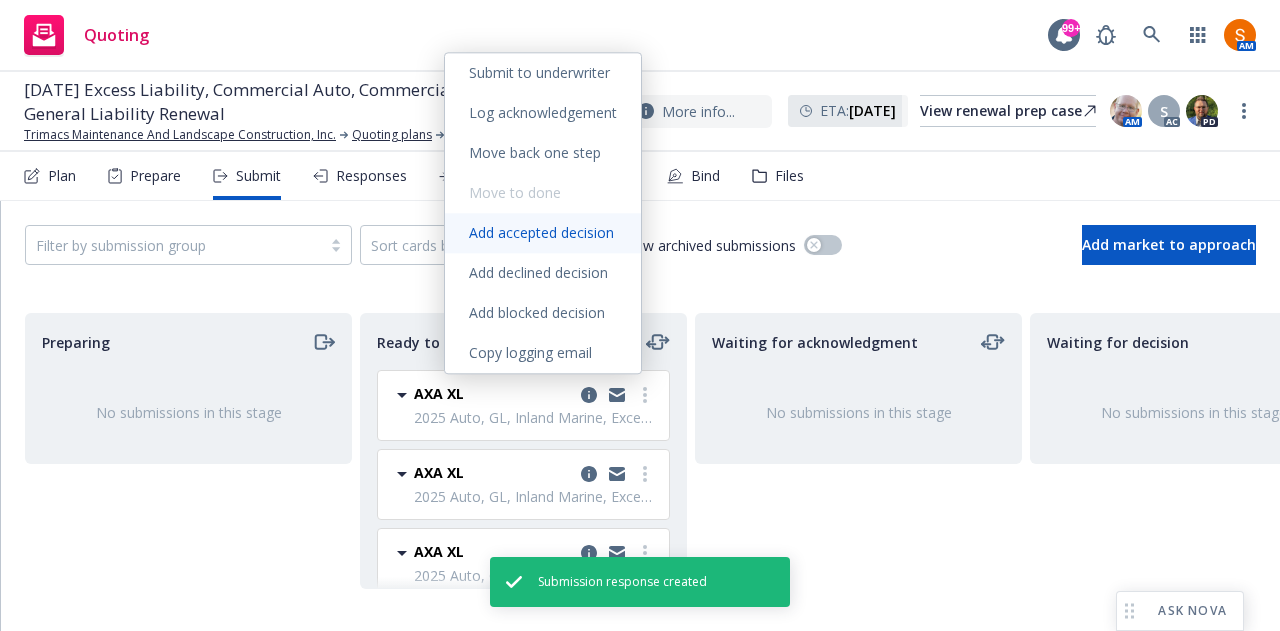 click on "Add accepted decision" at bounding box center (543, 233) 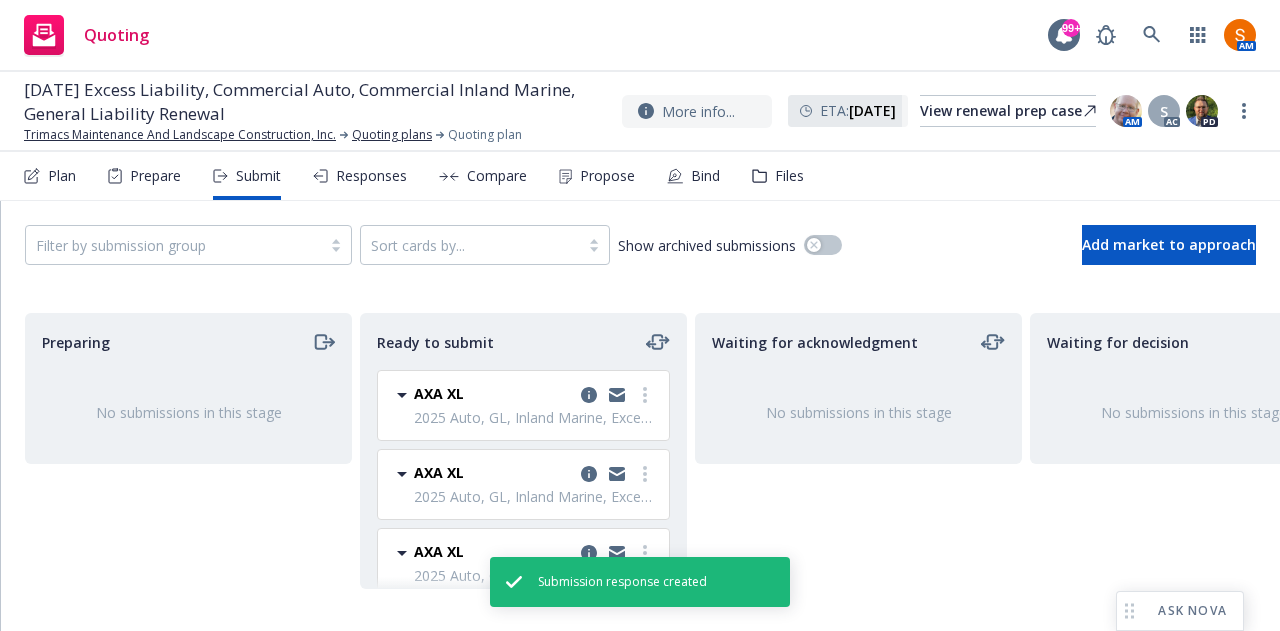 select on "12" 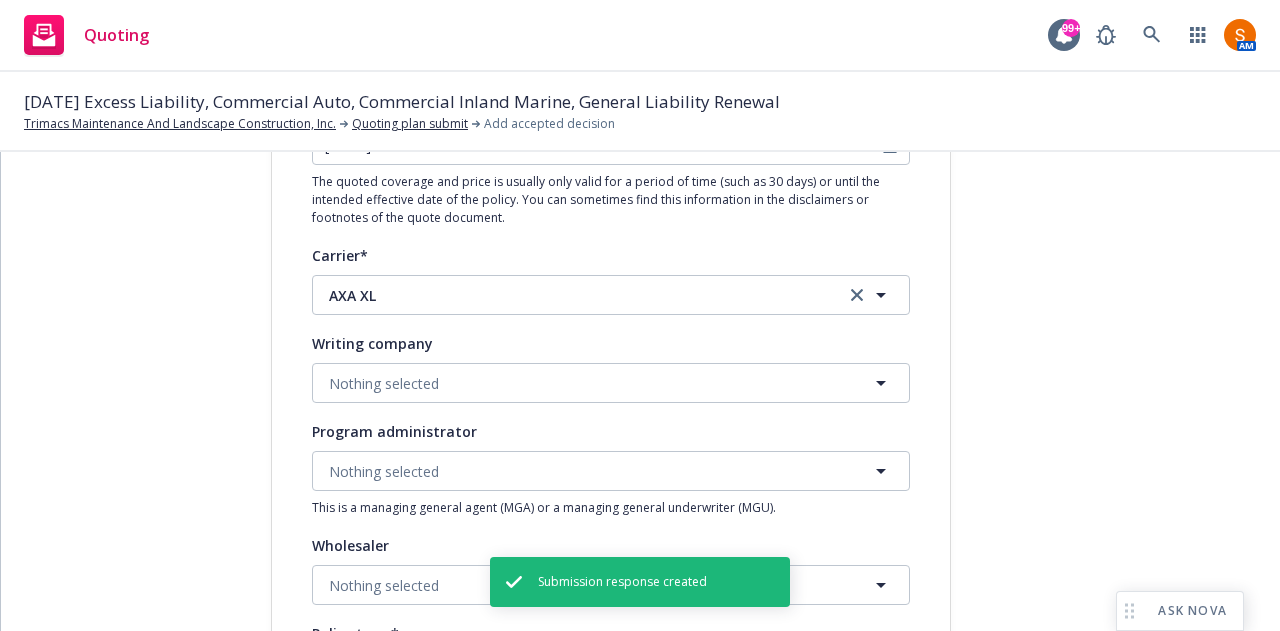 scroll, scrollTop: 302, scrollLeft: 0, axis: vertical 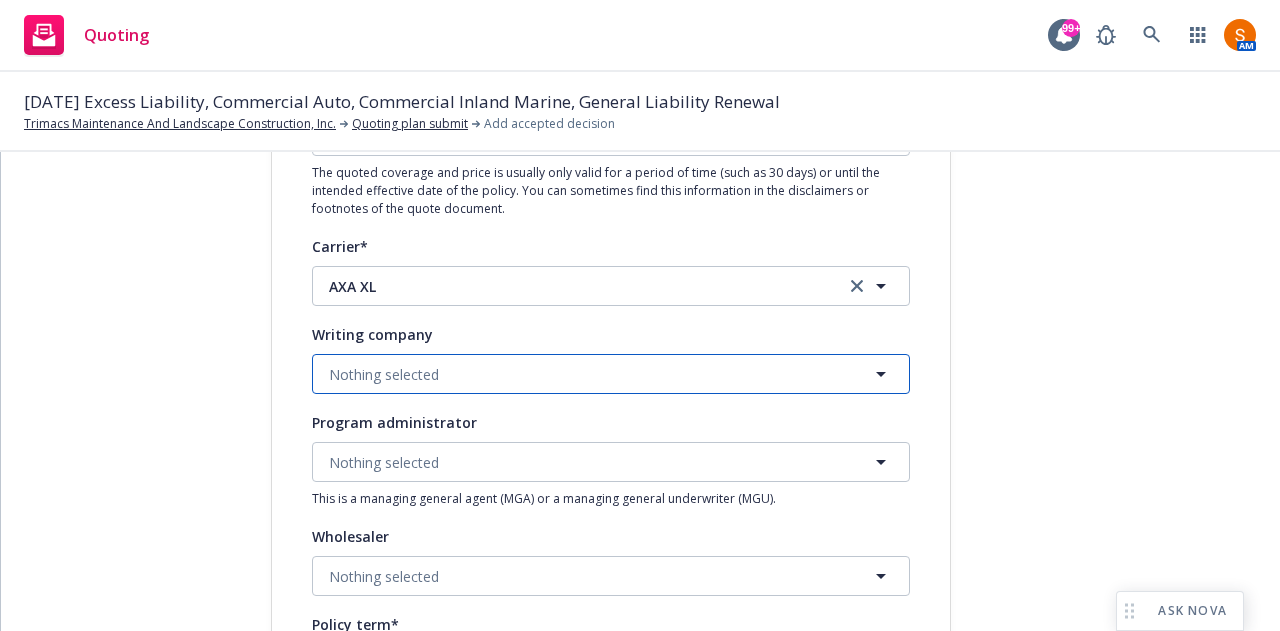 click on "Nothing selected" at bounding box center (611, 374) 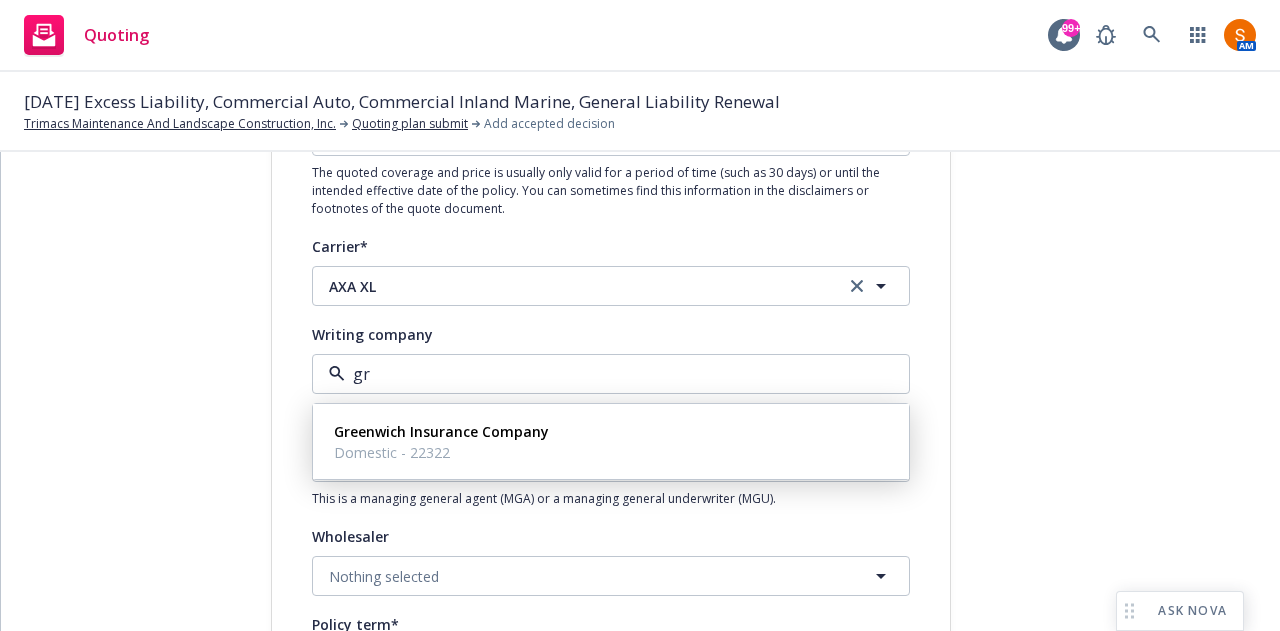 type on "gre" 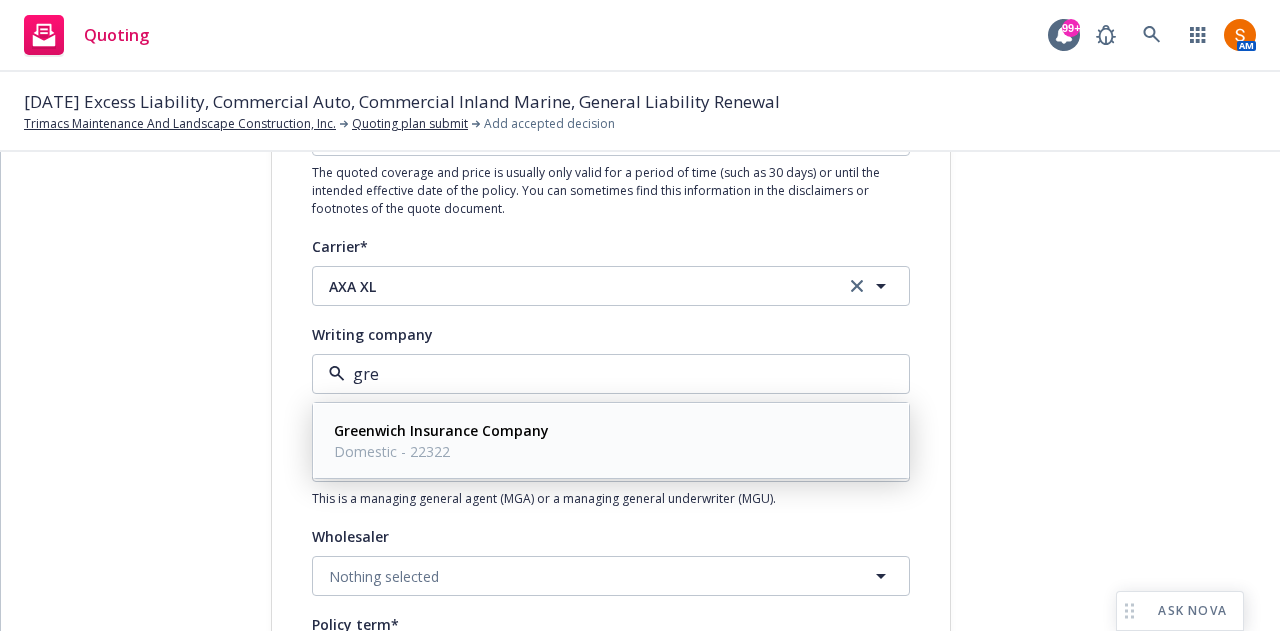 click on "Greenwich Insurance Company Domestic - 22322" at bounding box center [611, 441] 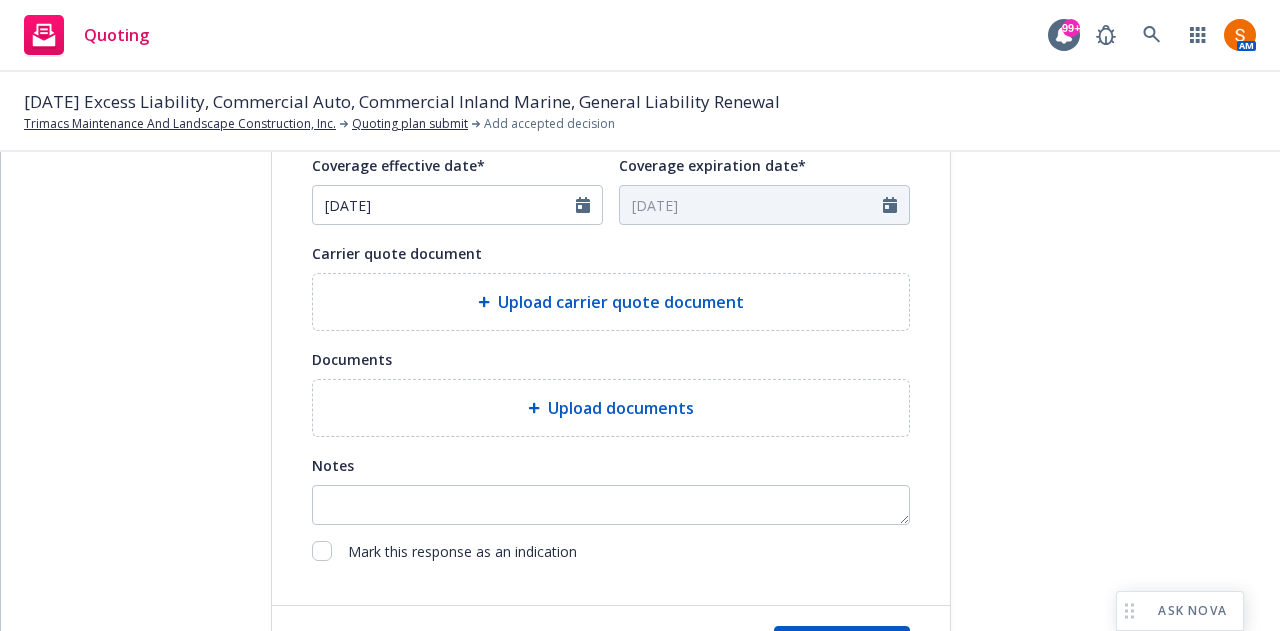 scroll, scrollTop: 850, scrollLeft: 0, axis: vertical 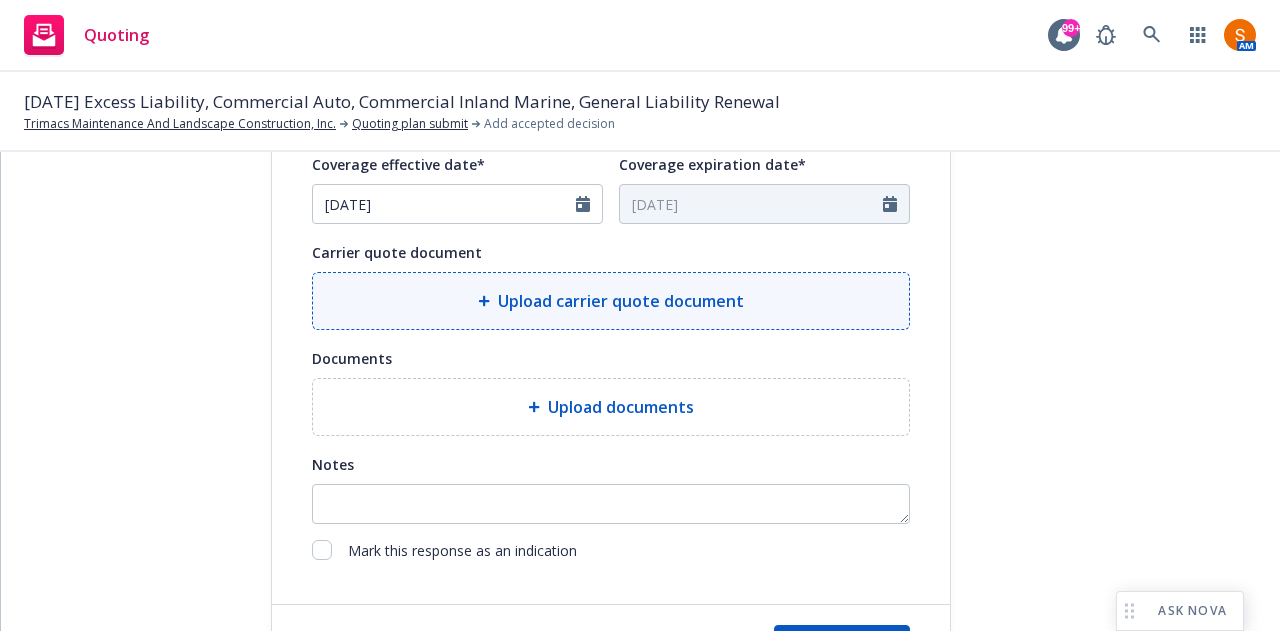 click on "Upload carrier quote document" at bounding box center [611, 301] 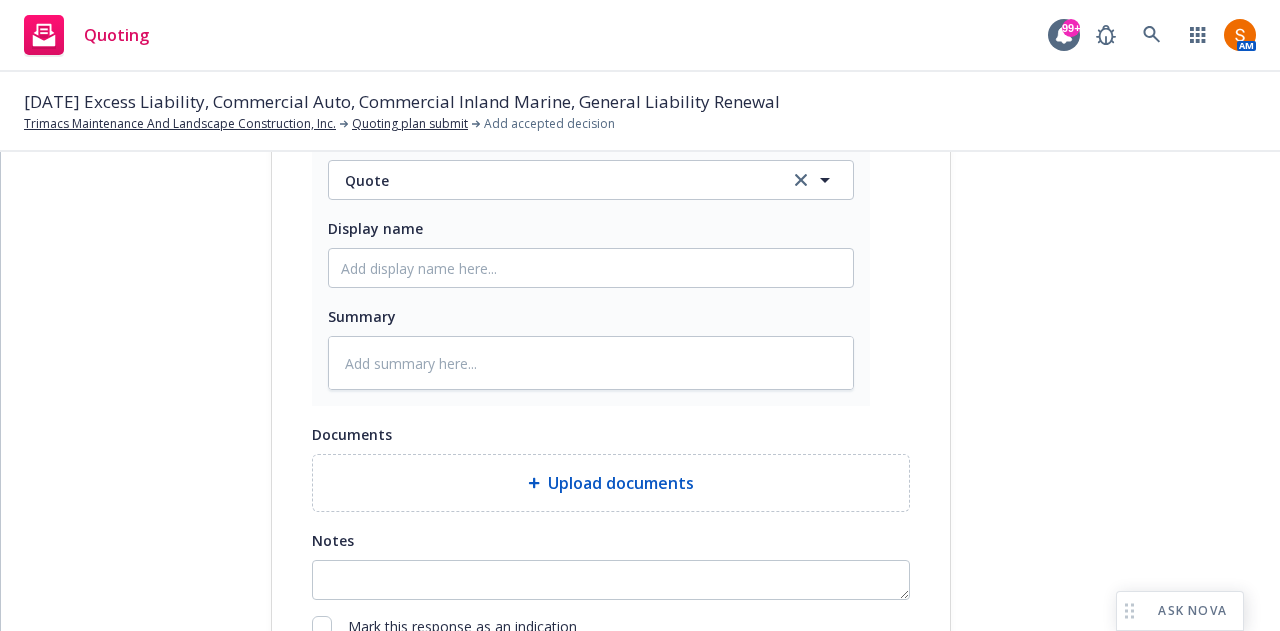 scroll, scrollTop: 1233, scrollLeft: 0, axis: vertical 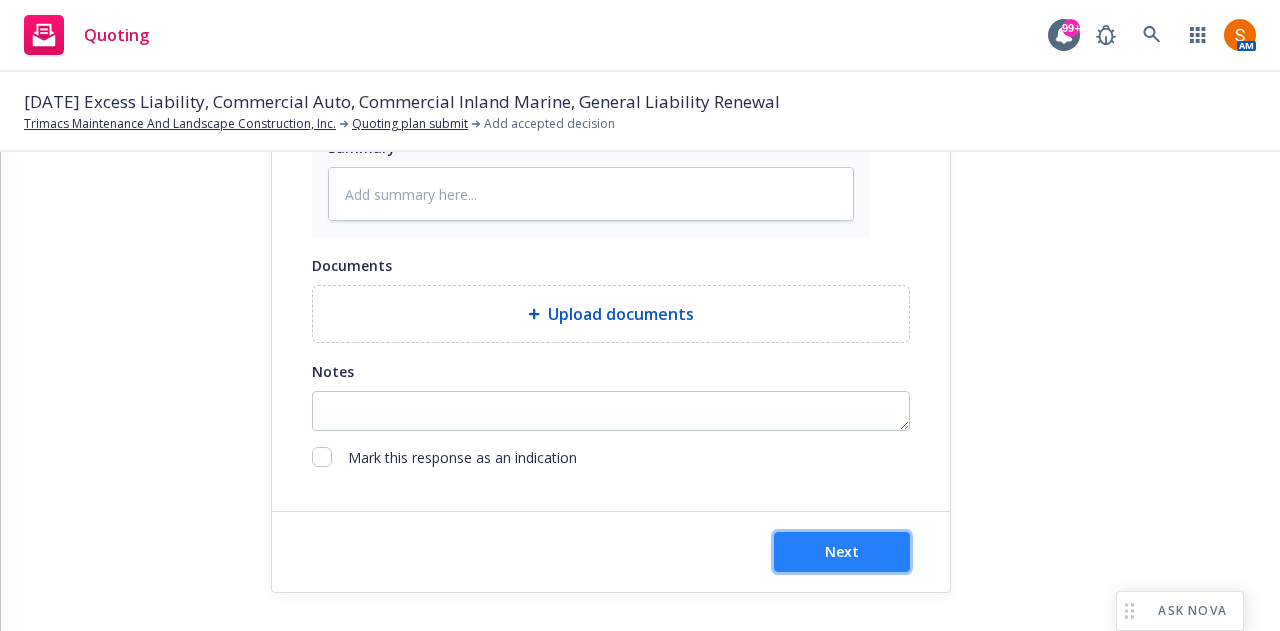 click on "Next" at bounding box center (842, 551) 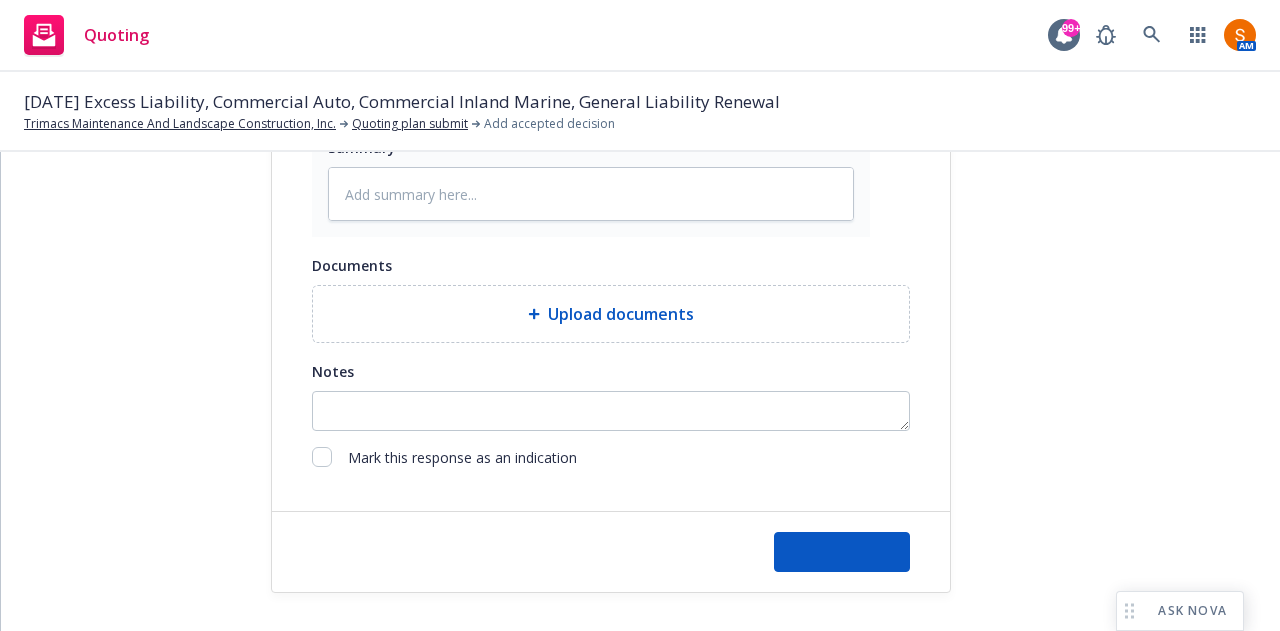 type on "x" 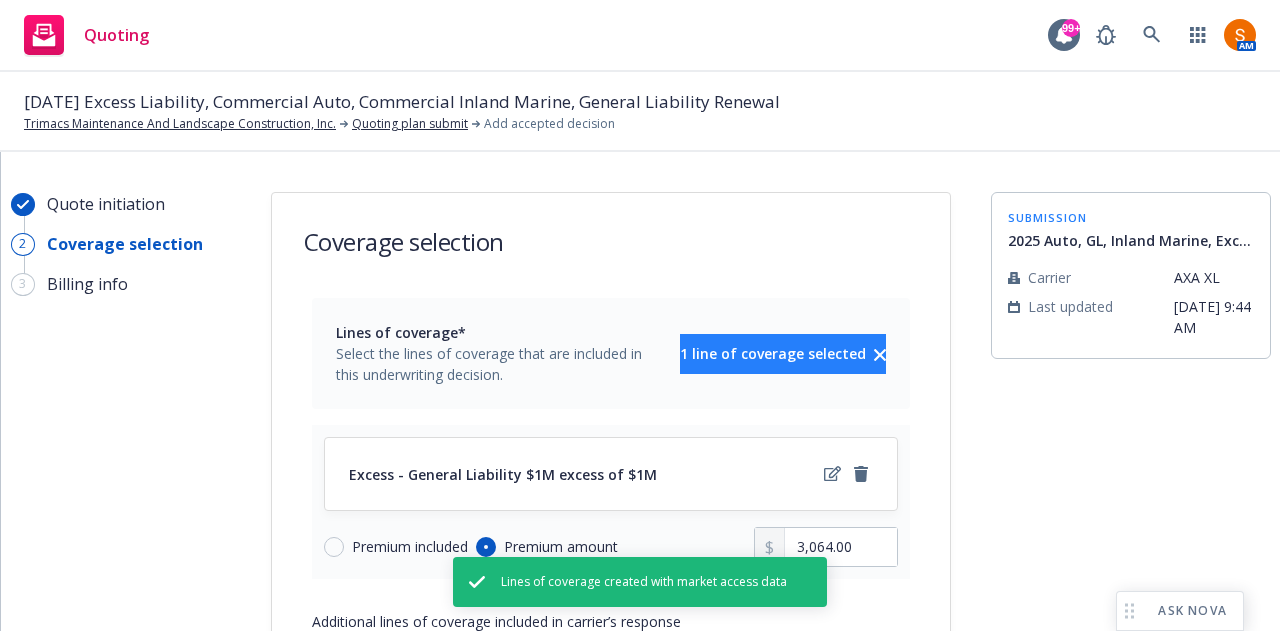 scroll, scrollTop: 242, scrollLeft: 0, axis: vertical 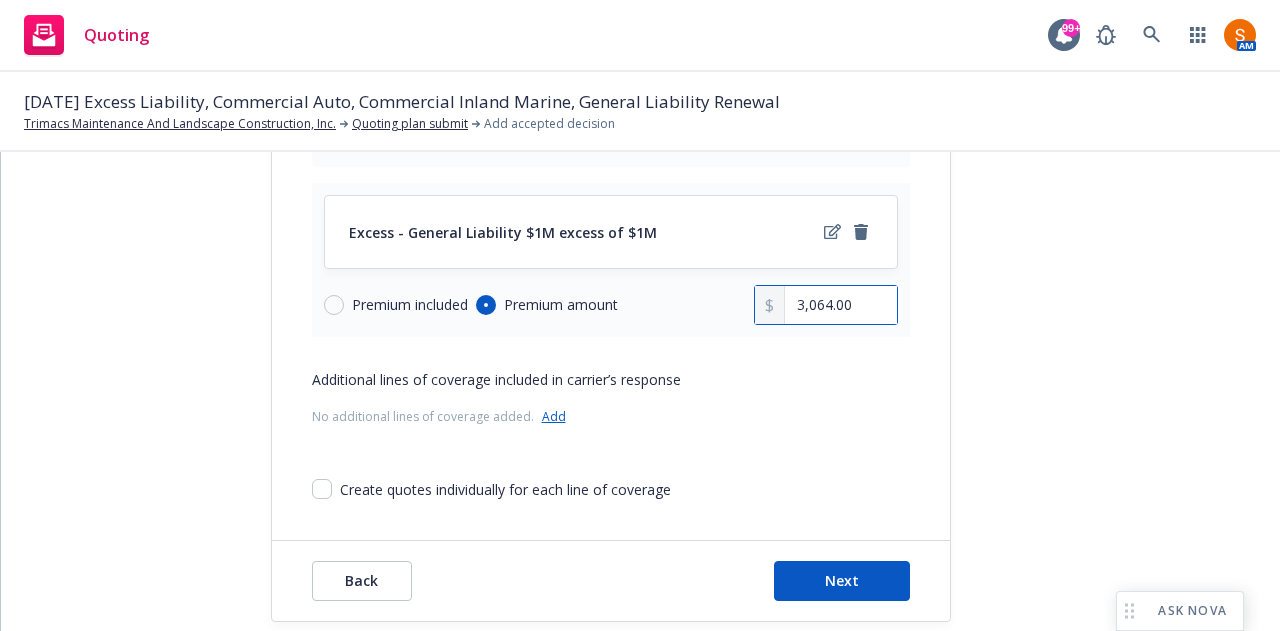 click on "3,064.00" at bounding box center (840, 305) 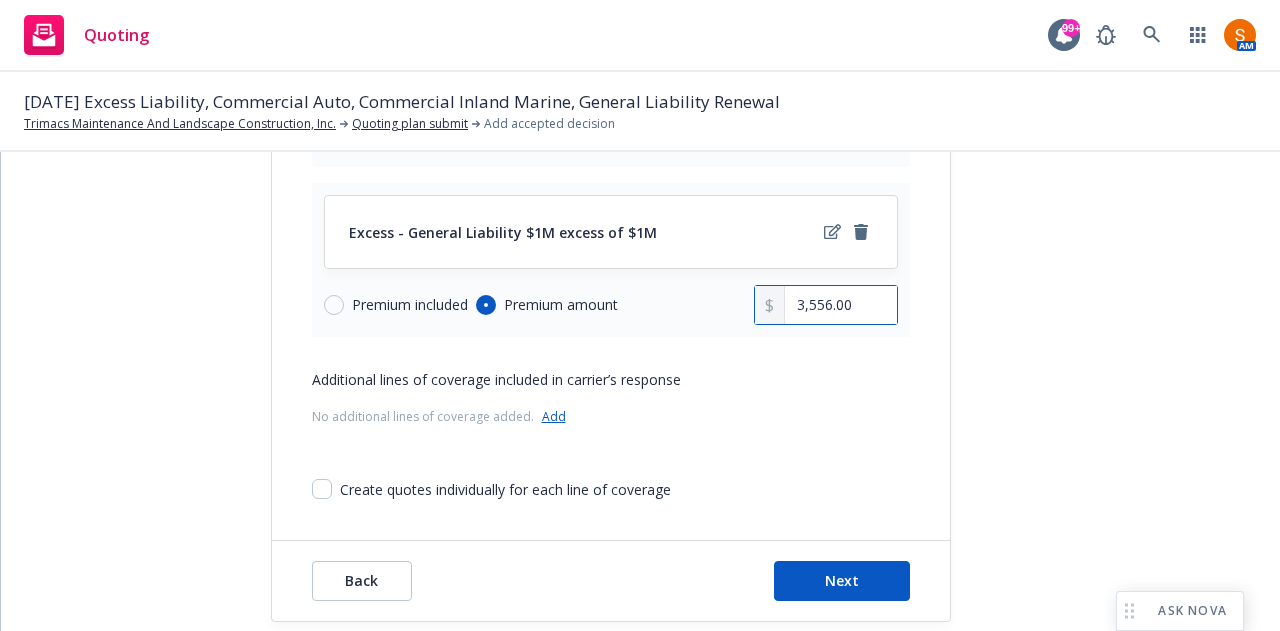 type on "3,556.00" 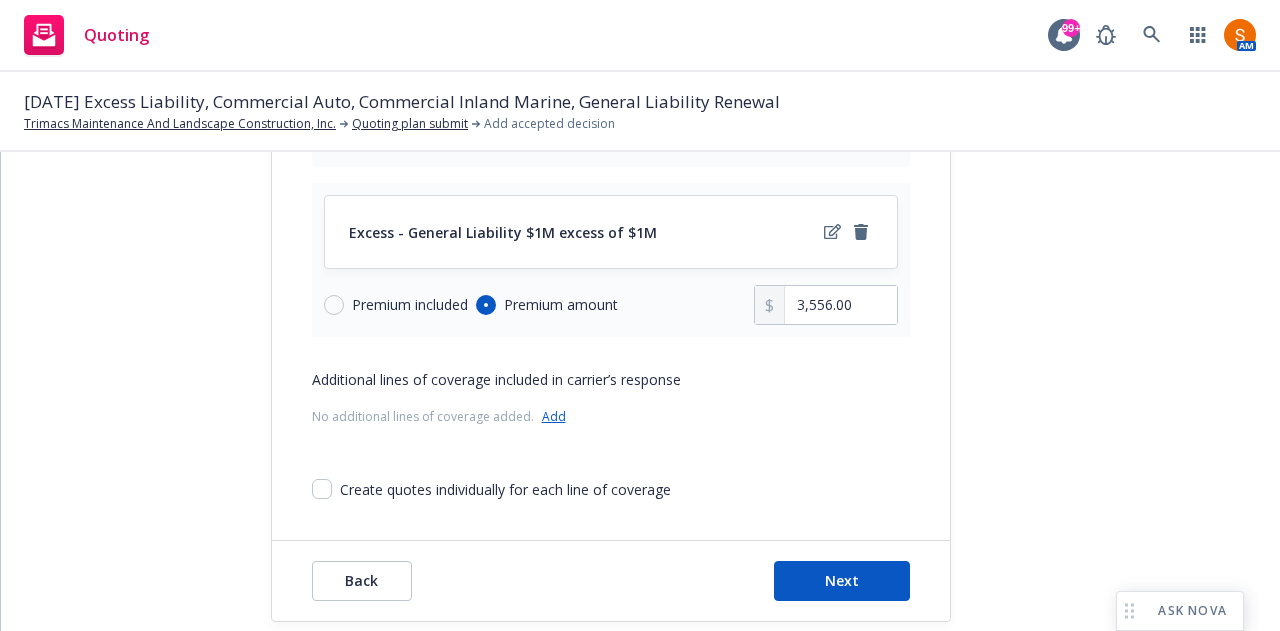 click on "No additional lines of coverage added. Add" at bounding box center [611, 416] 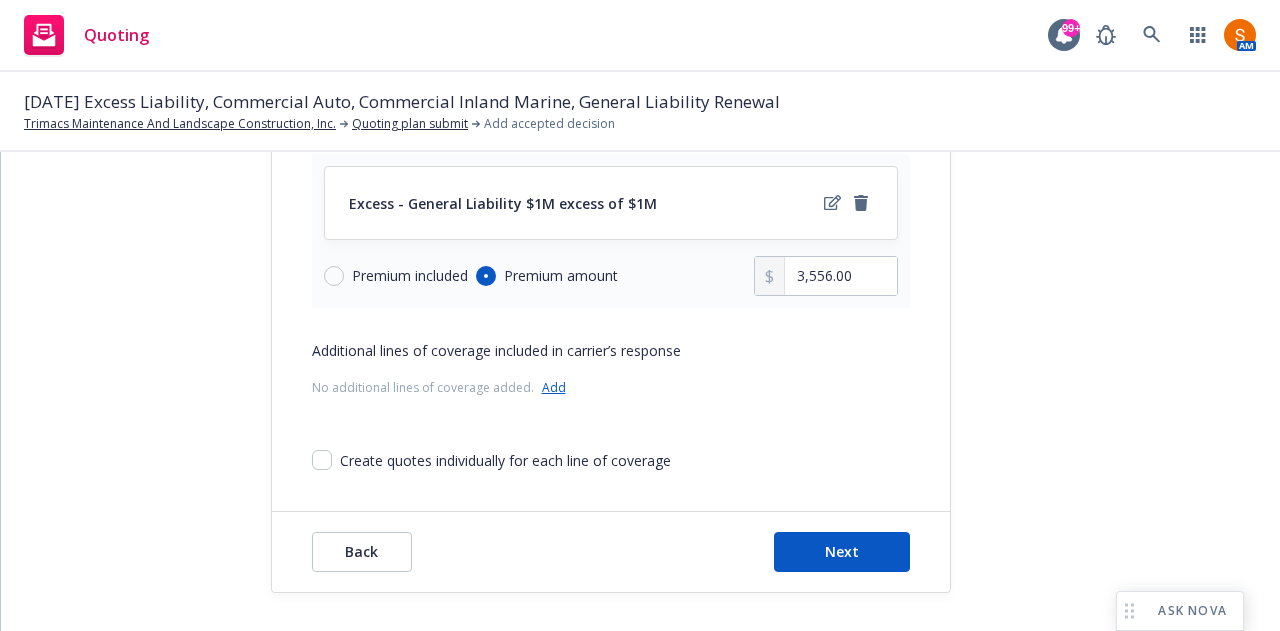 scroll, scrollTop: 271, scrollLeft: 0, axis: vertical 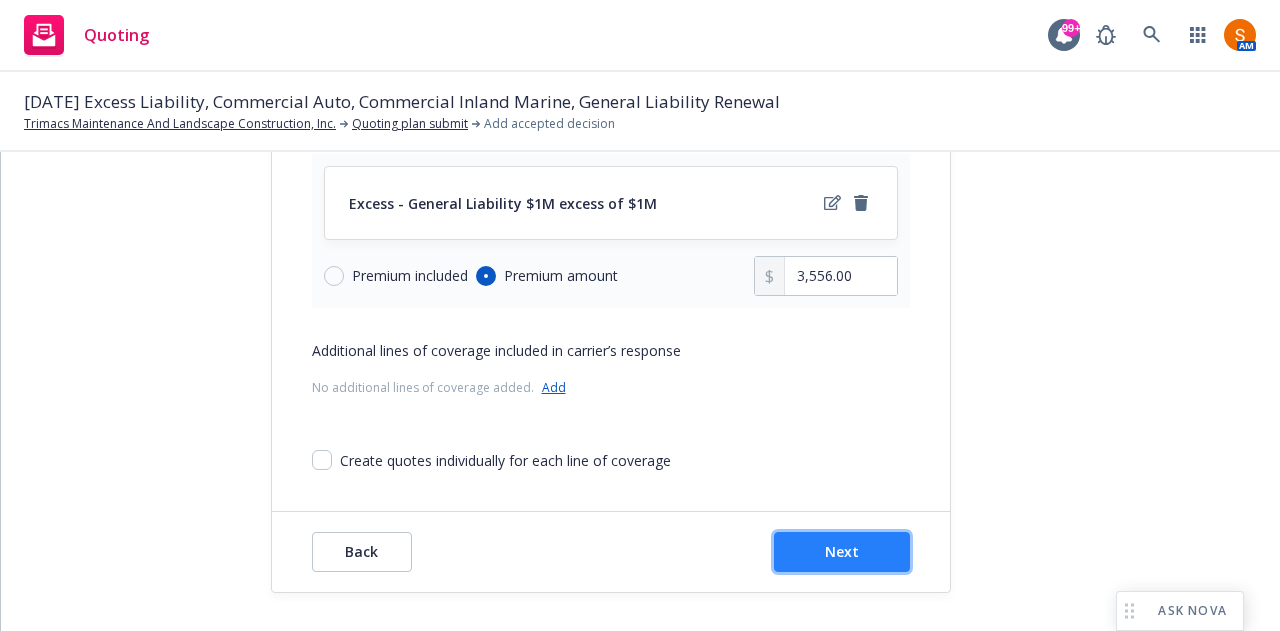 click on "Next" at bounding box center [842, 551] 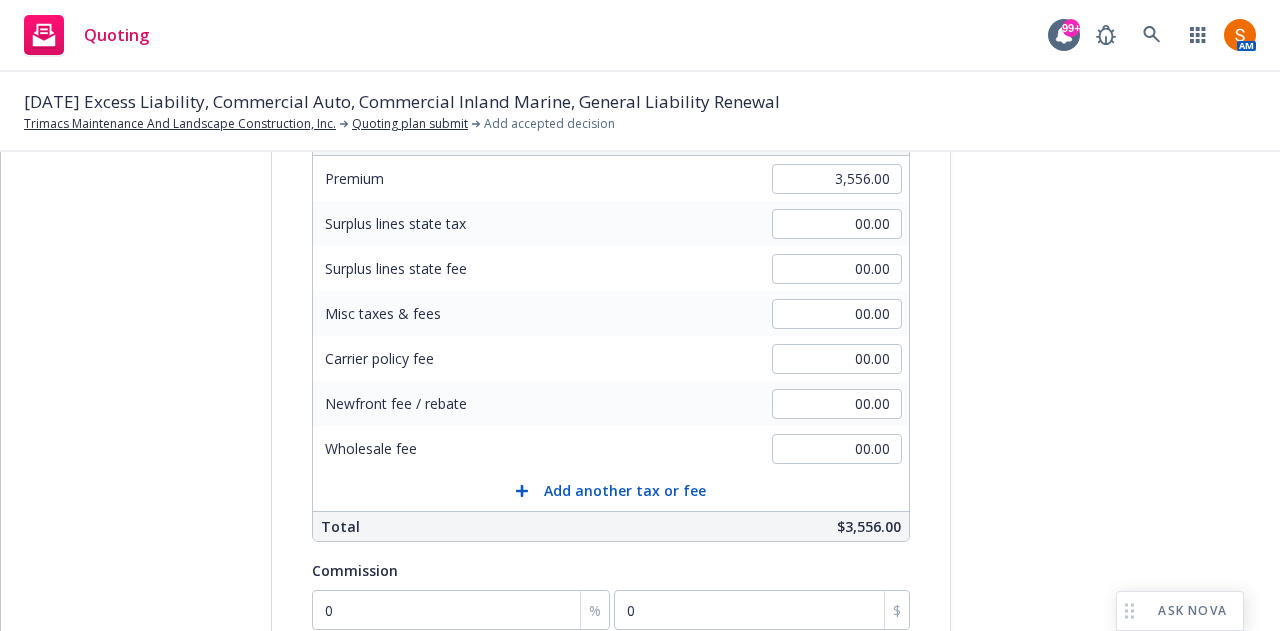 scroll, scrollTop: 294, scrollLeft: 0, axis: vertical 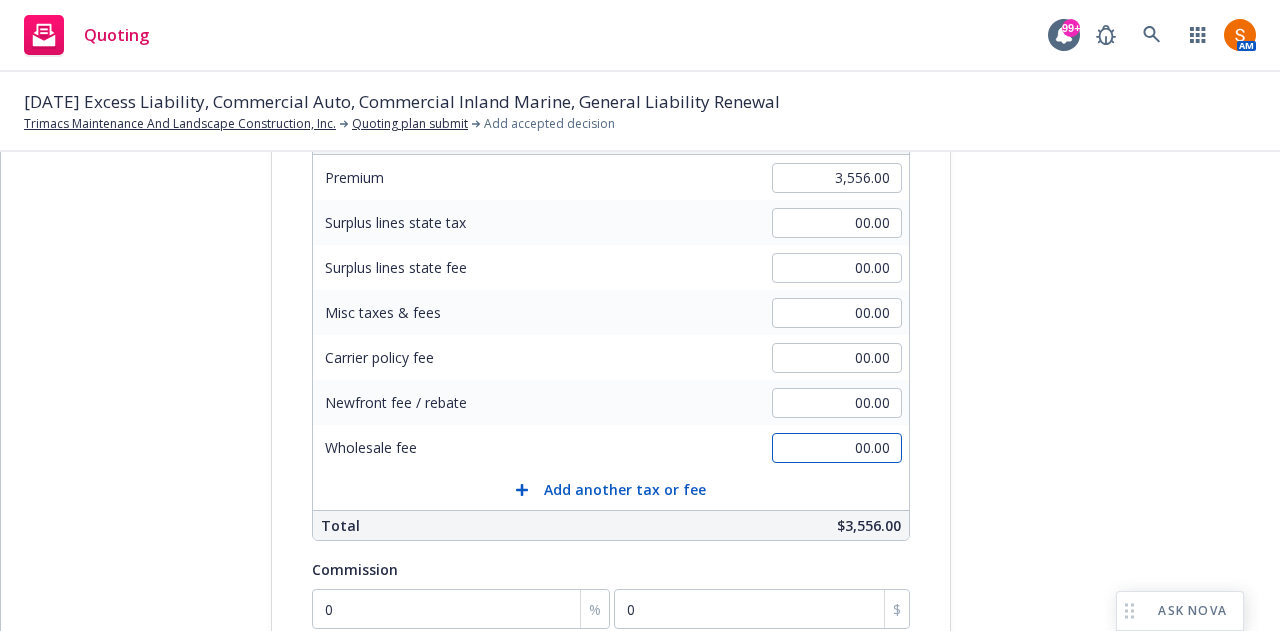 click on "00.00" at bounding box center [837, 448] 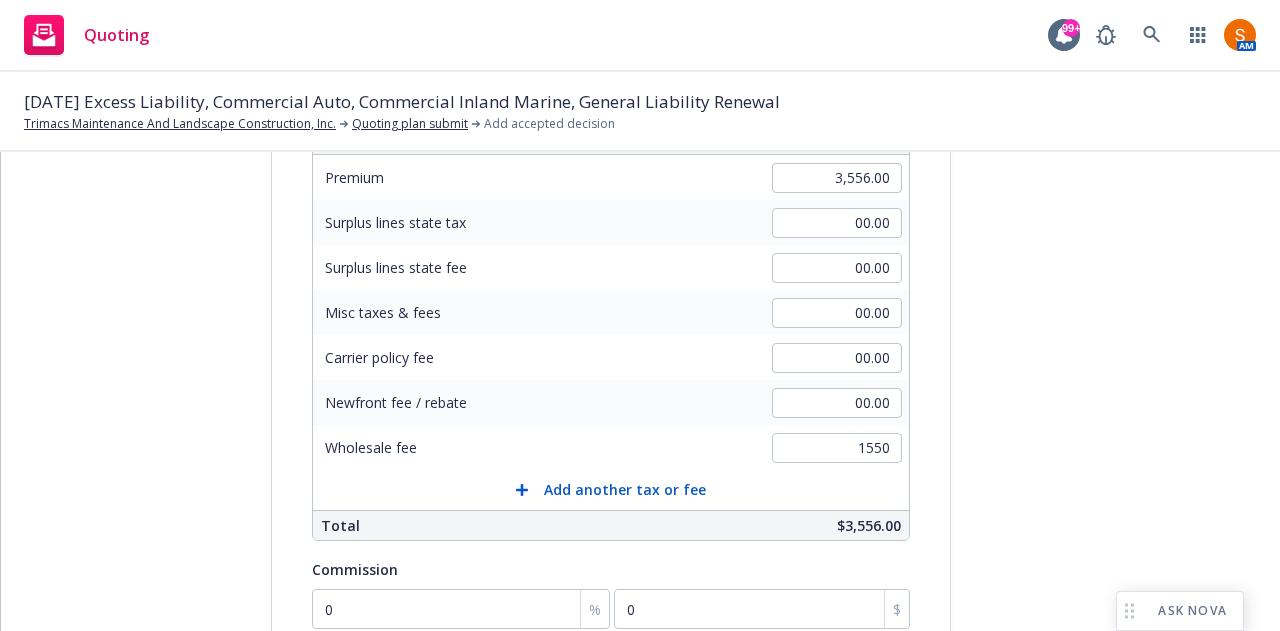 type on "1,550.00" 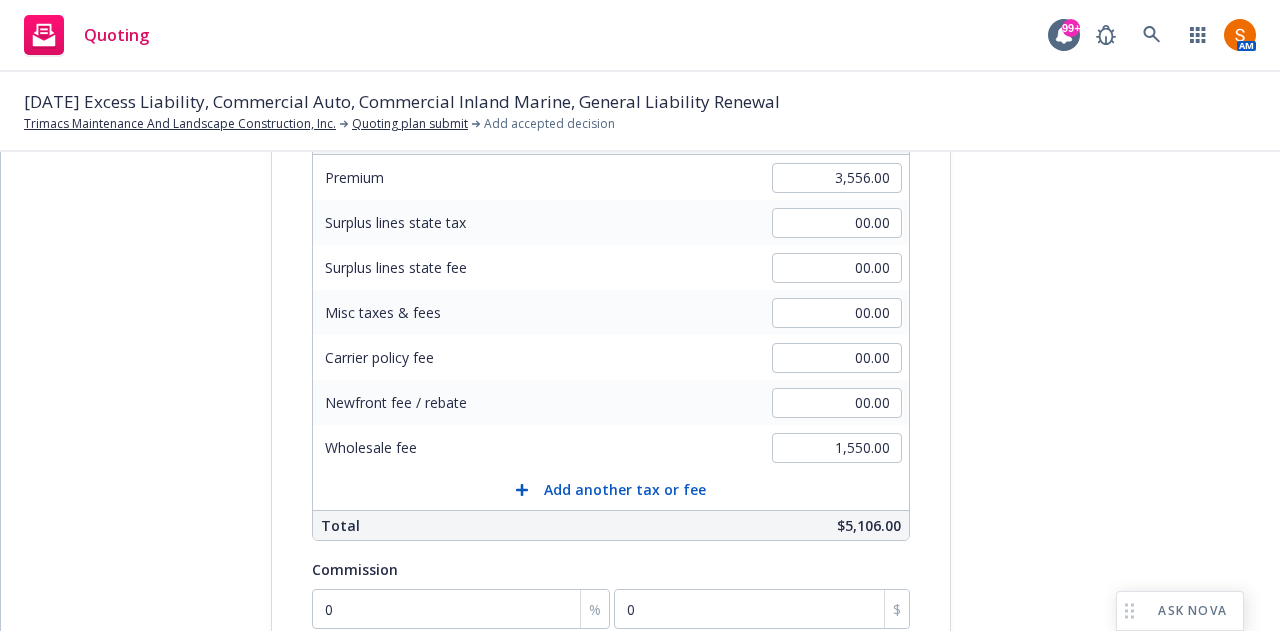 click on "Newfront fee / rebate 00.00" at bounding box center (611, 402) 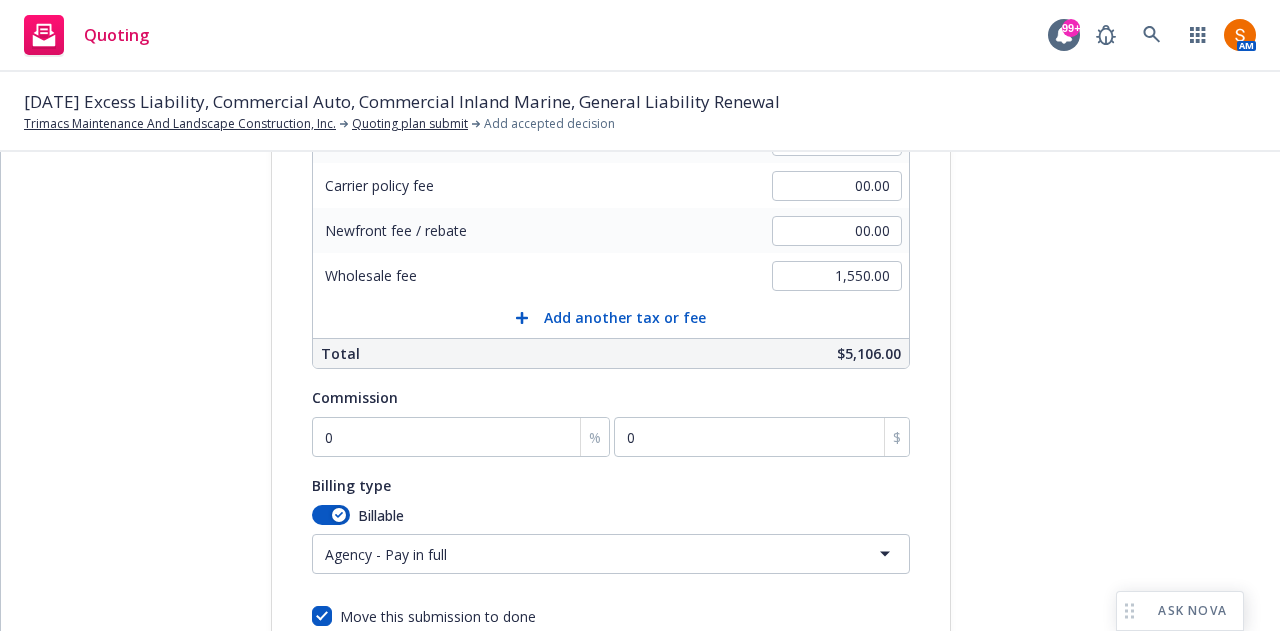 scroll, scrollTop: 562, scrollLeft: 0, axis: vertical 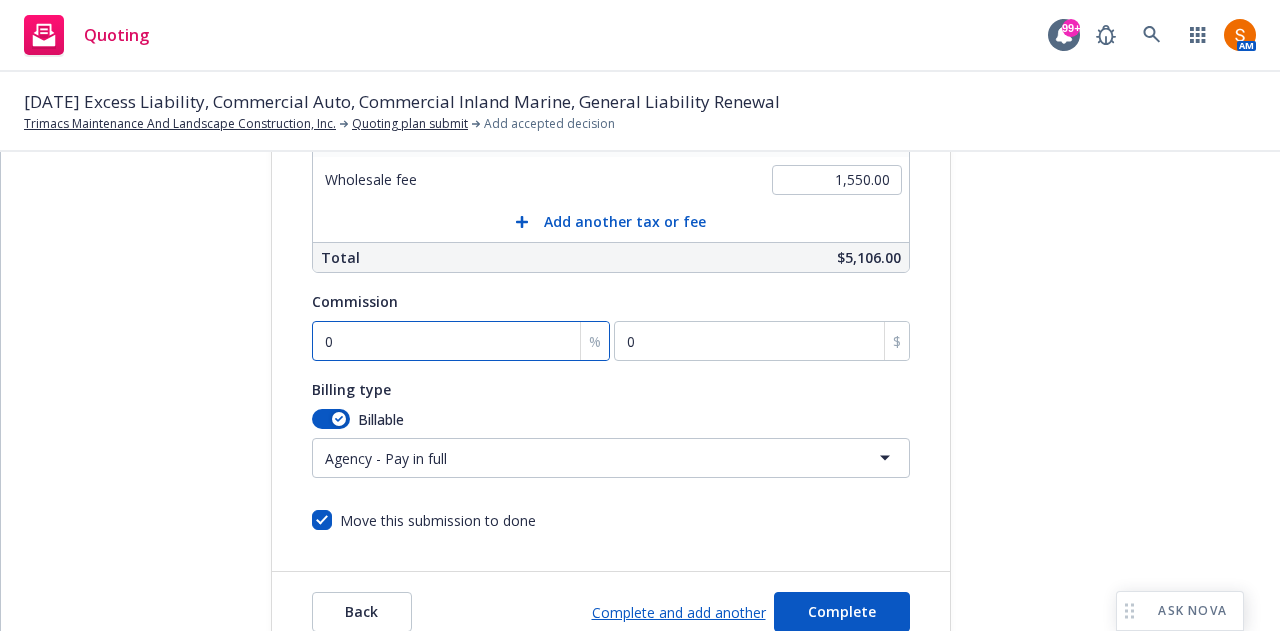 click on "0" at bounding box center [461, 341] 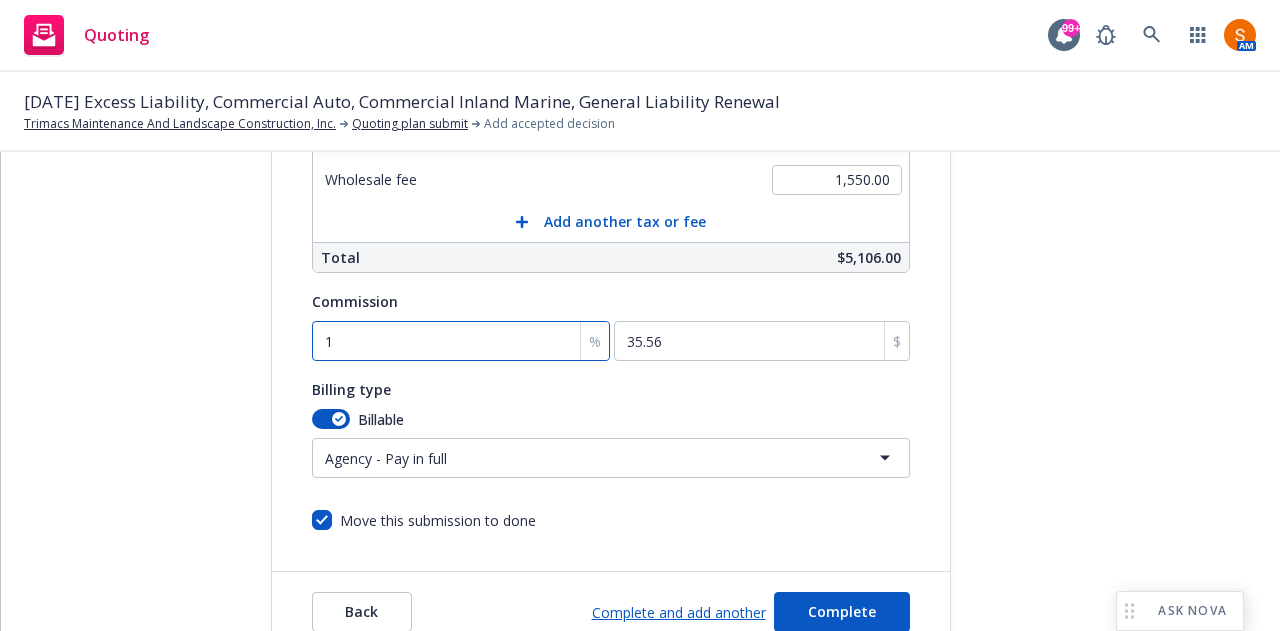 type on "10" 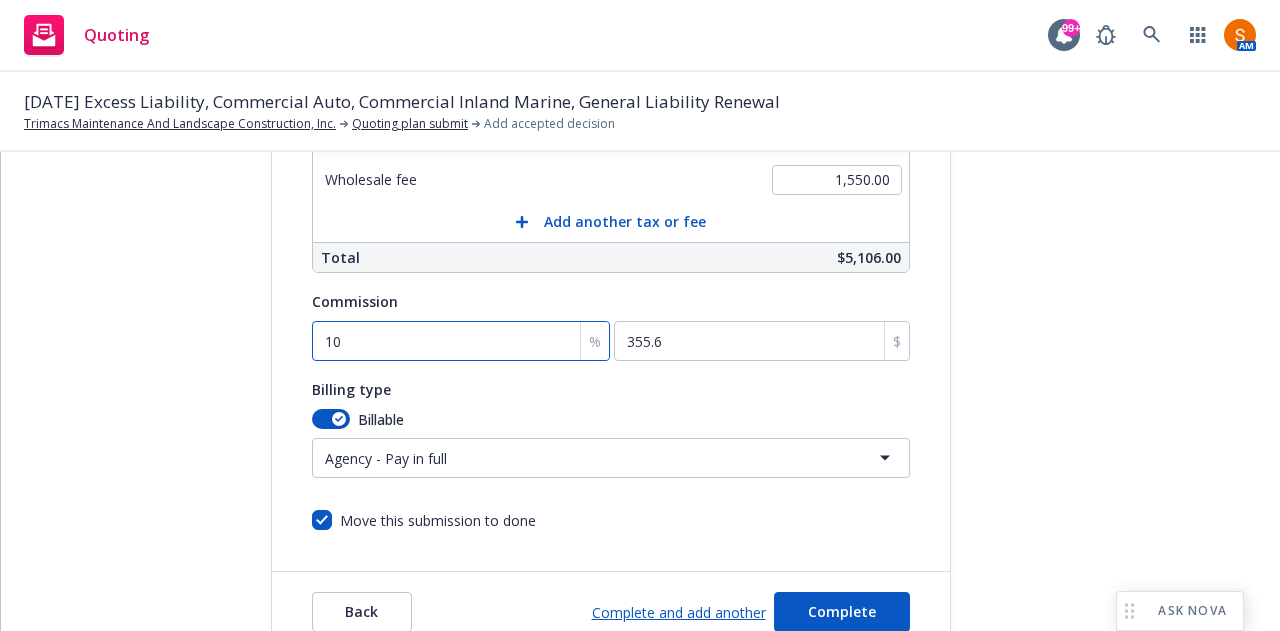 scroll, scrollTop: 636, scrollLeft: 0, axis: vertical 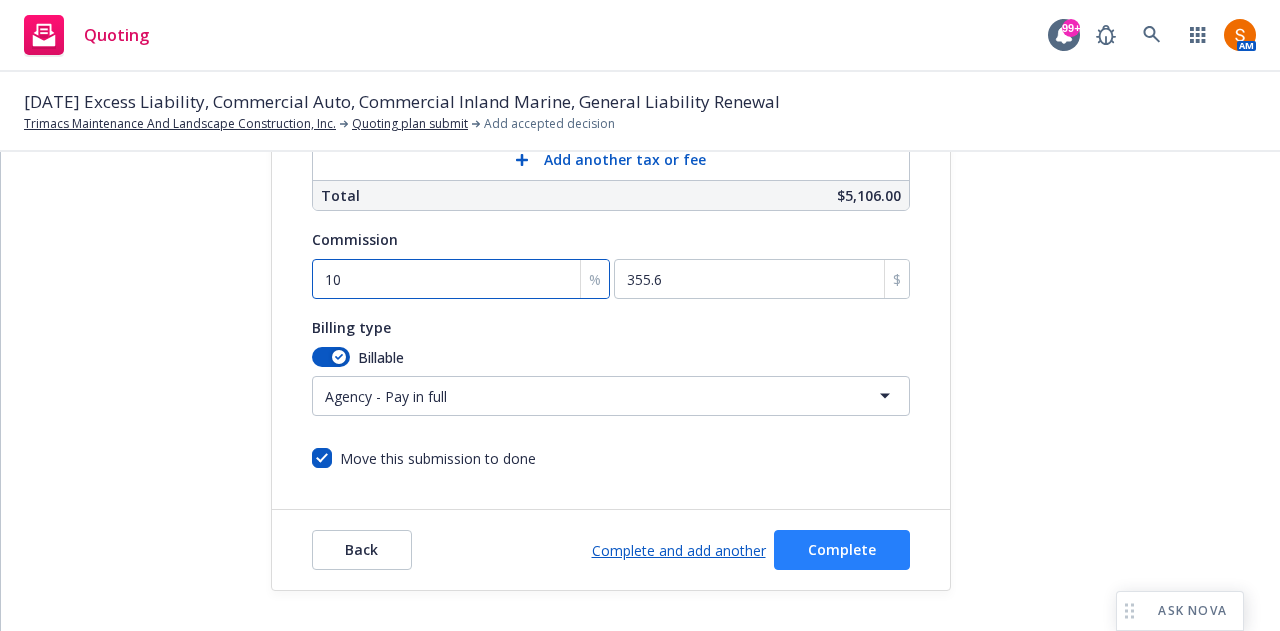 type on "10" 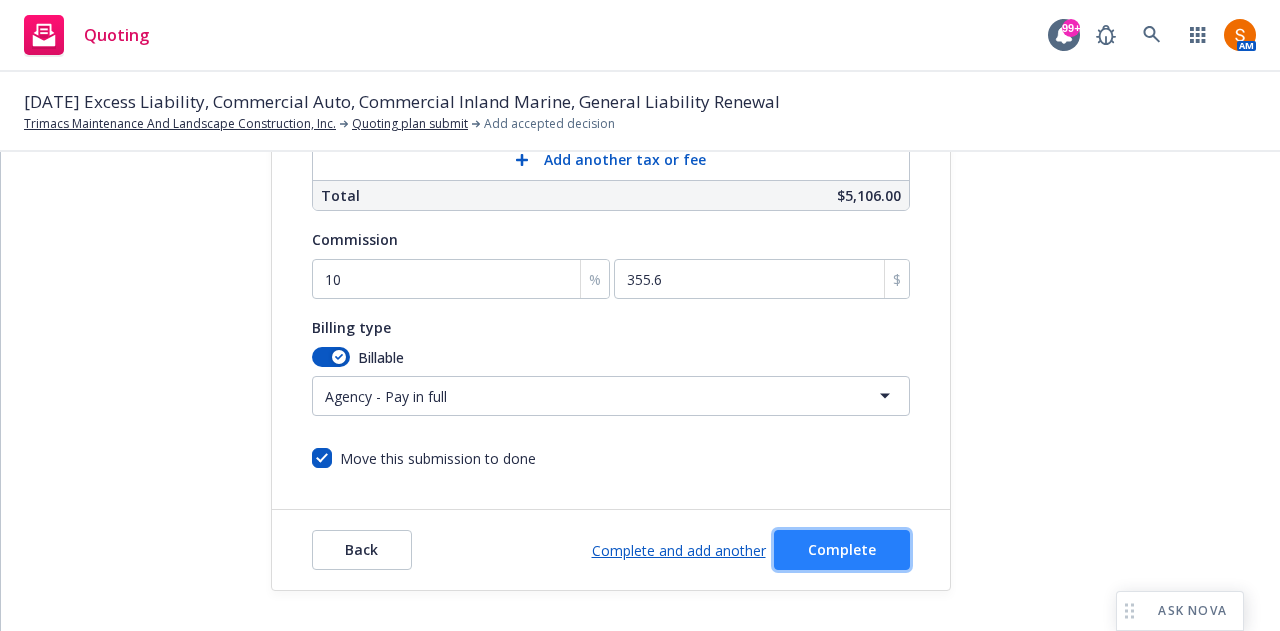 click on "Complete" at bounding box center (842, 549) 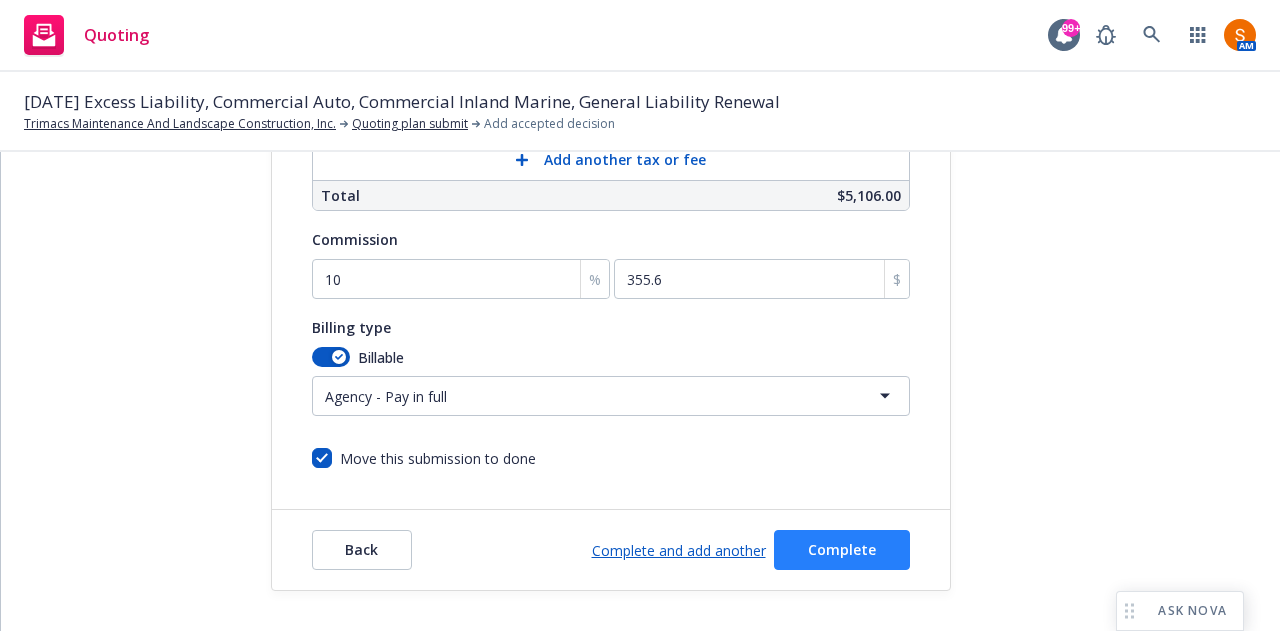 scroll, scrollTop: 0, scrollLeft: 0, axis: both 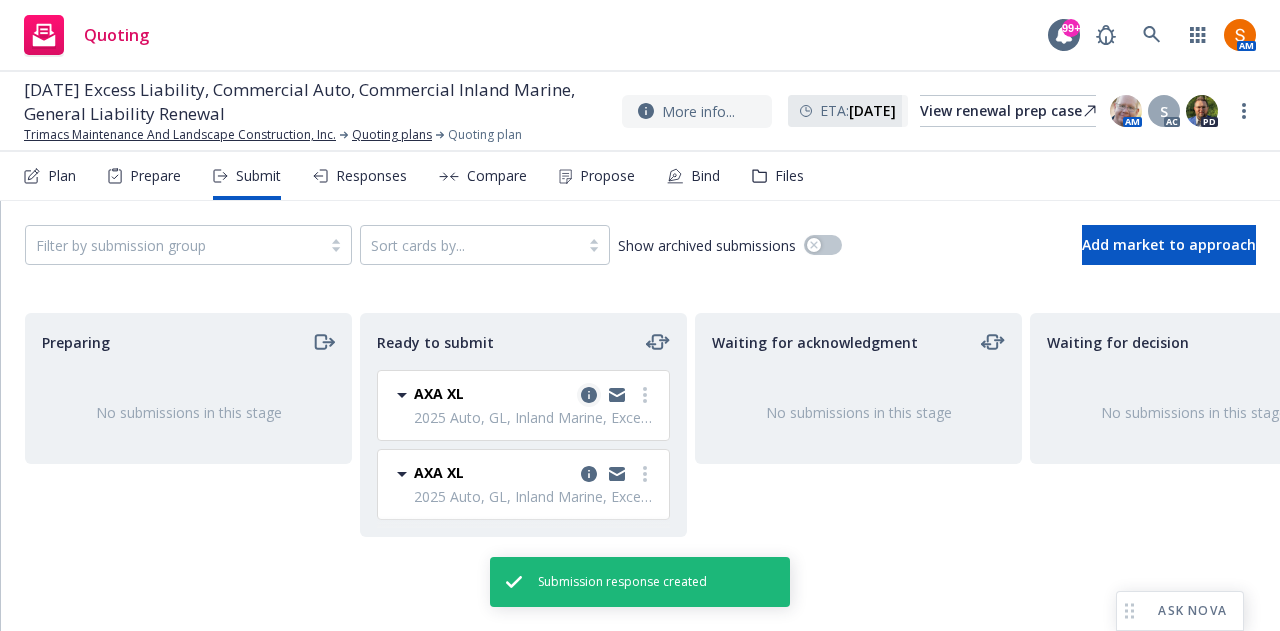 click at bounding box center [589, 395] 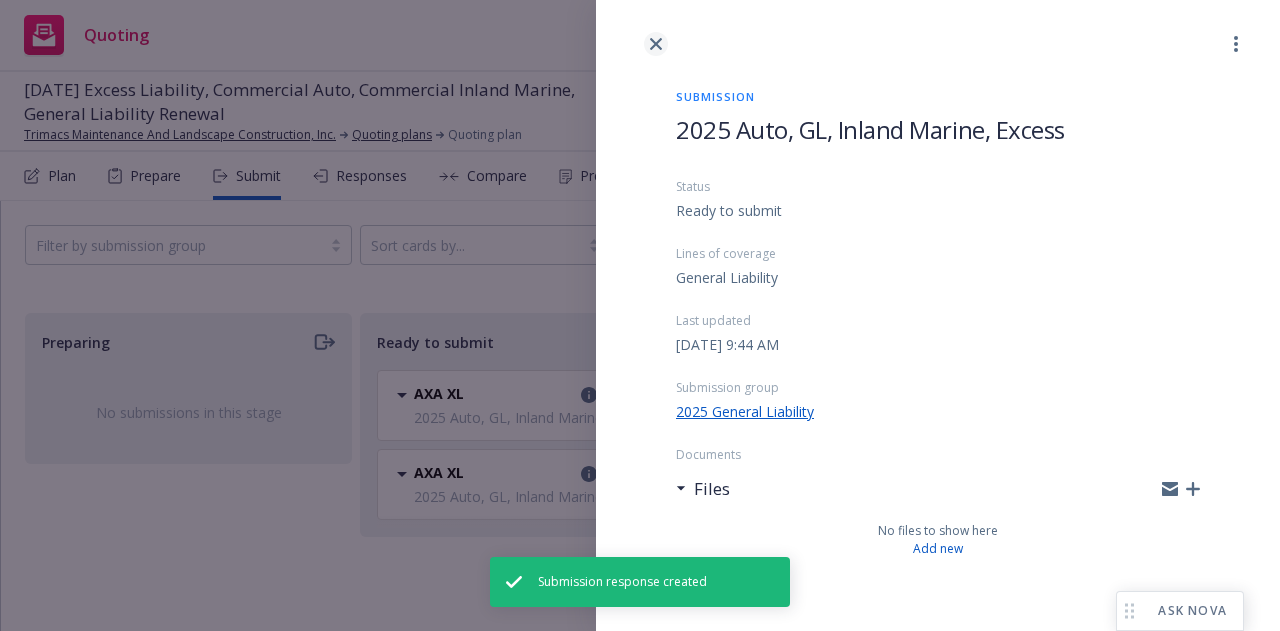 click at bounding box center (656, 44) 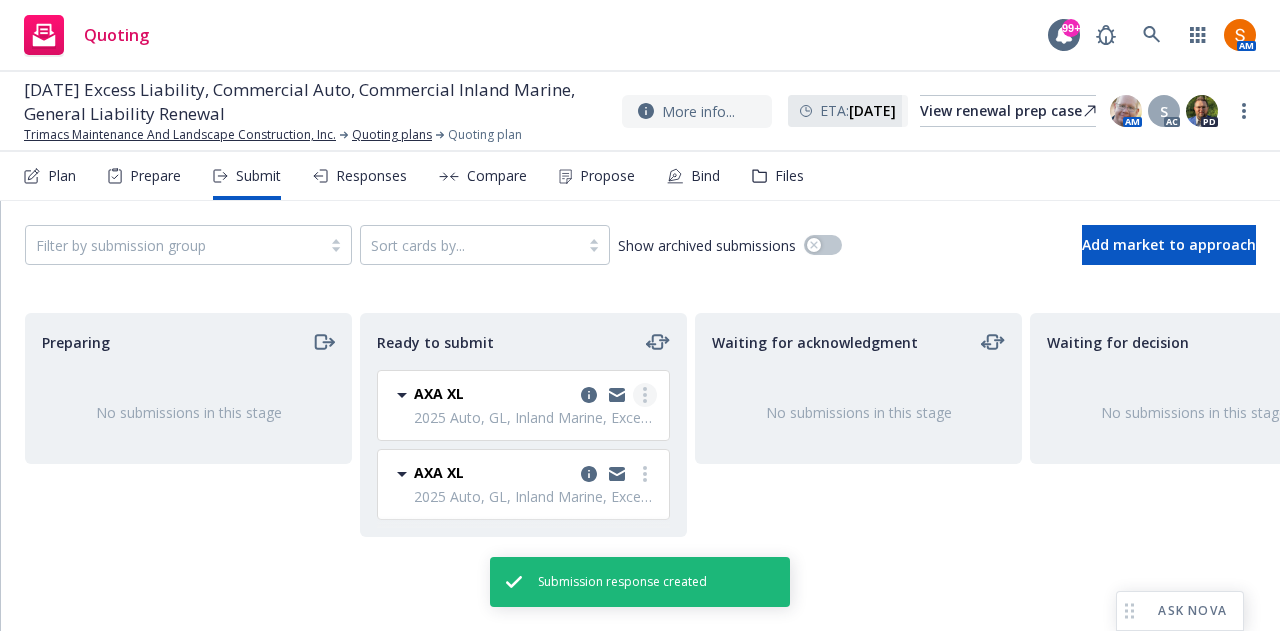 click at bounding box center (645, 395) 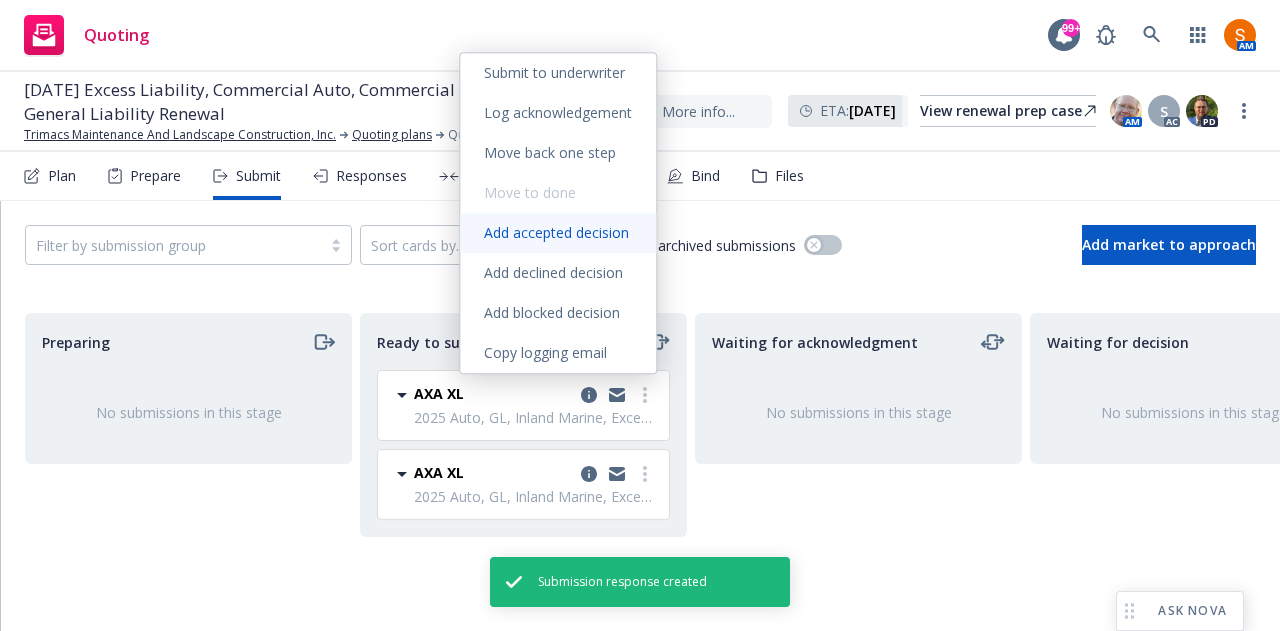 click on "Add accepted decision" at bounding box center [556, 232] 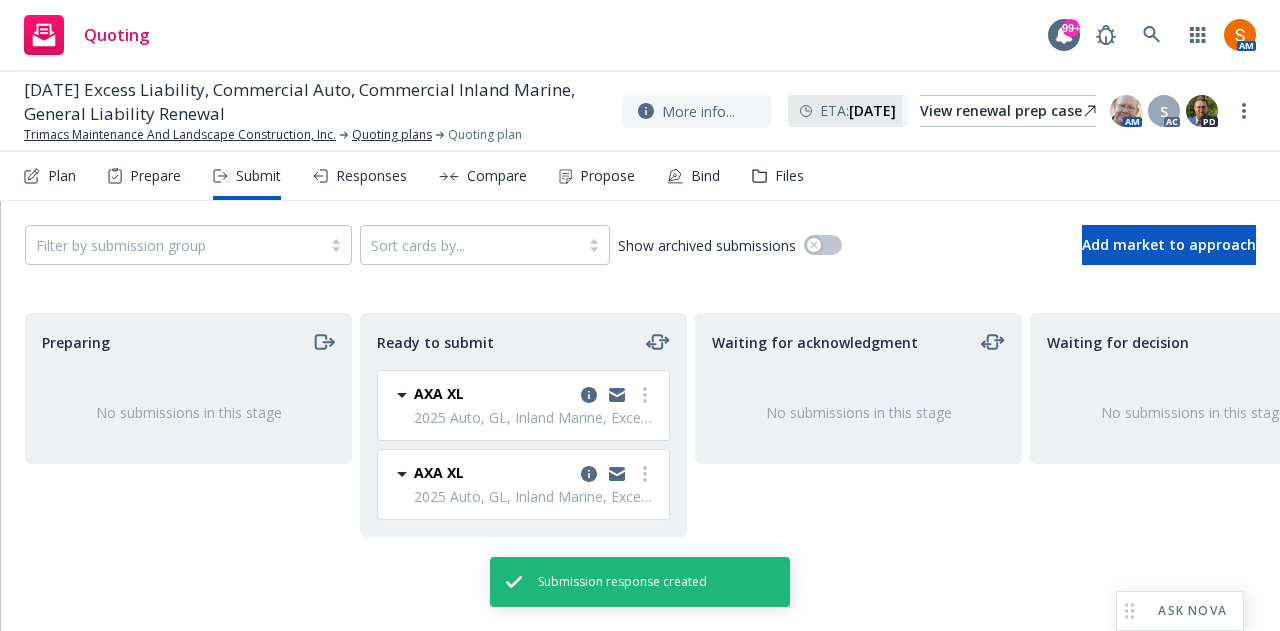 select on "12" 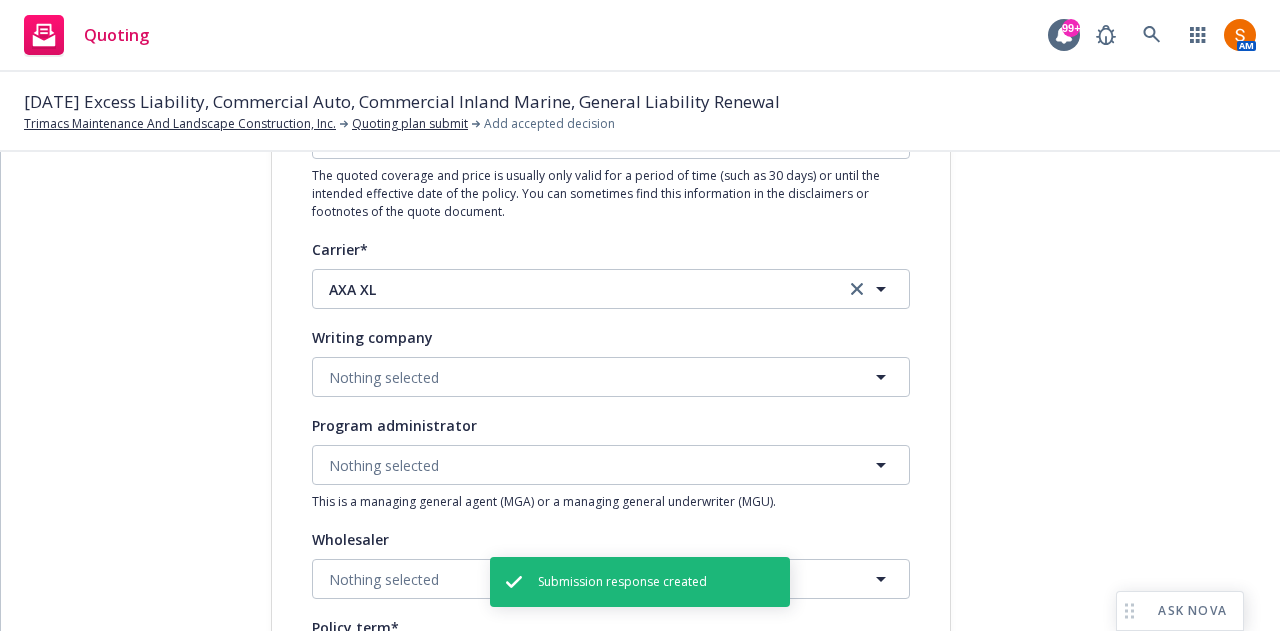 scroll, scrollTop: 336, scrollLeft: 0, axis: vertical 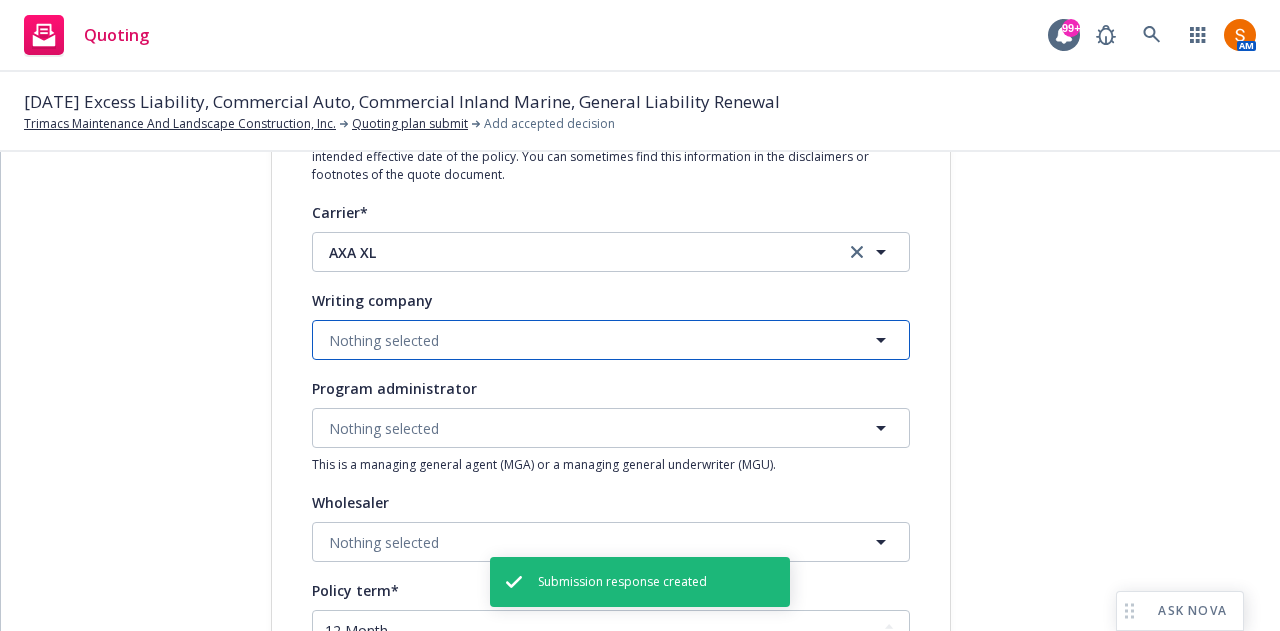 click on "Nothing selected" at bounding box center (611, 340) 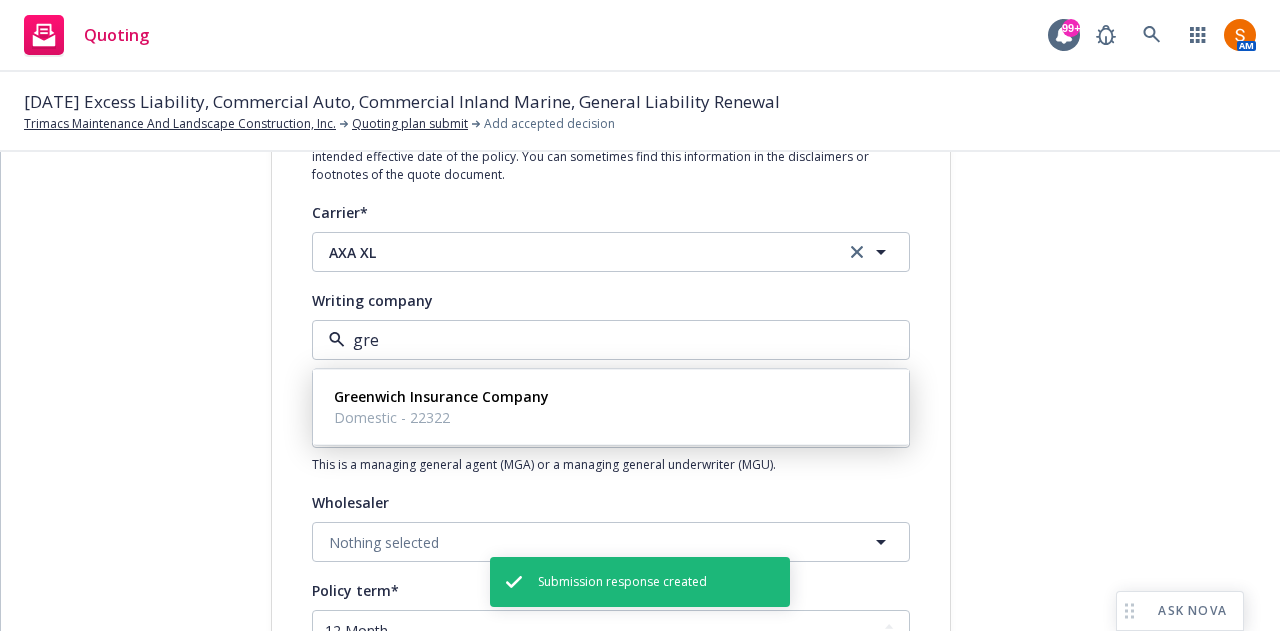 type on "gree" 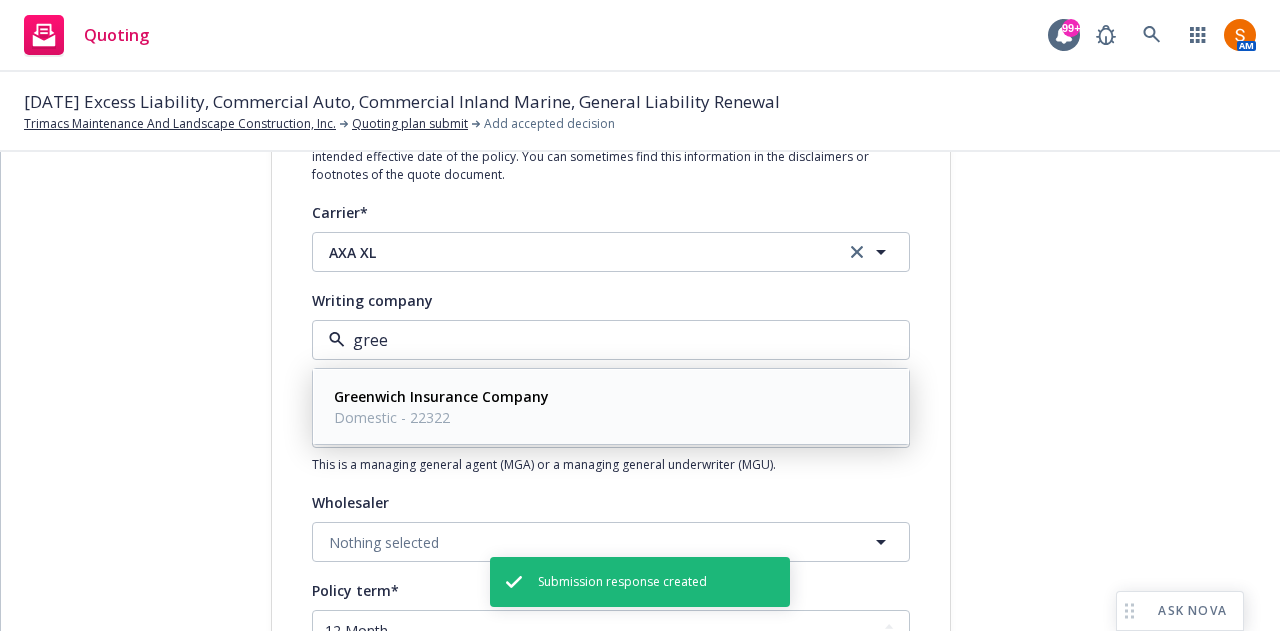 click on "Domestic - 22322" at bounding box center (441, 417) 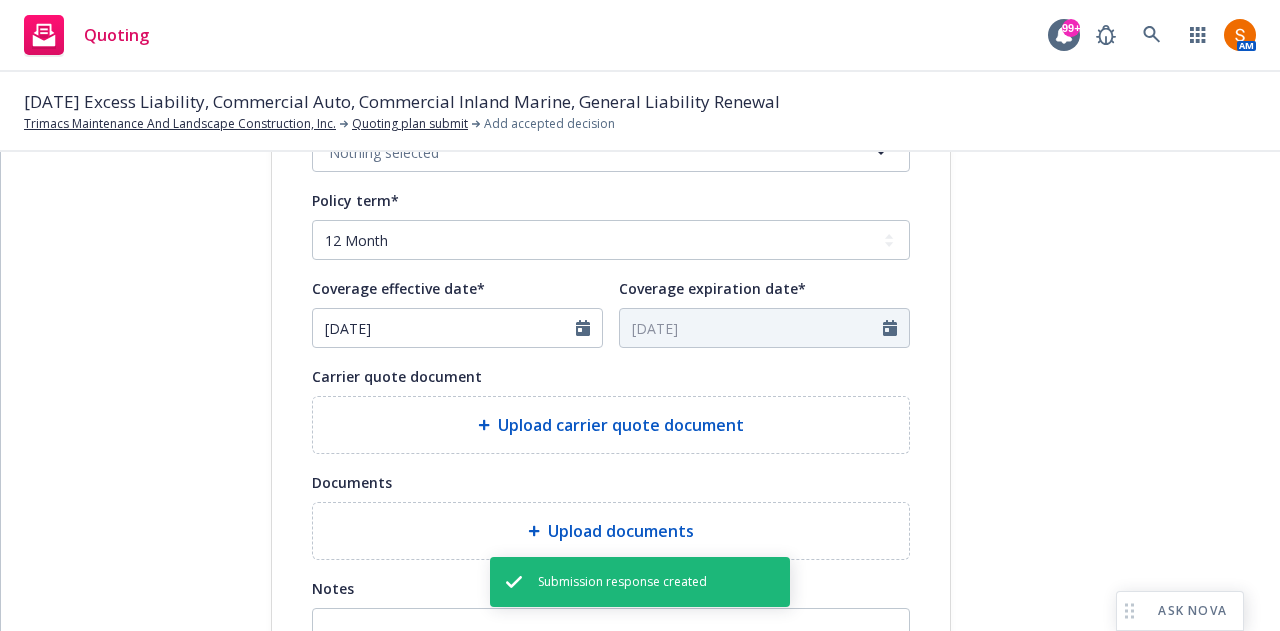 scroll, scrollTop: 812, scrollLeft: 0, axis: vertical 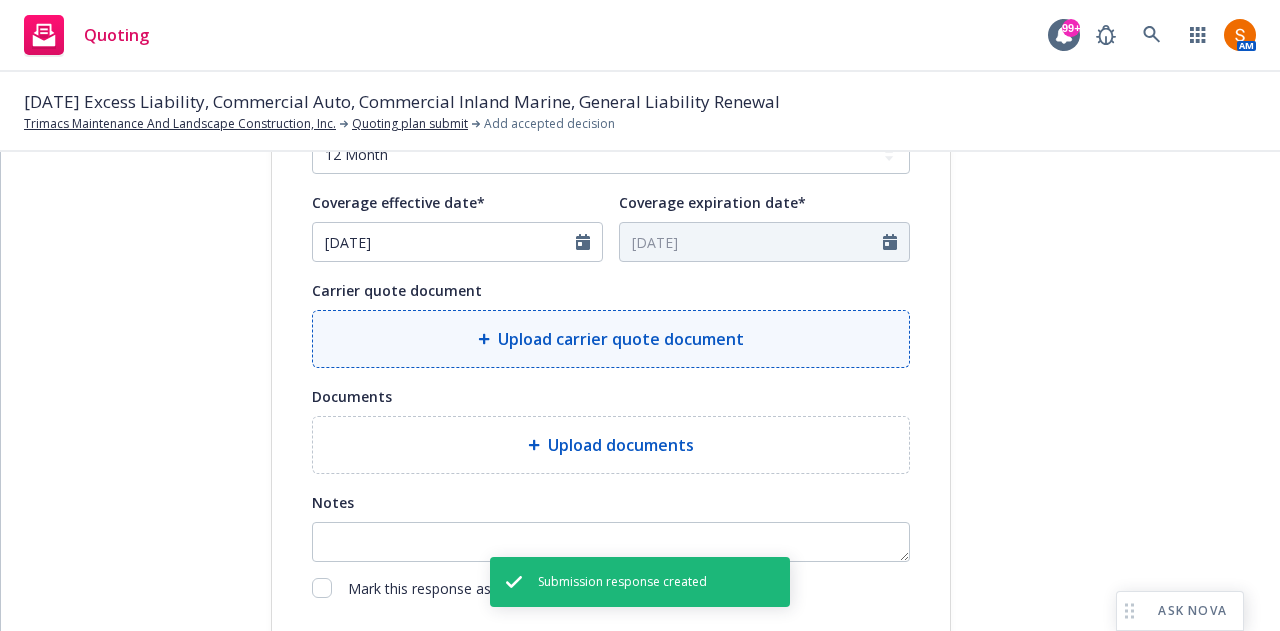 click on "Upload carrier quote document" at bounding box center (611, 339) 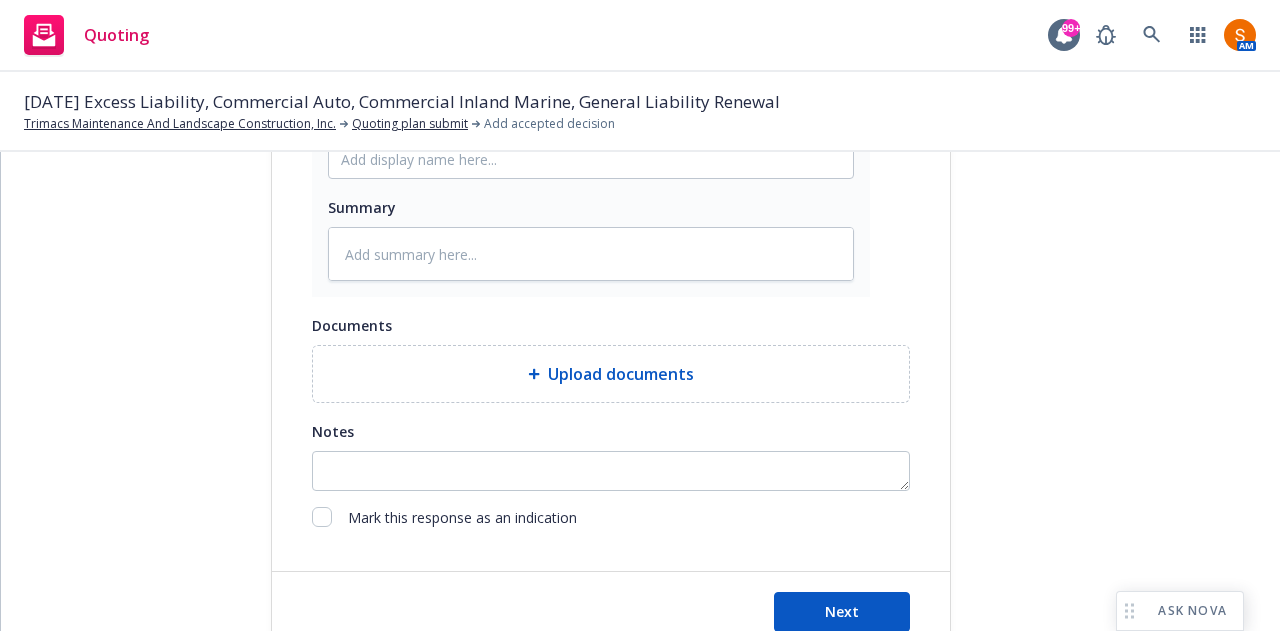 scroll, scrollTop: 1174, scrollLeft: 0, axis: vertical 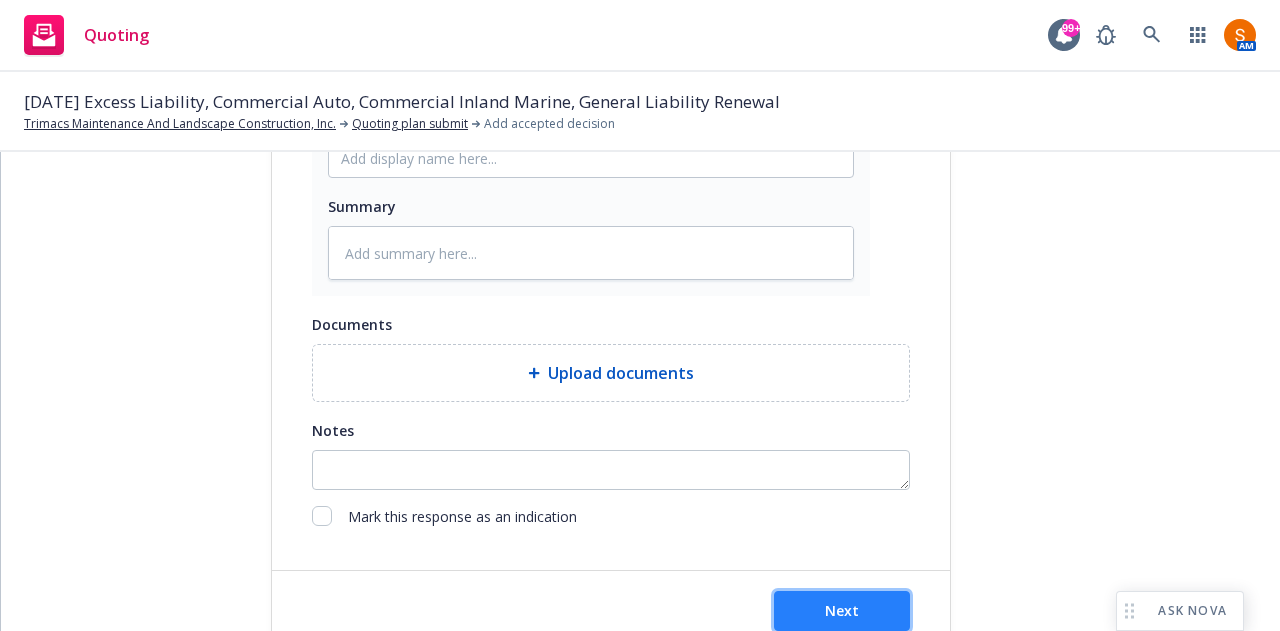 click on "Next" at bounding box center (842, 610) 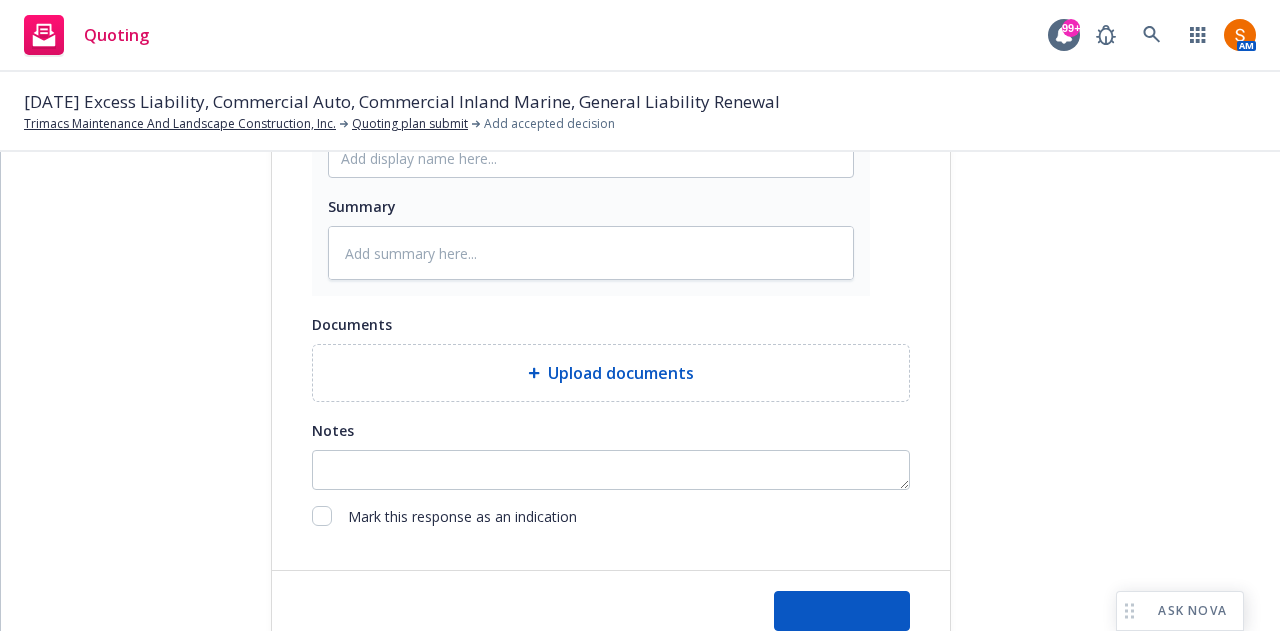 type on "x" 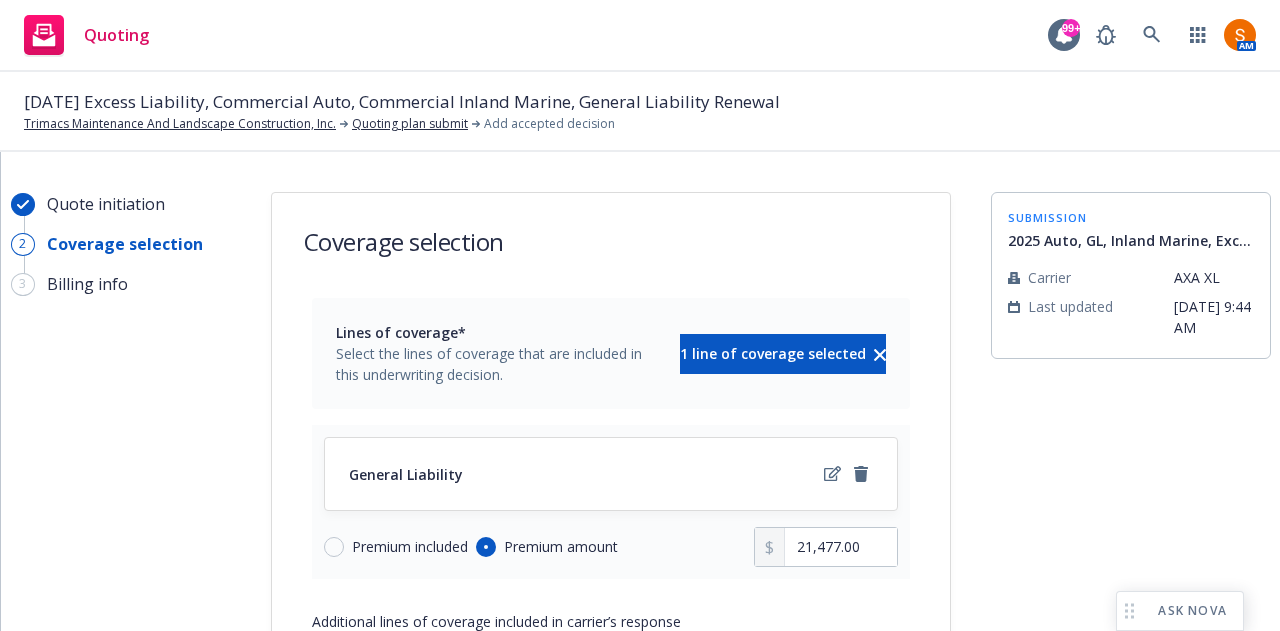 scroll, scrollTop: 150, scrollLeft: 0, axis: vertical 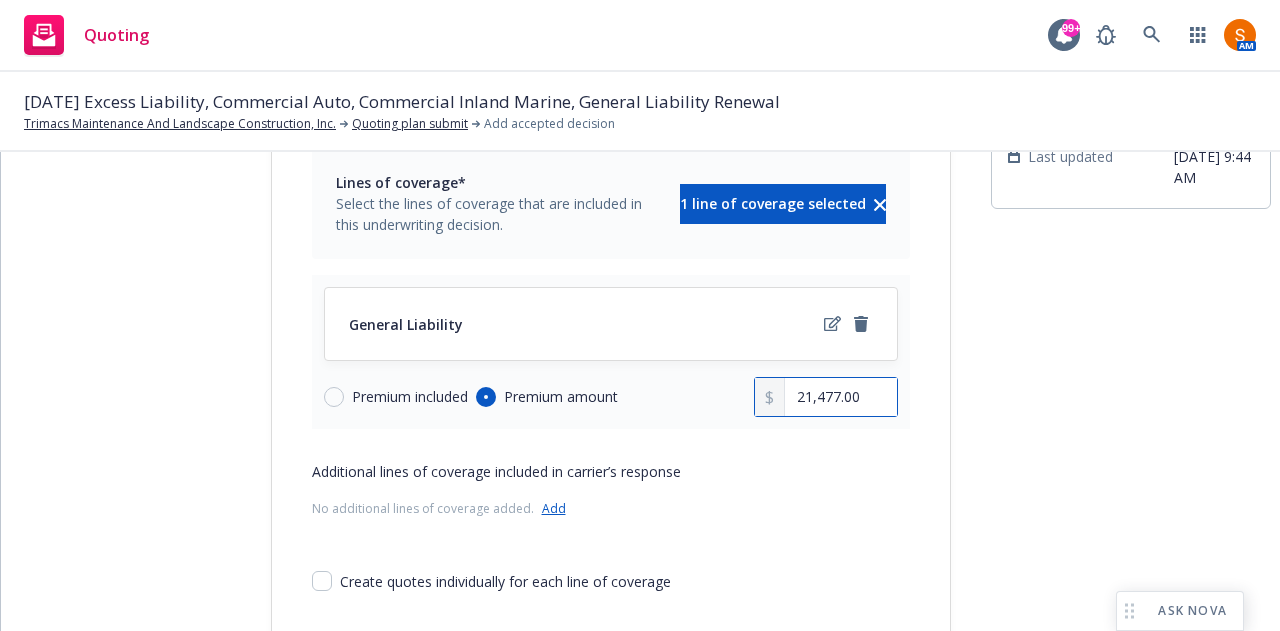 click on "21,477.00" at bounding box center [840, 397] 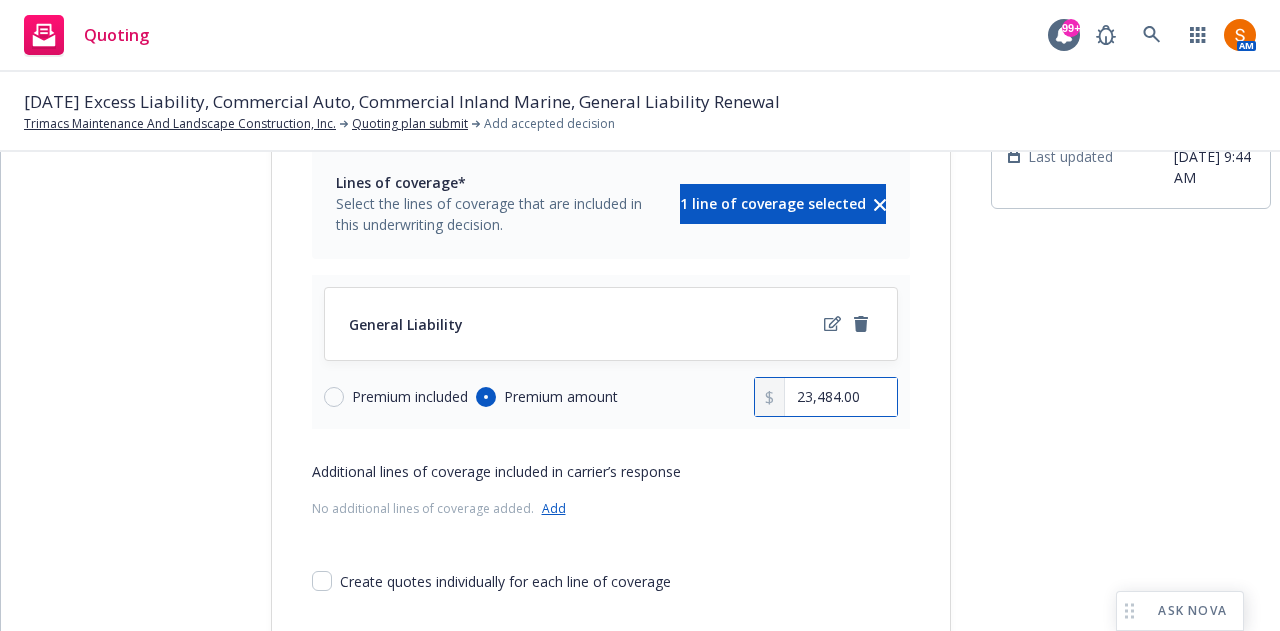 scroll, scrollTop: 271, scrollLeft: 0, axis: vertical 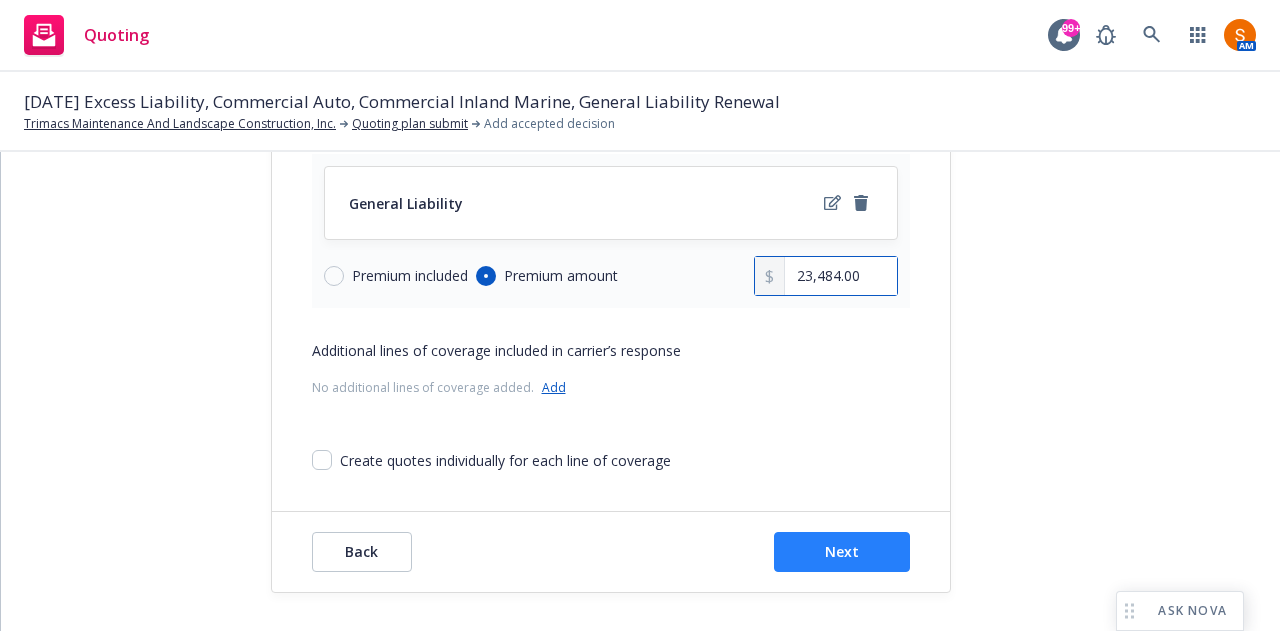 type on "23,484.00" 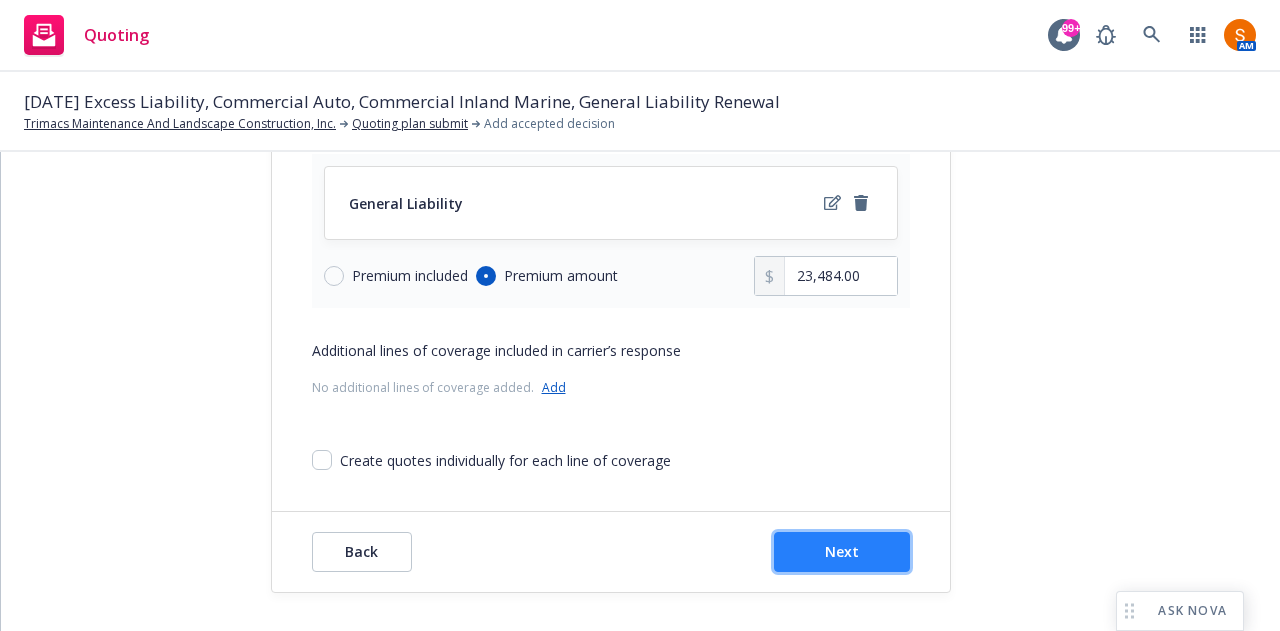 click on "Next" at bounding box center (842, 551) 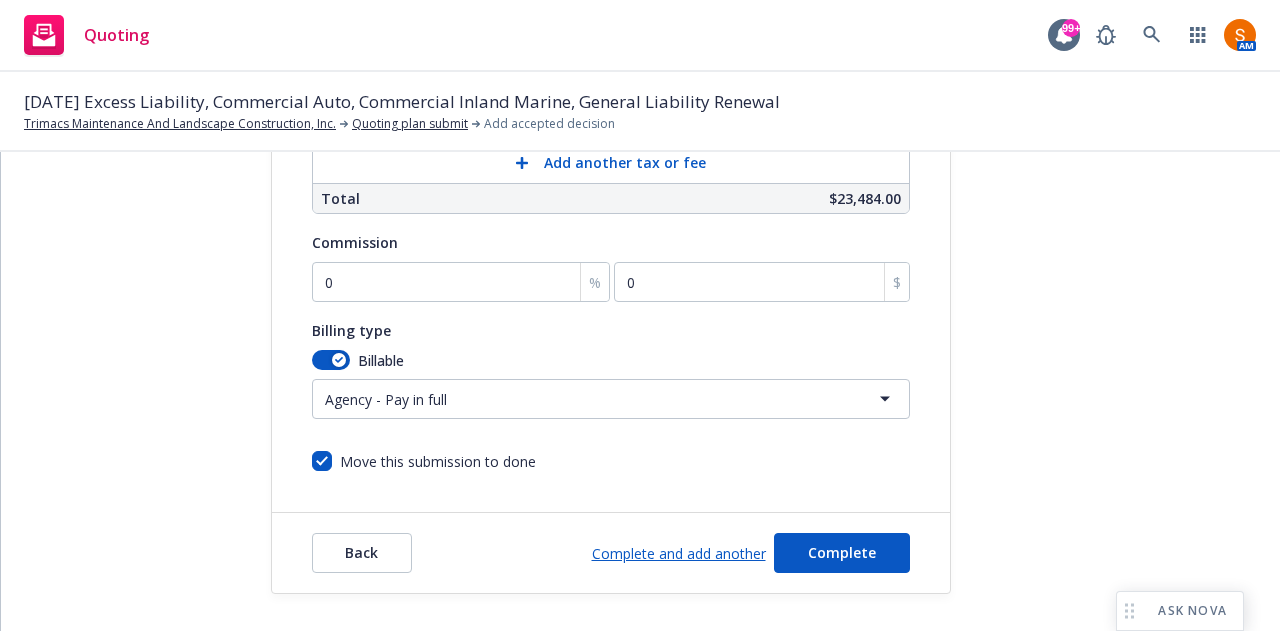 scroll, scrollTop: 626, scrollLeft: 0, axis: vertical 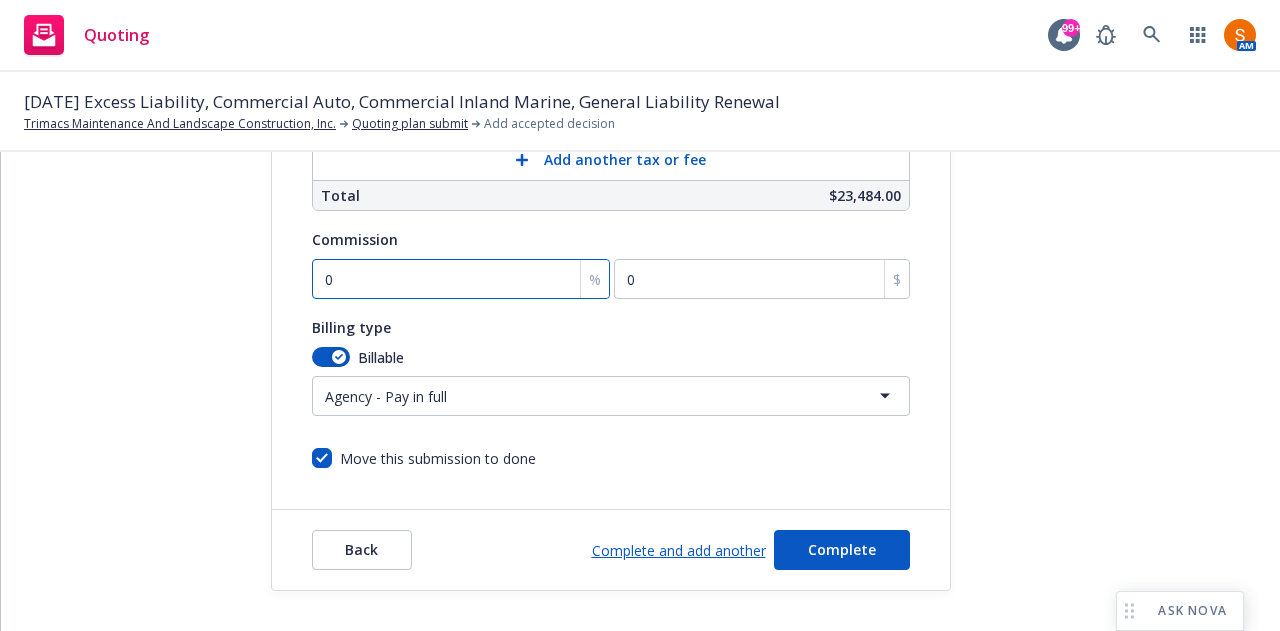 click on "0" at bounding box center (461, 279) 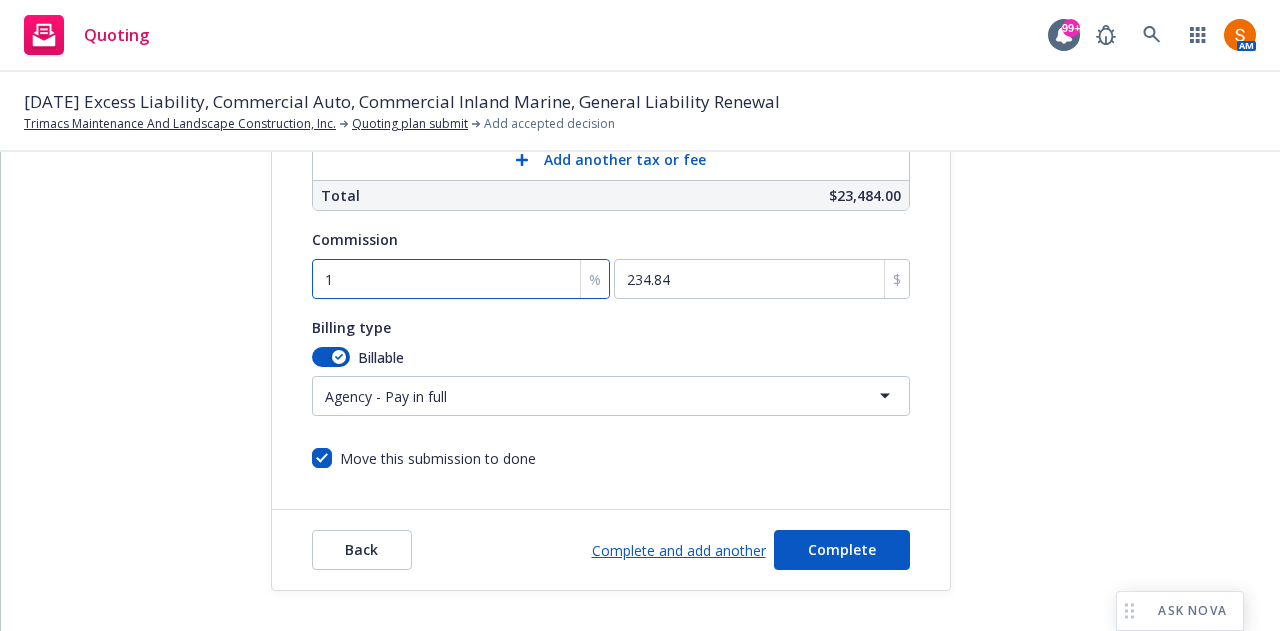 type on "10" 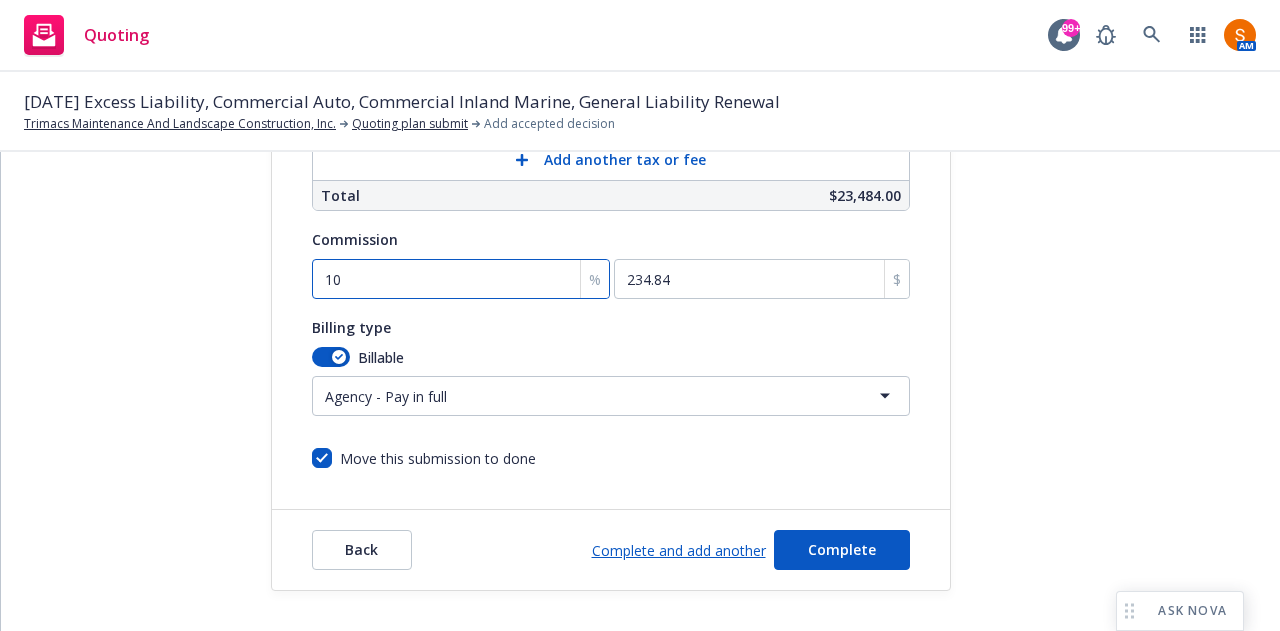 type on "2348.4" 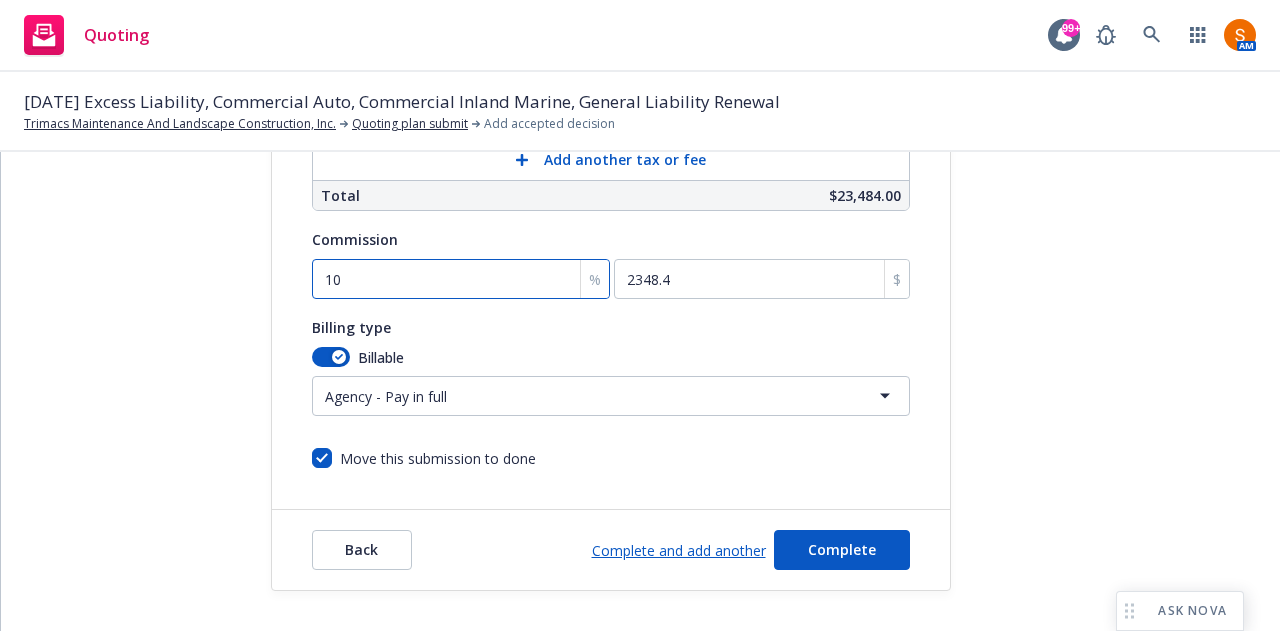 type on "10" 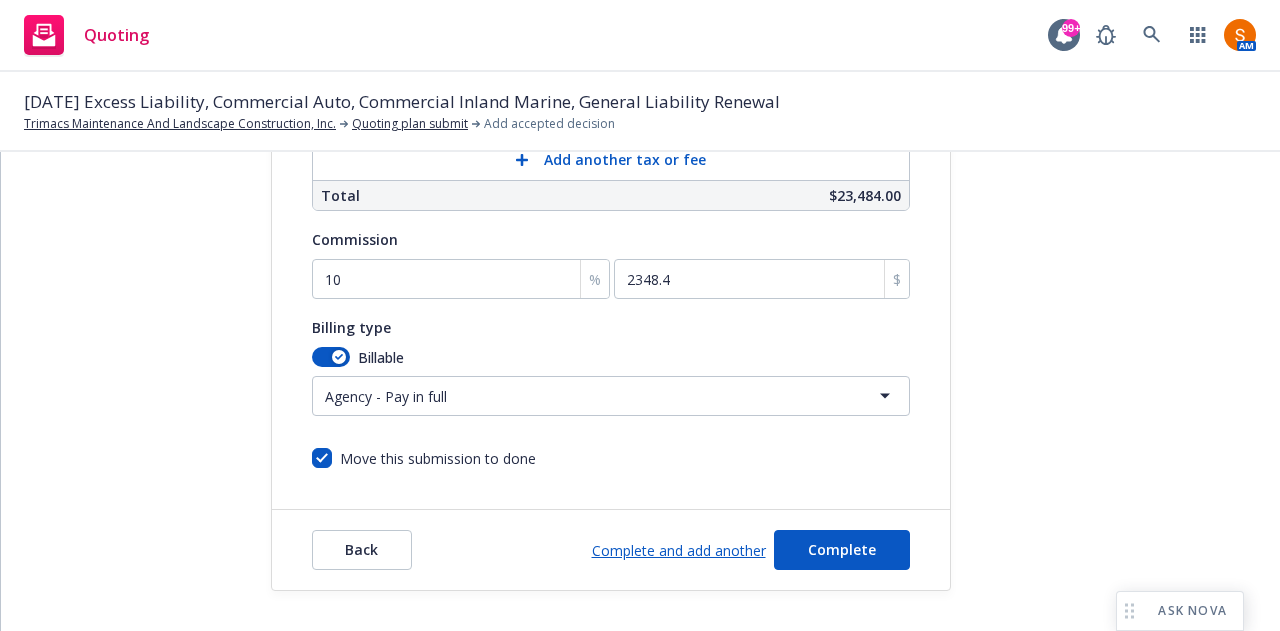click on "Back Complete and add another Complete" at bounding box center (611, 550) 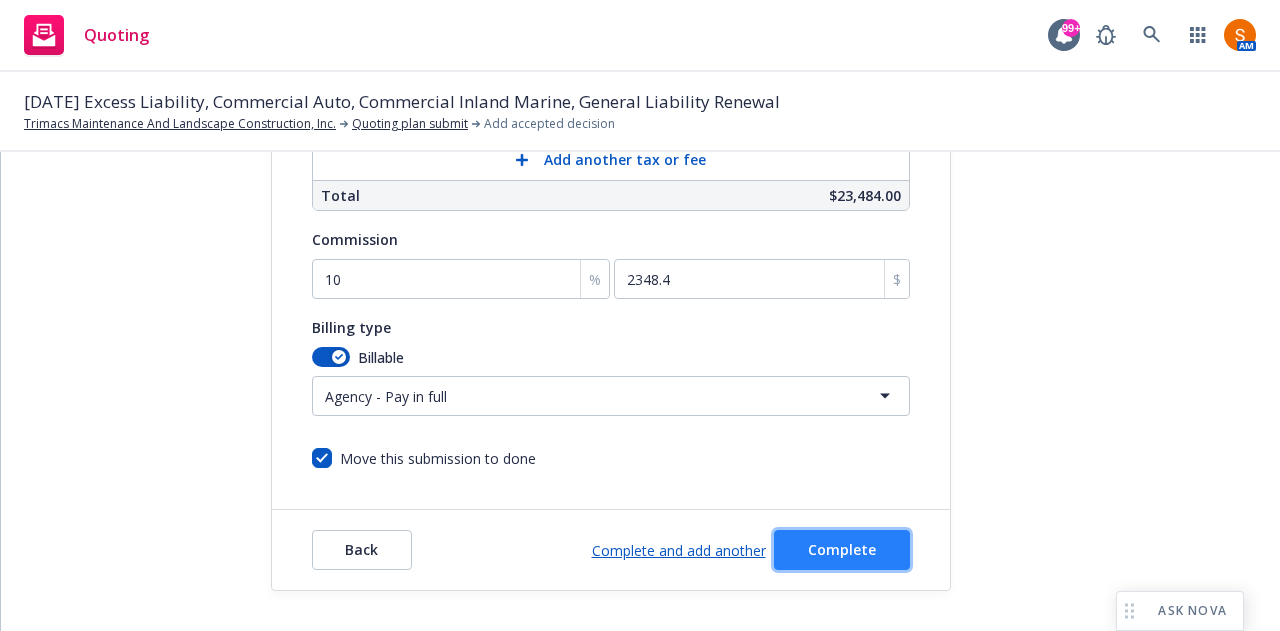 click on "Complete" at bounding box center [842, 549] 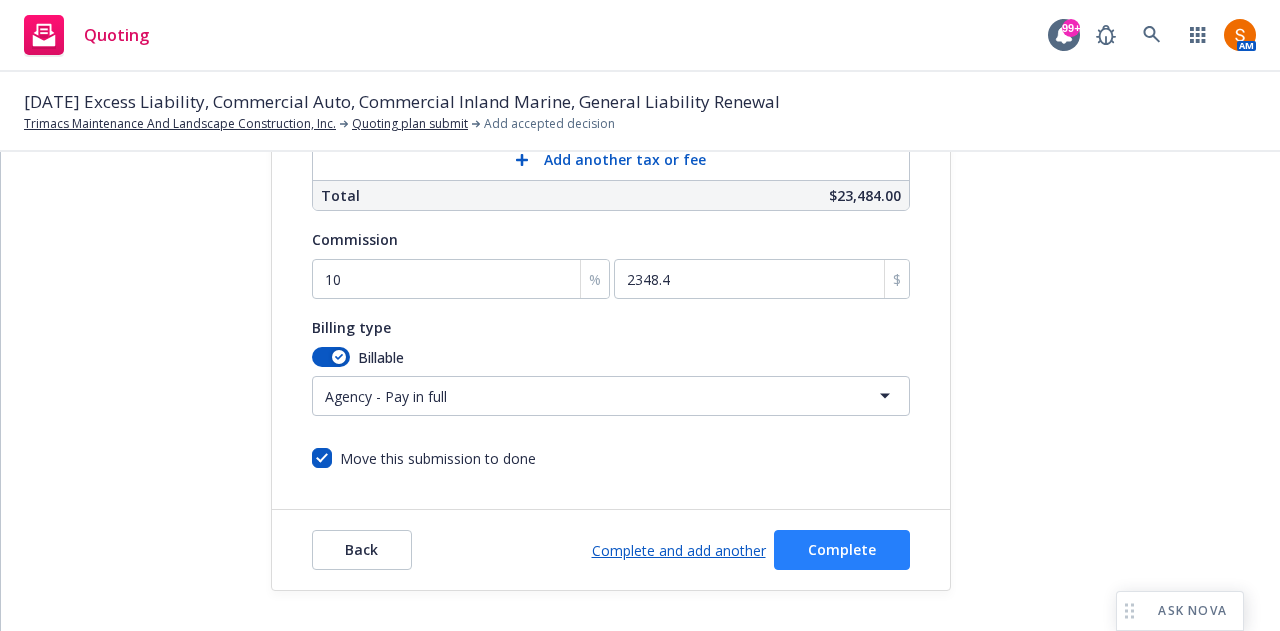 scroll, scrollTop: 0, scrollLeft: 0, axis: both 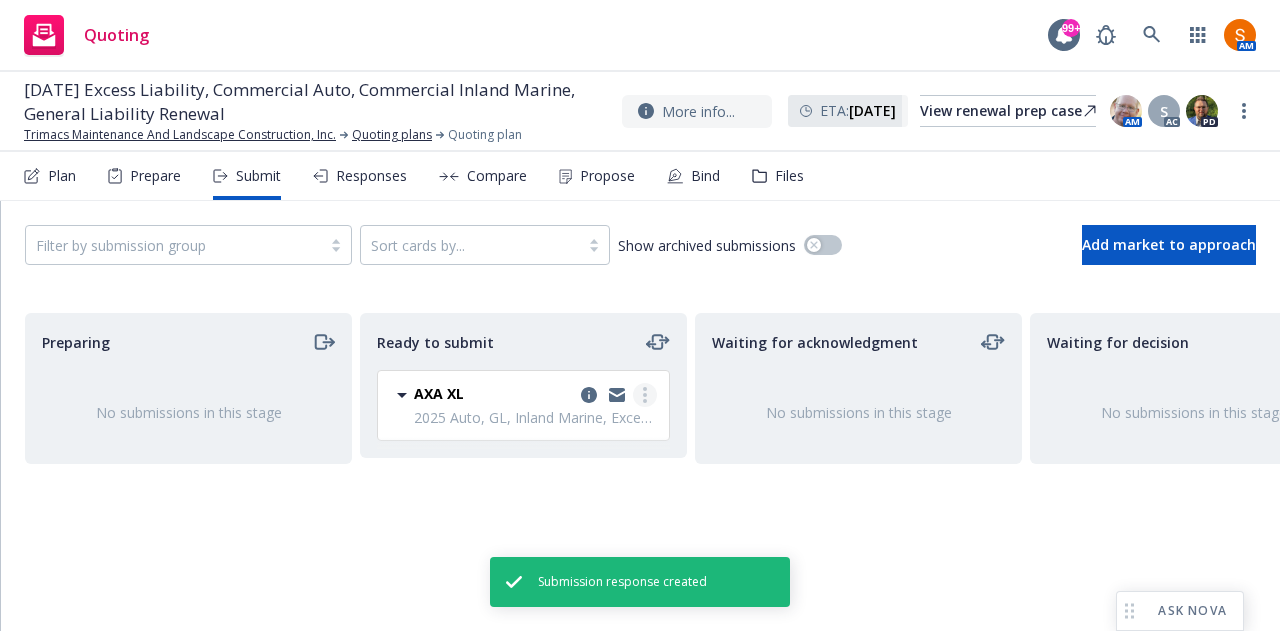 click 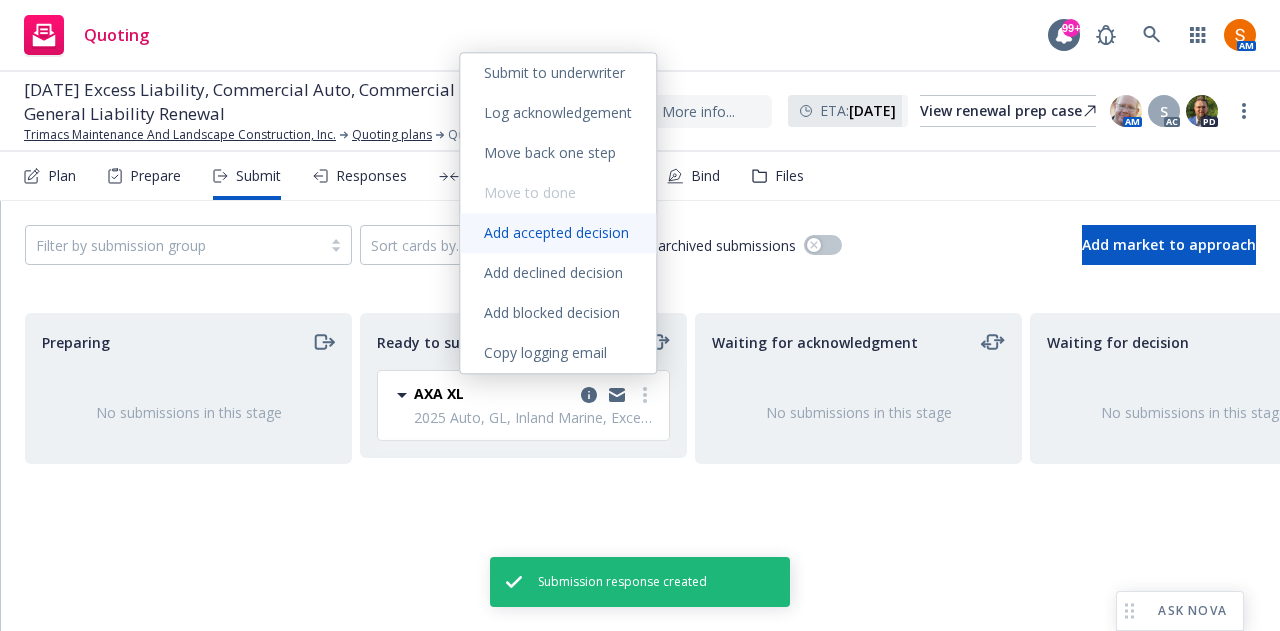 click on "Add accepted decision" at bounding box center (556, 232) 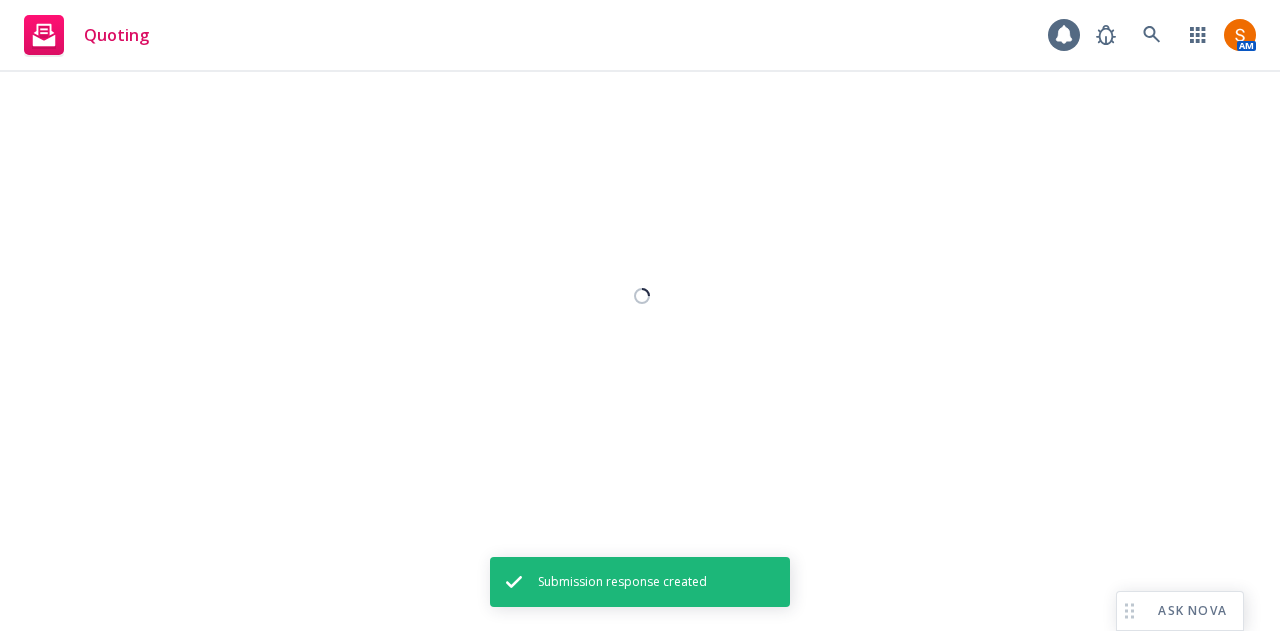 select on "12" 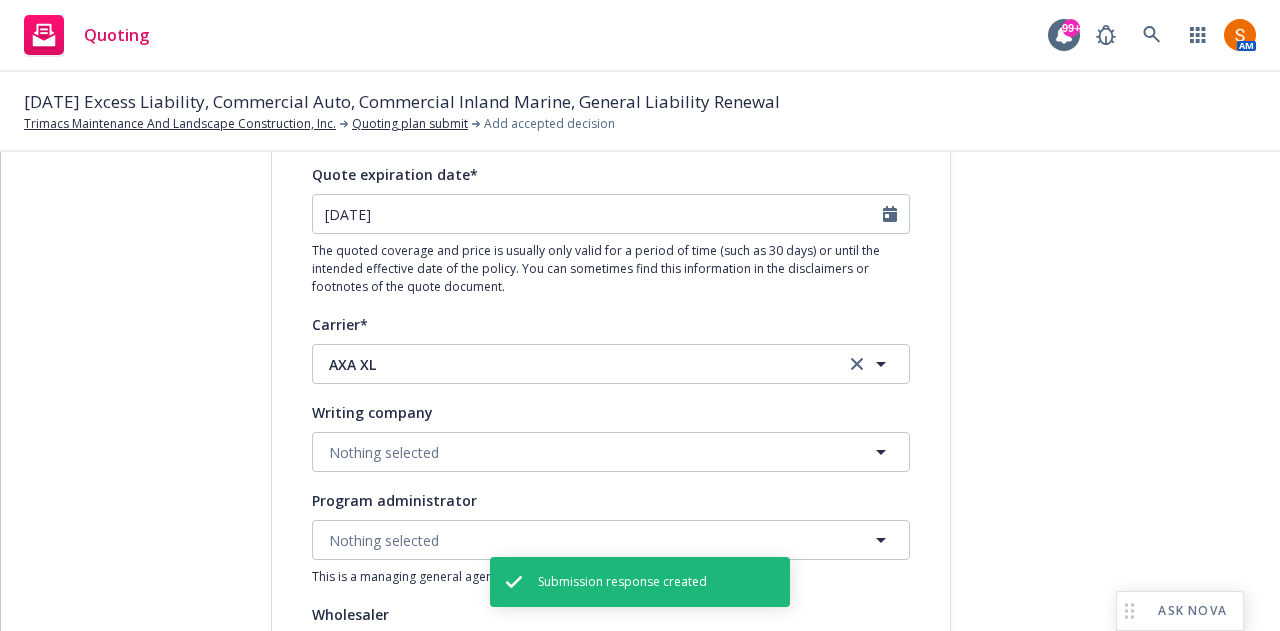 scroll, scrollTop: 230, scrollLeft: 0, axis: vertical 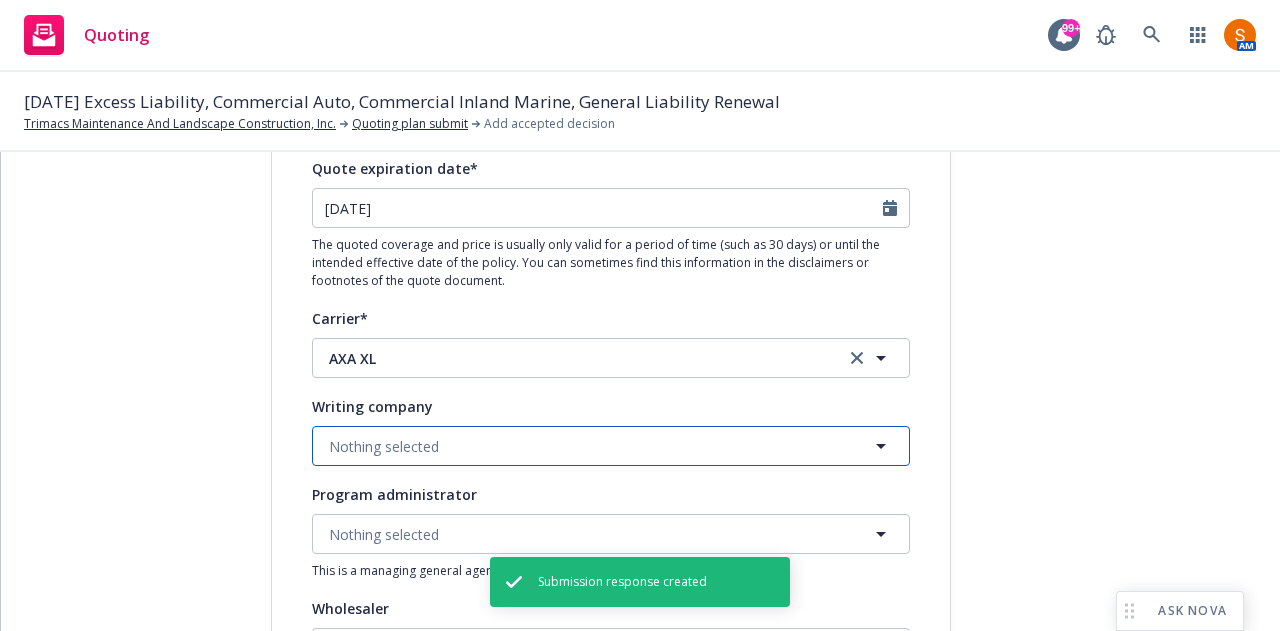 click on "Nothing selected" at bounding box center [611, 446] 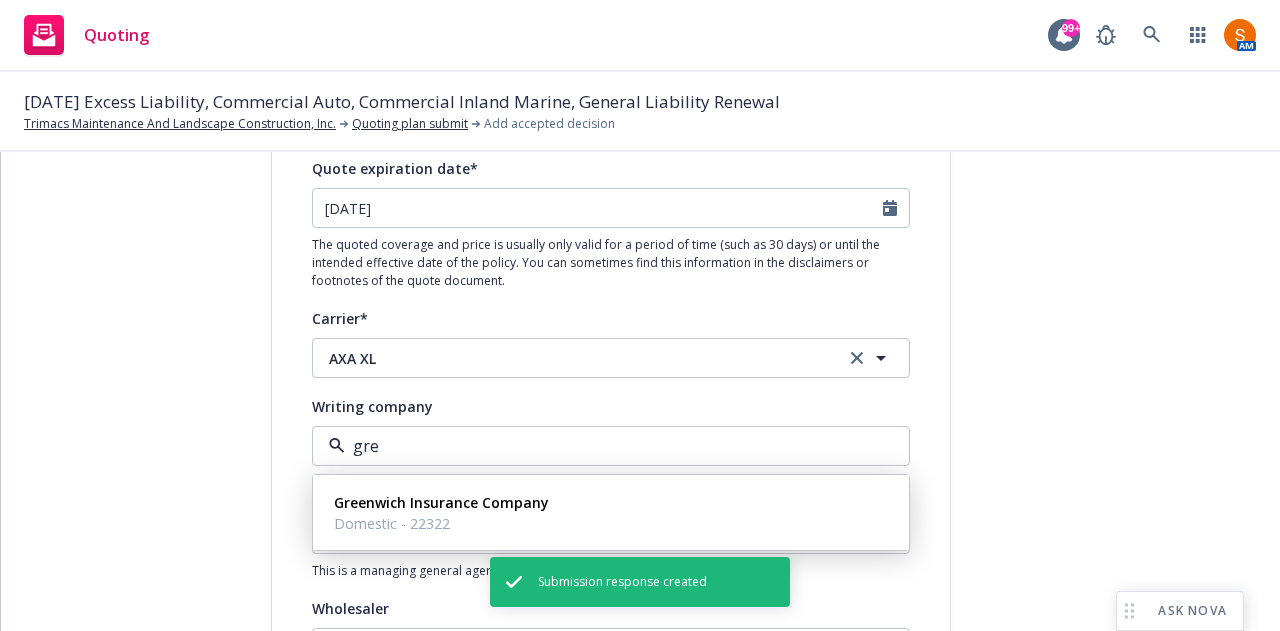type on "gree" 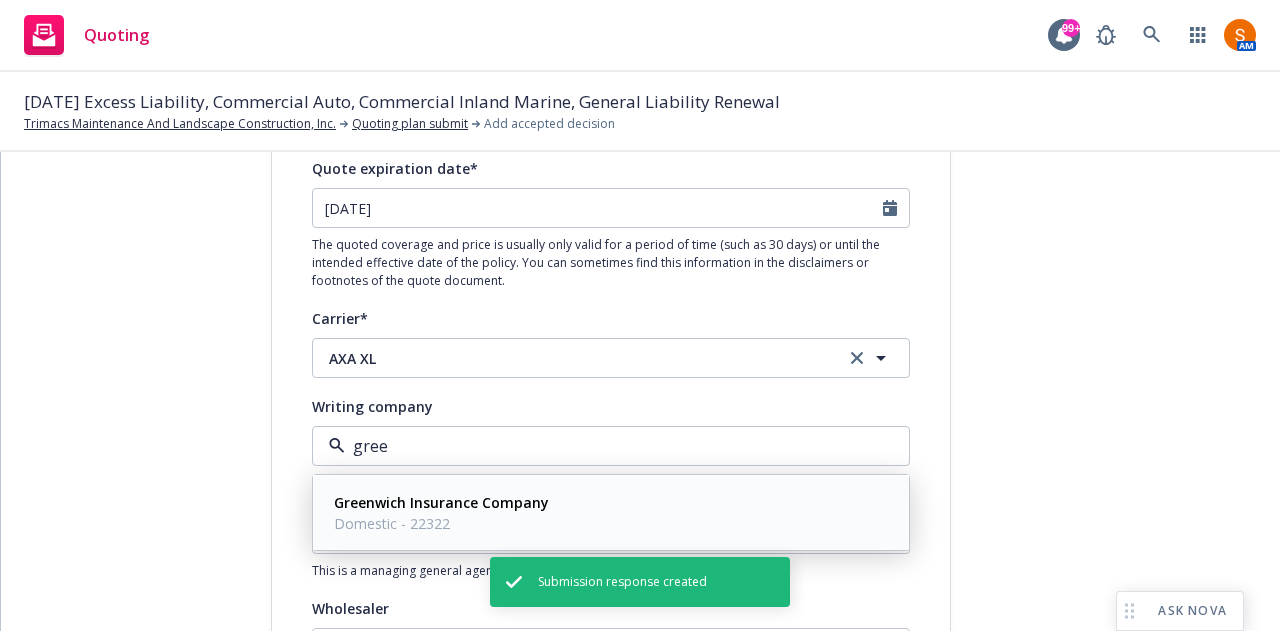 click on "Domestic - 22322" at bounding box center (441, 523) 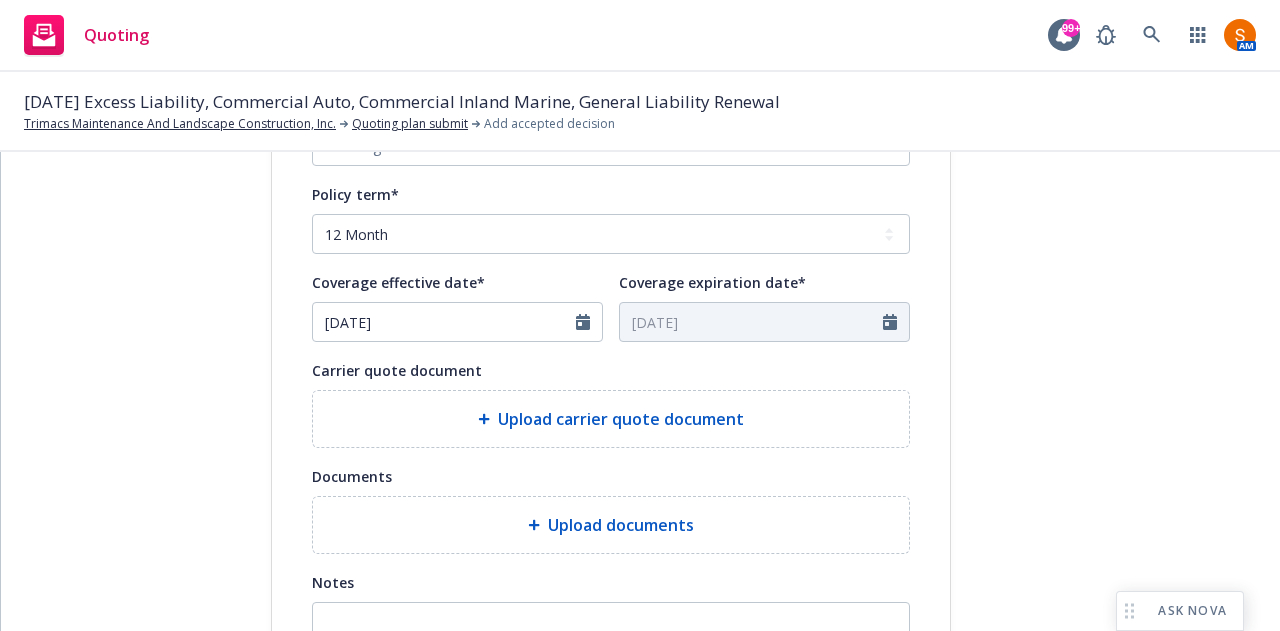 scroll, scrollTop: 733, scrollLeft: 0, axis: vertical 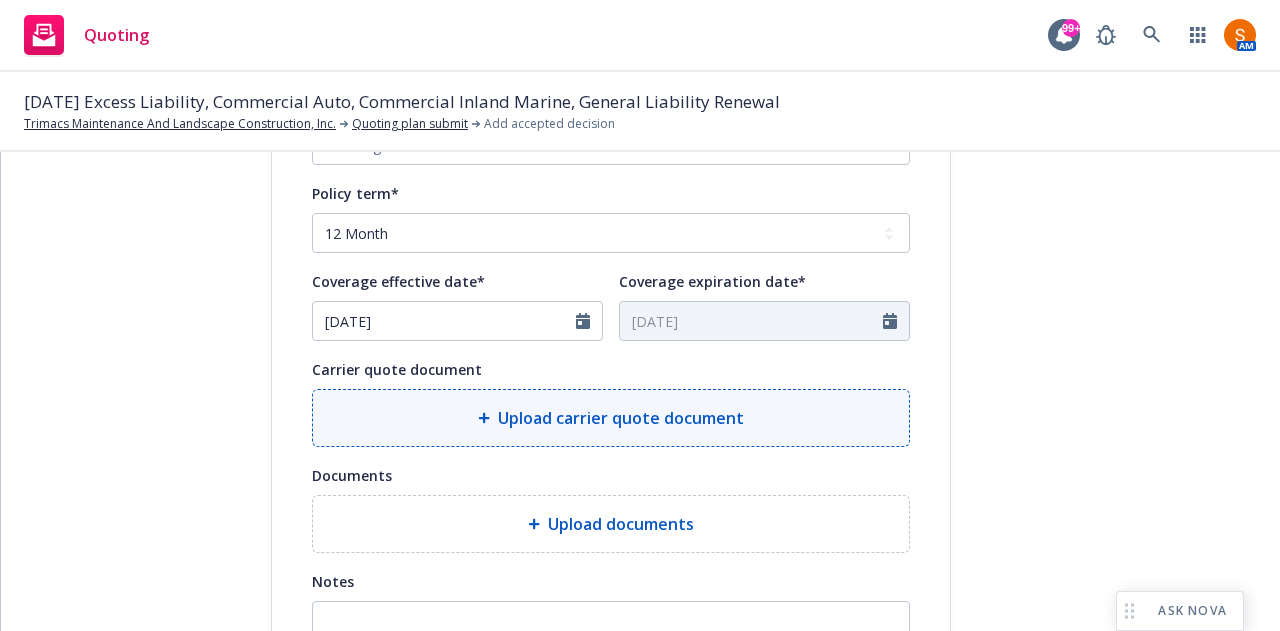 click on "Upload carrier quote document" at bounding box center (611, 418) 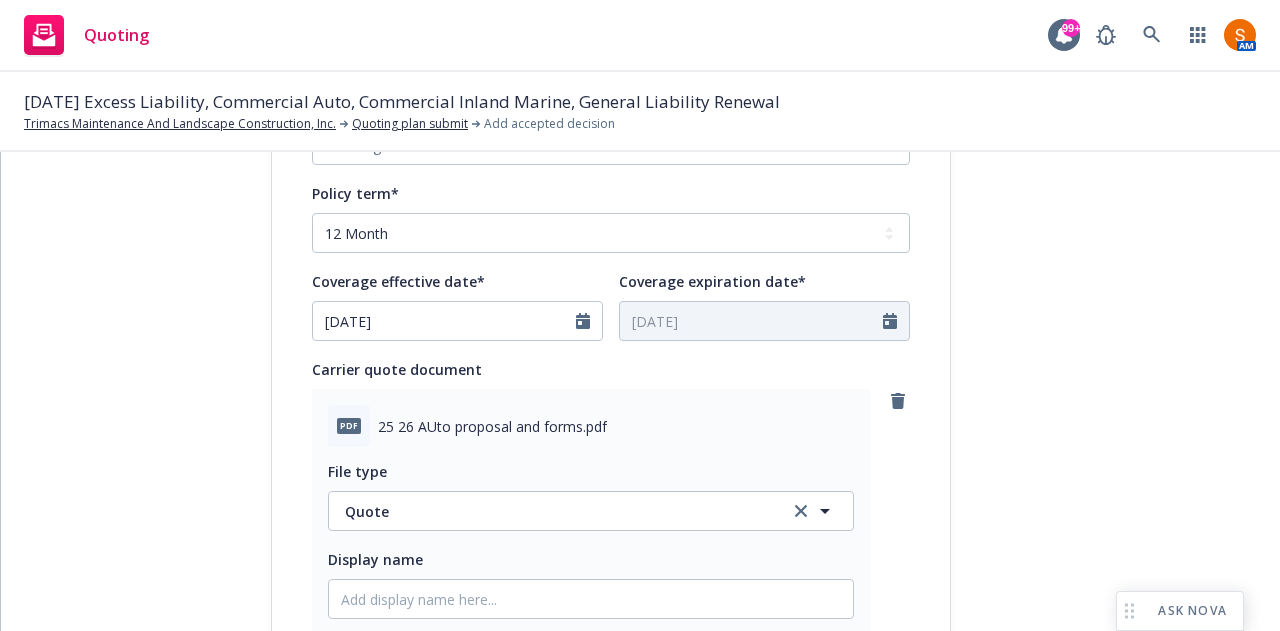 scroll, scrollTop: 1170, scrollLeft: 0, axis: vertical 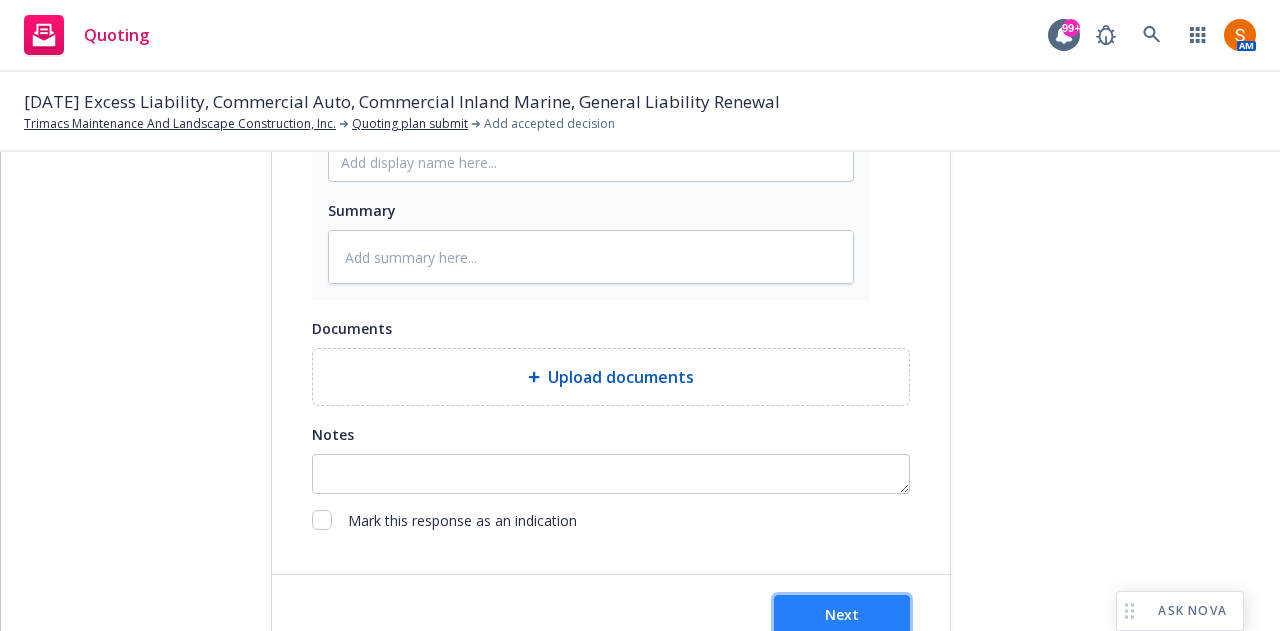 click on "Next" at bounding box center [842, 614] 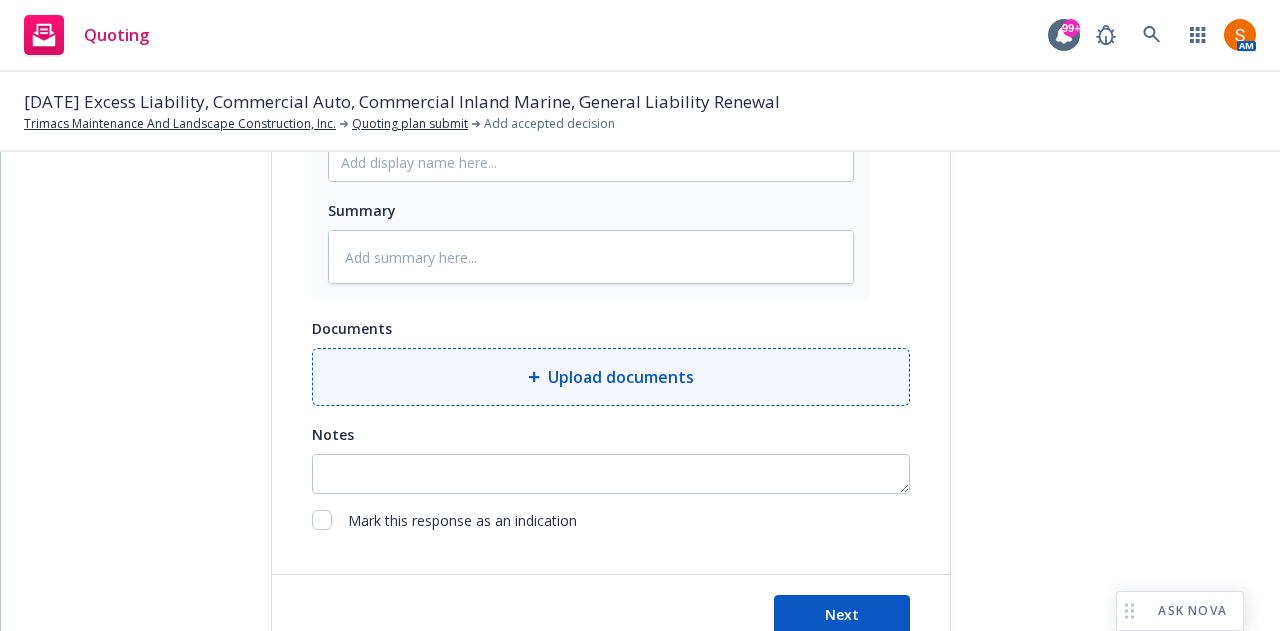 type on "x" 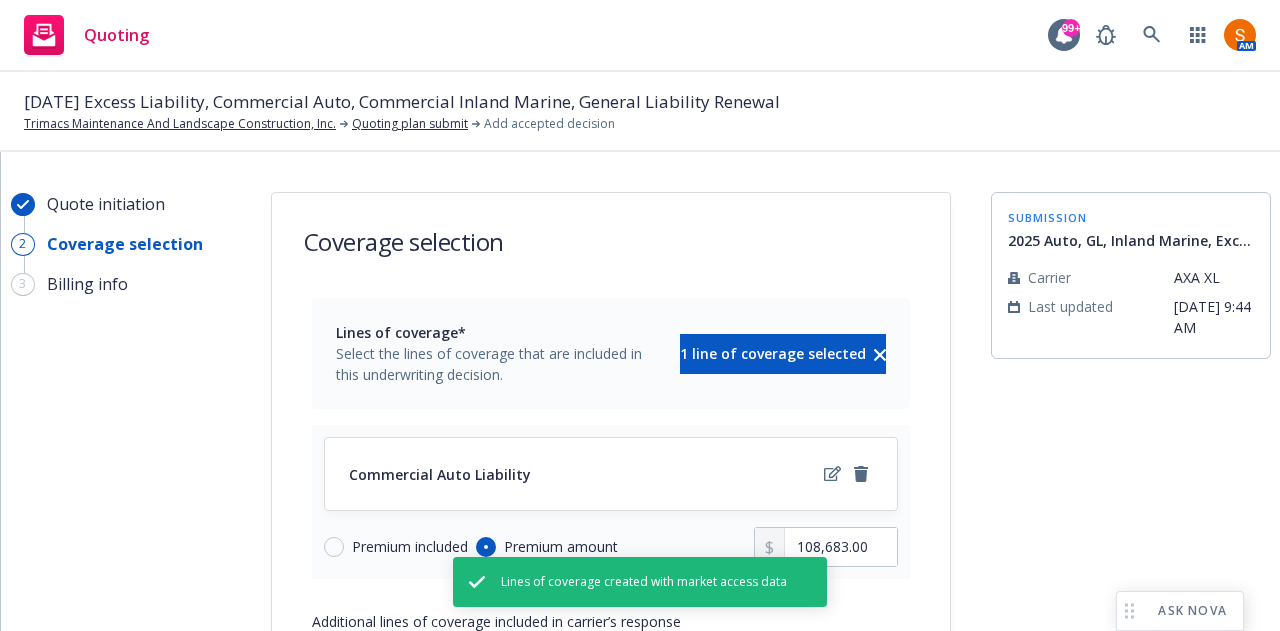 scroll, scrollTop: 166, scrollLeft: 0, axis: vertical 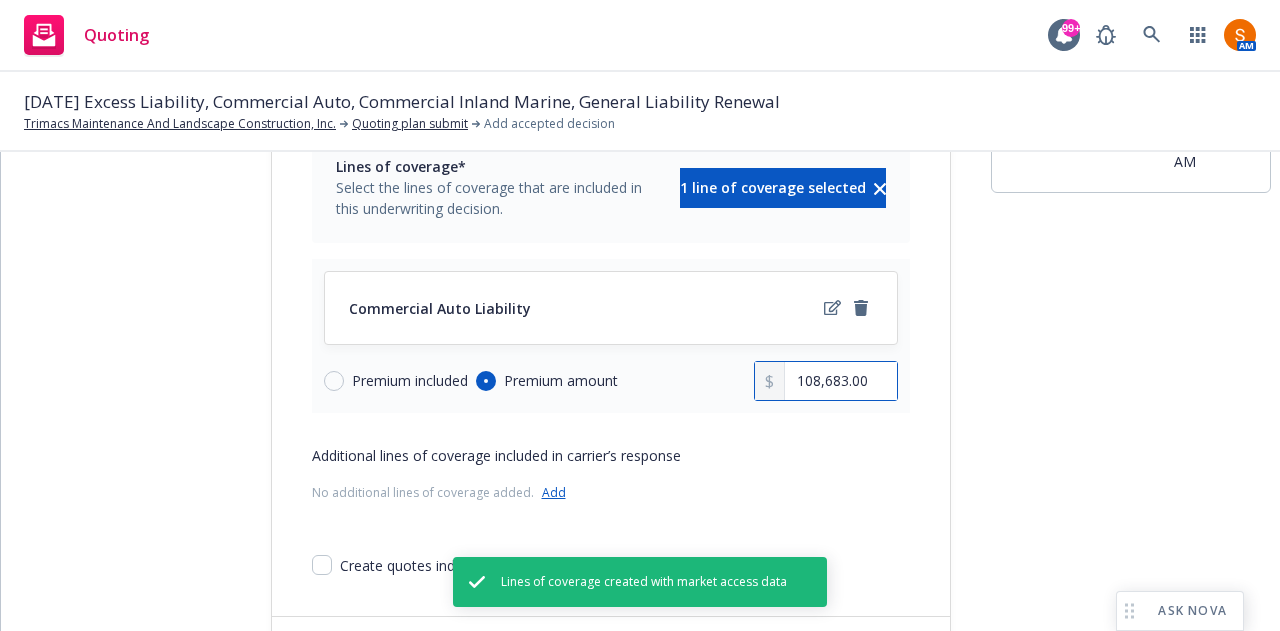click on "108,683.00" at bounding box center [840, 381] 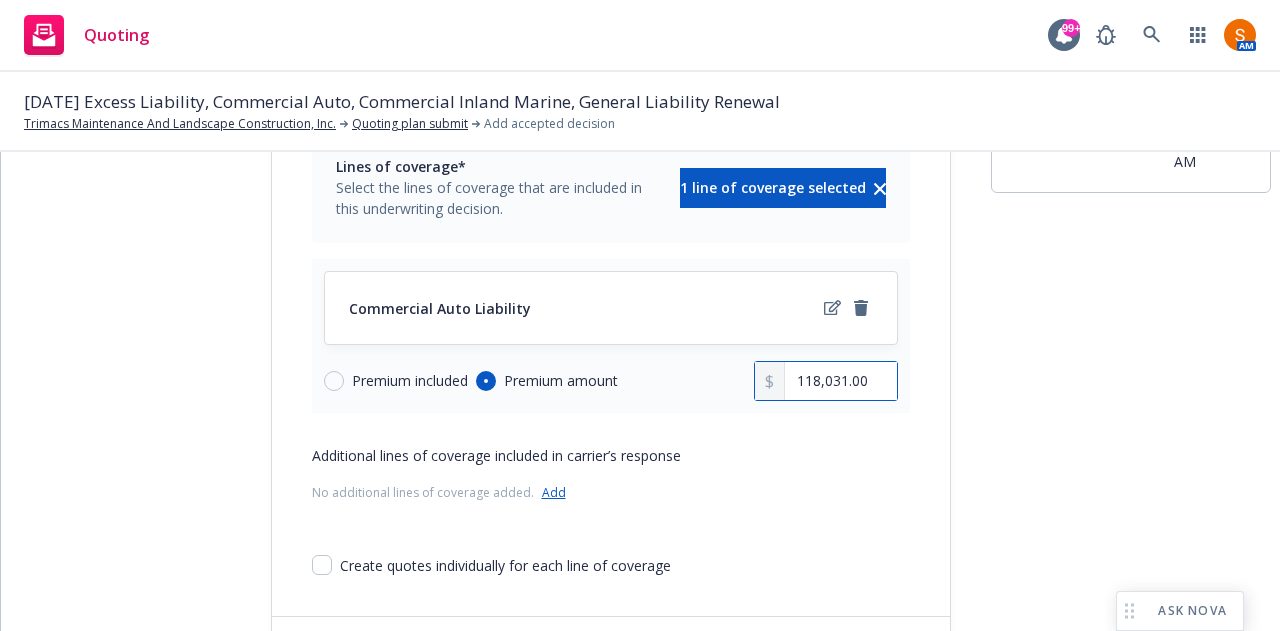 scroll, scrollTop: 271, scrollLeft: 0, axis: vertical 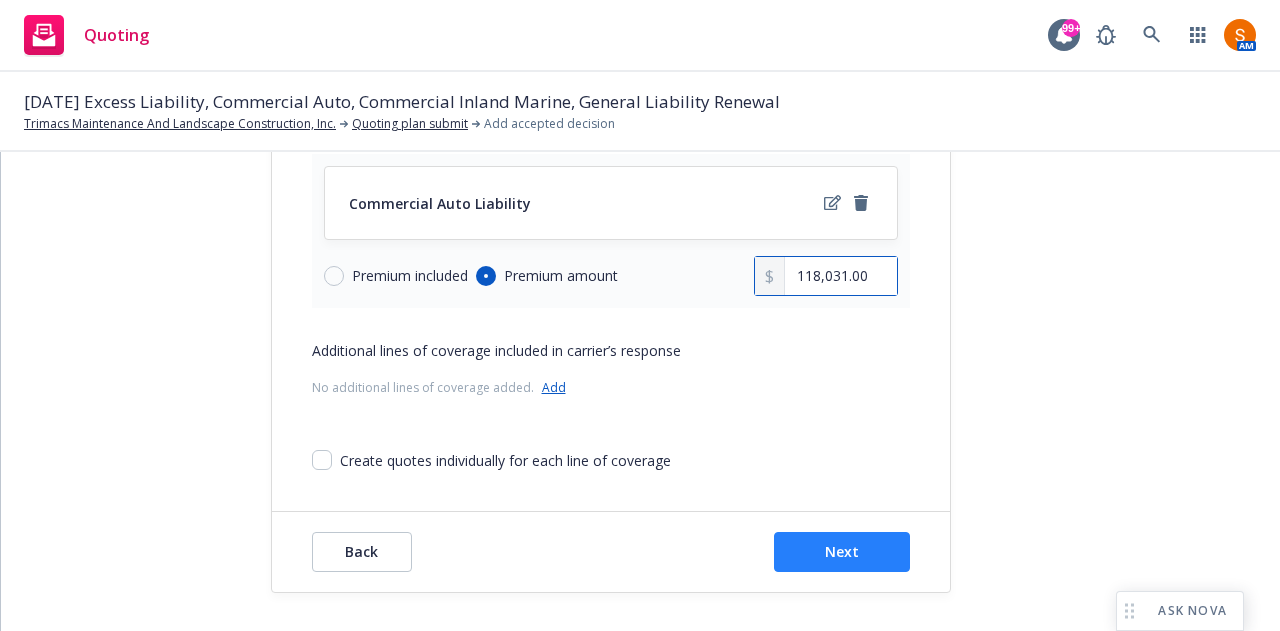 type on "118,031.00" 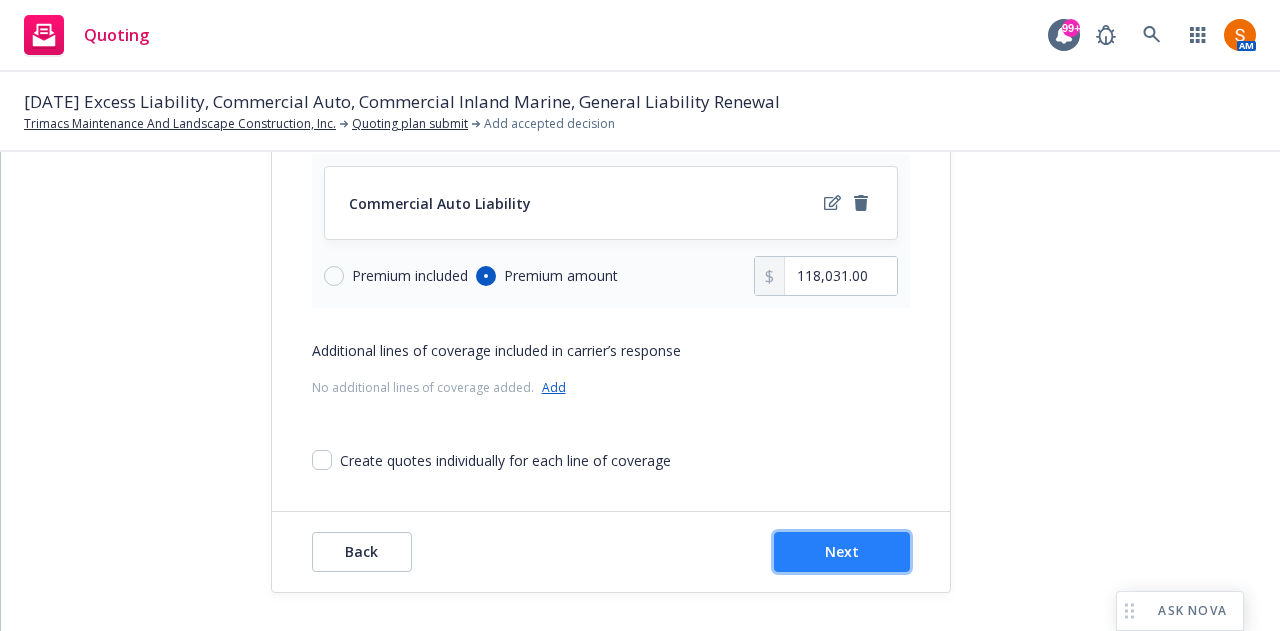 click on "Next" at bounding box center (842, 552) 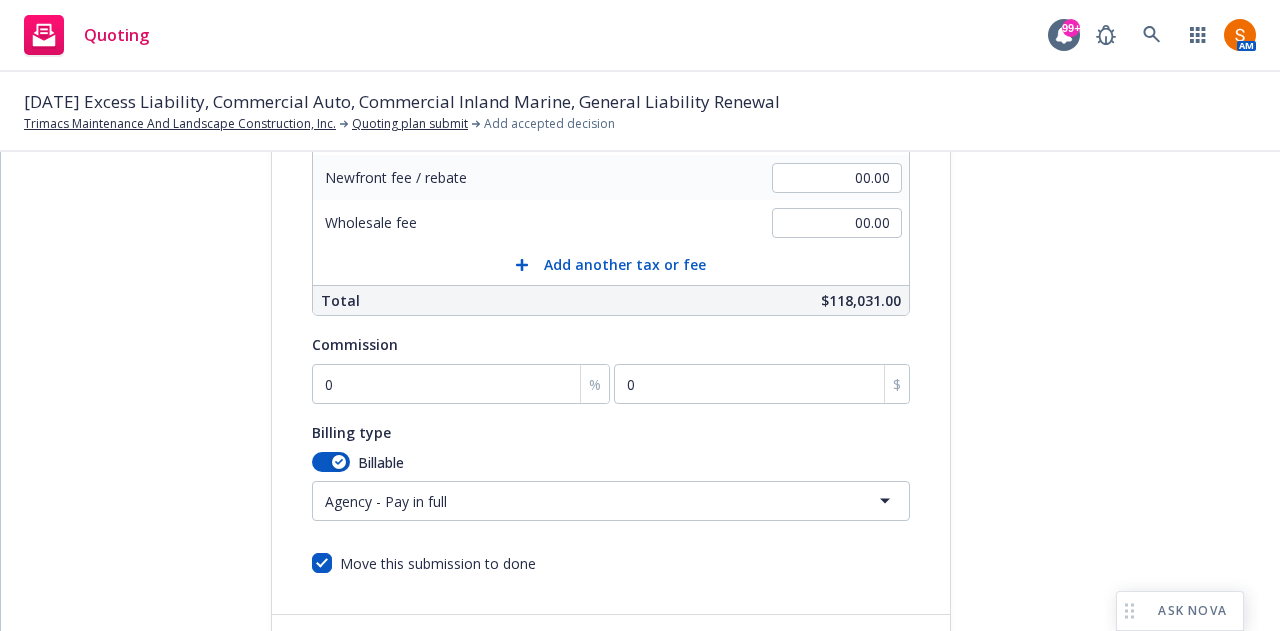 scroll, scrollTop: 520, scrollLeft: 0, axis: vertical 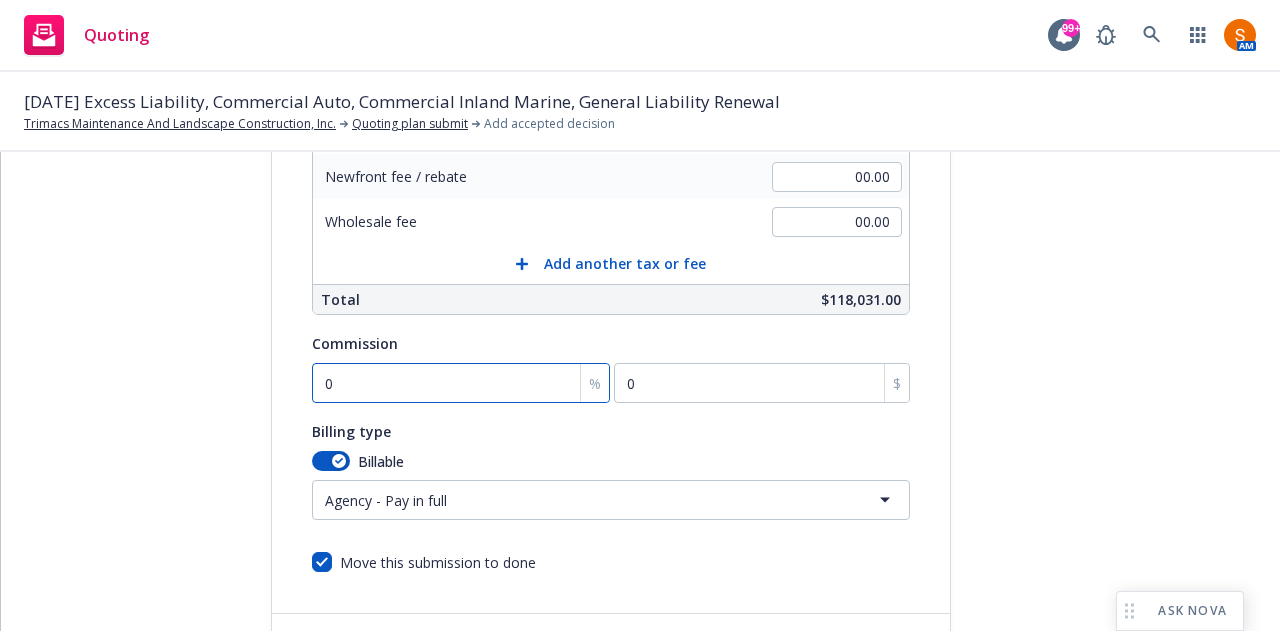 click on "0" at bounding box center [461, 383] 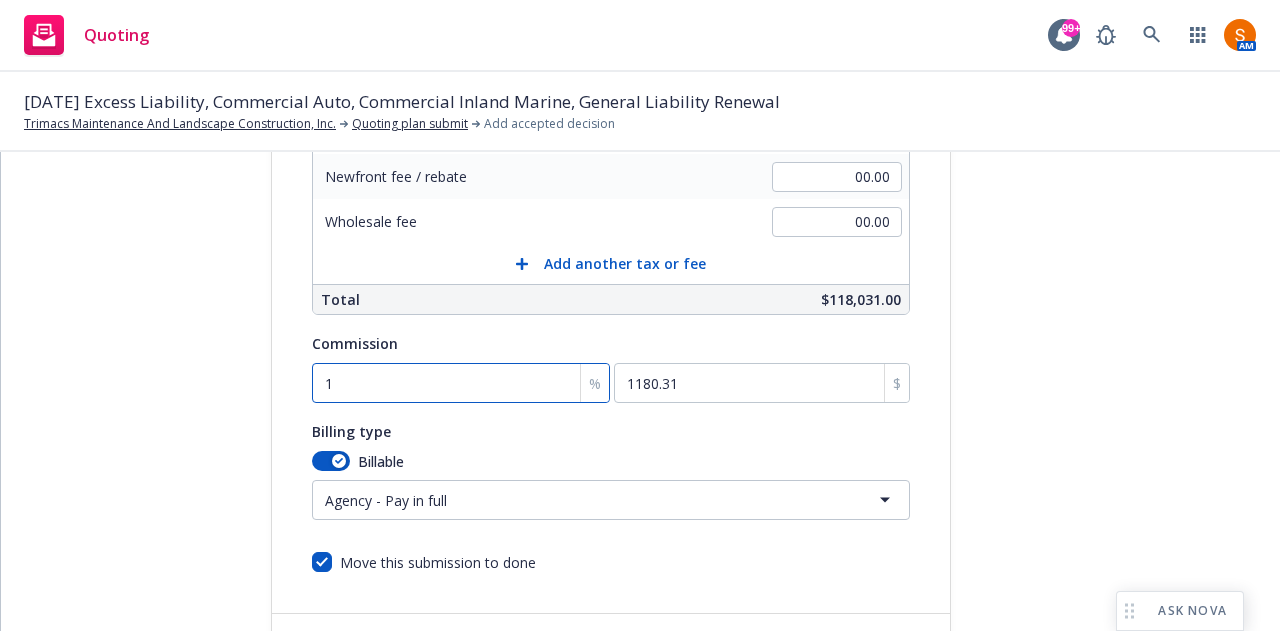 type on "10" 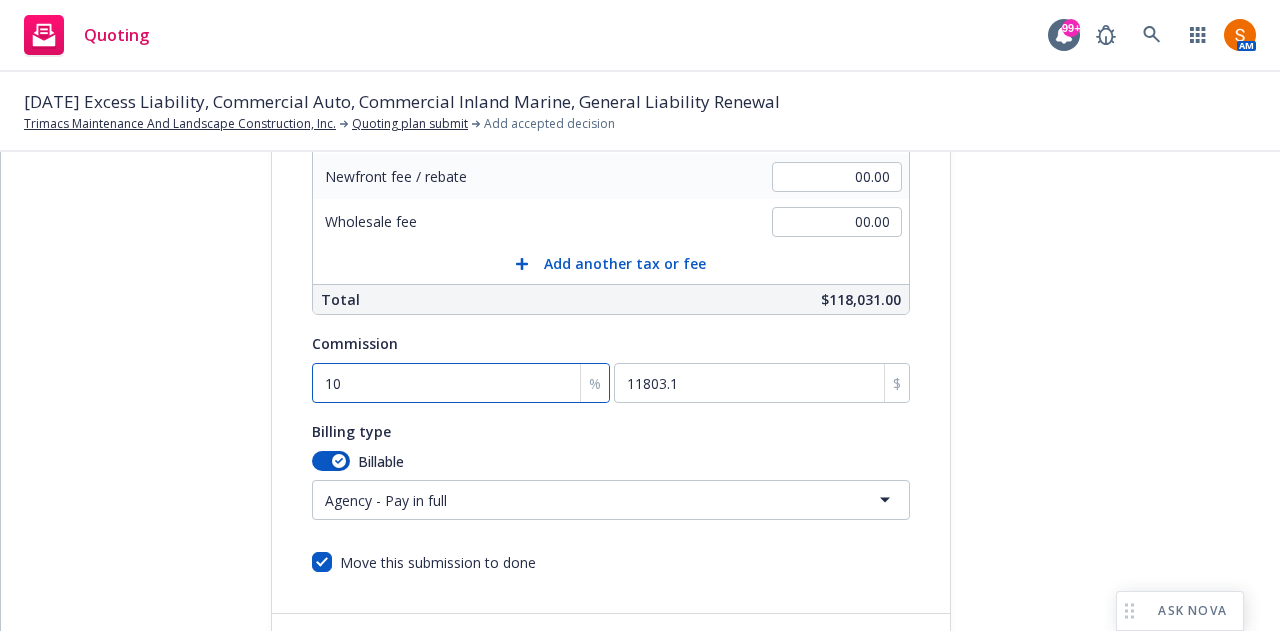 scroll, scrollTop: 636, scrollLeft: 0, axis: vertical 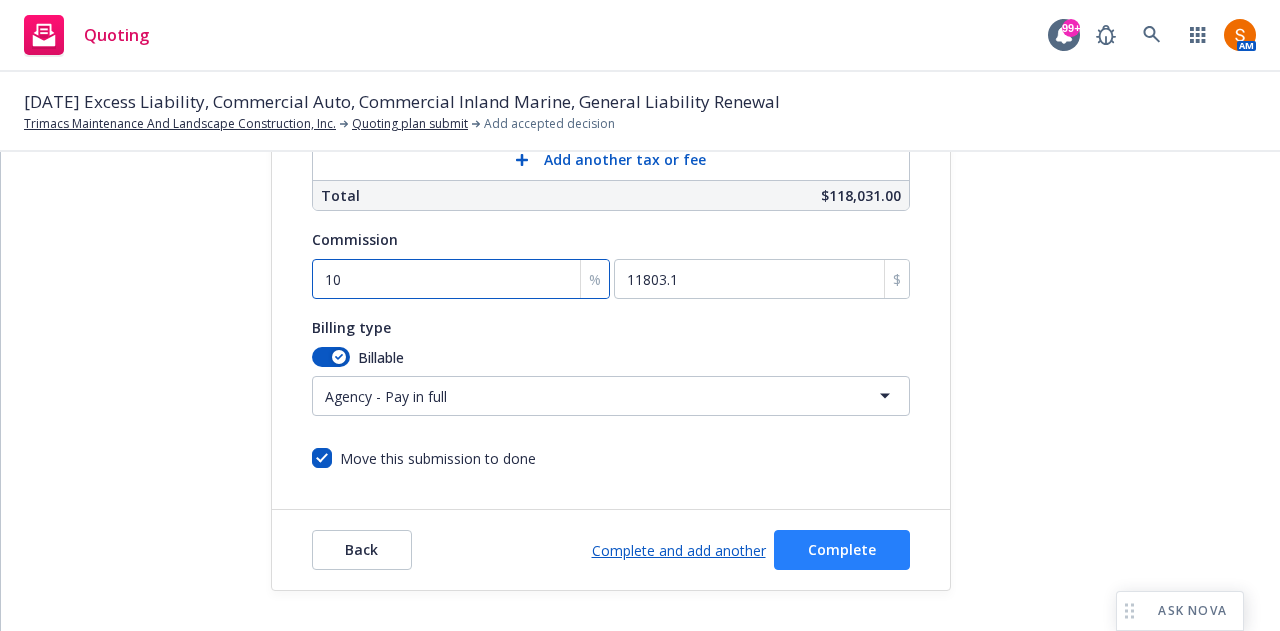 type on "10" 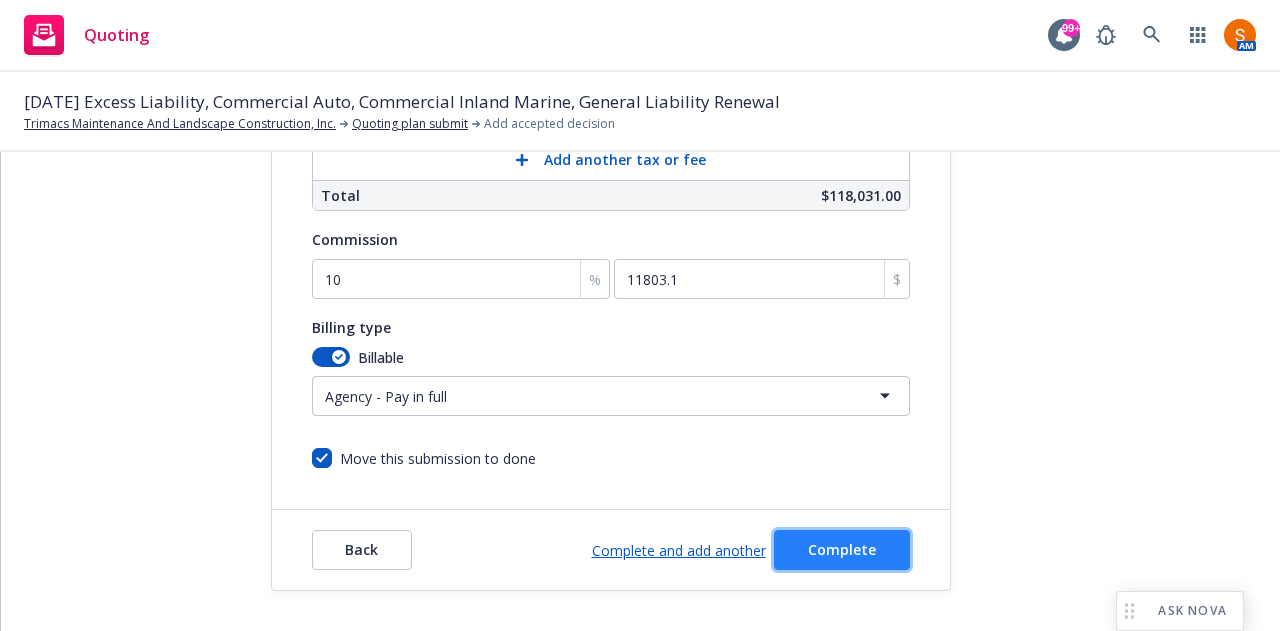 click on "Complete" at bounding box center (842, 550) 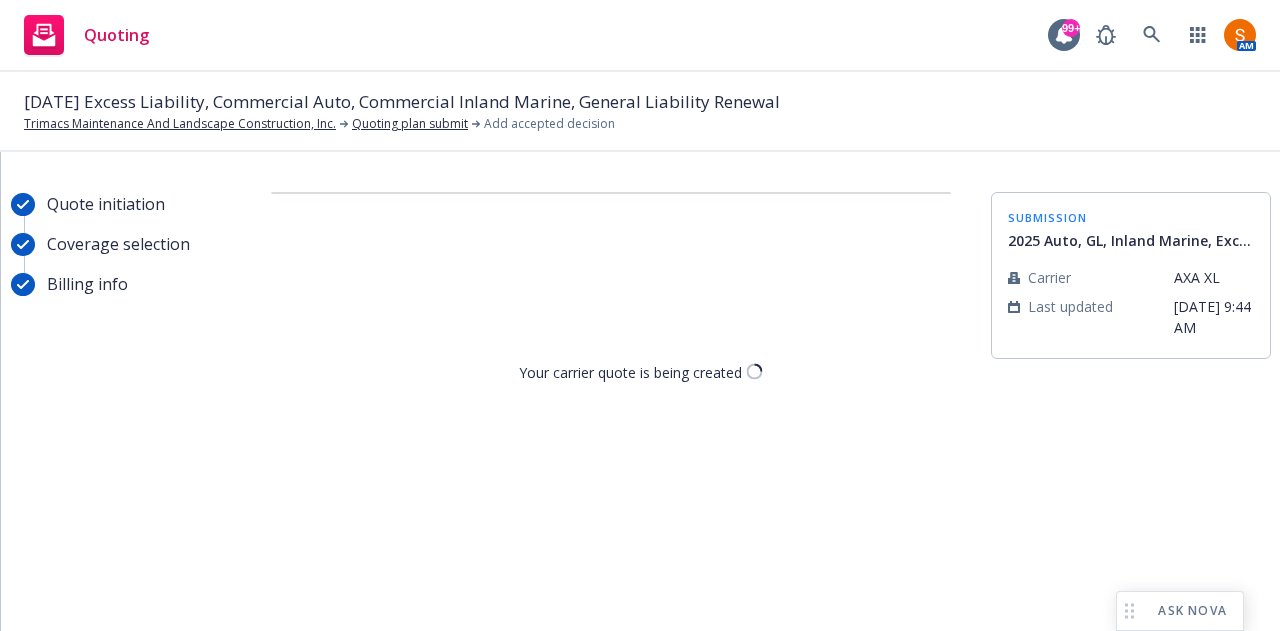 scroll, scrollTop: 0, scrollLeft: 0, axis: both 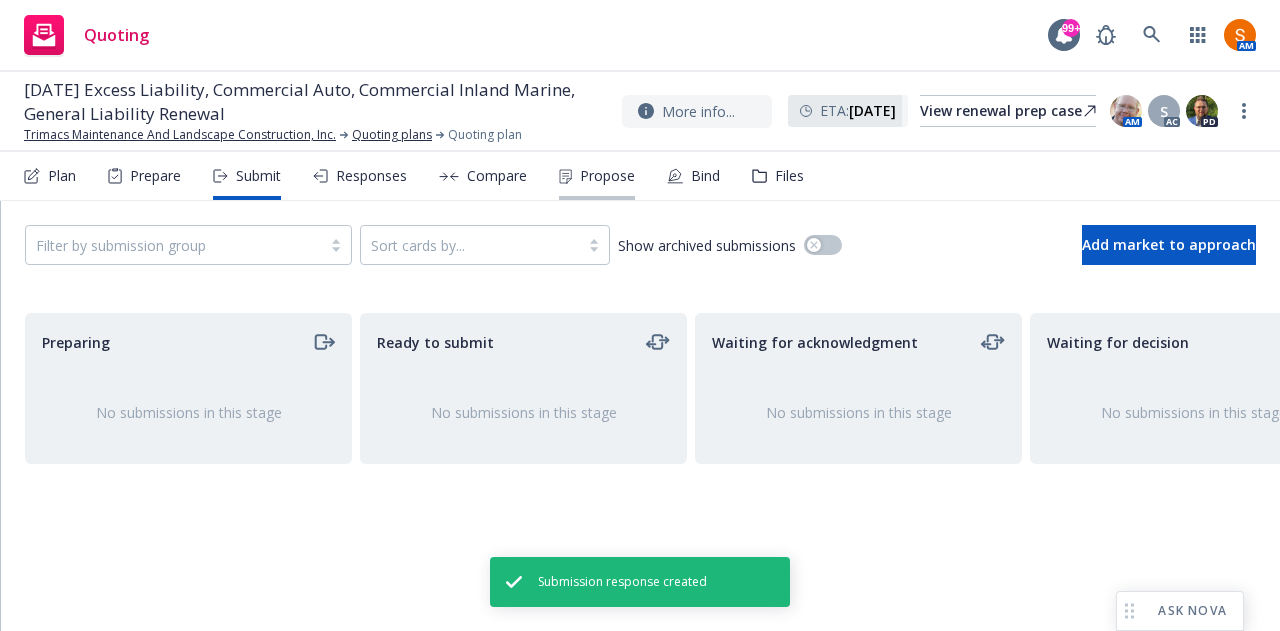 click on "Propose" at bounding box center (607, 176) 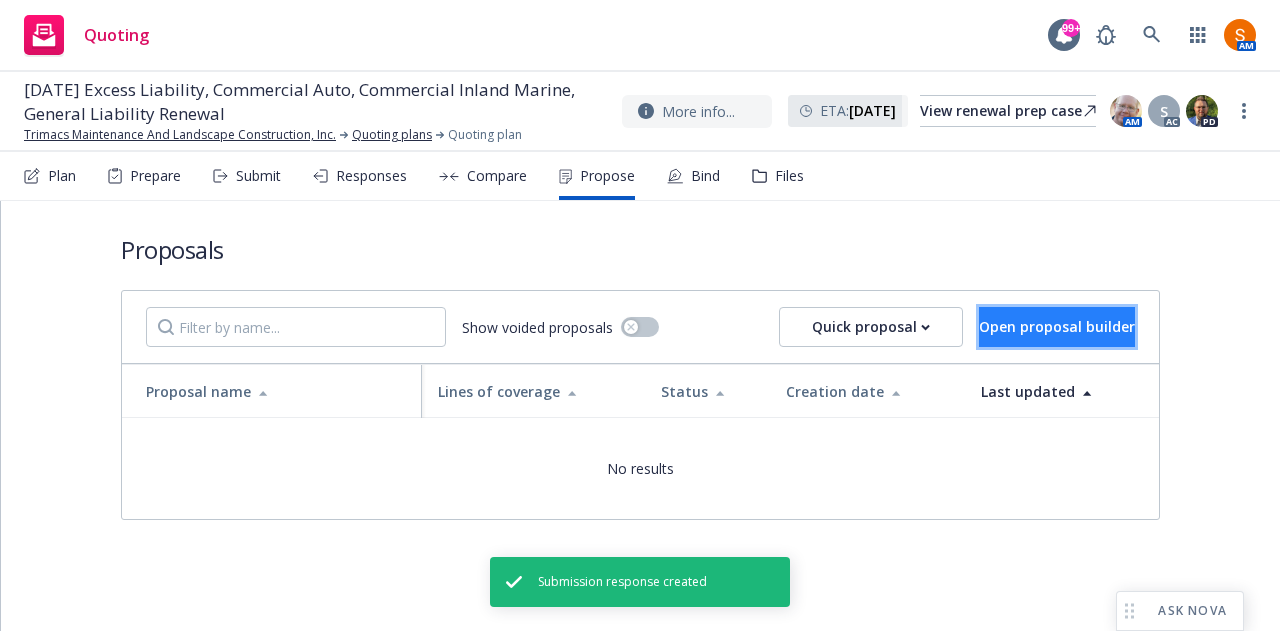 click on "Open proposal builder" at bounding box center [1057, 326] 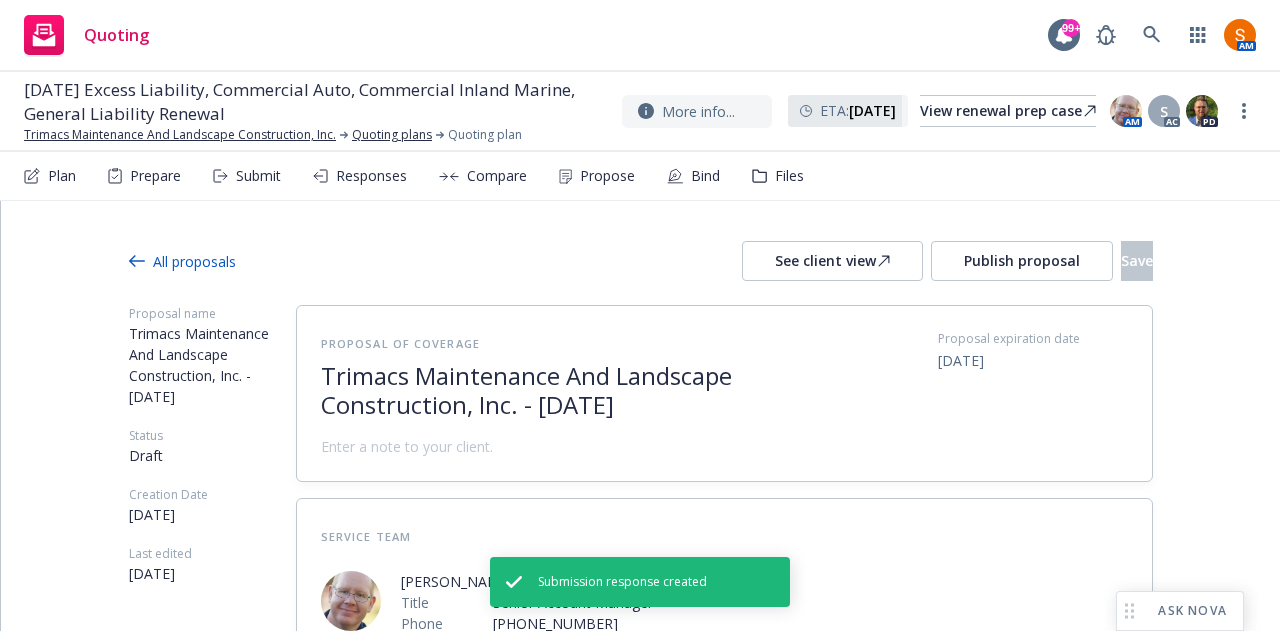 click on "Trimacs Maintenance And Landscape Construction, Inc. - July 2025" at bounding box center (566, 391) 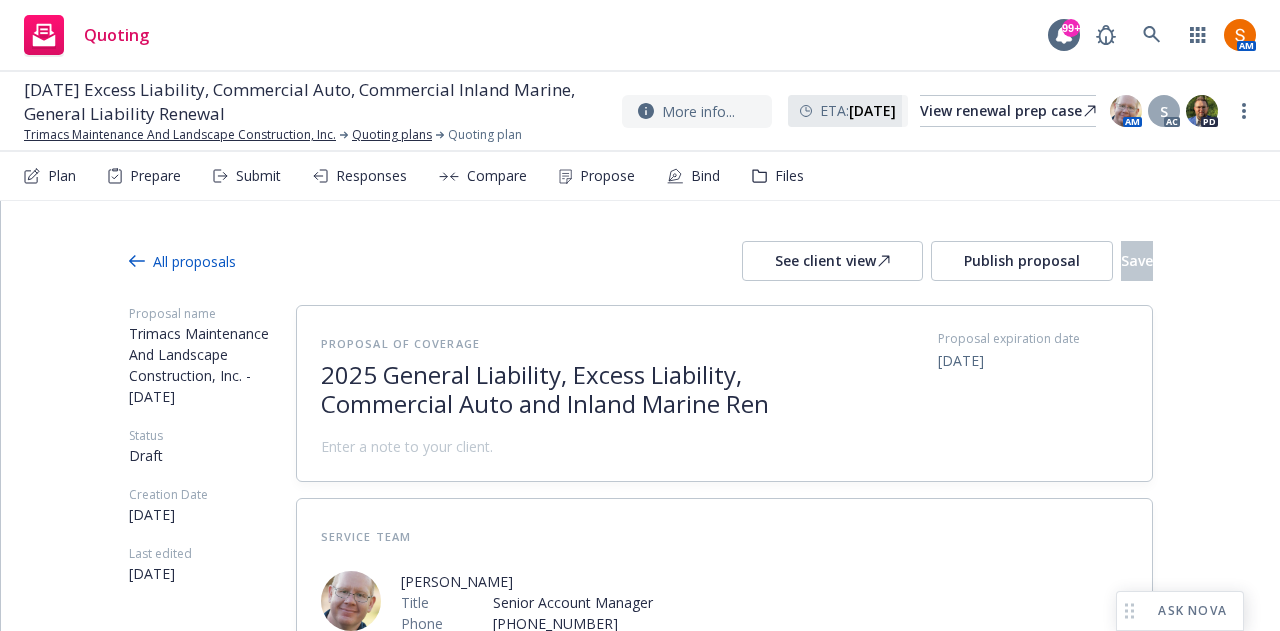 scroll, scrollTop: 1, scrollLeft: 0, axis: vertical 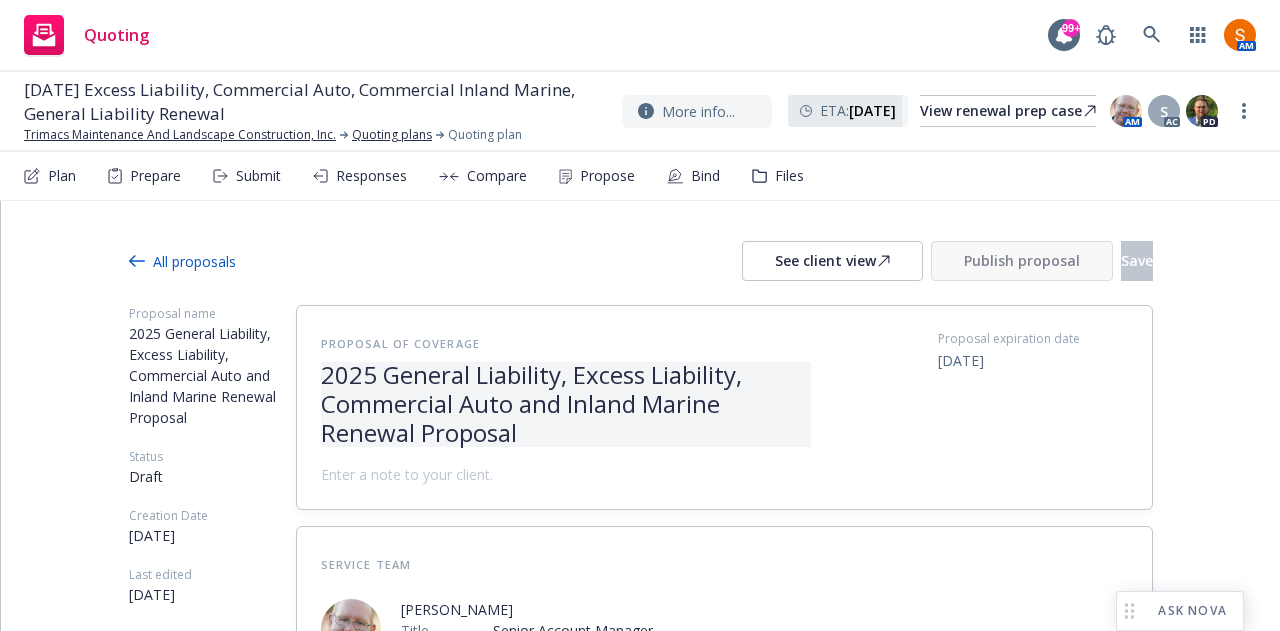 type 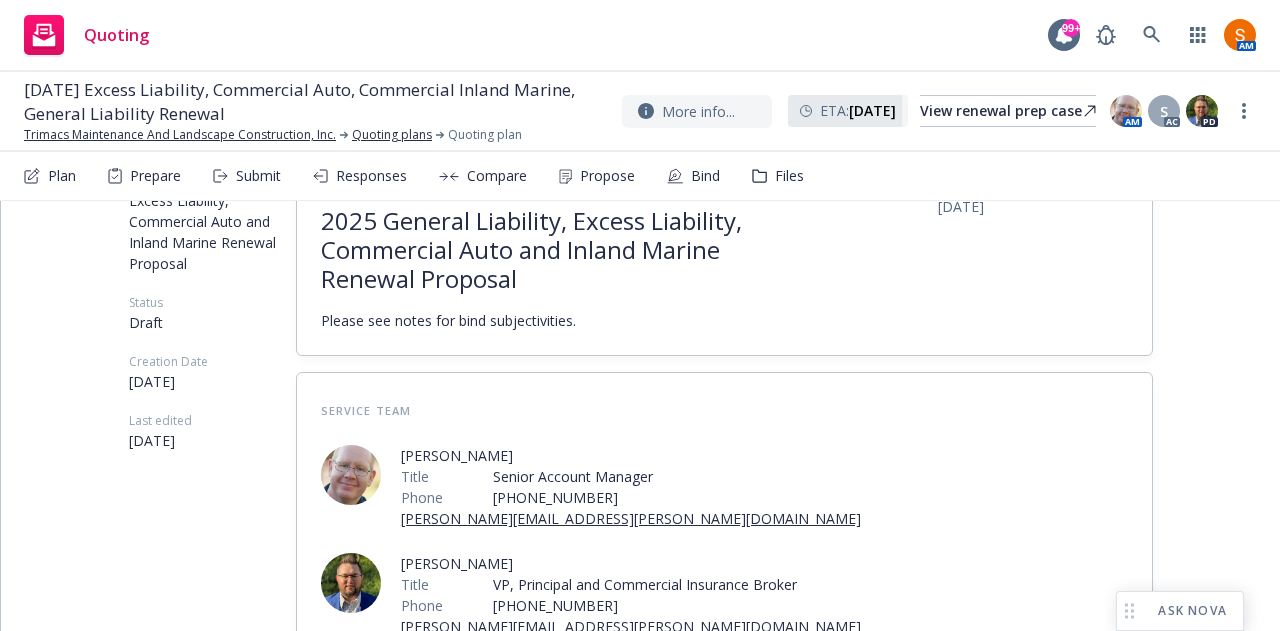 scroll, scrollTop: 360, scrollLeft: 0, axis: vertical 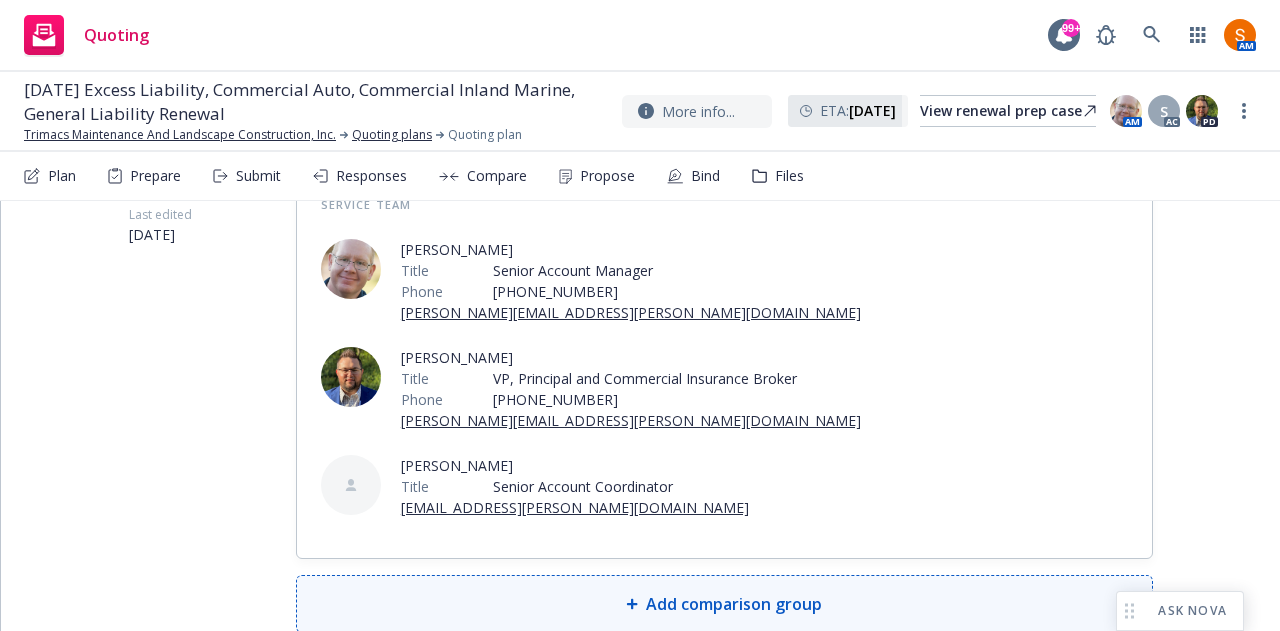 click on "Add comparison group" at bounding box center [724, 604] 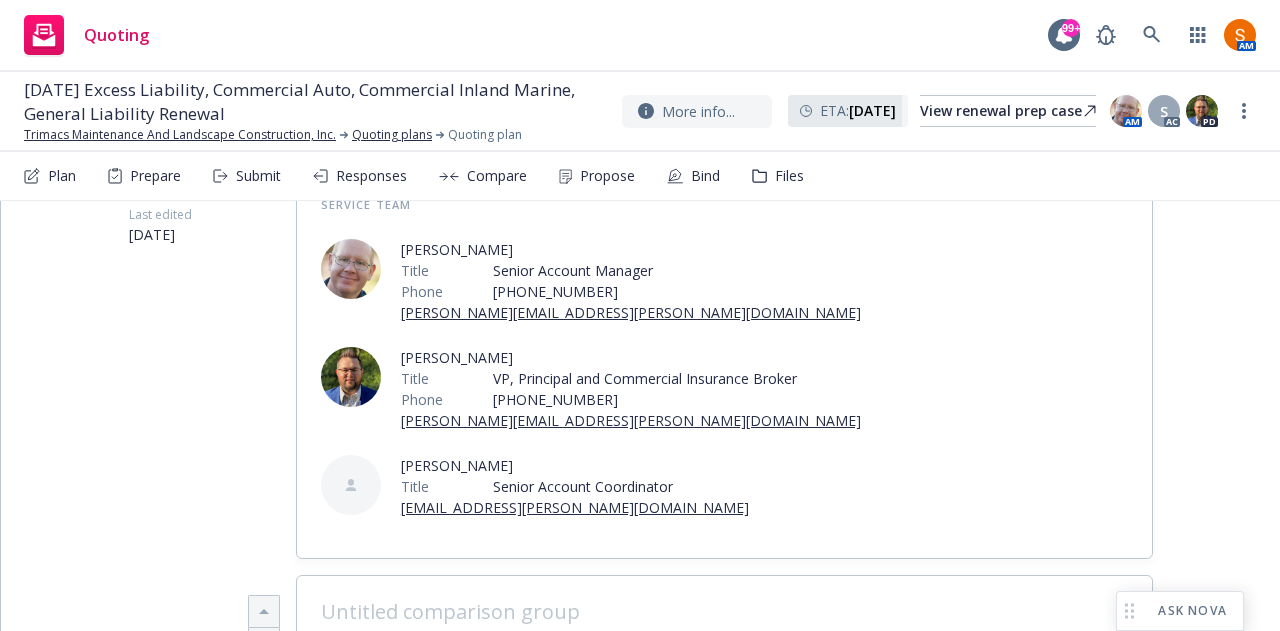 type on "x" 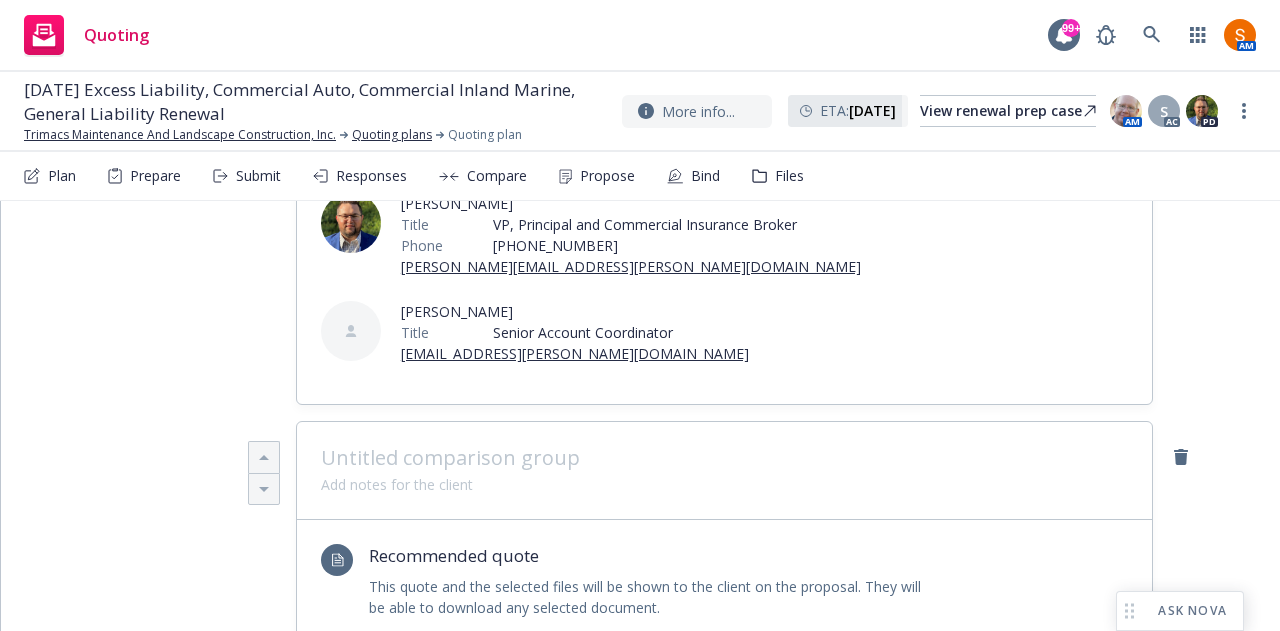 scroll, scrollTop: 540, scrollLeft: 0, axis: vertical 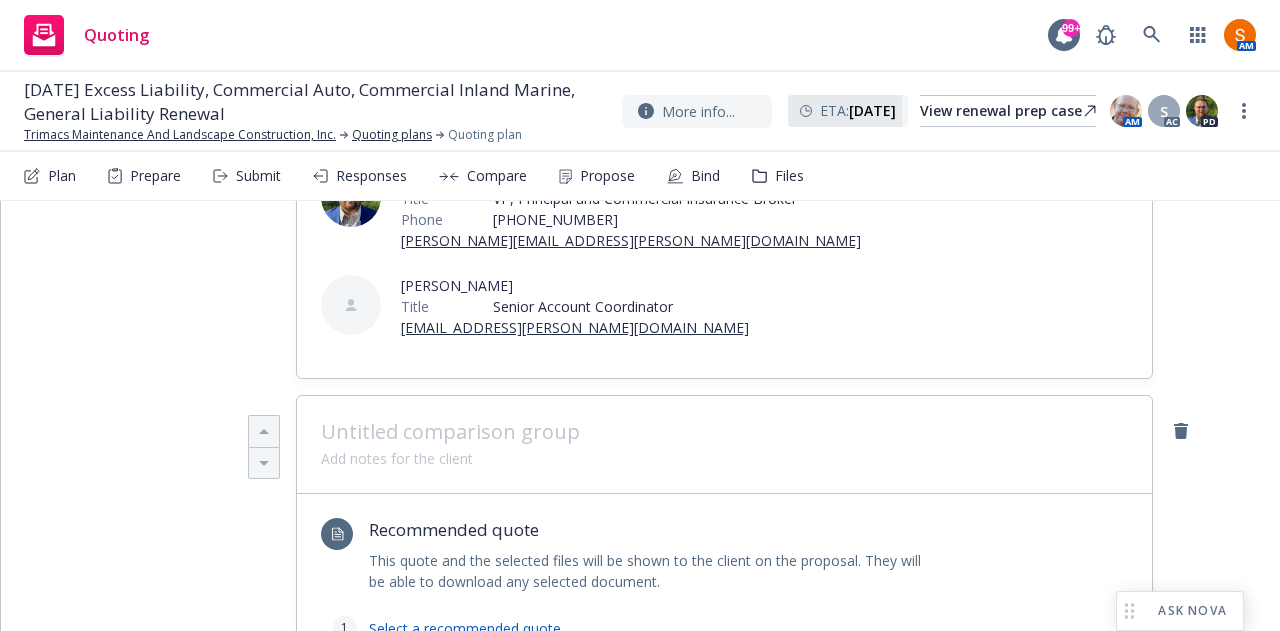 click at bounding box center (724, 432) 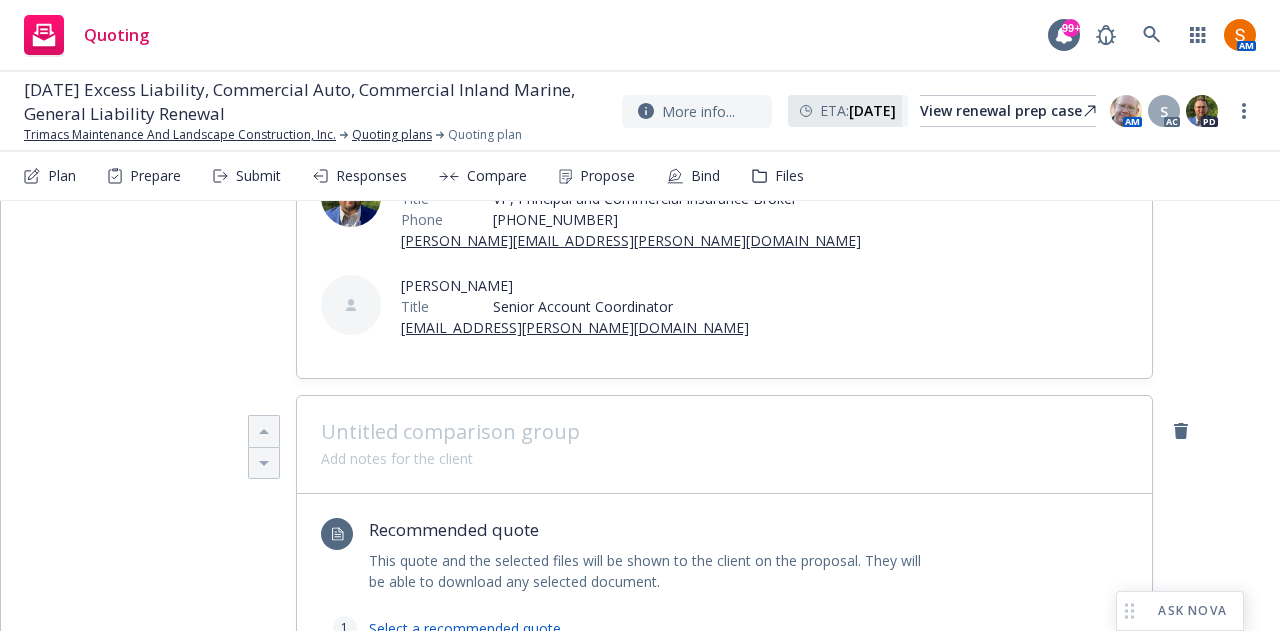 type 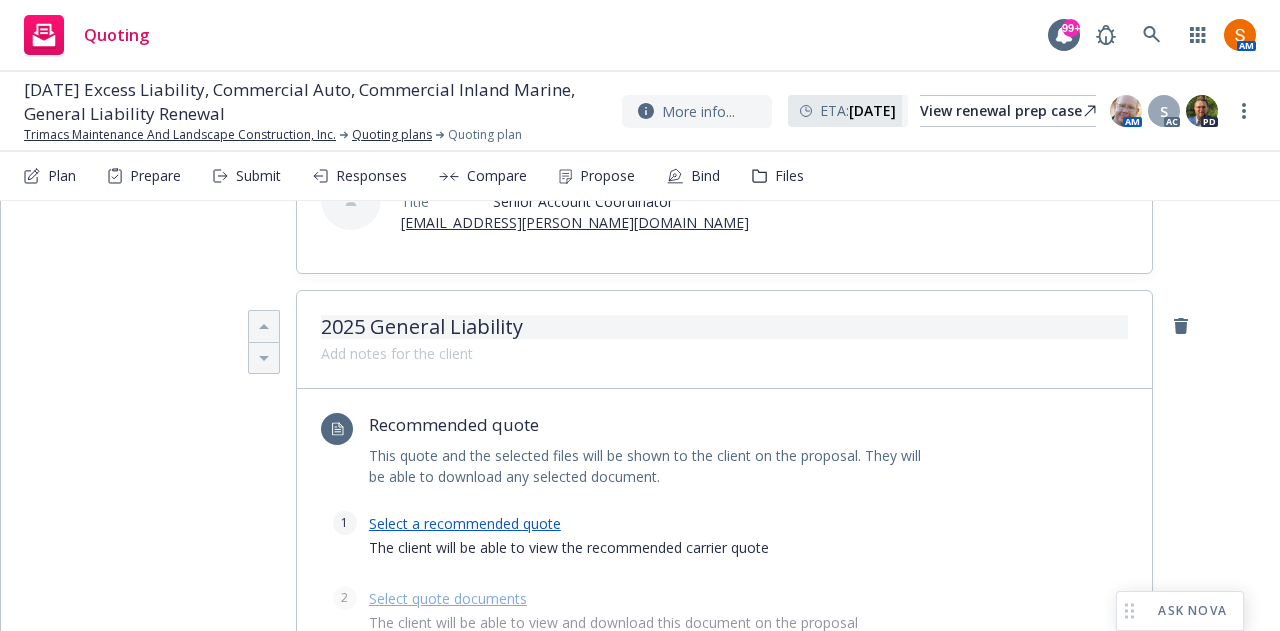 scroll, scrollTop: 646, scrollLeft: 0, axis: vertical 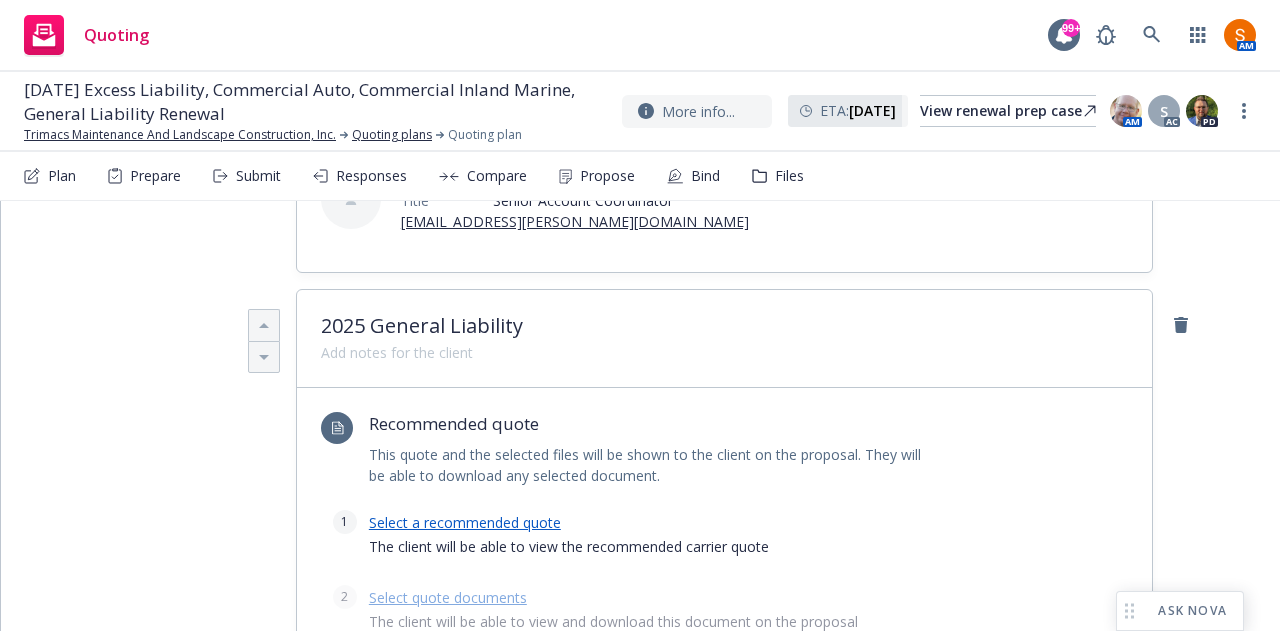 click on "Select a recommended quote" at bounding box center [465, 522] 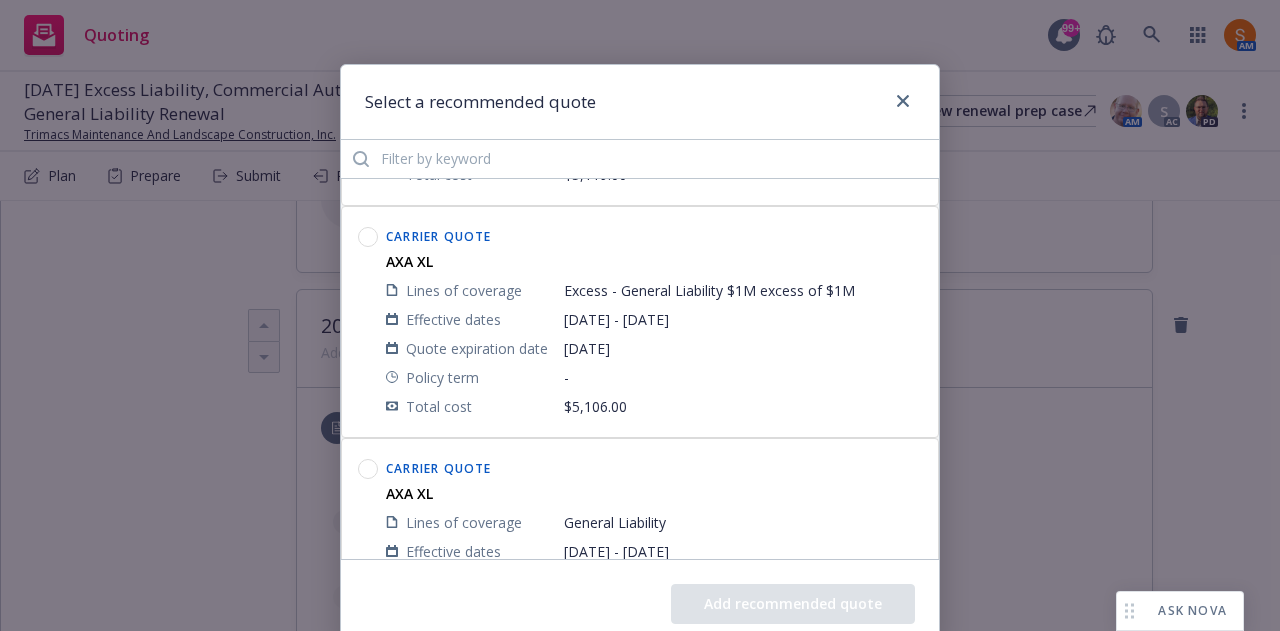 scroll, scrollTop: 561, scrollLeft: 0, axis: vertical 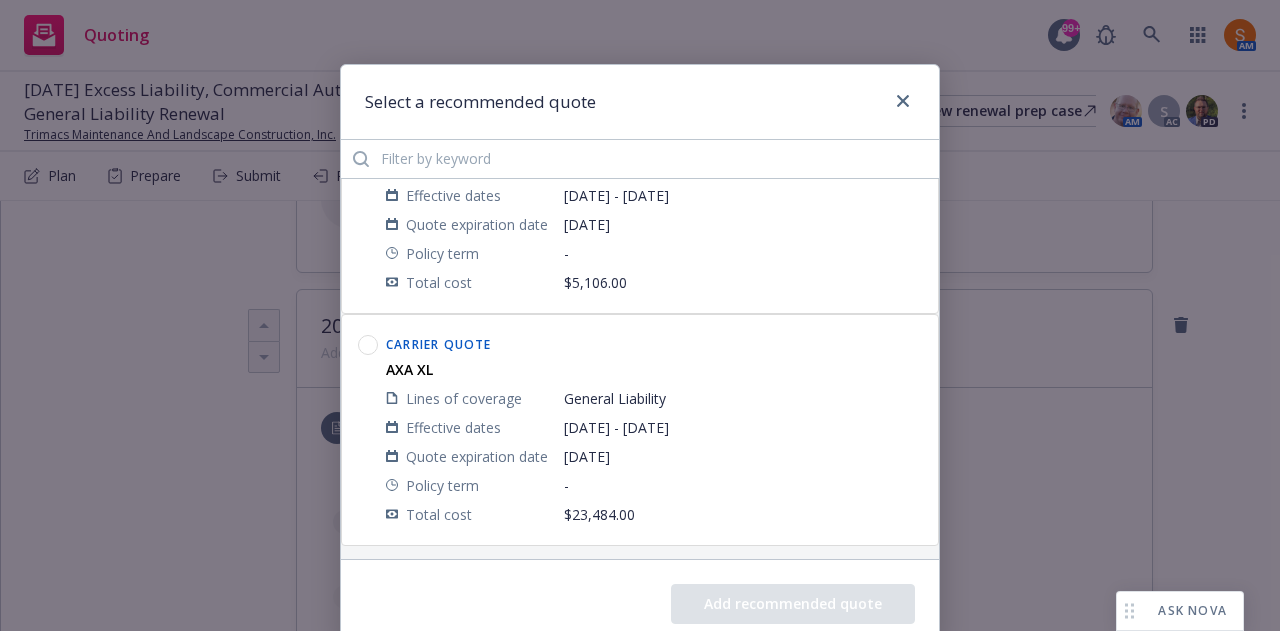 click 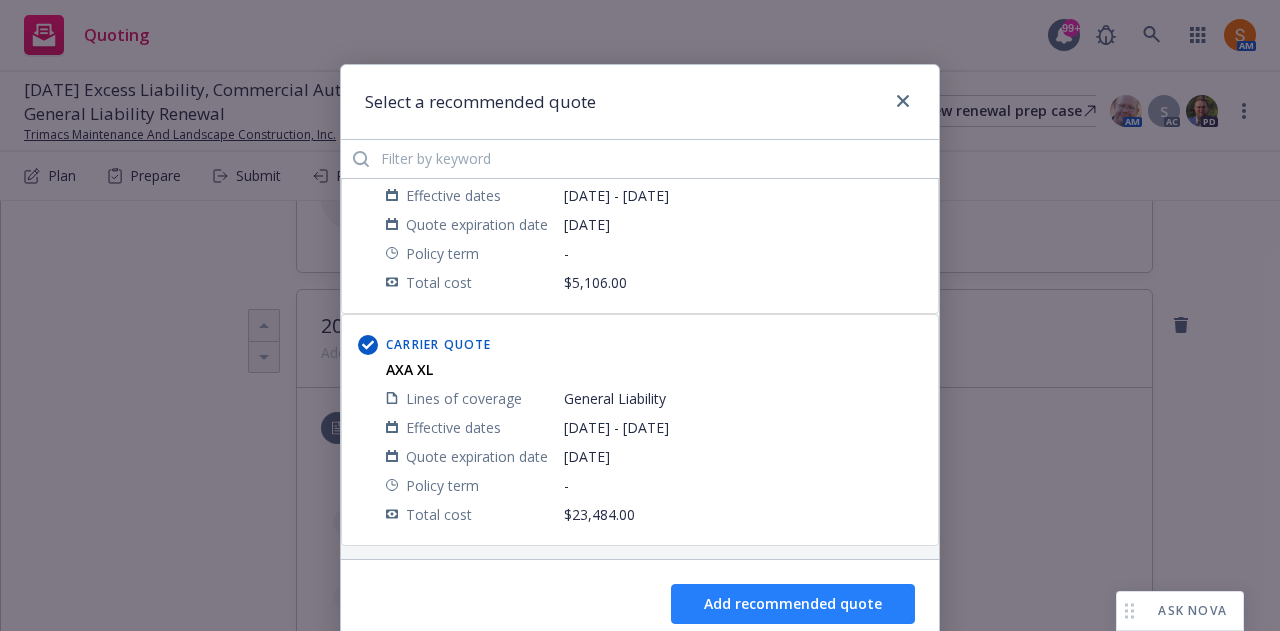 click on "Add recommended quote" at bounding box center (793, 604) 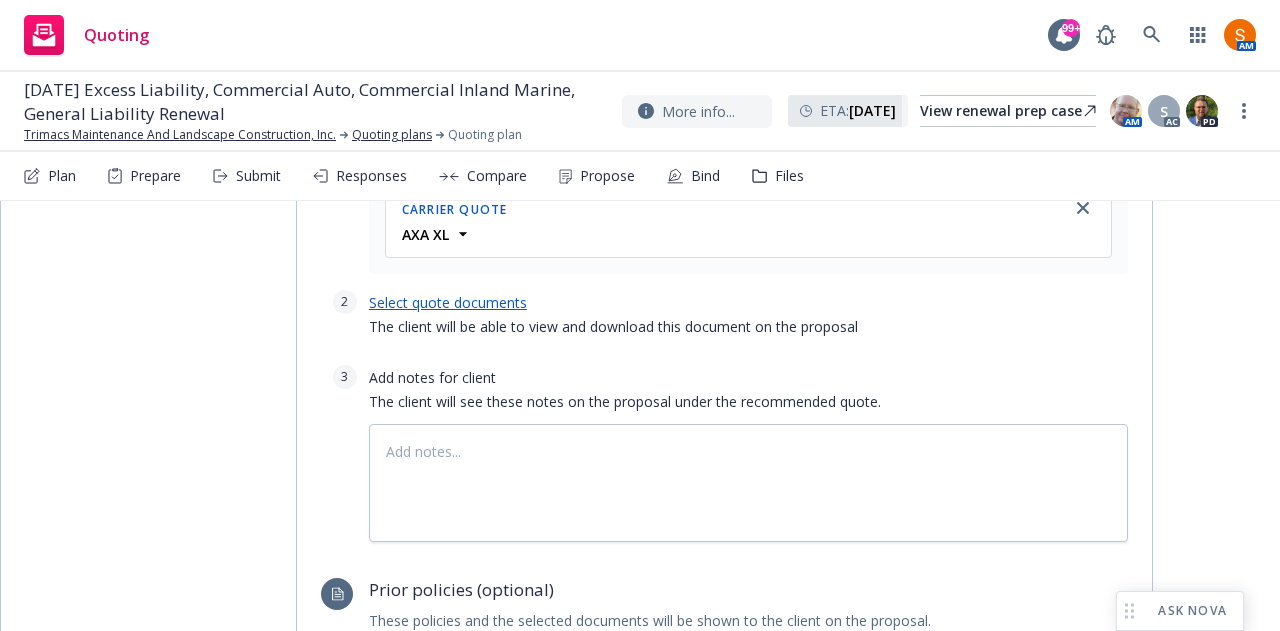 scroll, scrollTop: 1054, scrollLeft: 0, axis: vertical 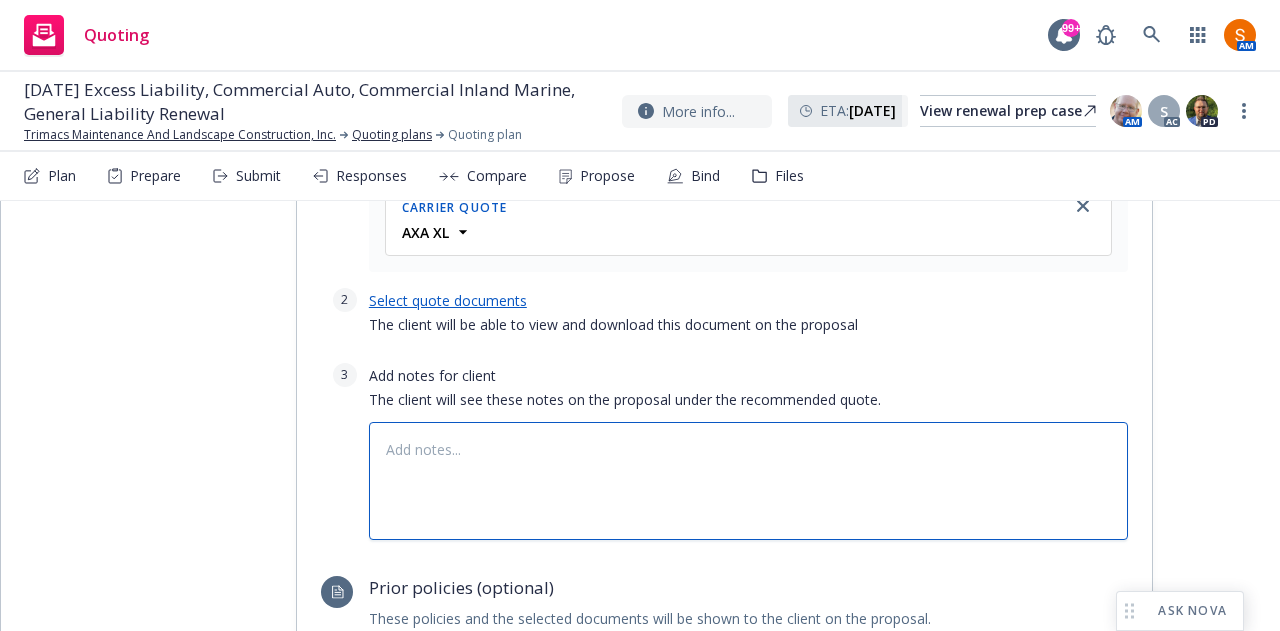click at bounding box center (748, 480) 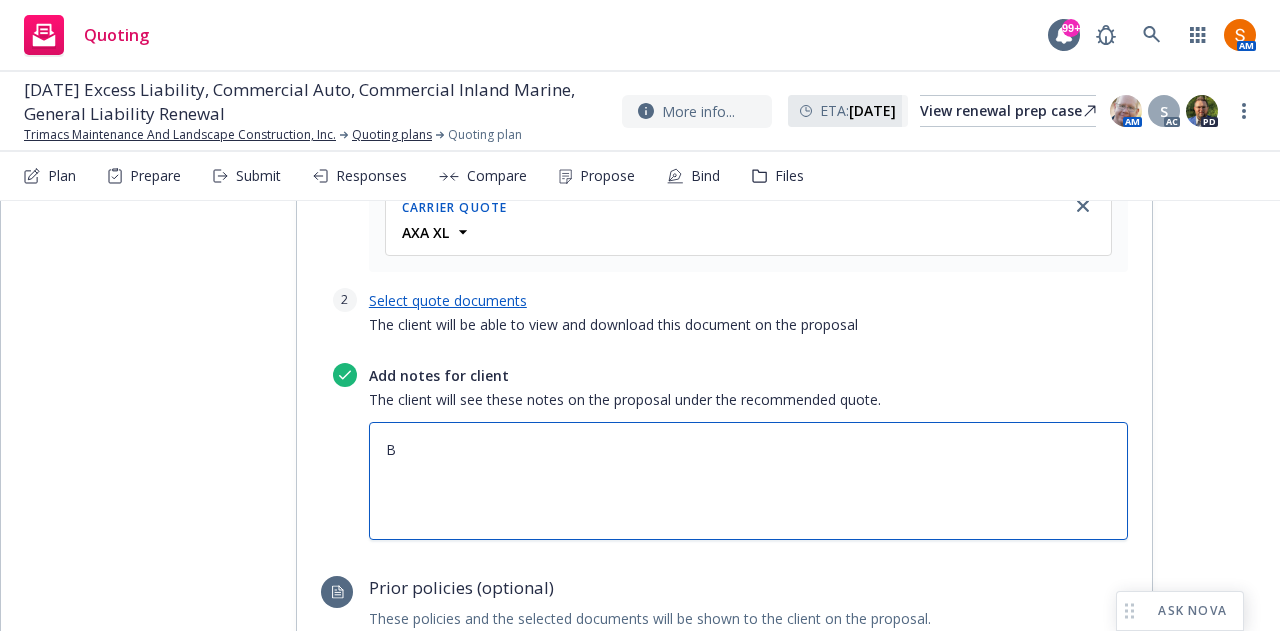type on "x" 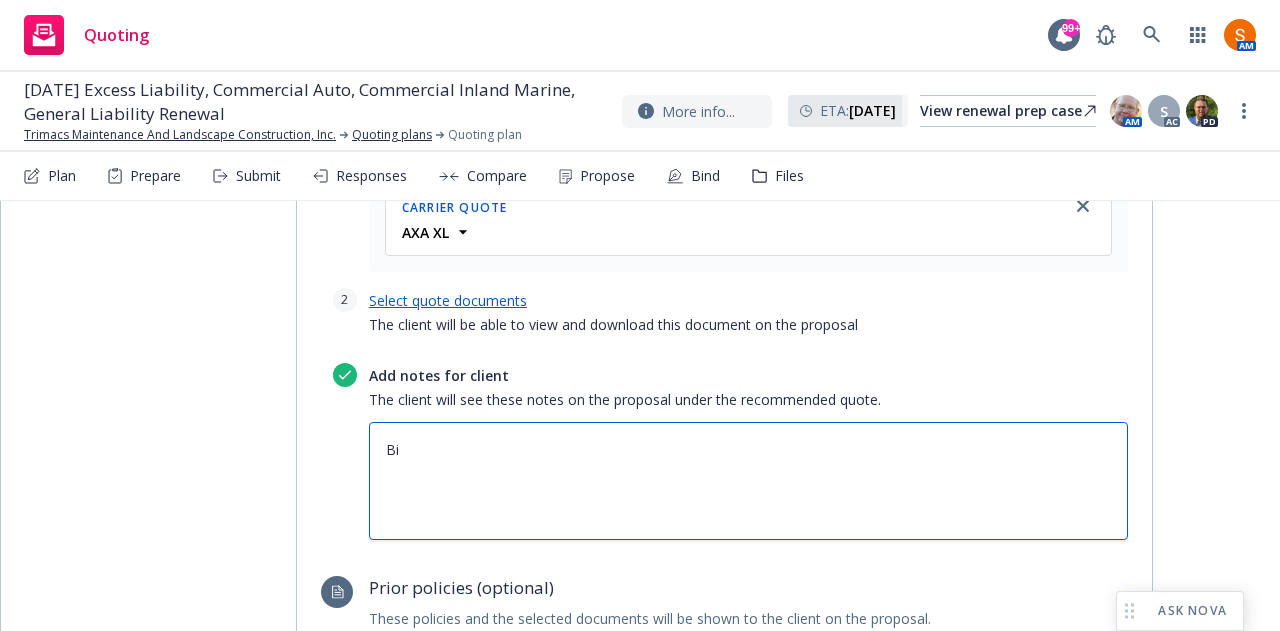 type on "x" 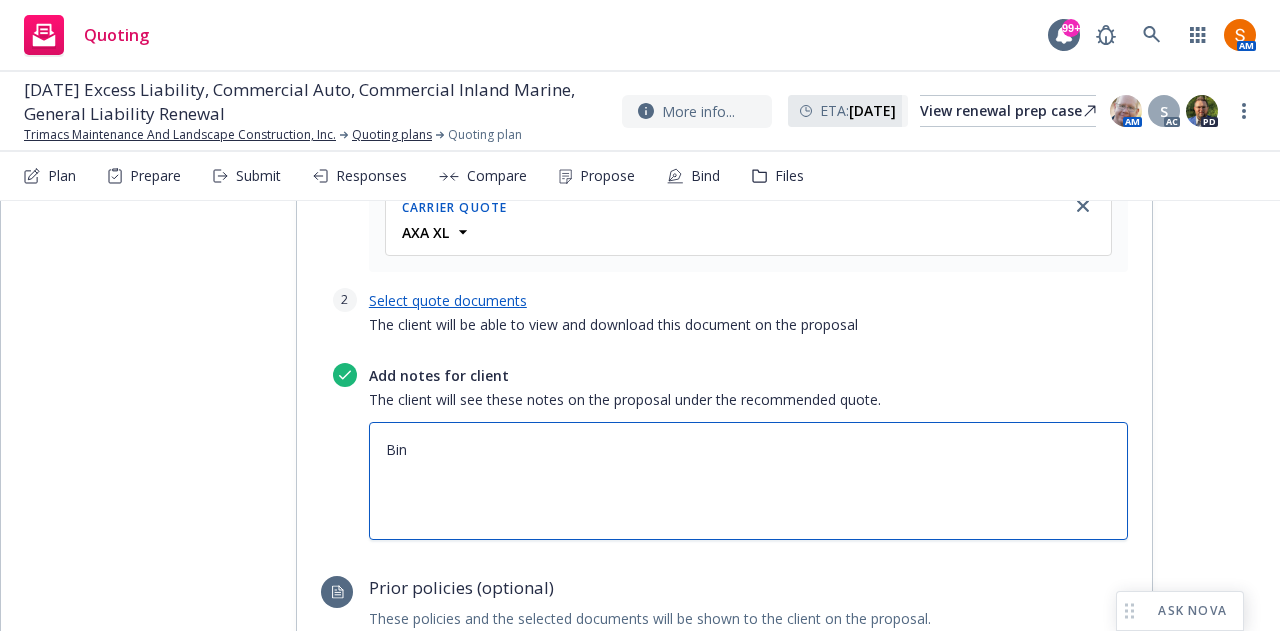 type on "Bind" 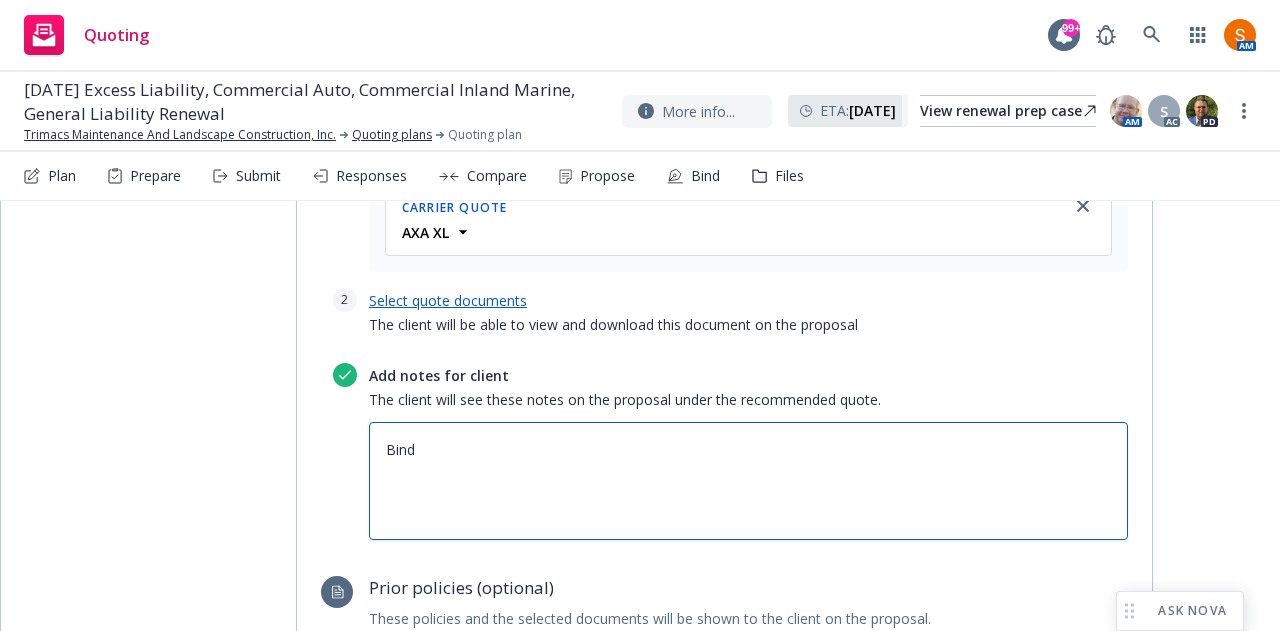 type on "x" 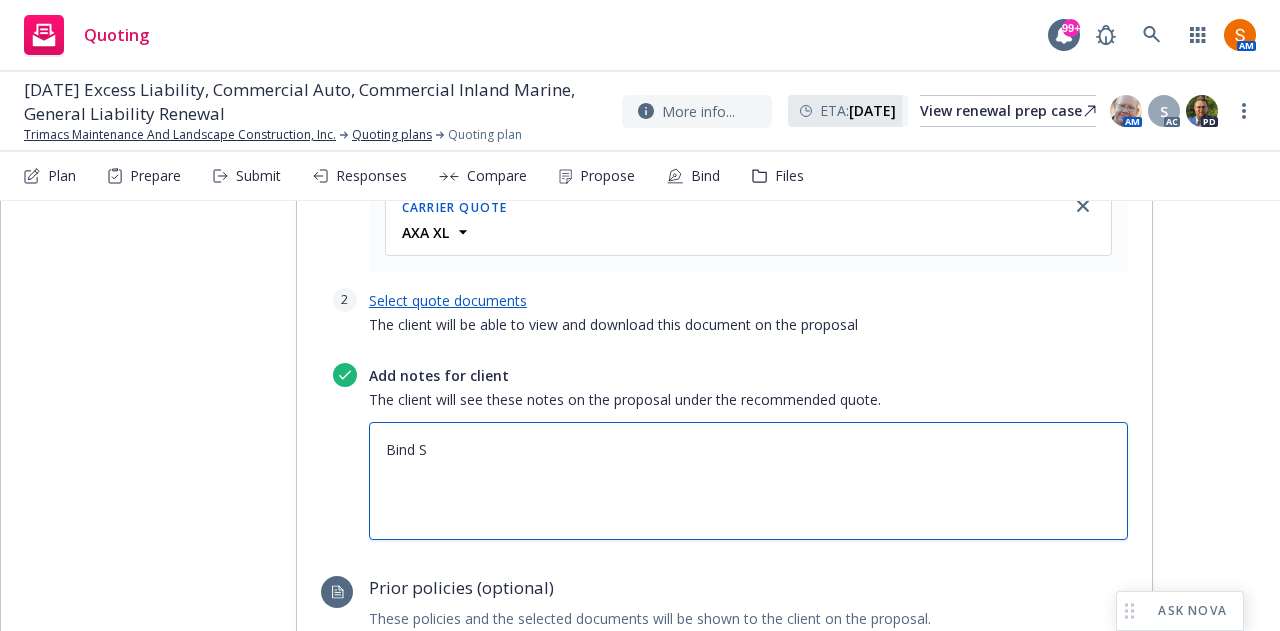 type on "x" 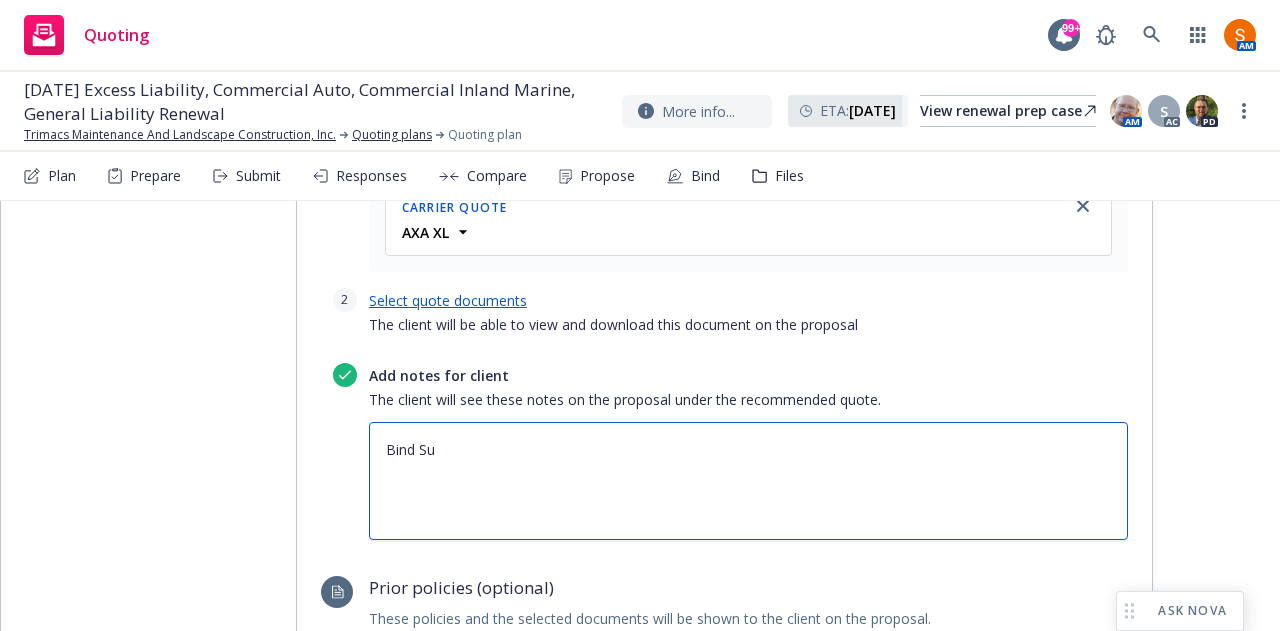 type on "Bind Sub" 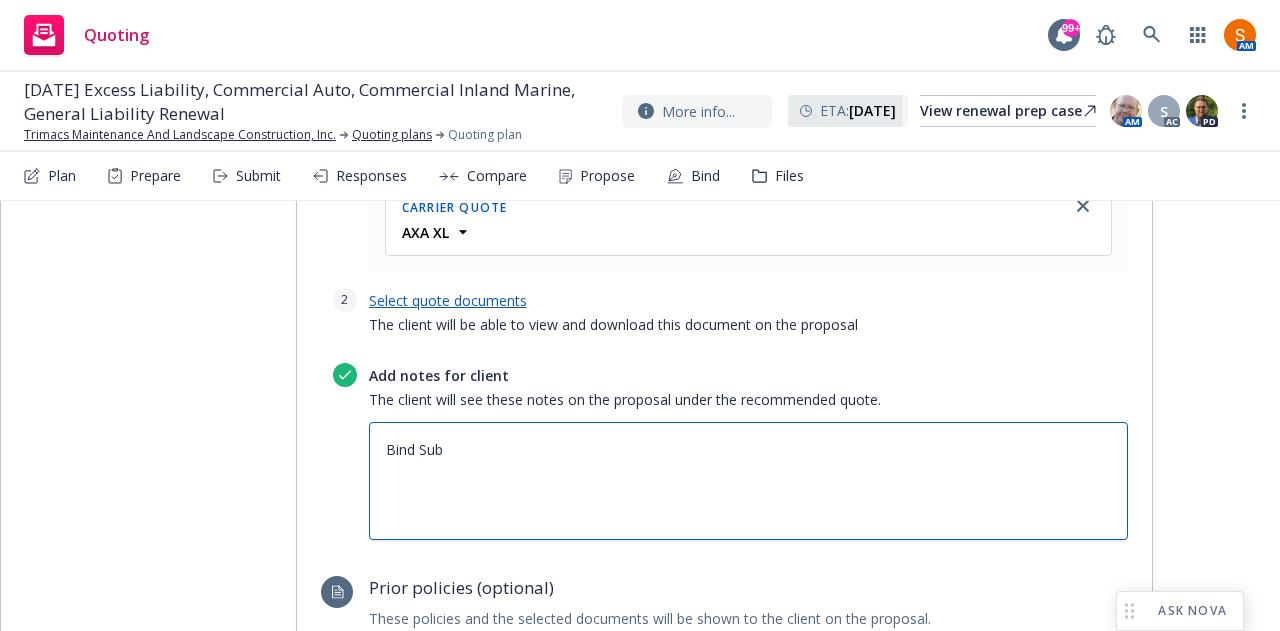 type on "x" 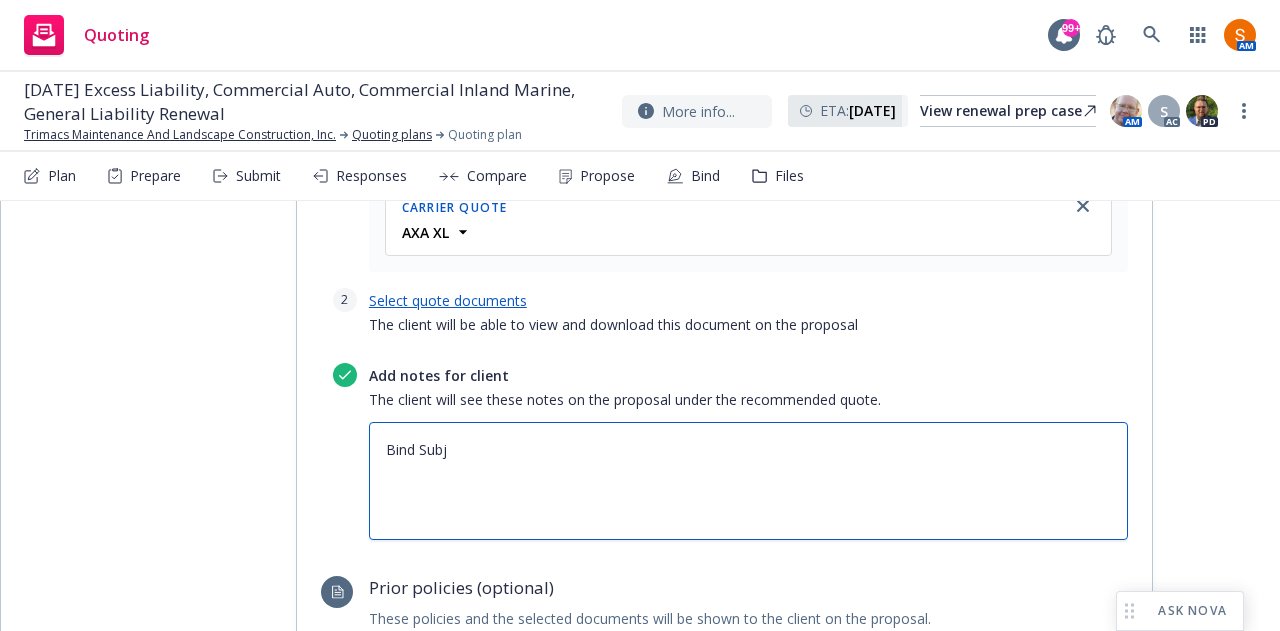 type on "x" 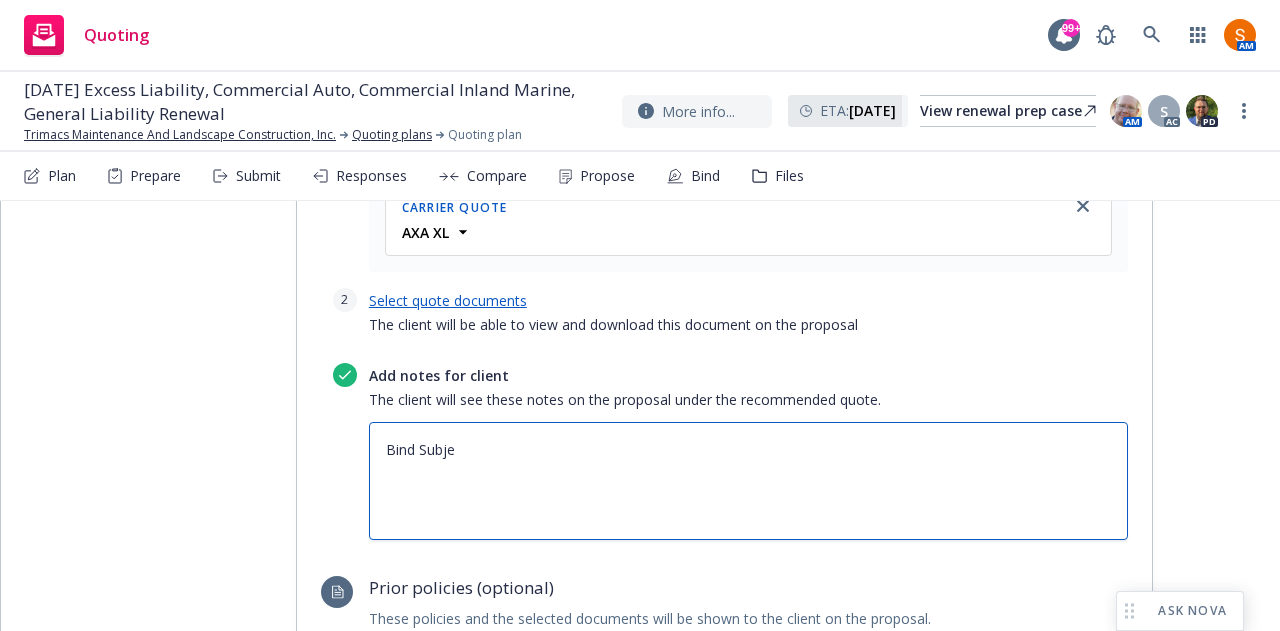 type on "x" 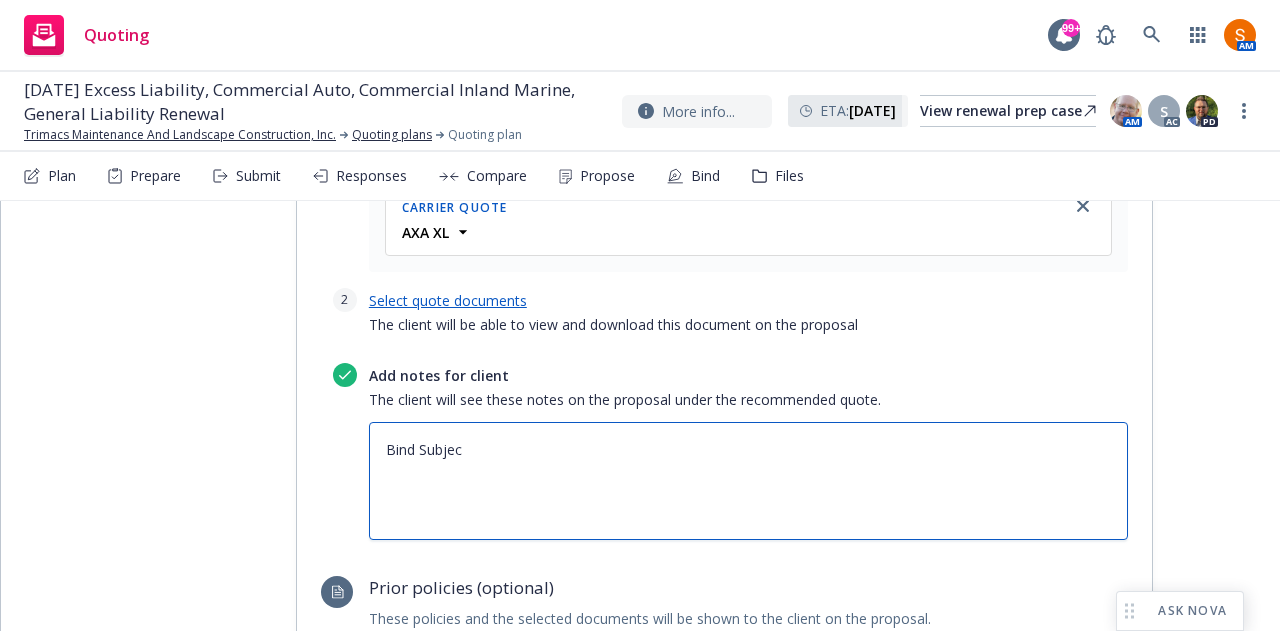 type on "x" 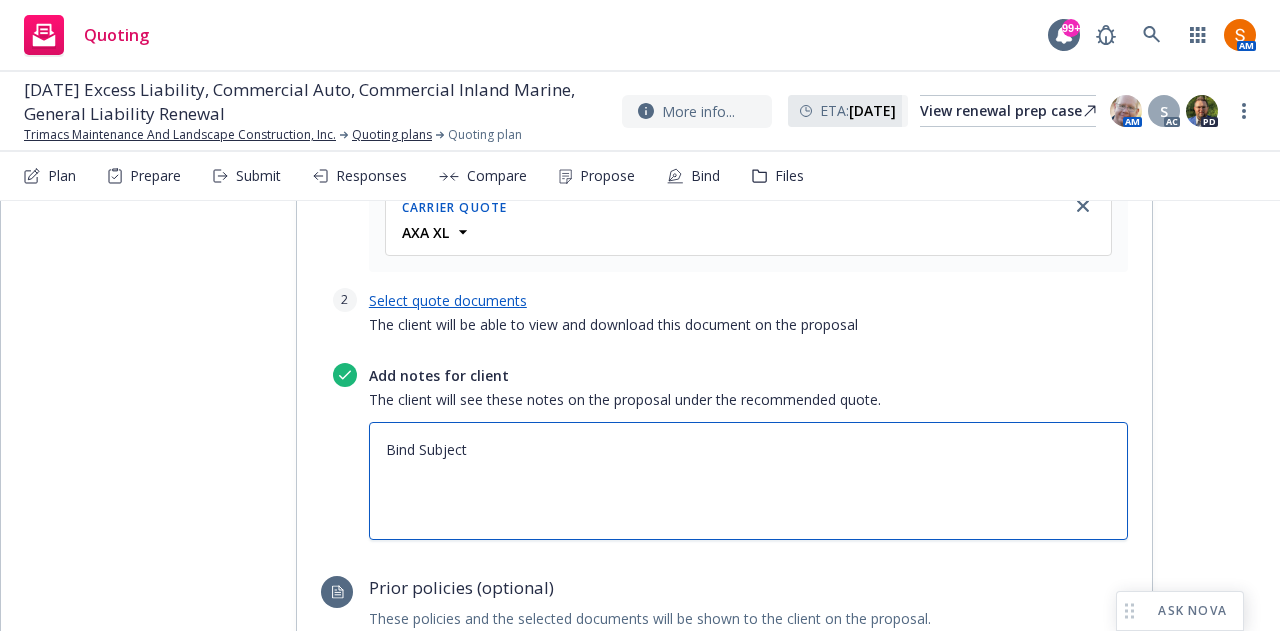 type on "x" 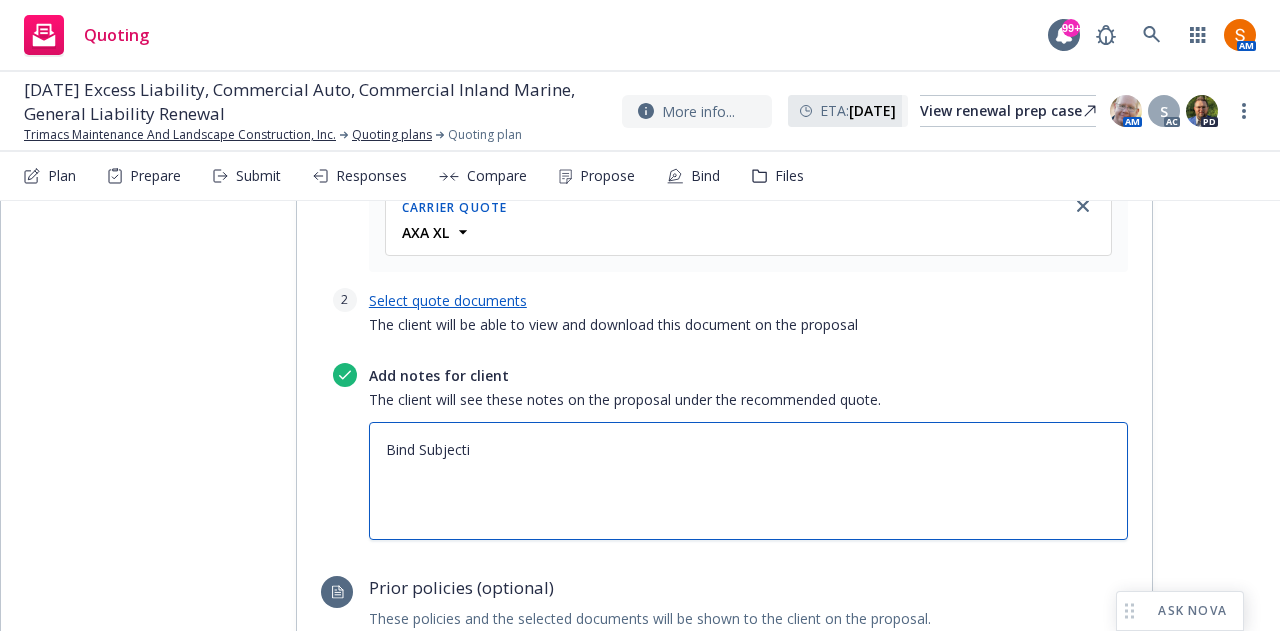 type on "x" 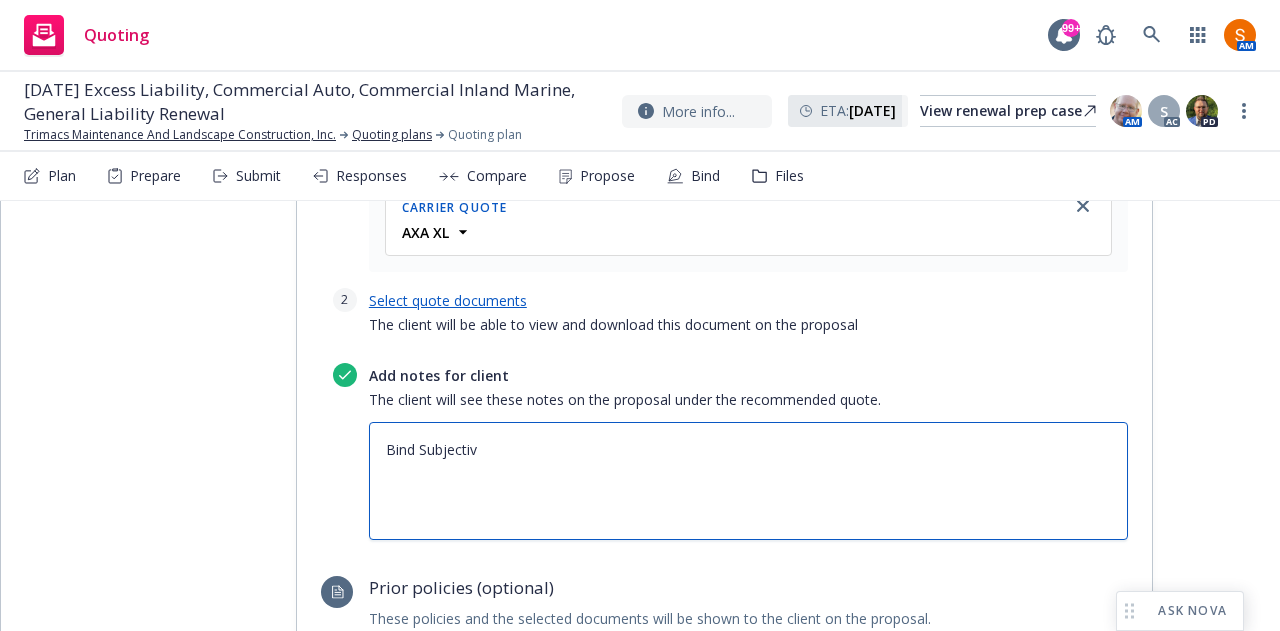 type on "x" 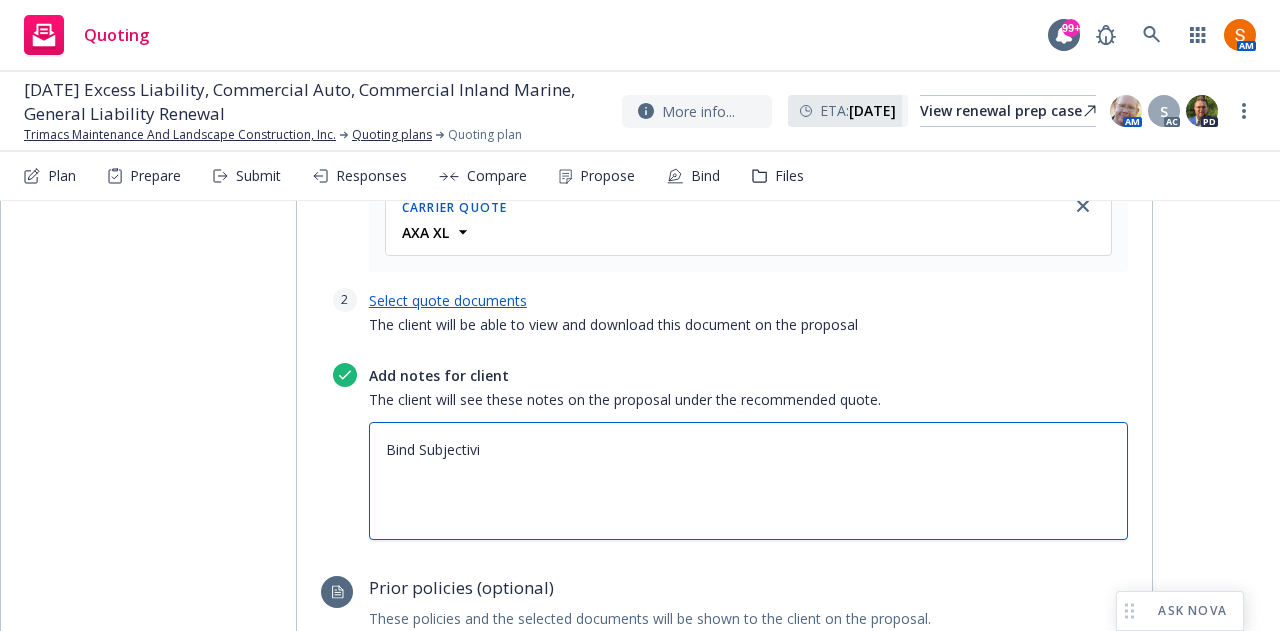 type on "x" 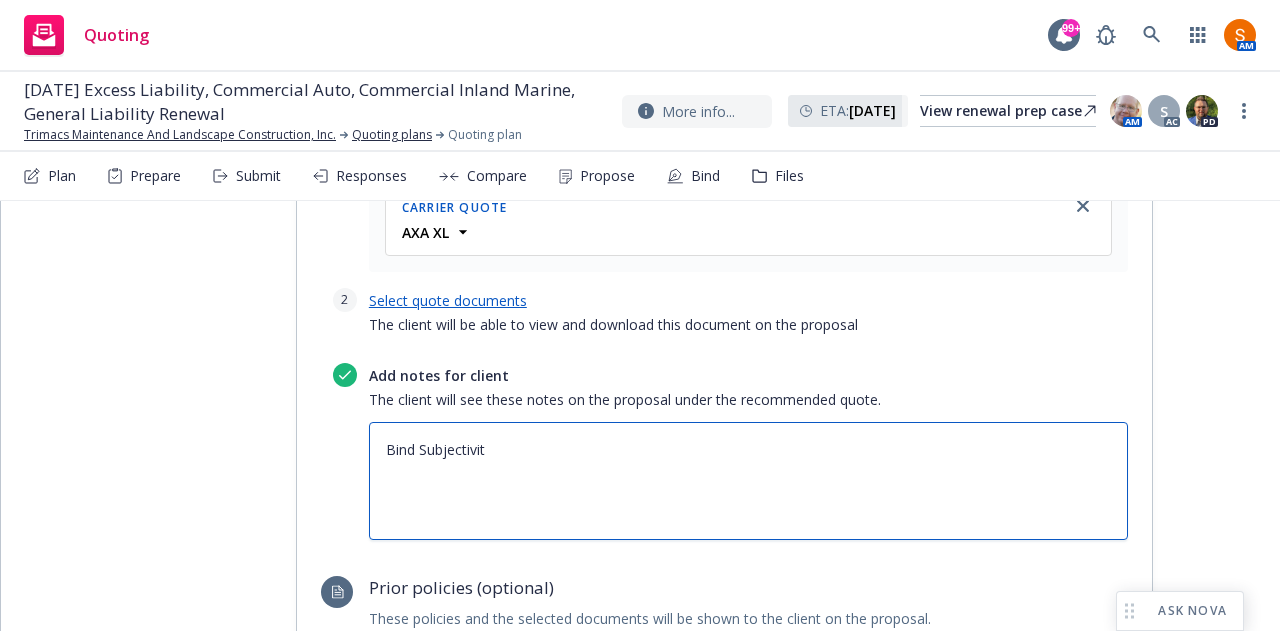 type on "Bind Subjectiviti" 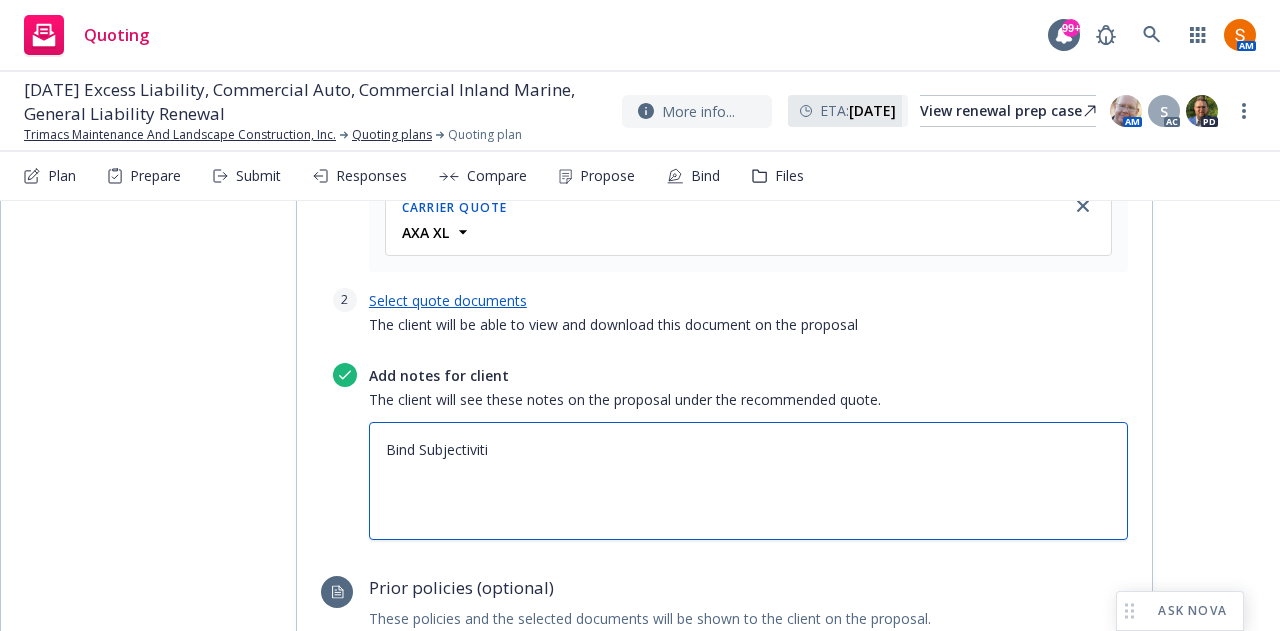 type on "x" 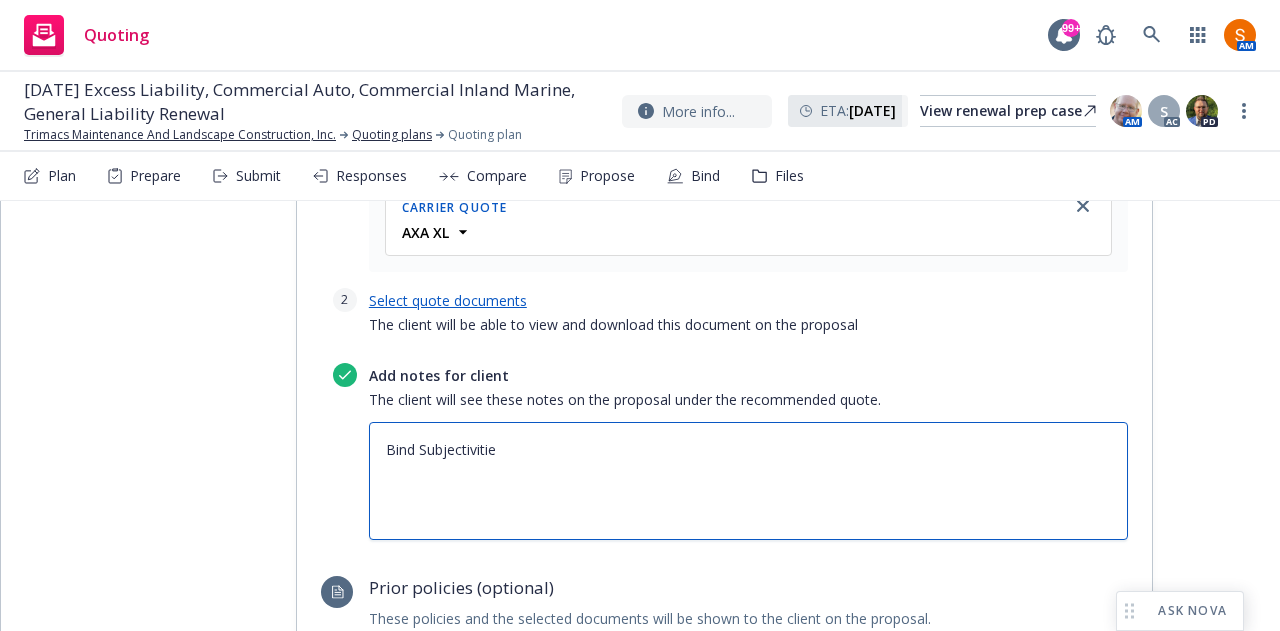 type on "x" 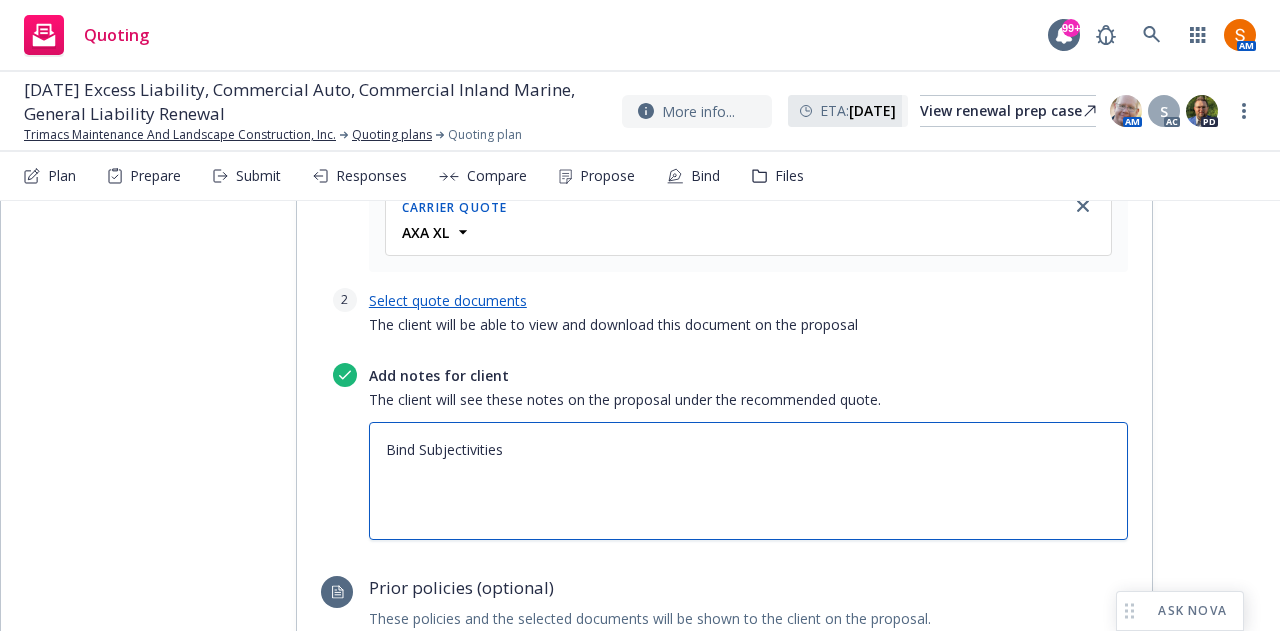 type on "x" 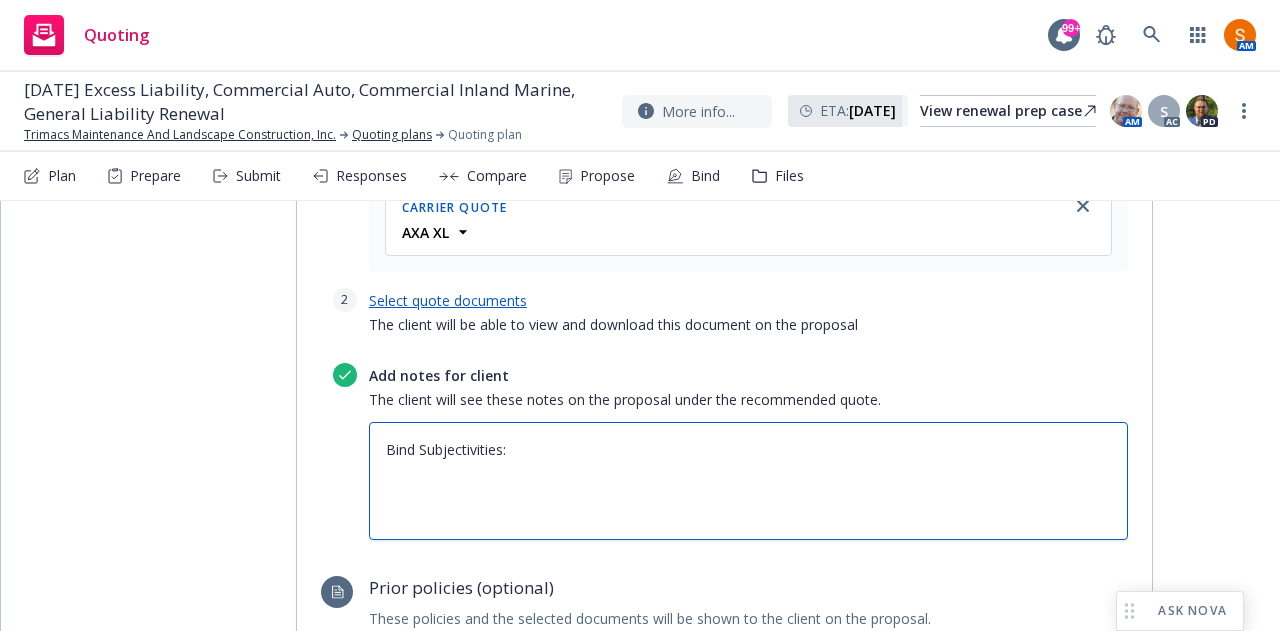 type on "x" 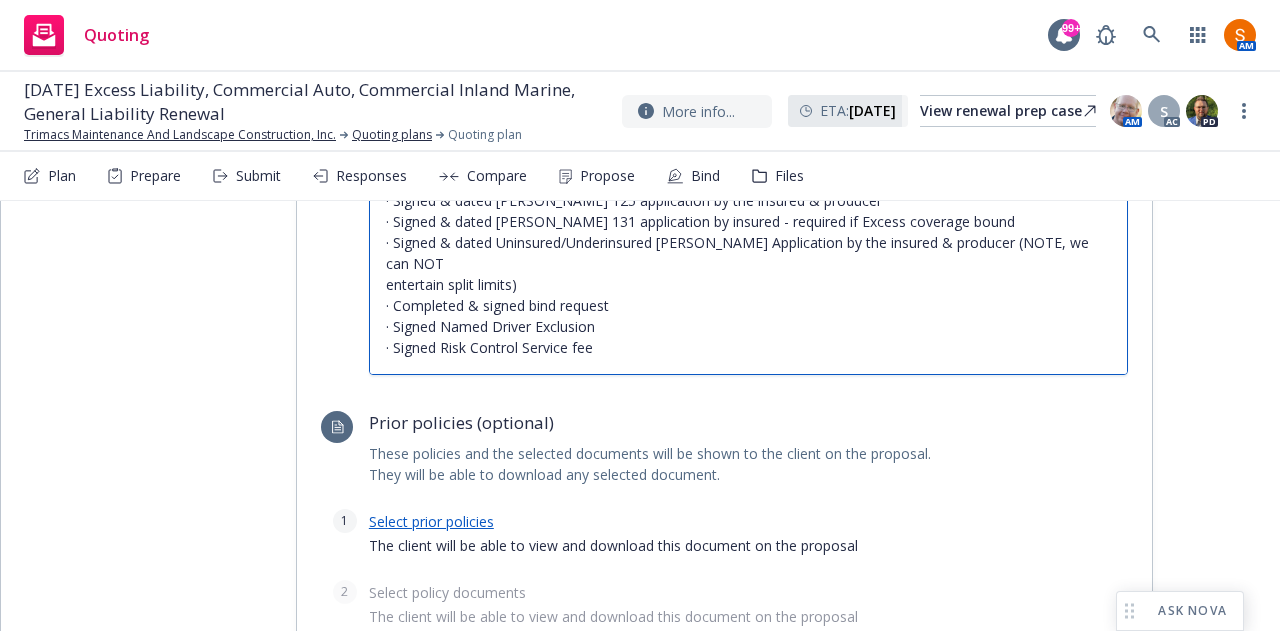 scroll, scrollTop: 1370, scrollLeft: 0, axis: vertical 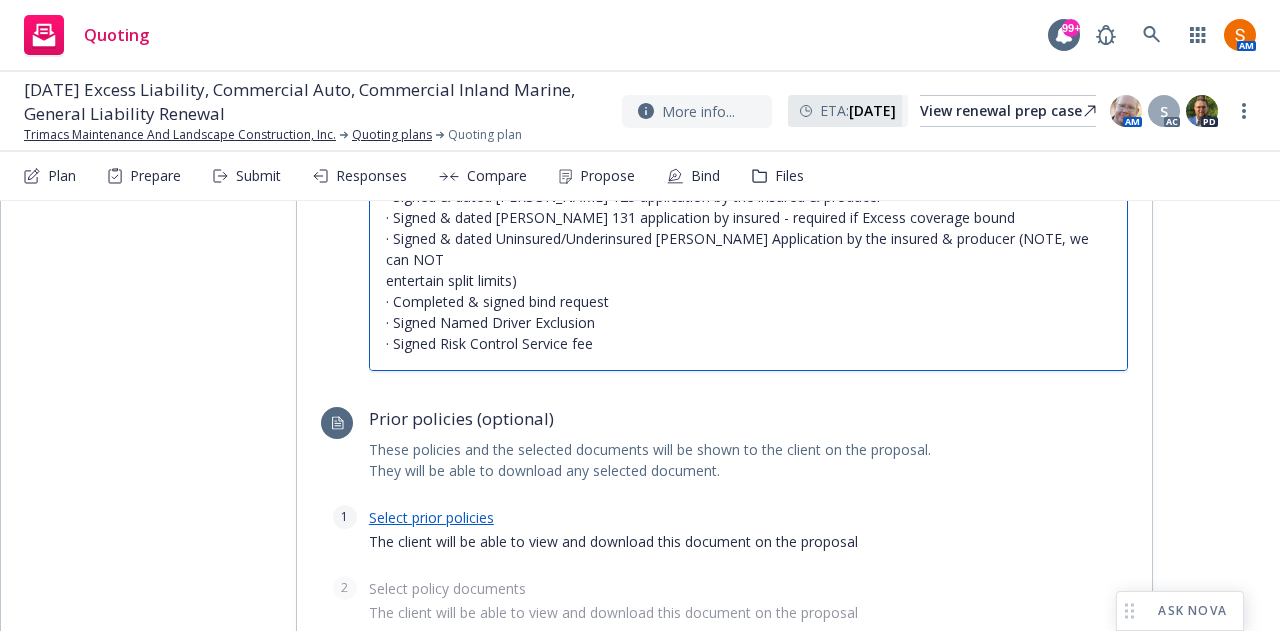 type on "x" 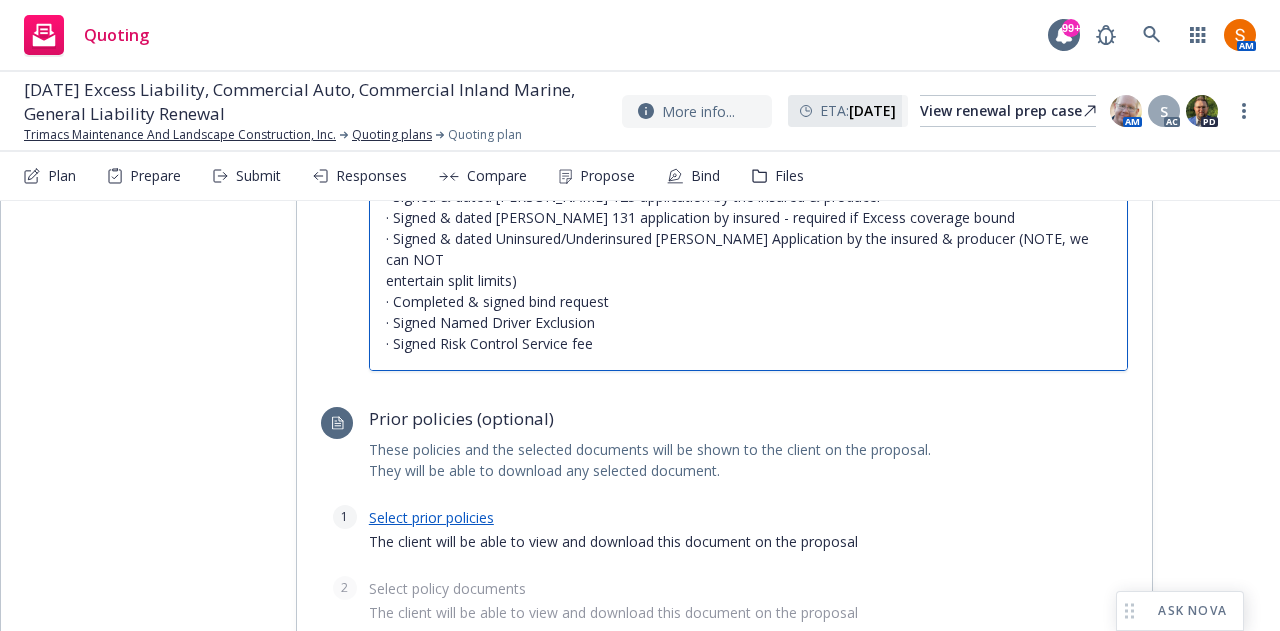 type on "Bind Subjectivities:
· Signed & dated NIP Supplemental Application by the insured & producer
· Signed & dated ACORD 125 application by the insured & producer
· Signed & dated ACORD 131 application by insured - required if Excess coverage bound
· Signed & dated Uninsured/Underinsured Acord Application by the insured & producer (NOTE, we can NOT
entertain split limits)
· Completed & signed bind request
· Signed Named Driver Exclusion
· Signed Risk Control Service fee" 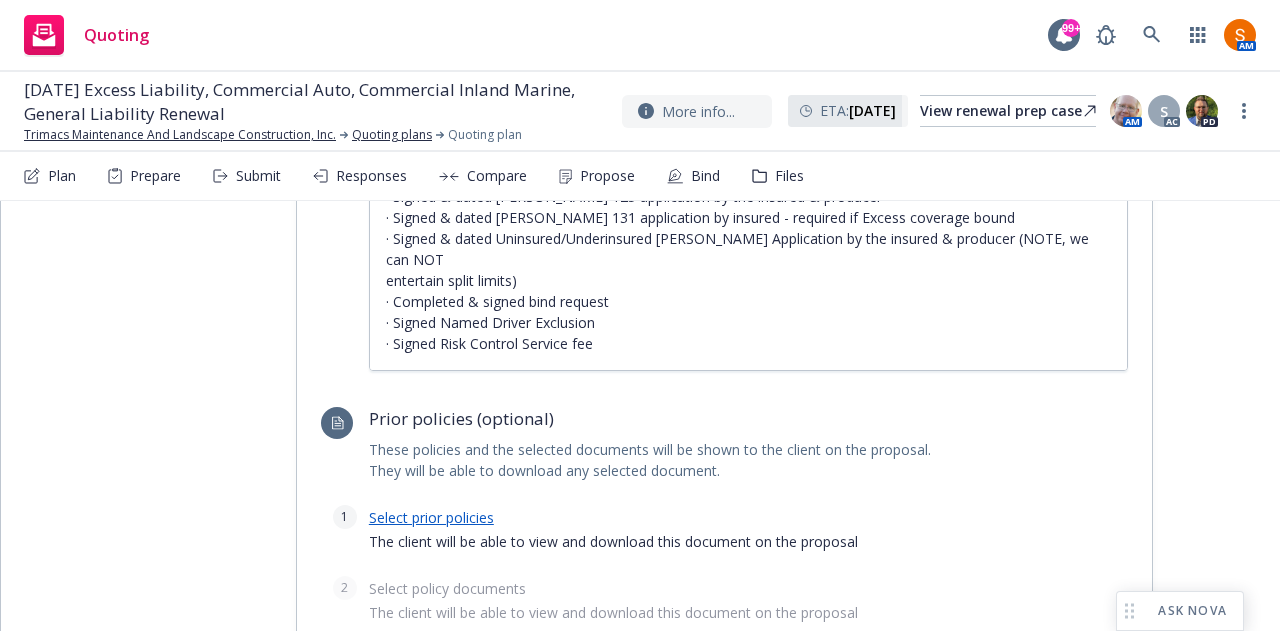 click on "Select prior policies The client will be able to view and download this document on the proposal" at bounding box center (748, 534) 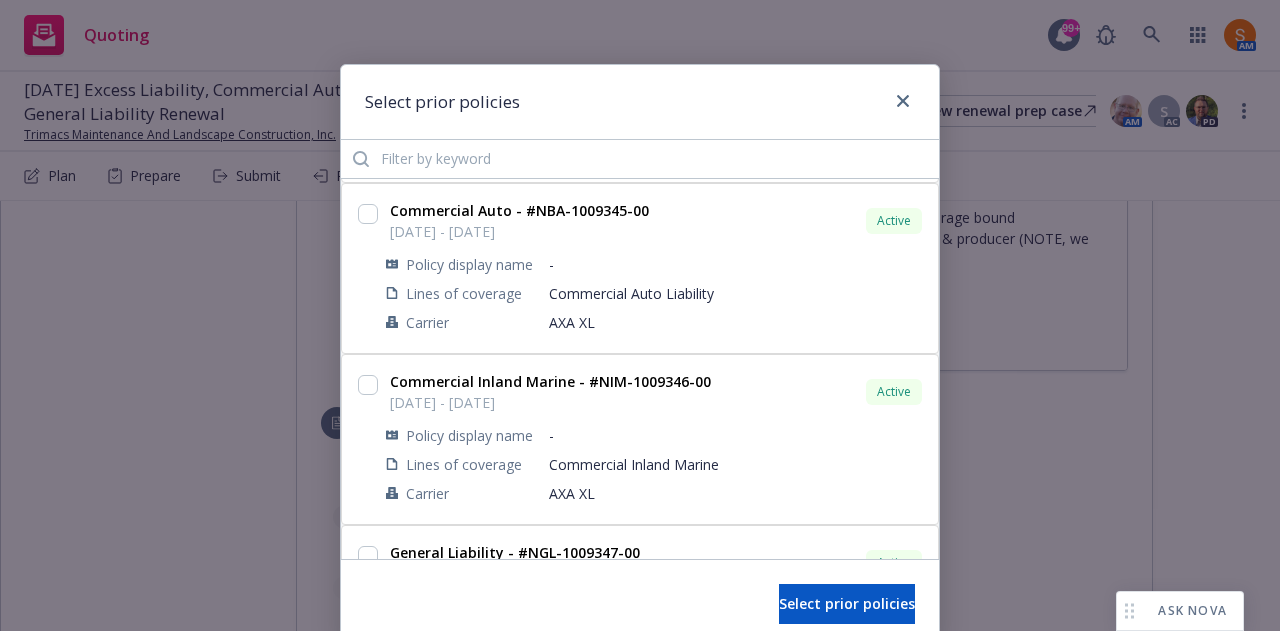 scroll, scrollTop: 487, scrollLeft: 0, axis: vertical 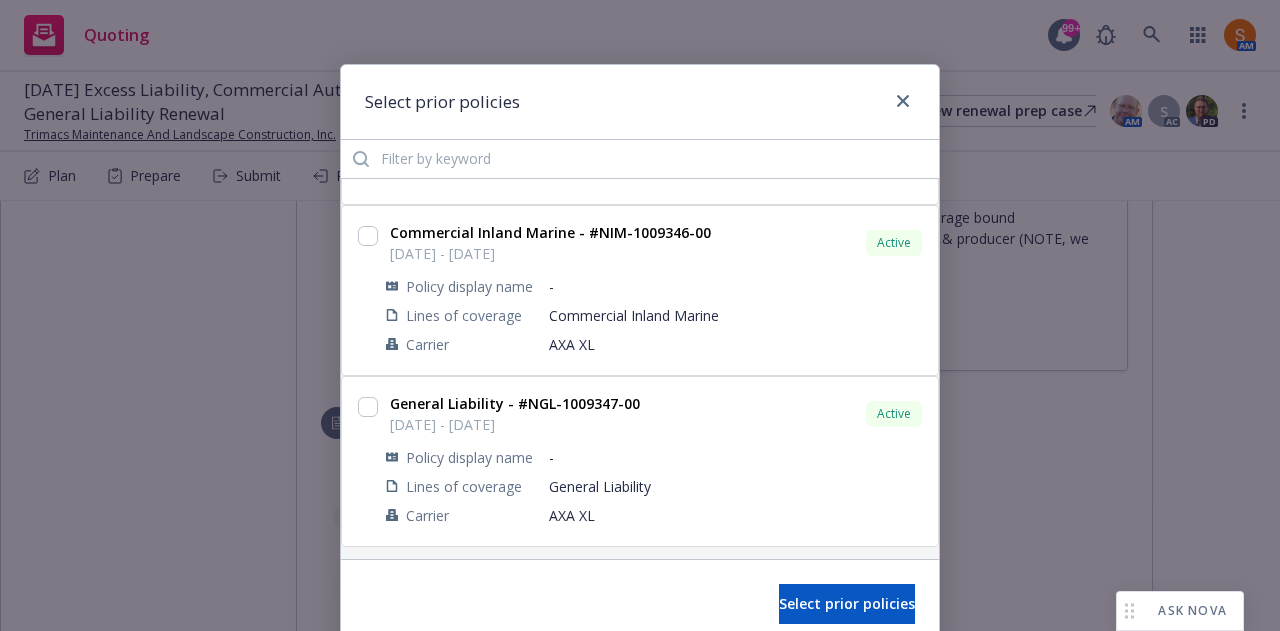 click at bounding box center (368, 461) 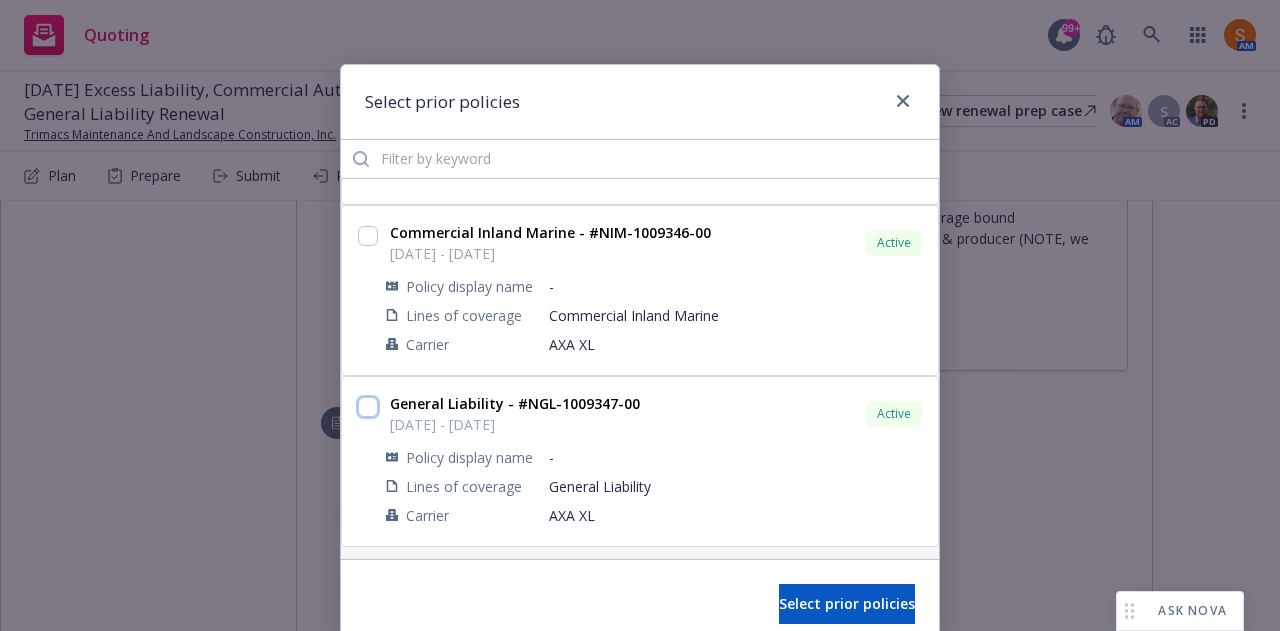 click at bounding box center (368, 407) 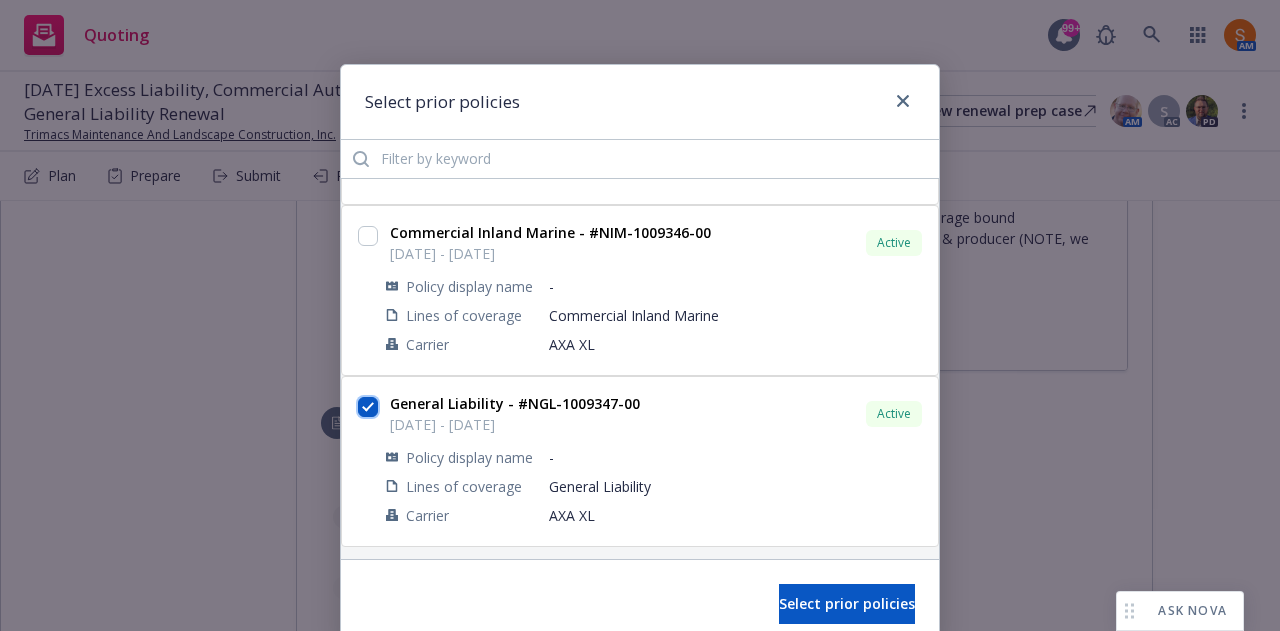 checkbox on "true" 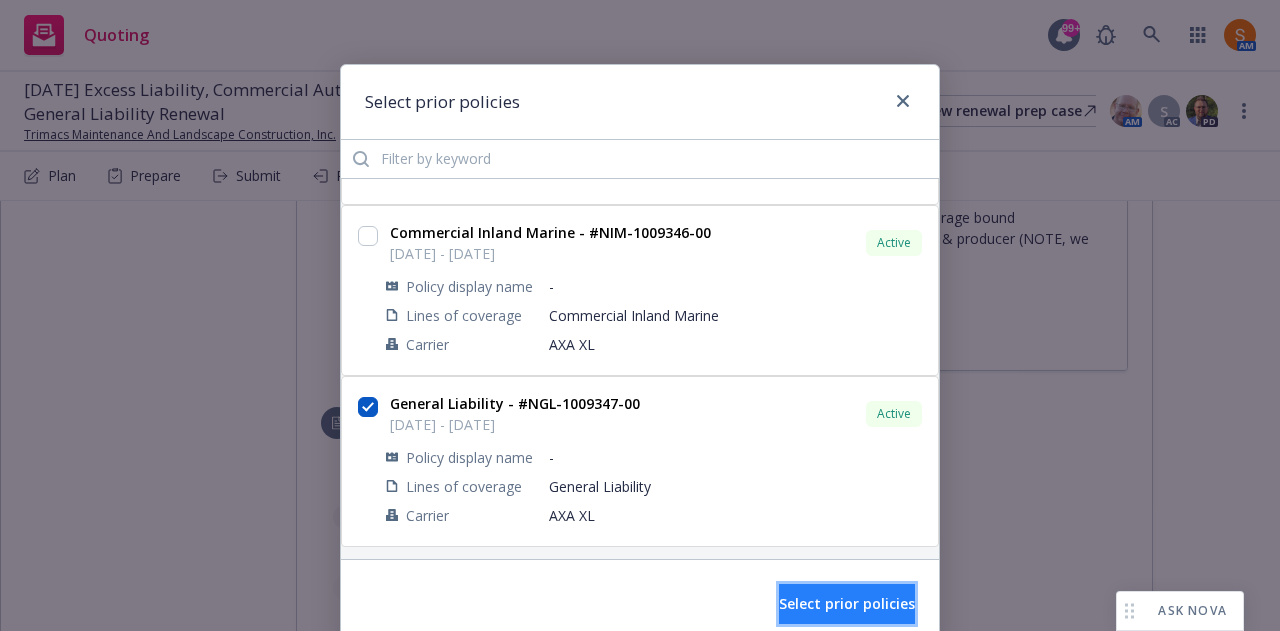 click on "Select prior policies" at bounding box center [847, 604] 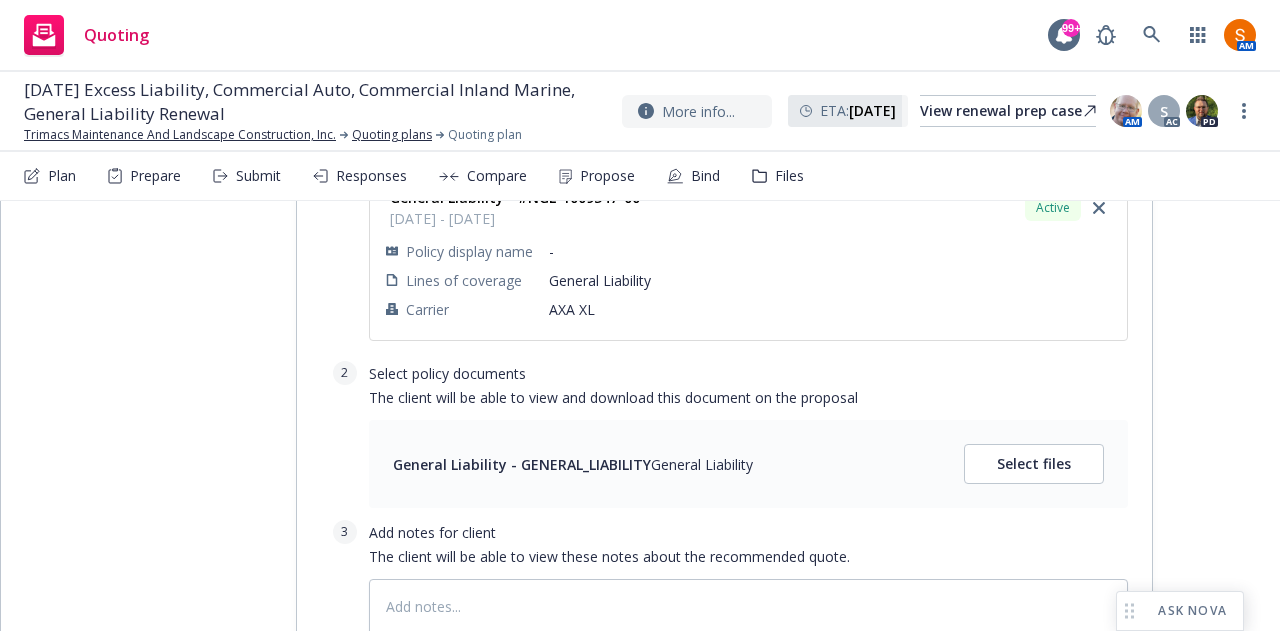 scroll, scrollTop: 1767, scrollLeft: 0, axis: vertical 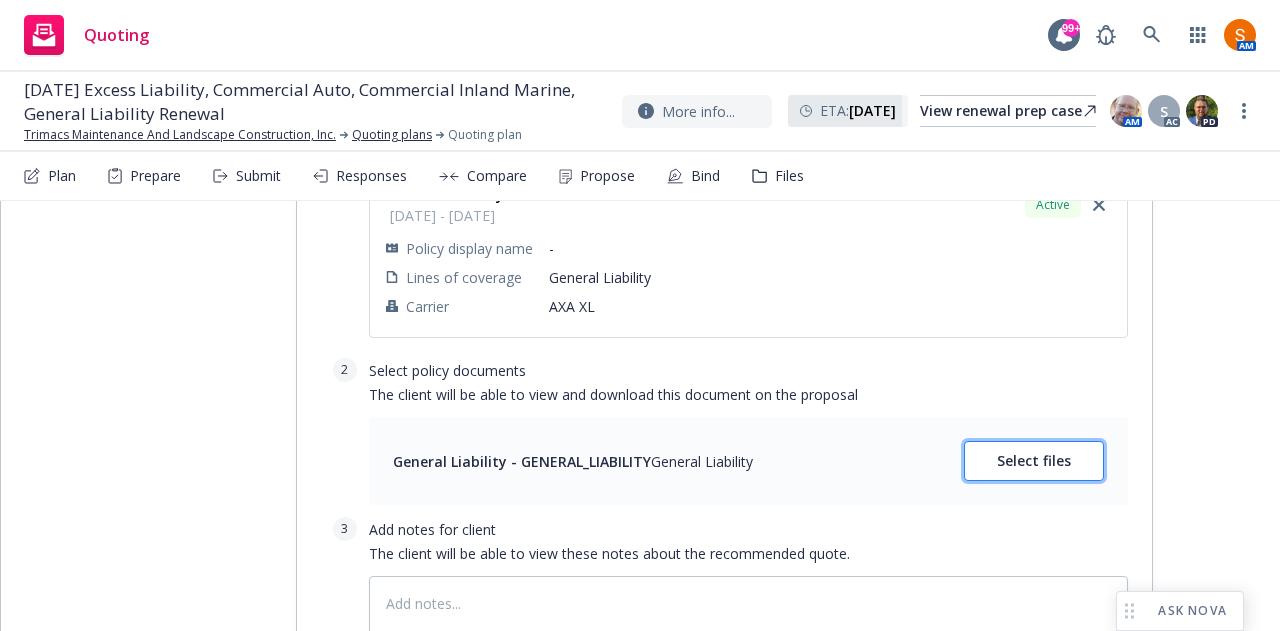 click on "Select files" at bounding box center [1034, 461] 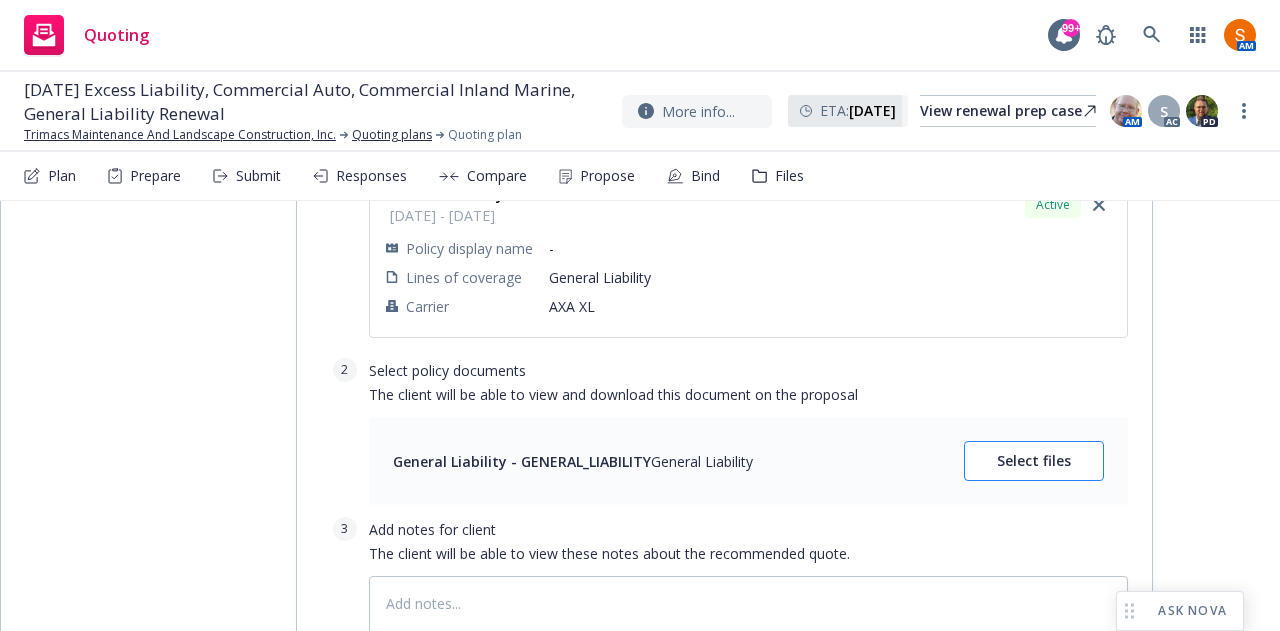 type on "x" 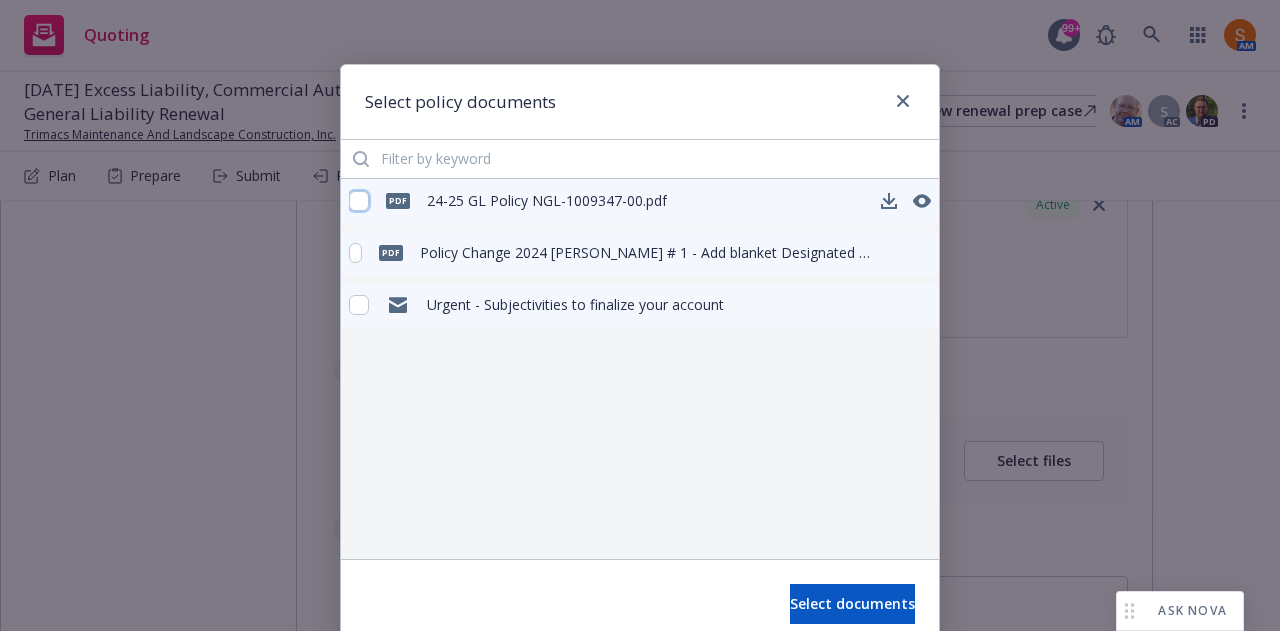 click at bounding box center [359, 201] 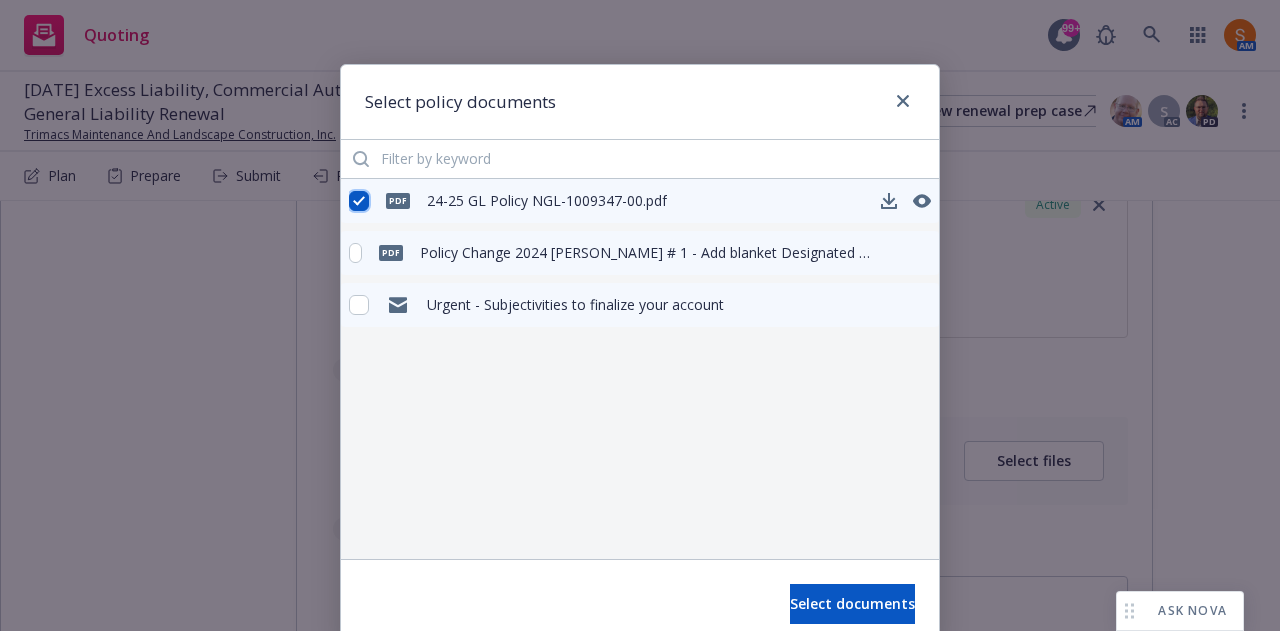 checkbox on "true" 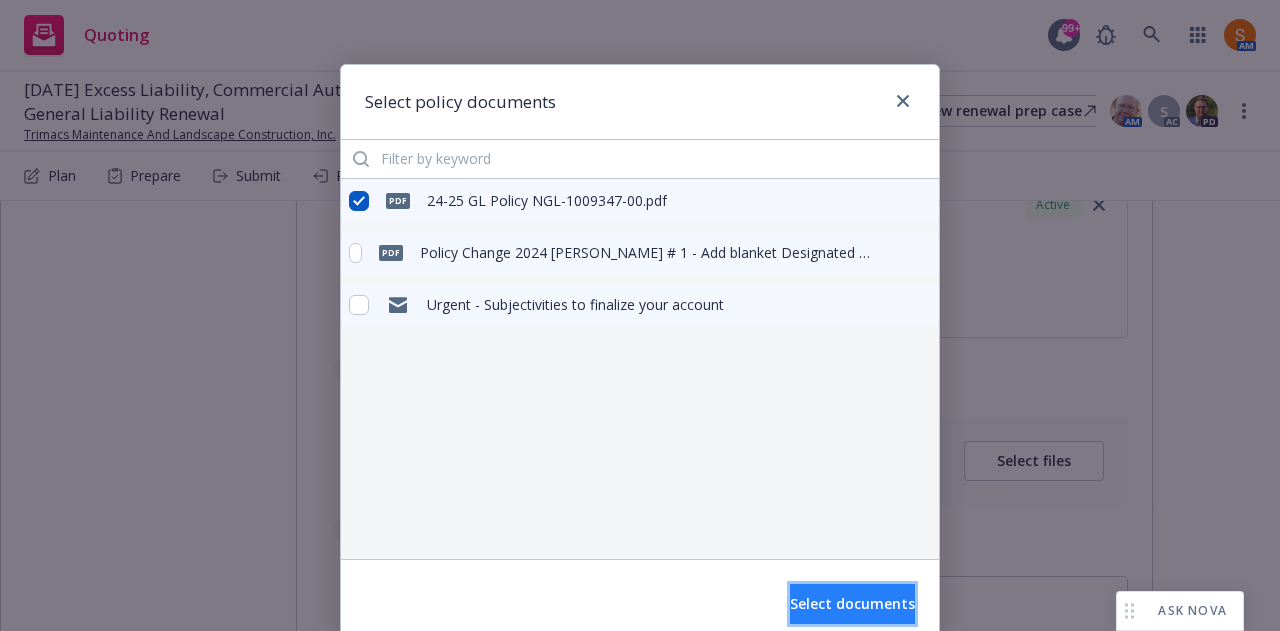 click on "Select documents" at bounding box center (852, 604) 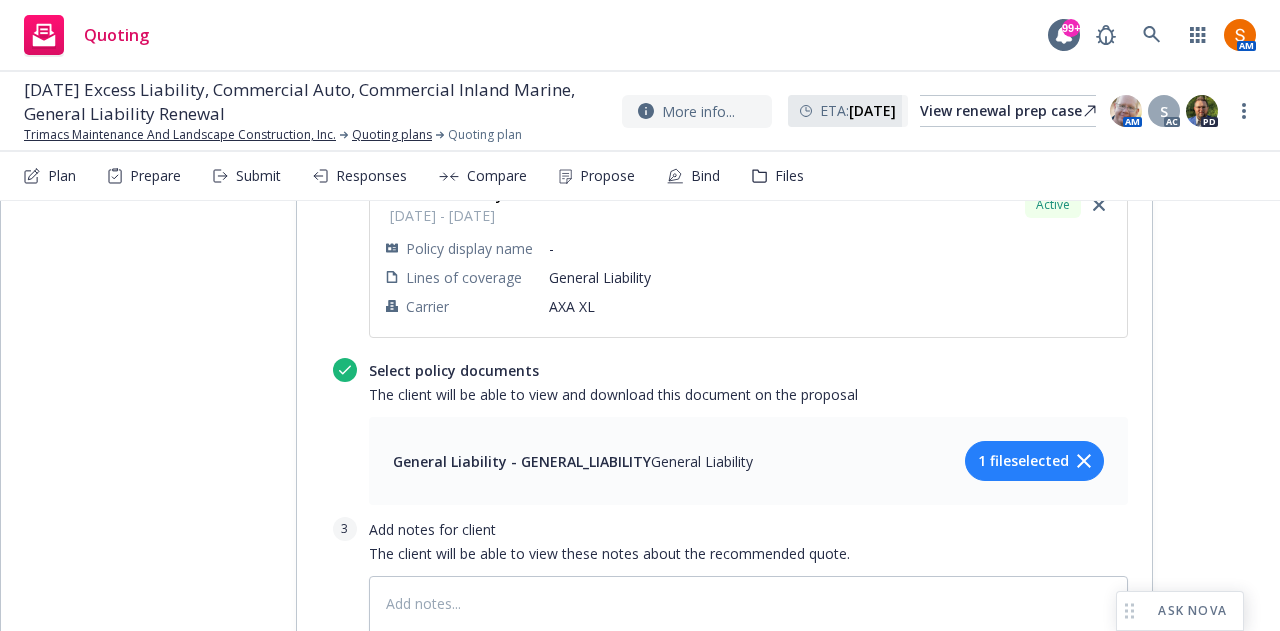 scroll, scrollTop: 1923, scrollLeft: 0, axis: vertical 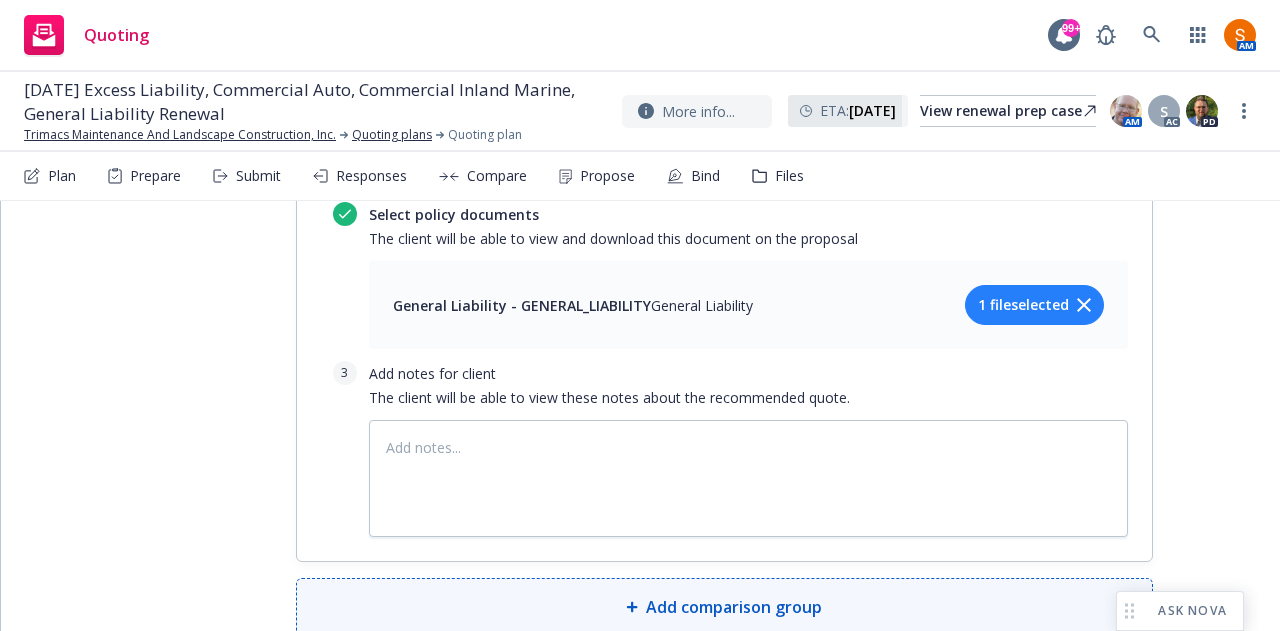 click on "Add comparison group" at bounding box center [734, 607] 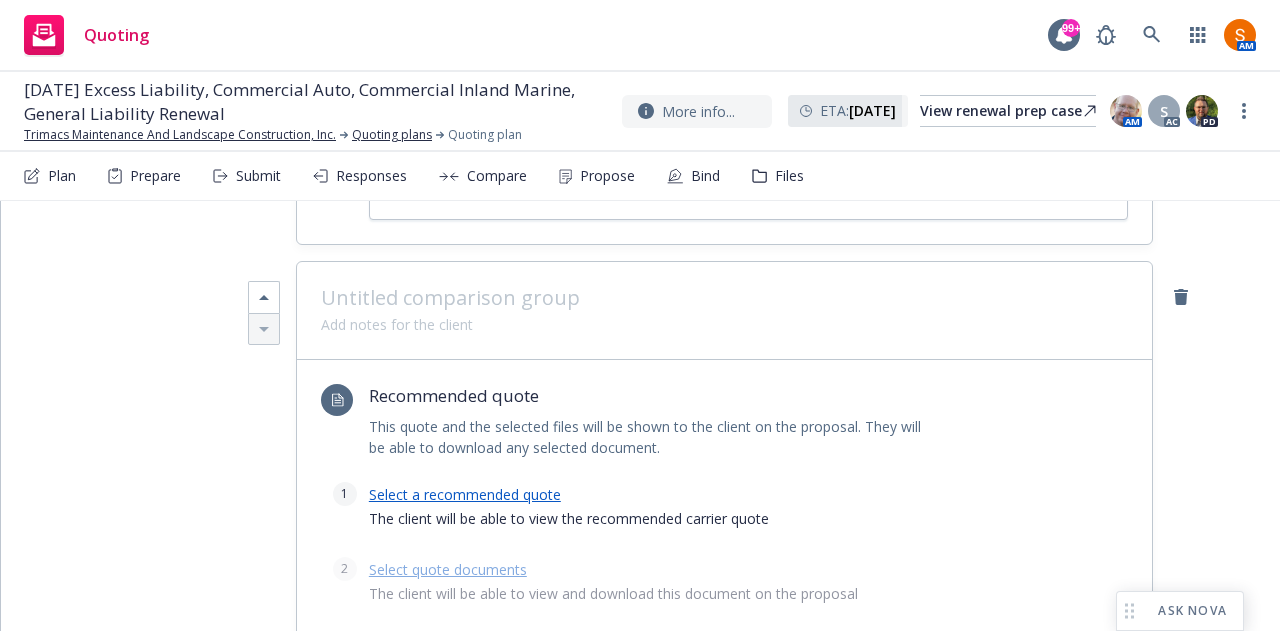 scroll, scrollTop: 2262, scrollLeft: 0, axis: vertical 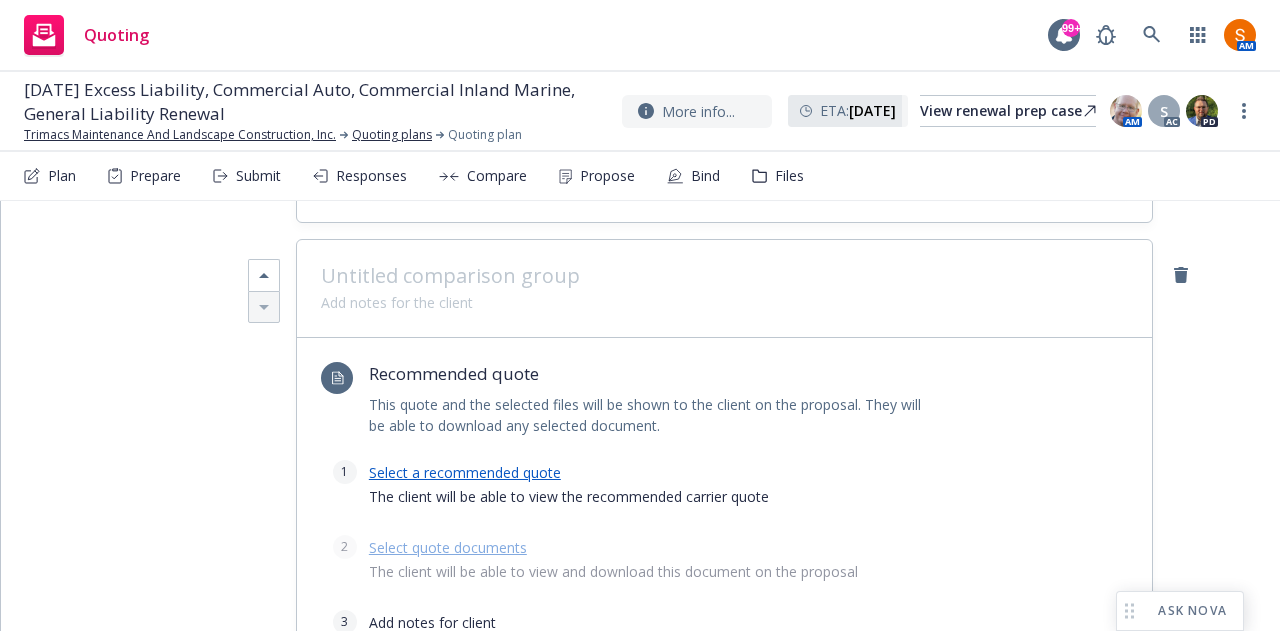click at bounding box center (724, 276) 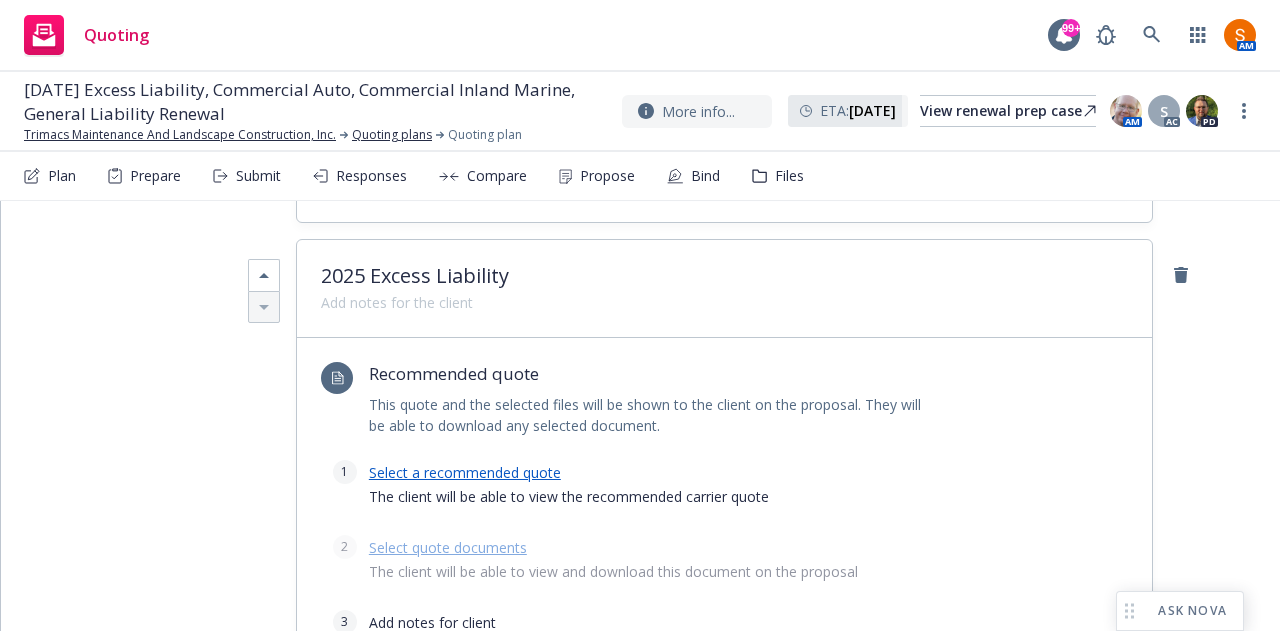 scroll, scrollTop: 2306, scrollLeft: 0, axis: vertical 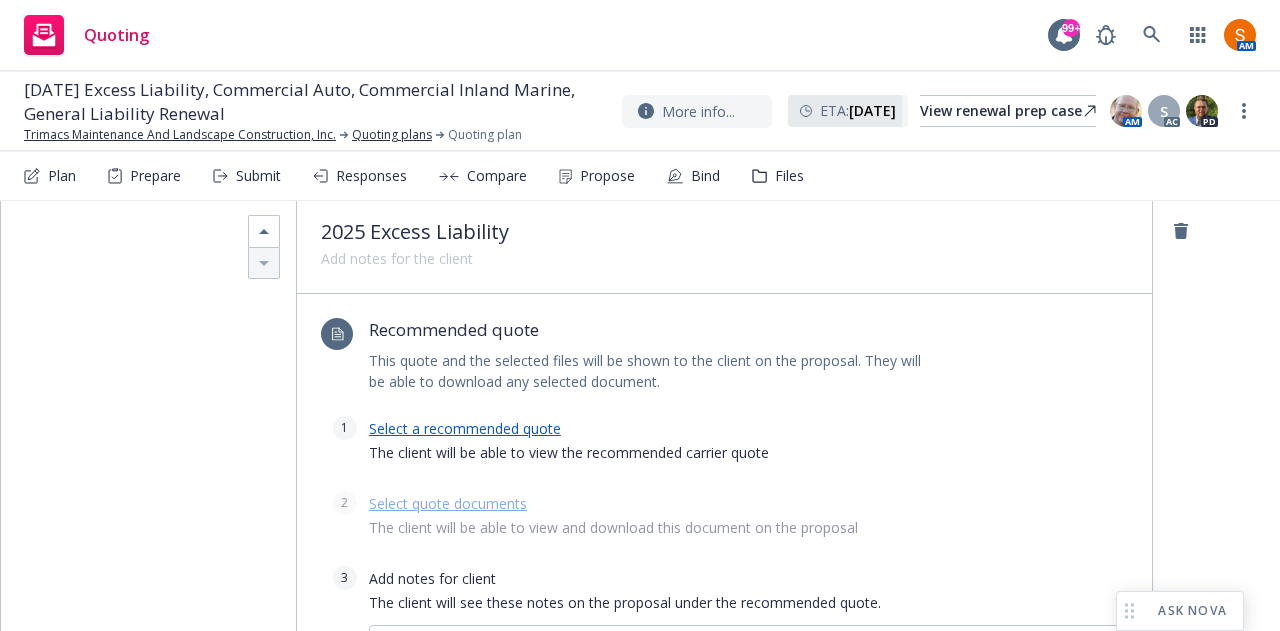 click on "Select a recommended quote" at bounding box center [465, 428] 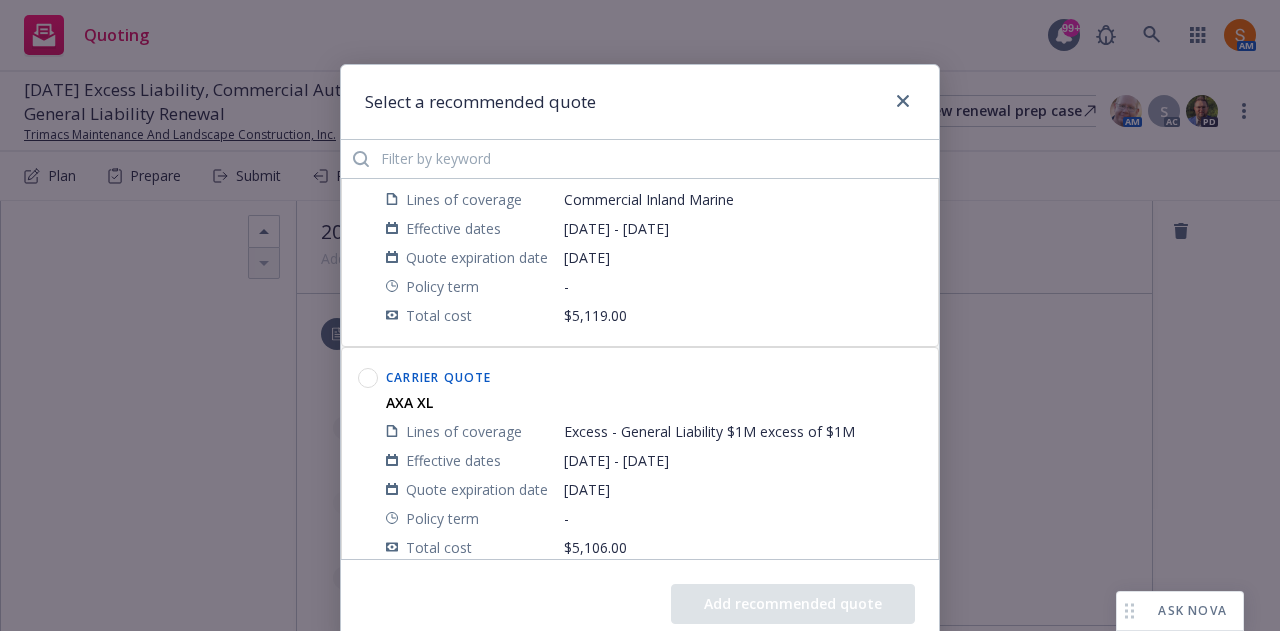 scroll, scrollTop: 330, scrollLeft: 0, axis: vertical 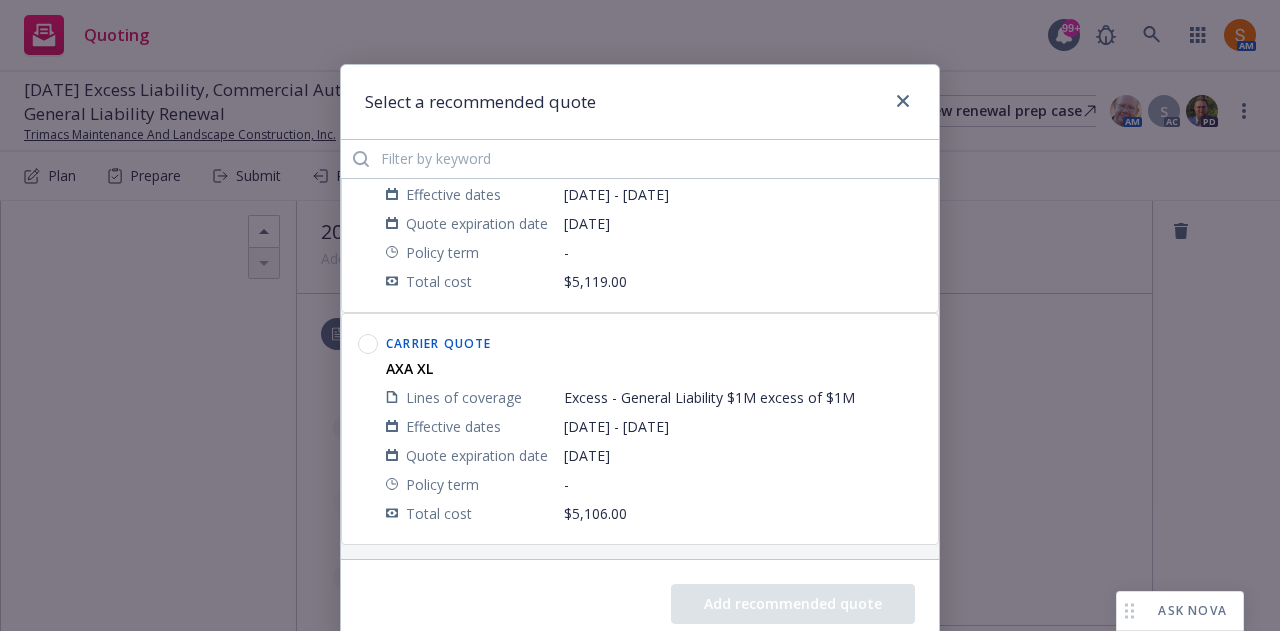 click 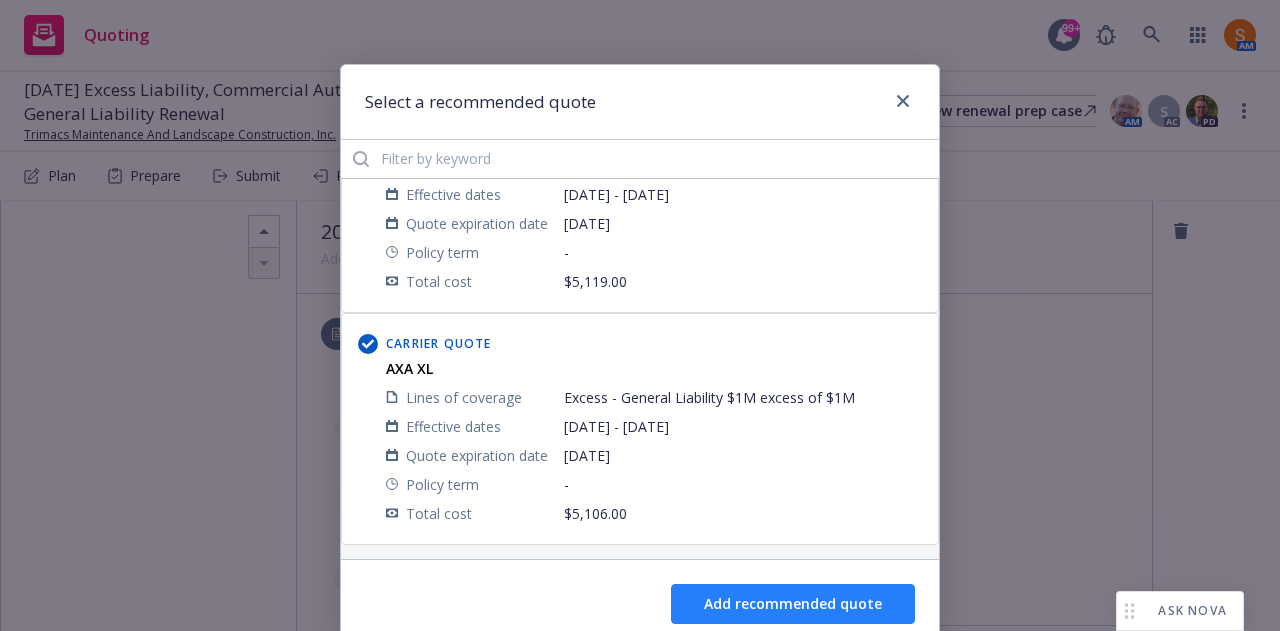 click on "Add recommended quote" at bounding box center (793, 604) 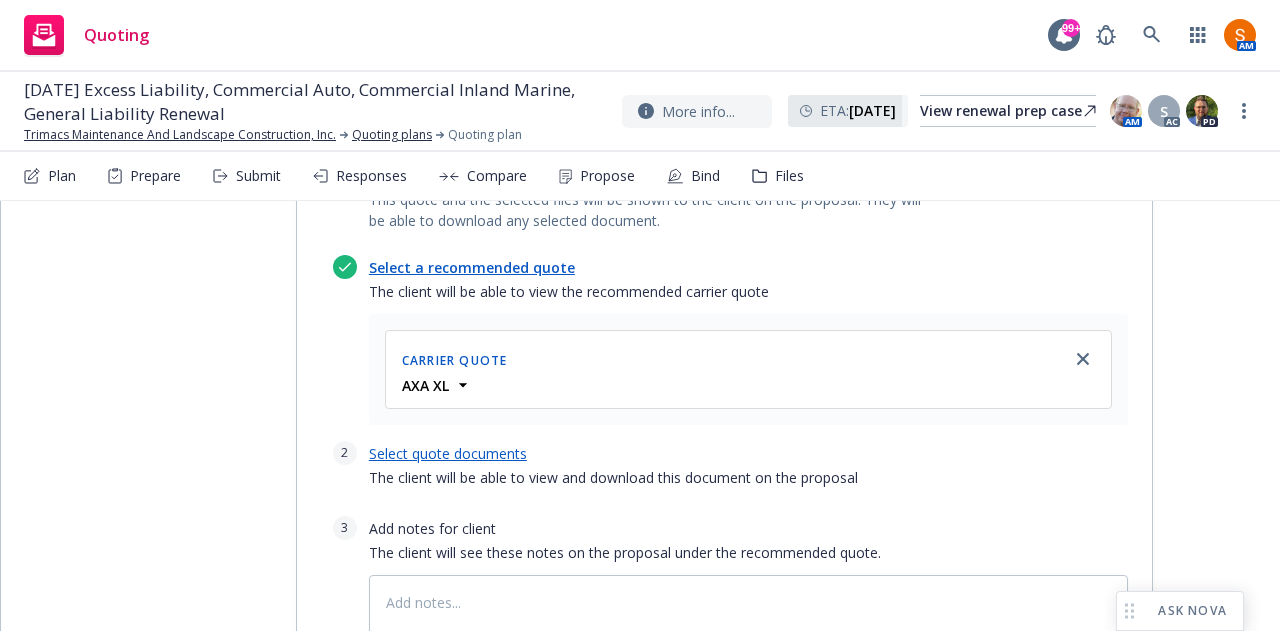 scroll, scrollTop: 2470, scrollLeft: 0, axis: vertical 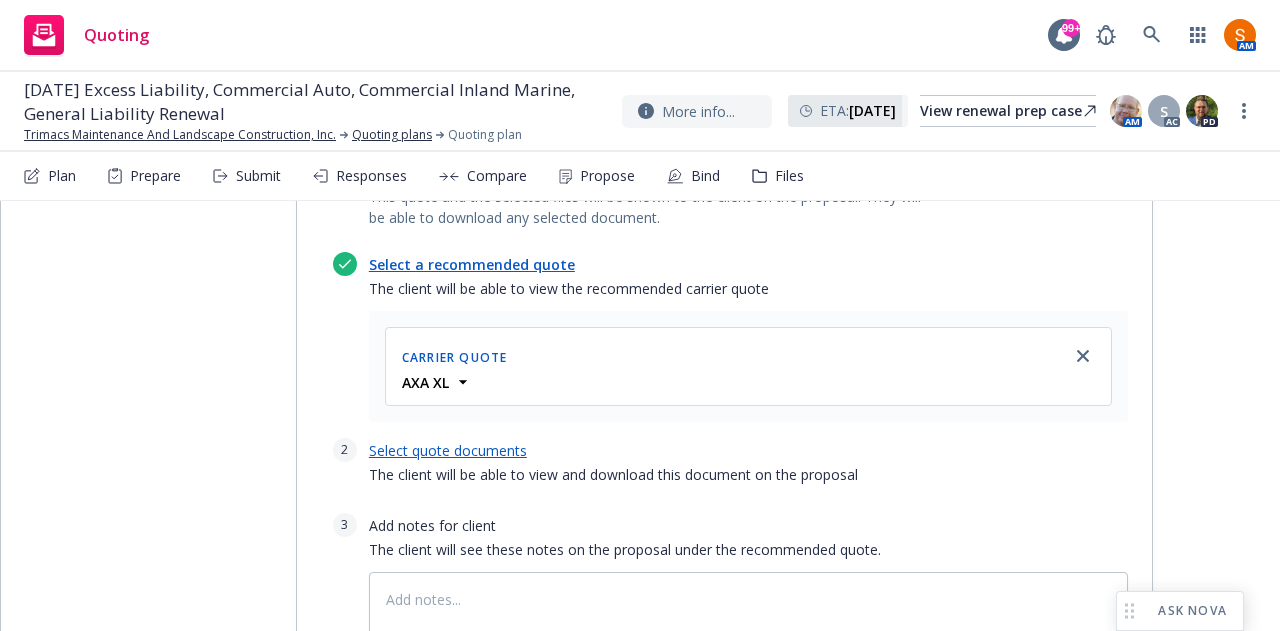 click on "Select quote documents" at bounding box center [448, 450] 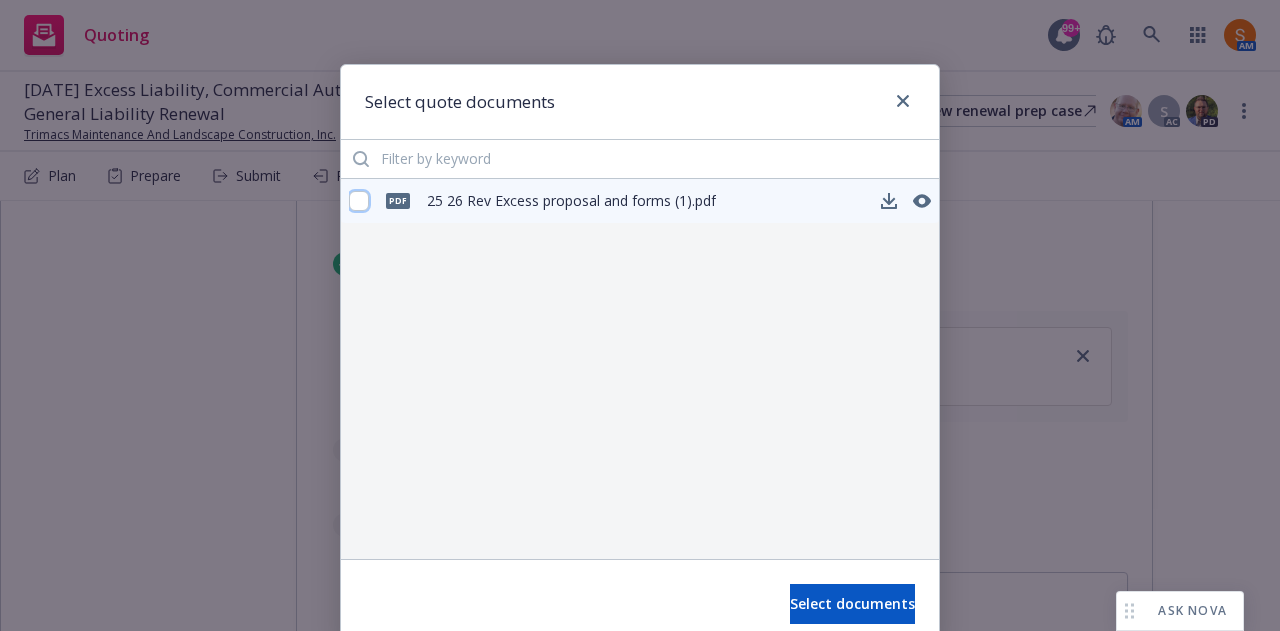 click at bounding box center (359, 201) 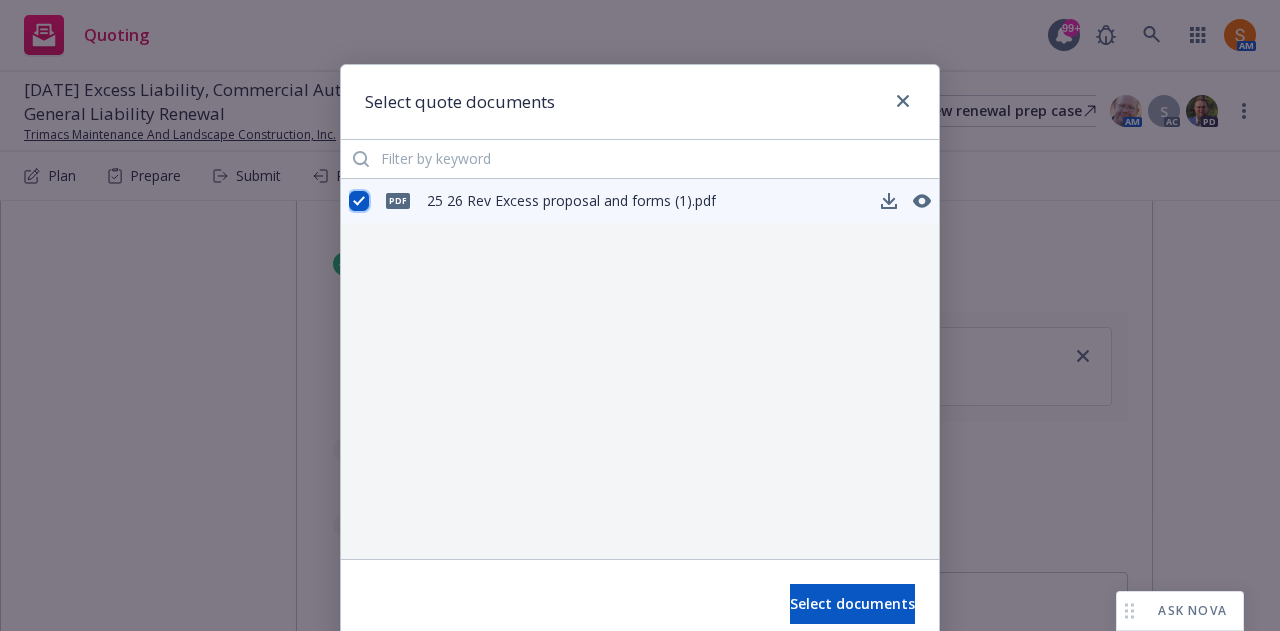 checkbox on "true" 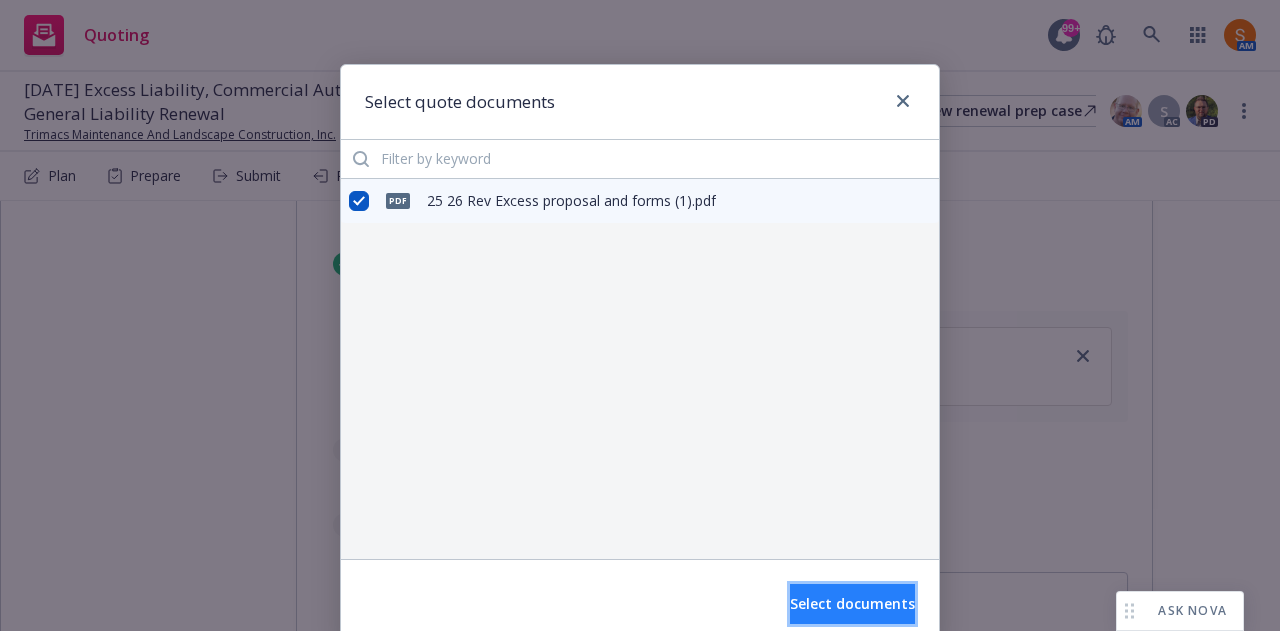 click on "Select documents" at bounding box center [852, 604] 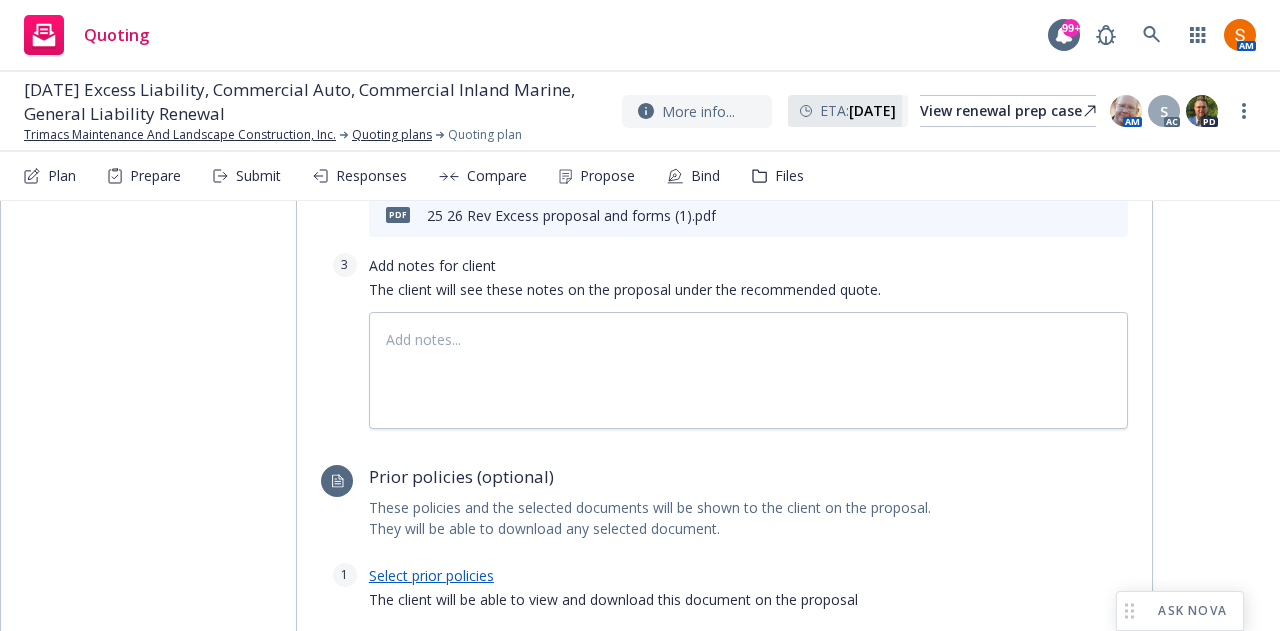 scroll, scrollTop: 2964, scrollLeft: 0, axis: vertical 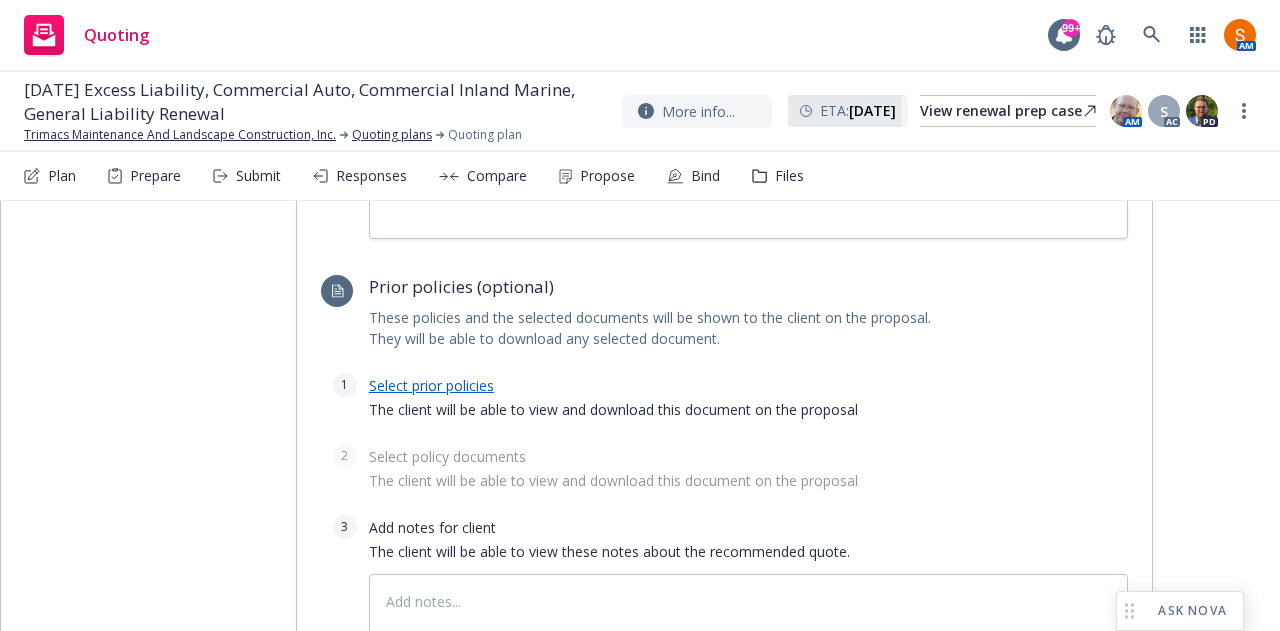 click on "Select prior policies" at bounding box center [431, 385] 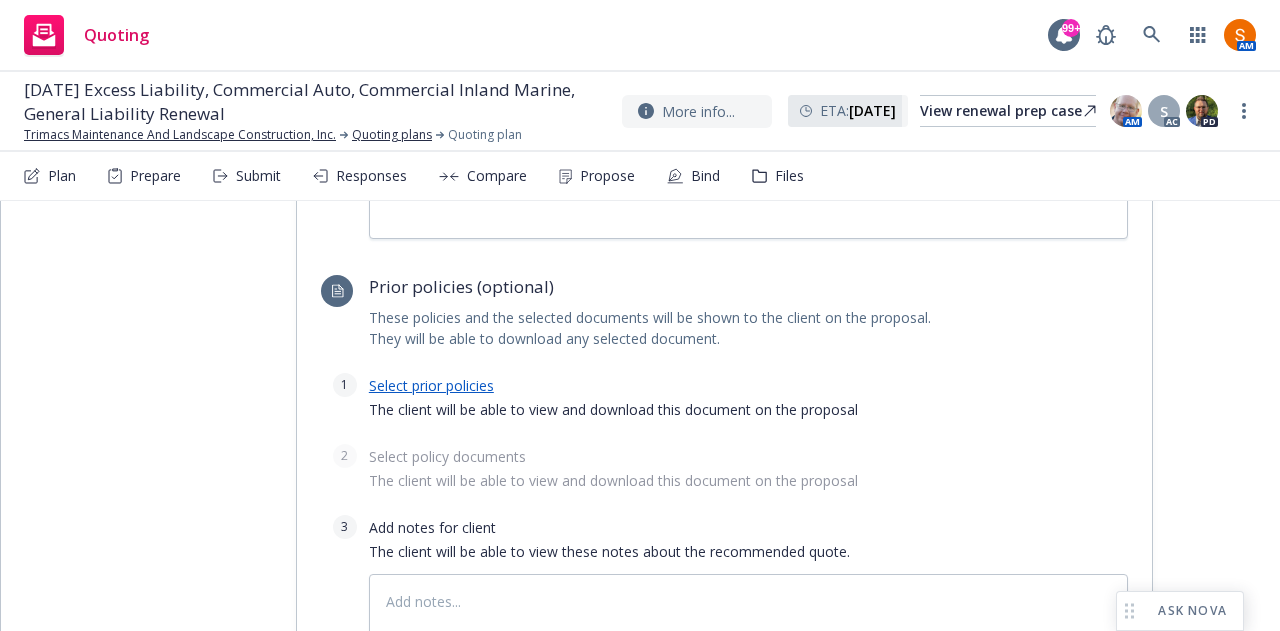 type on "x" 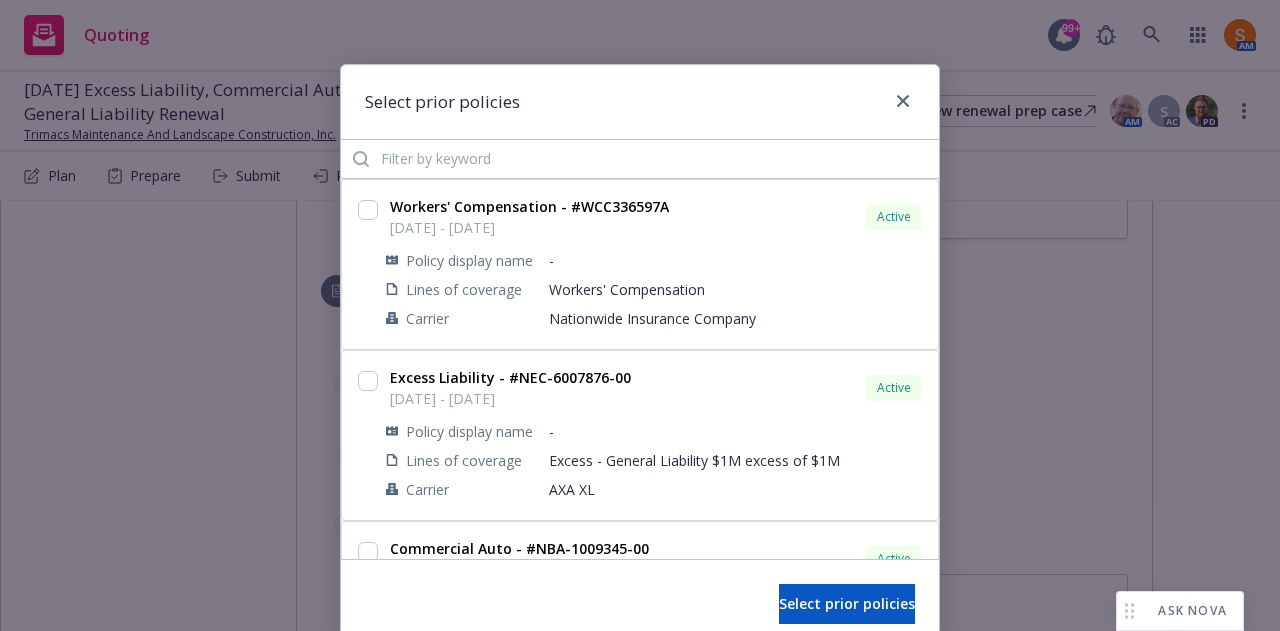 scroll, scrollTop: 174, scrollLeft: 0, axis: vertical 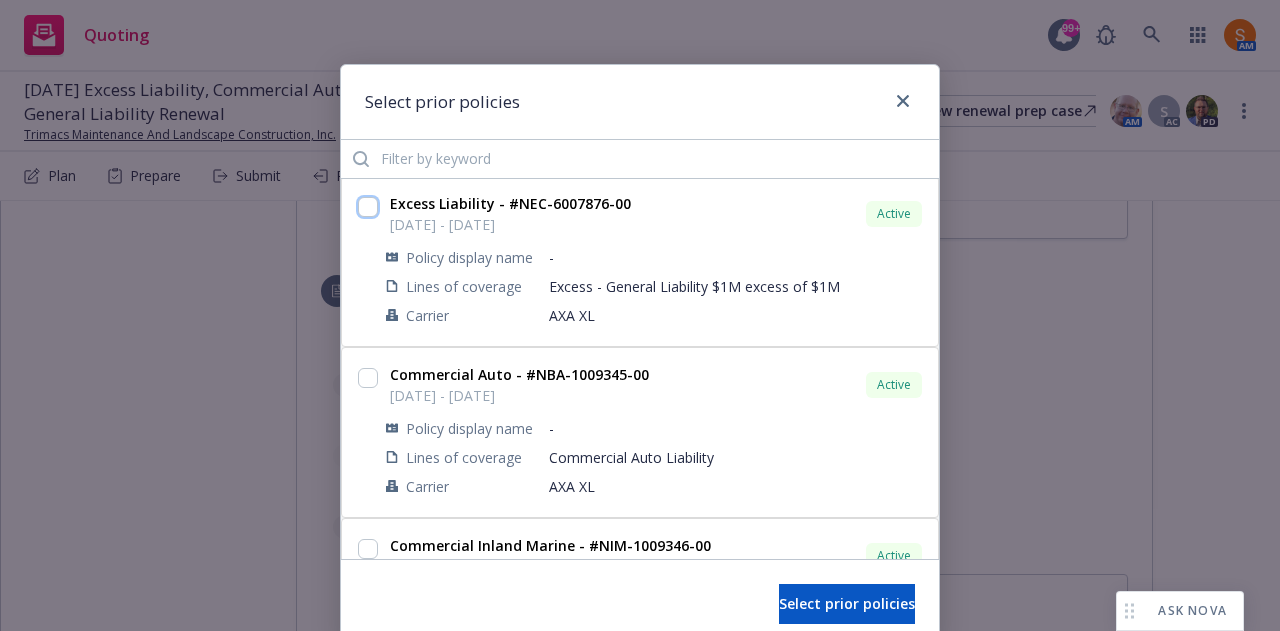 click at bounding box center (368, 207) 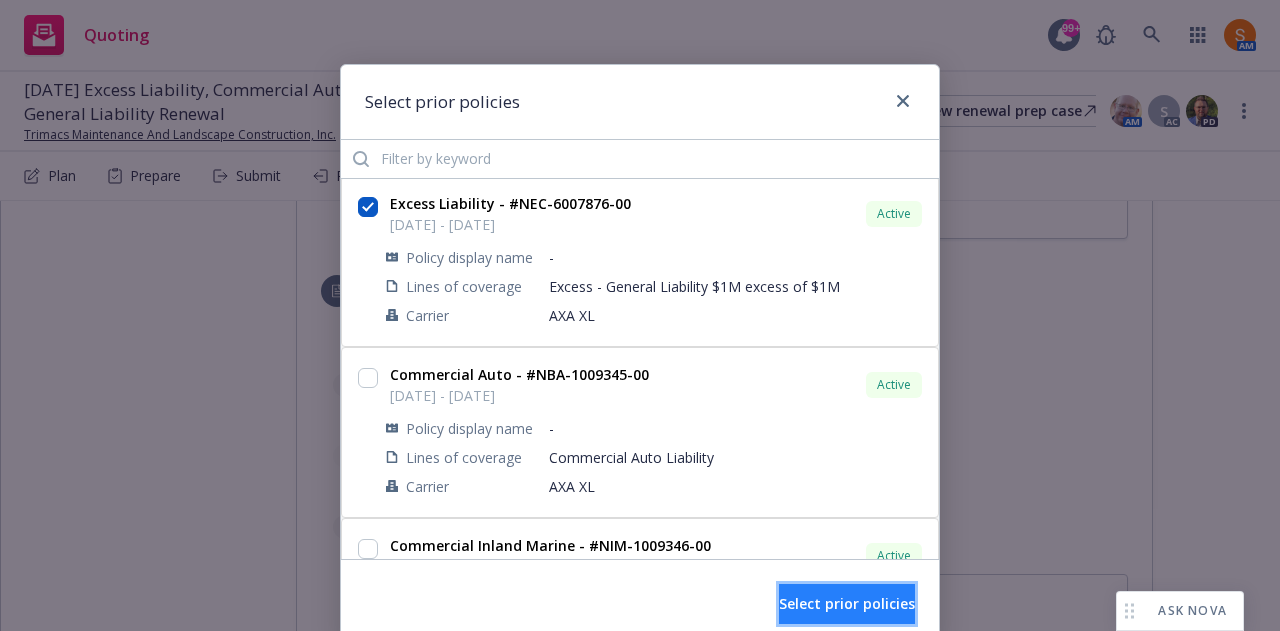 click on "Select prior policies" at bounding box center [847, 603] 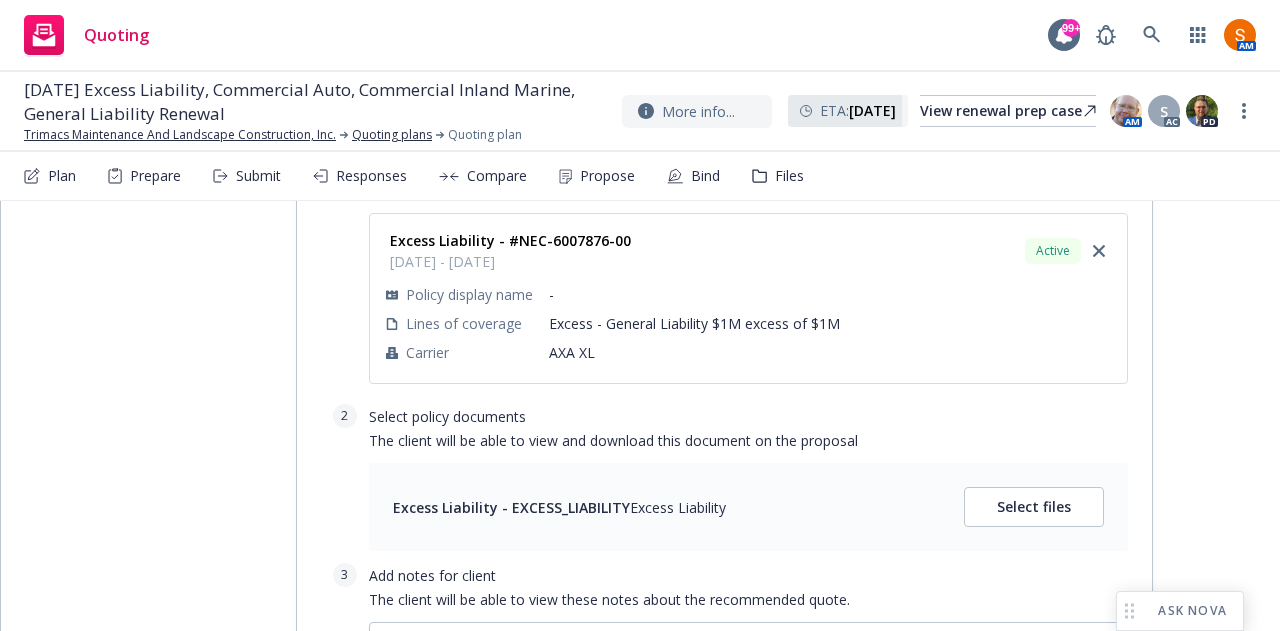 scroll, scrollTop: 3191, scrollLeft: 0, axis: vertical 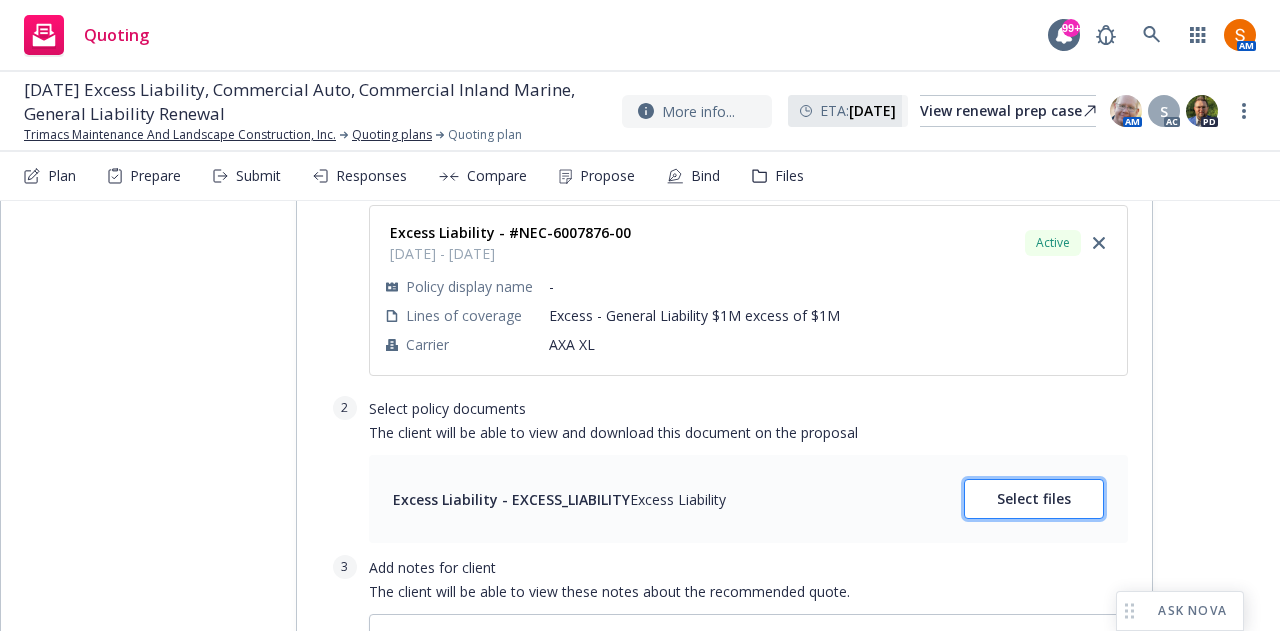 click on "Select files" at bounding box center [1034, 499] 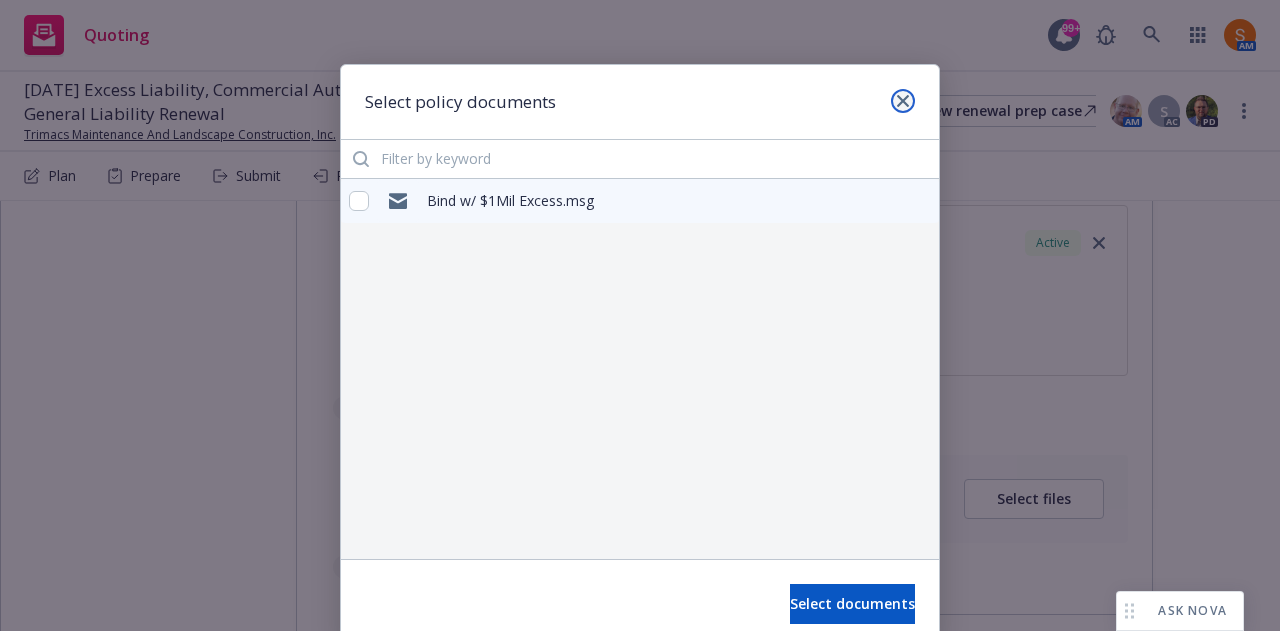 click 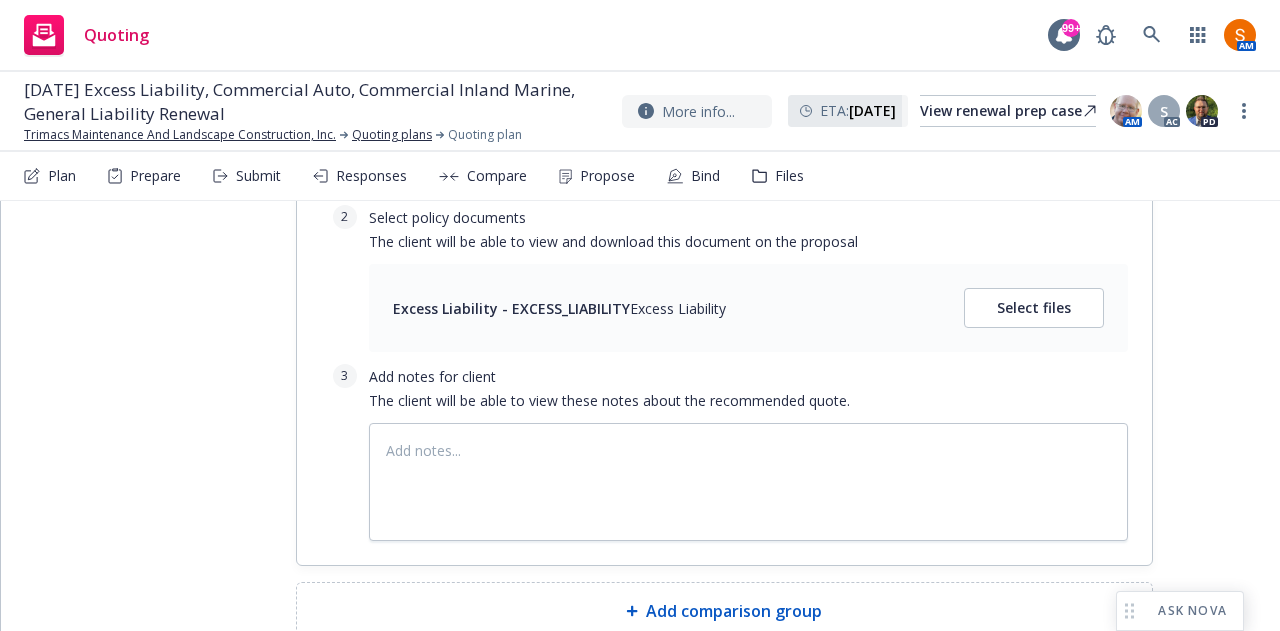 scroll, scrollTop: 3383, scrollLeft: 0, axis: vertical 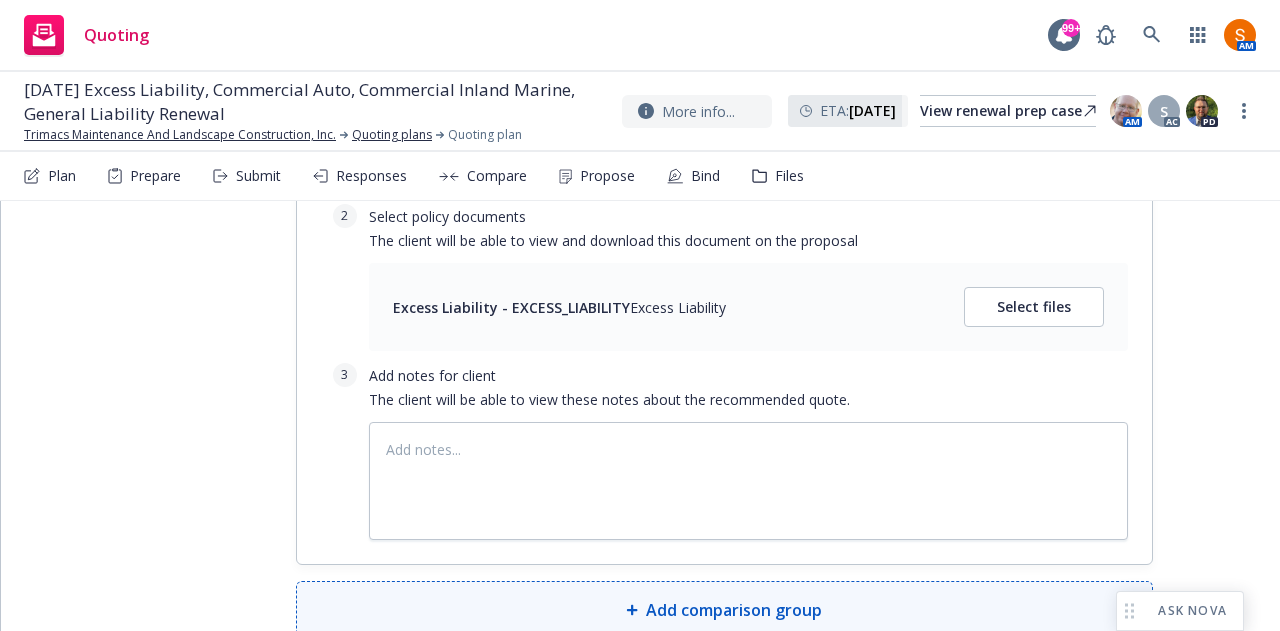 click on "Add comparison group" at bounding box center [724, 610] 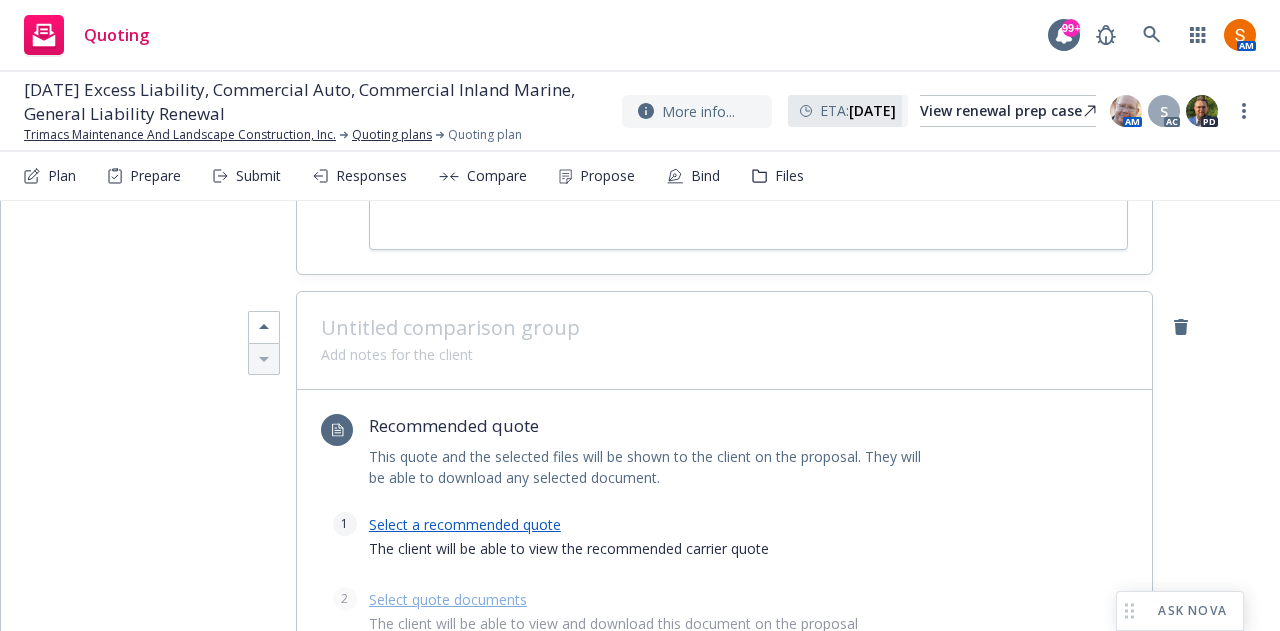 scroll, scrollTop: 3680, scrollLeft: 0, axis: vertical 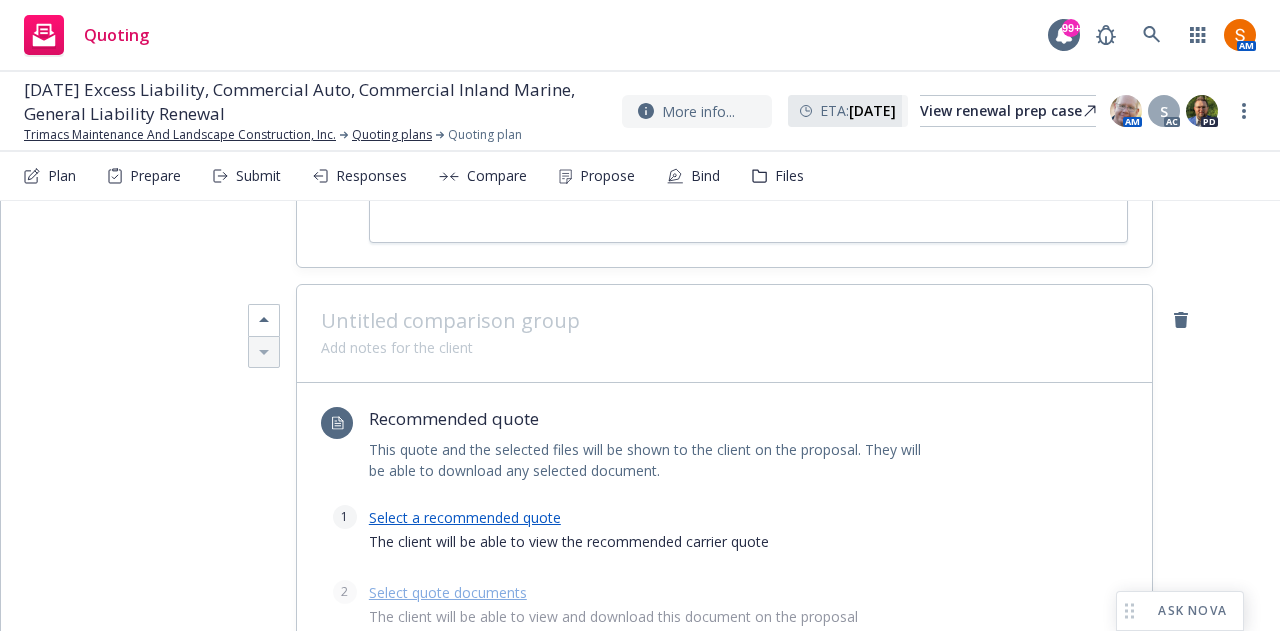click at bounding box center [724, 321] 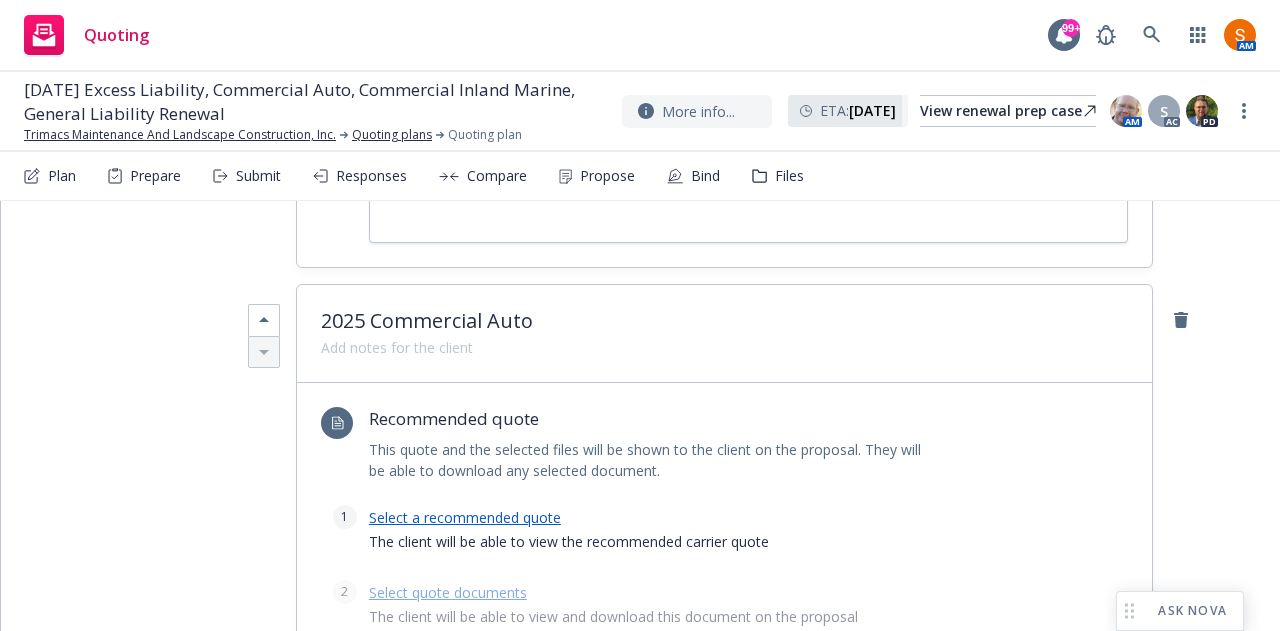 click on "Select a recommended quote The client will be able to view the recommended carrier quote" at bounding box center (748, 534) 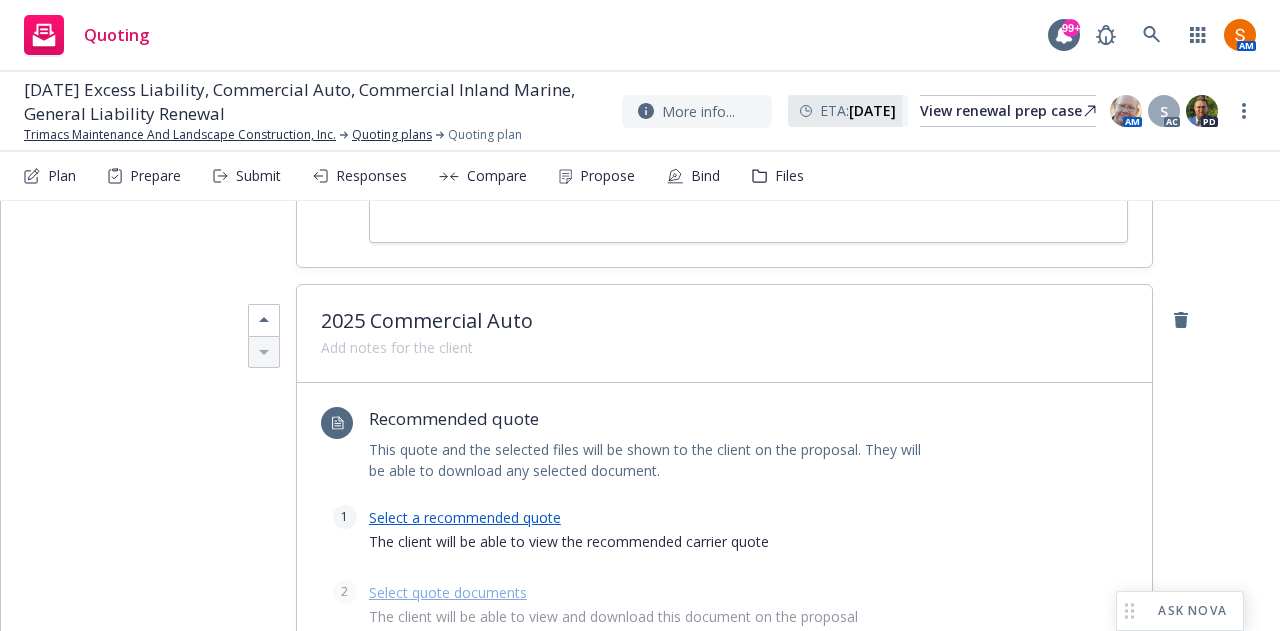 click on "Select a recommended quote" at bounding box center [465, 517] 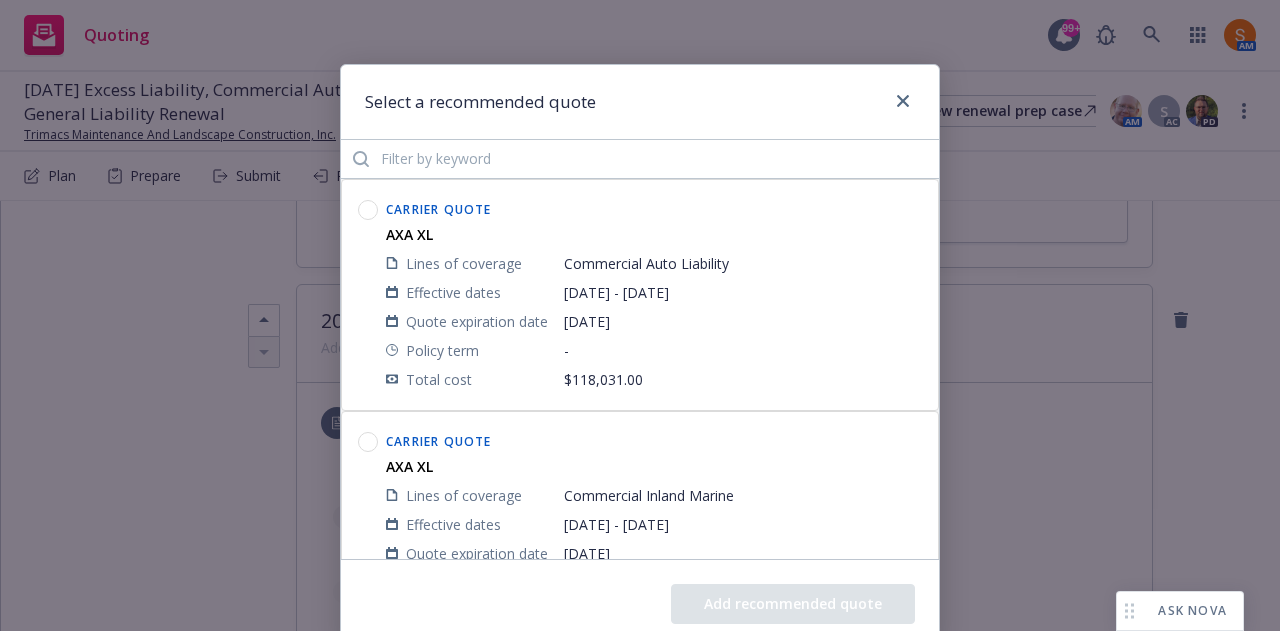 click 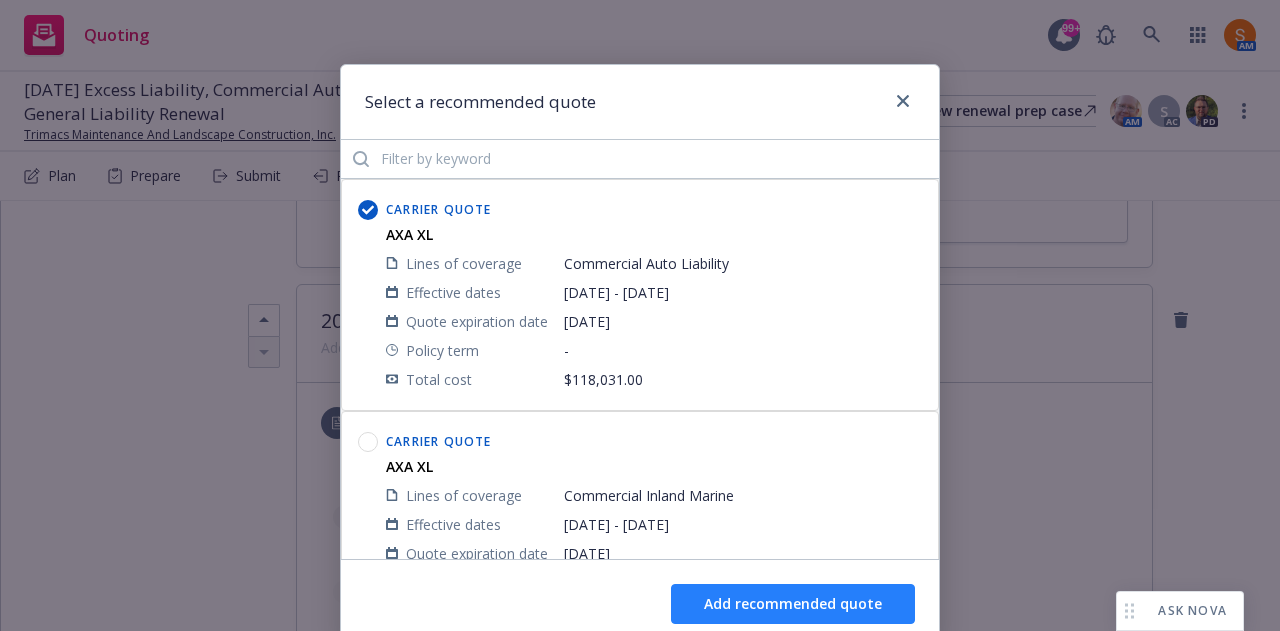 click on "Add recommended quote" at bounding box center [793, 604] 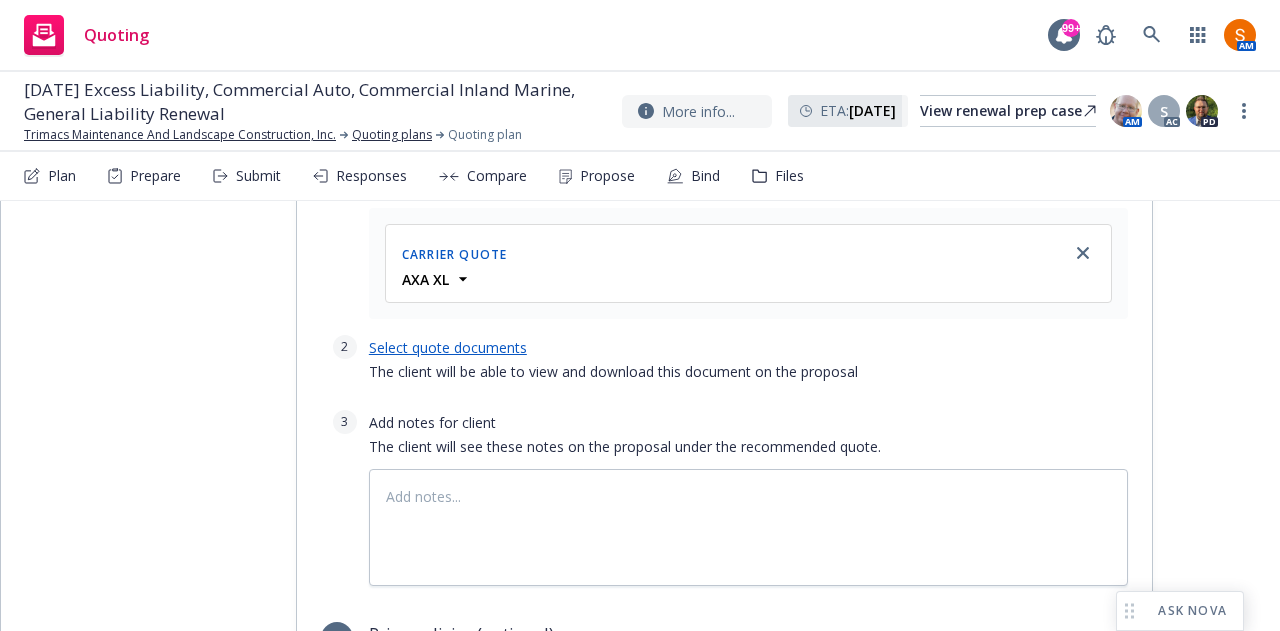 scroll, scrollTop: 4037, scrollLeft: 0, axis: vertical 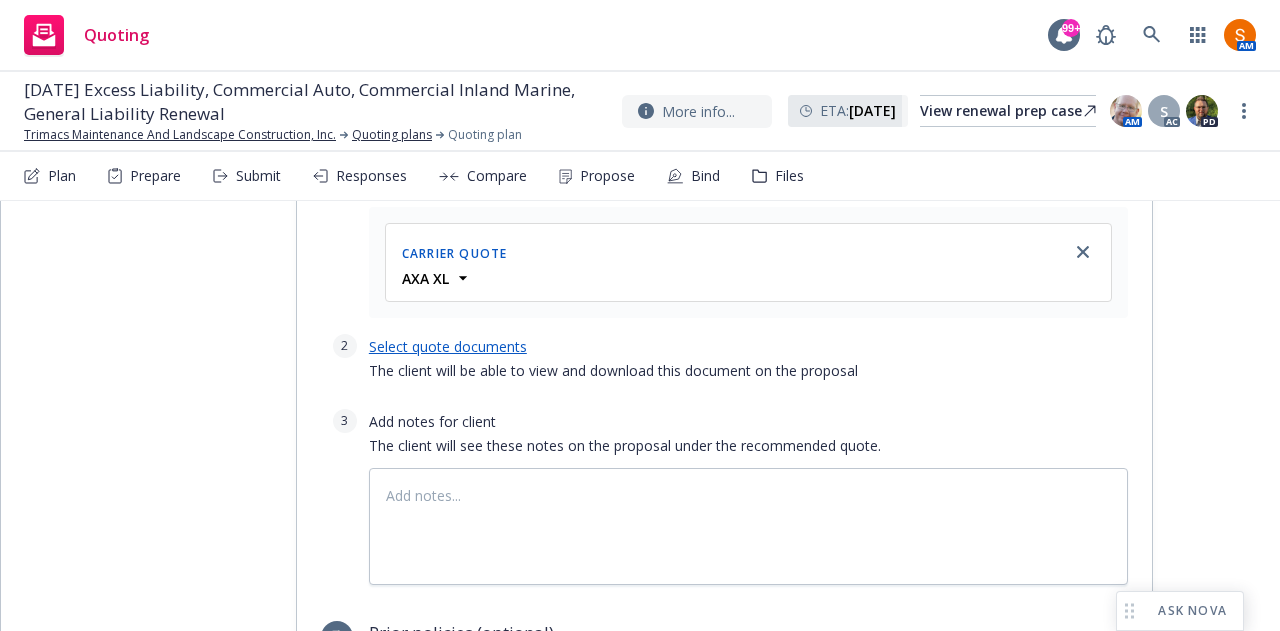 click on "Select quote documents" at bounding box center (448, 346) 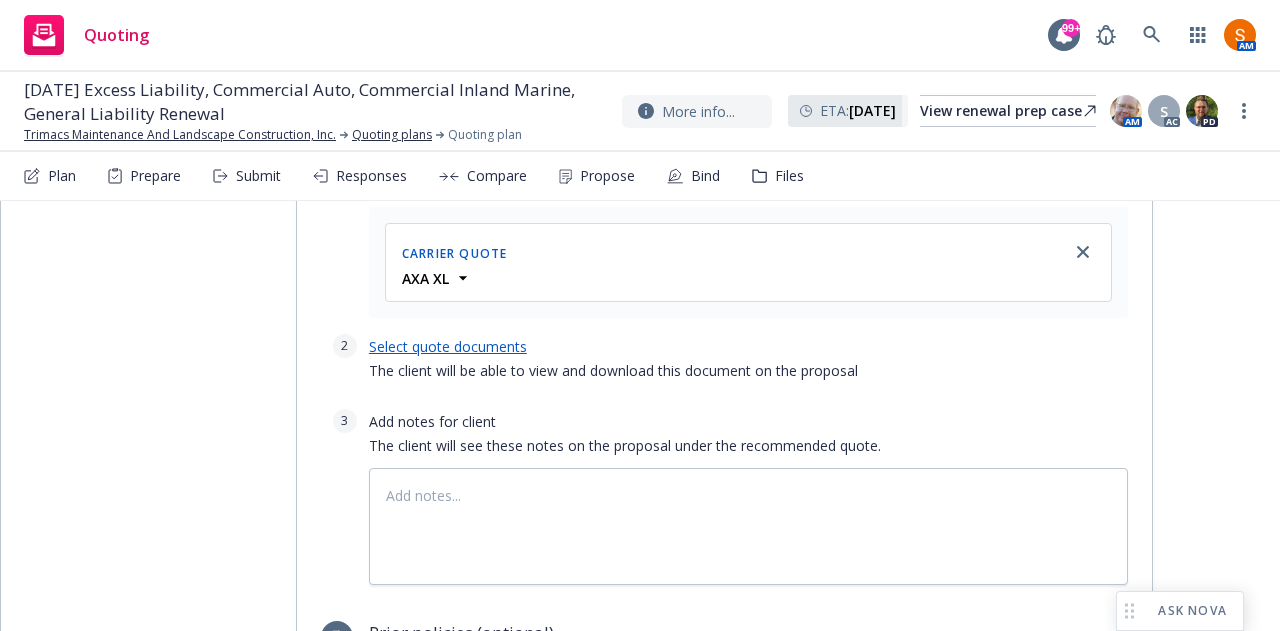 type on "x" 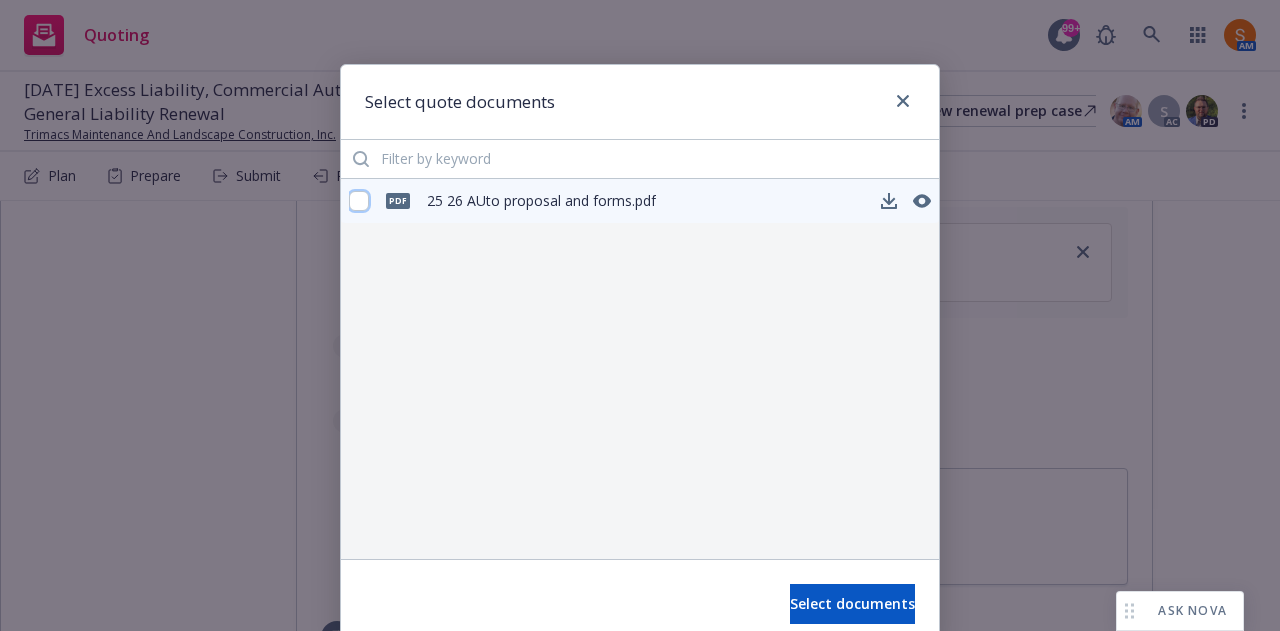 click at bounding box center (359, 201) 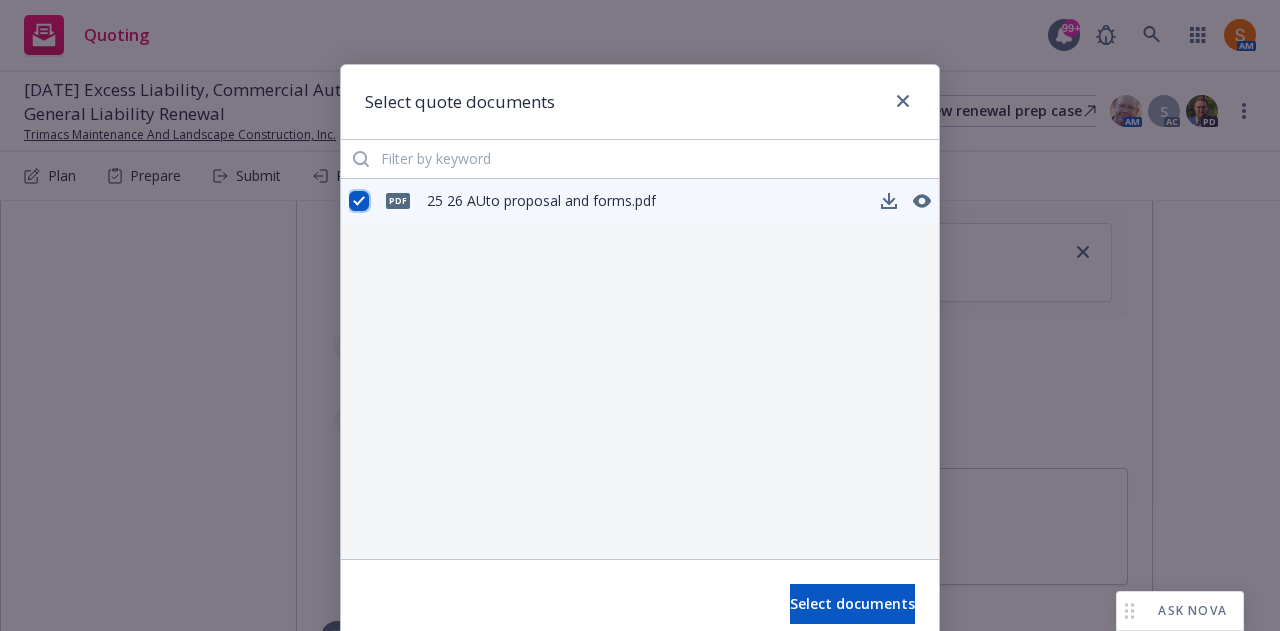checkbox on "true" 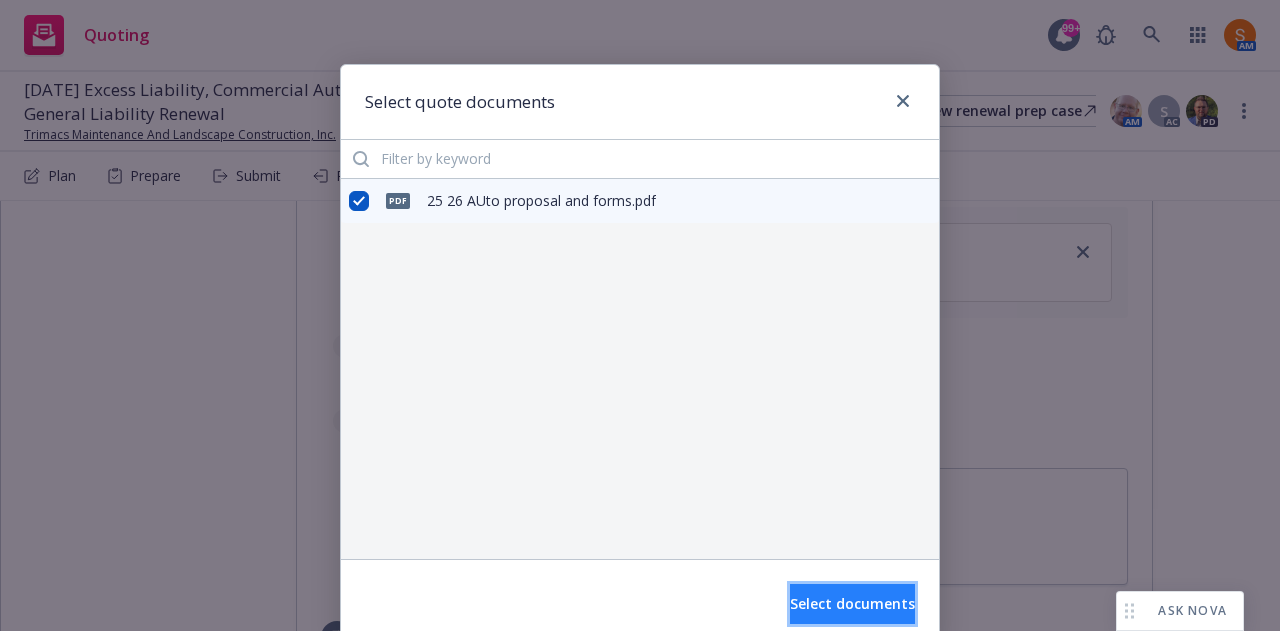 click on "Select documents" at bounding box center [852, 604] 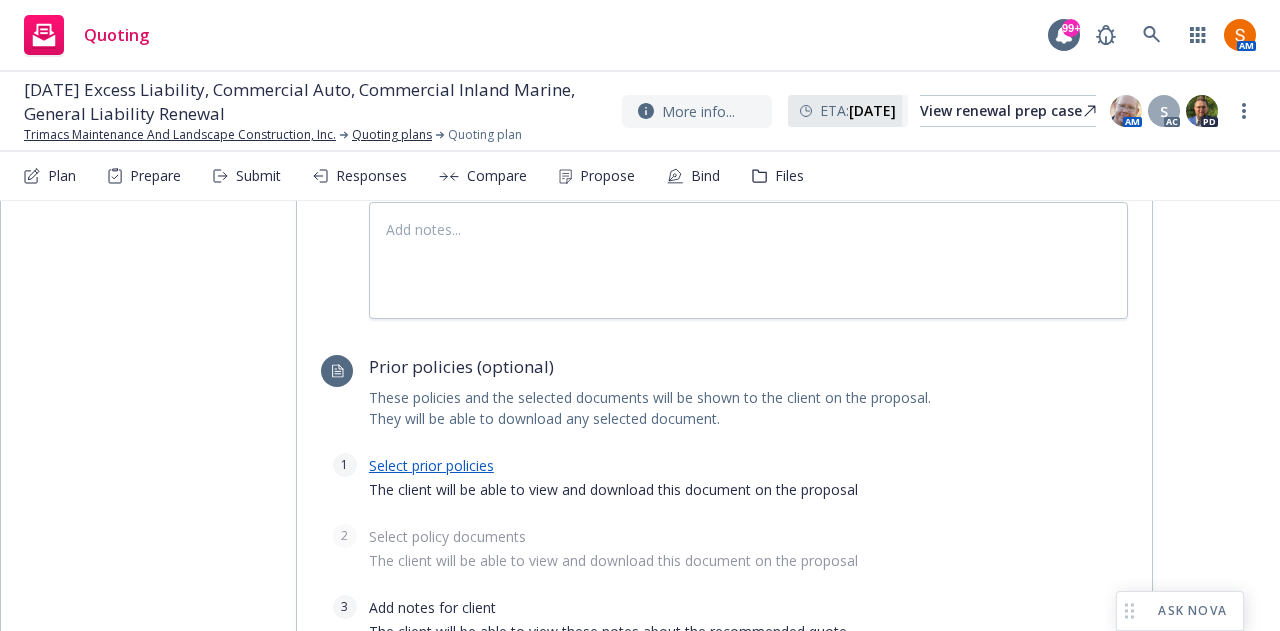 scroll, scrollTop: 4431, scrollLeft: 0, axis: vertical 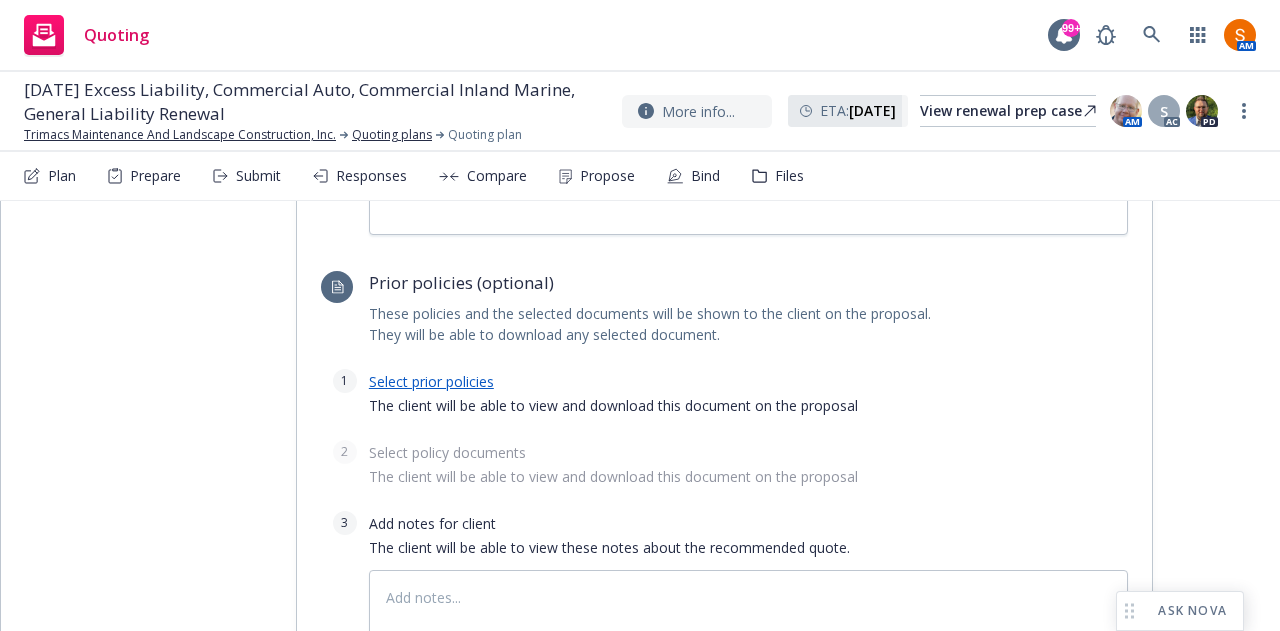 click on "Select prior policies" at bounding box center [431, 381] 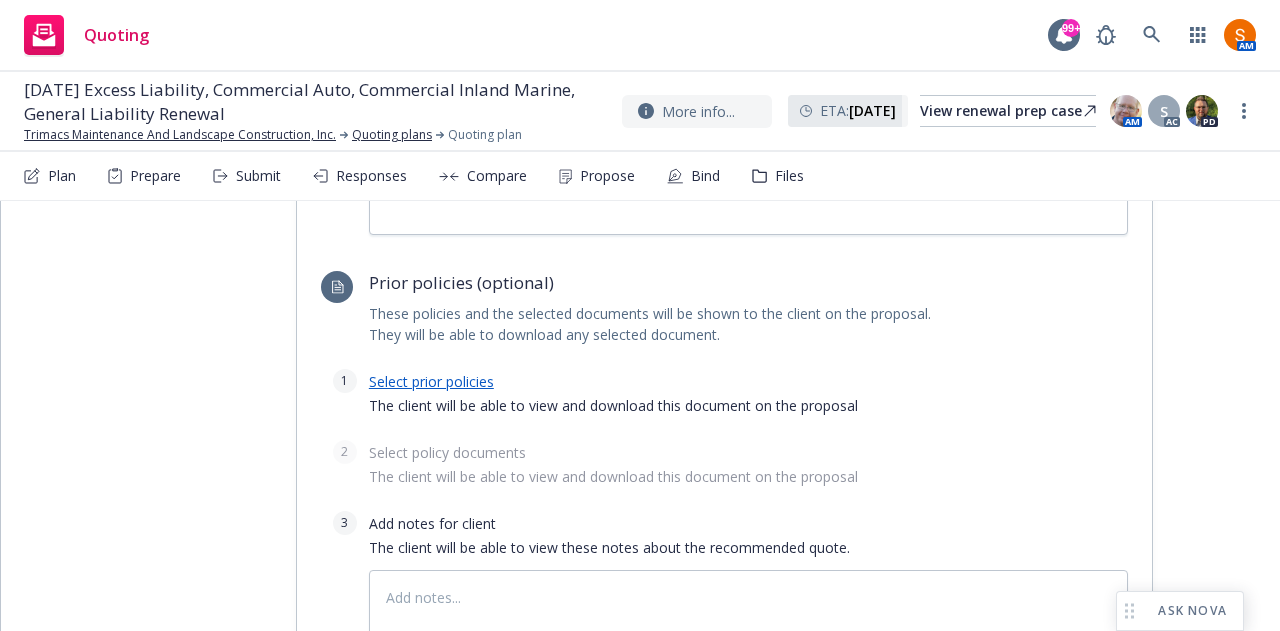 type on "x" 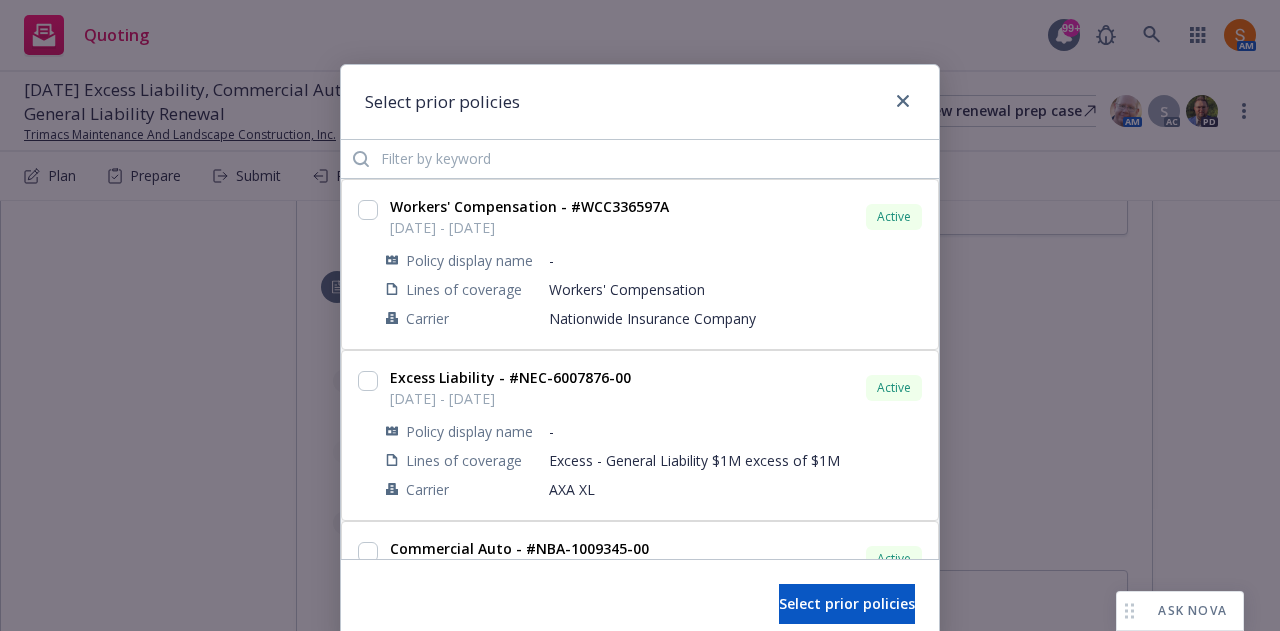 scroll, scrollTop: 220, scrollLeft: 0, axis: vertical 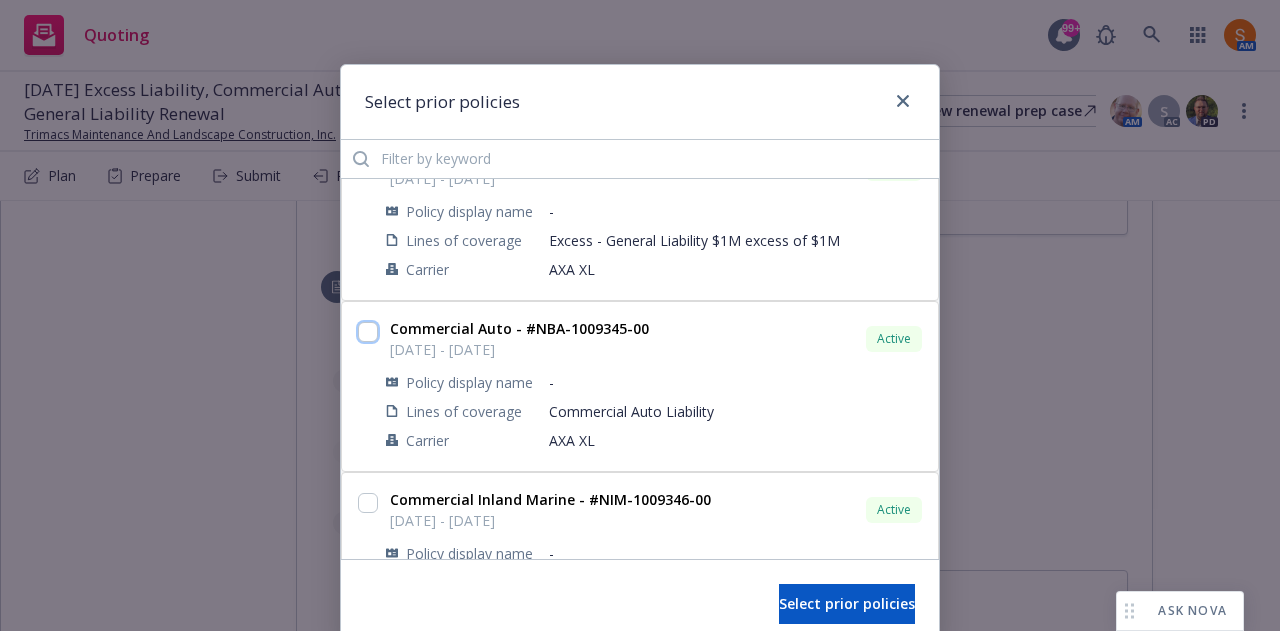 click at bounding box center (368, 332) 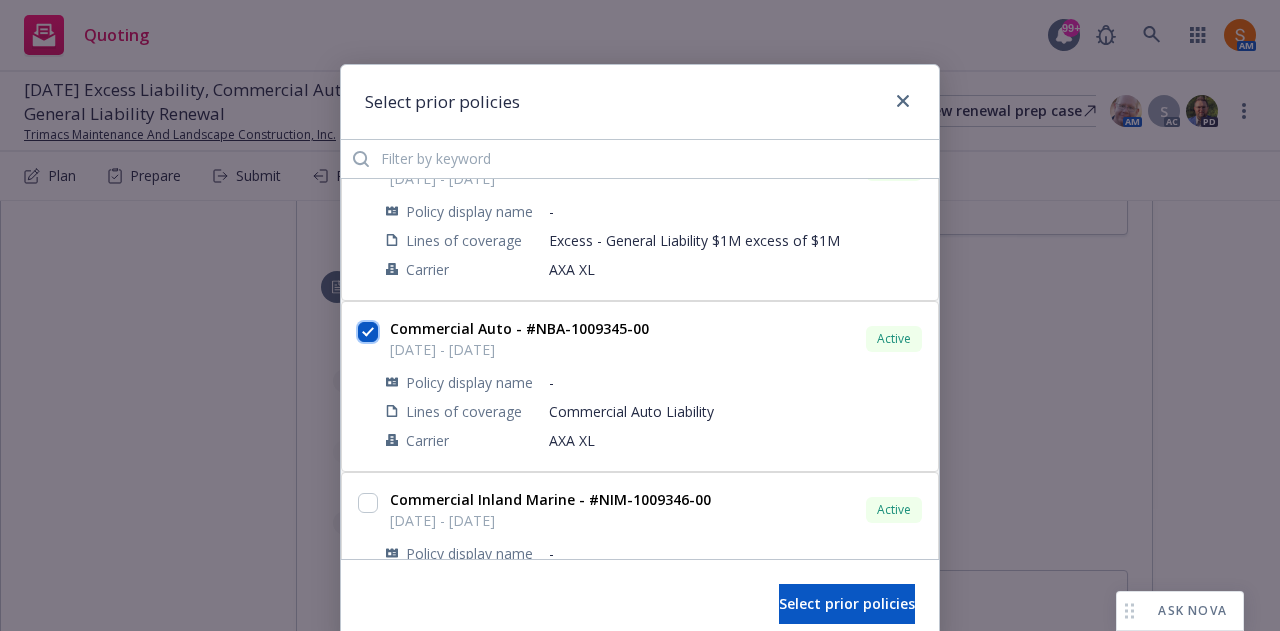 checkbox on "true" 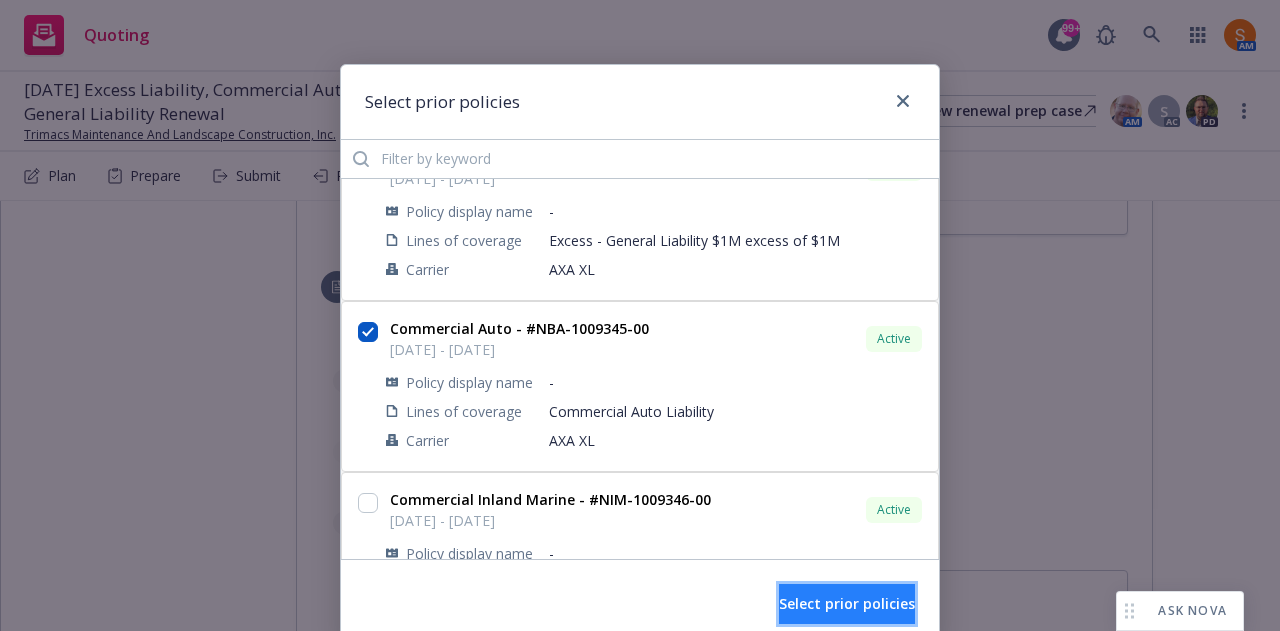 click on "Select prior policies" at bounding box center (847, 603) 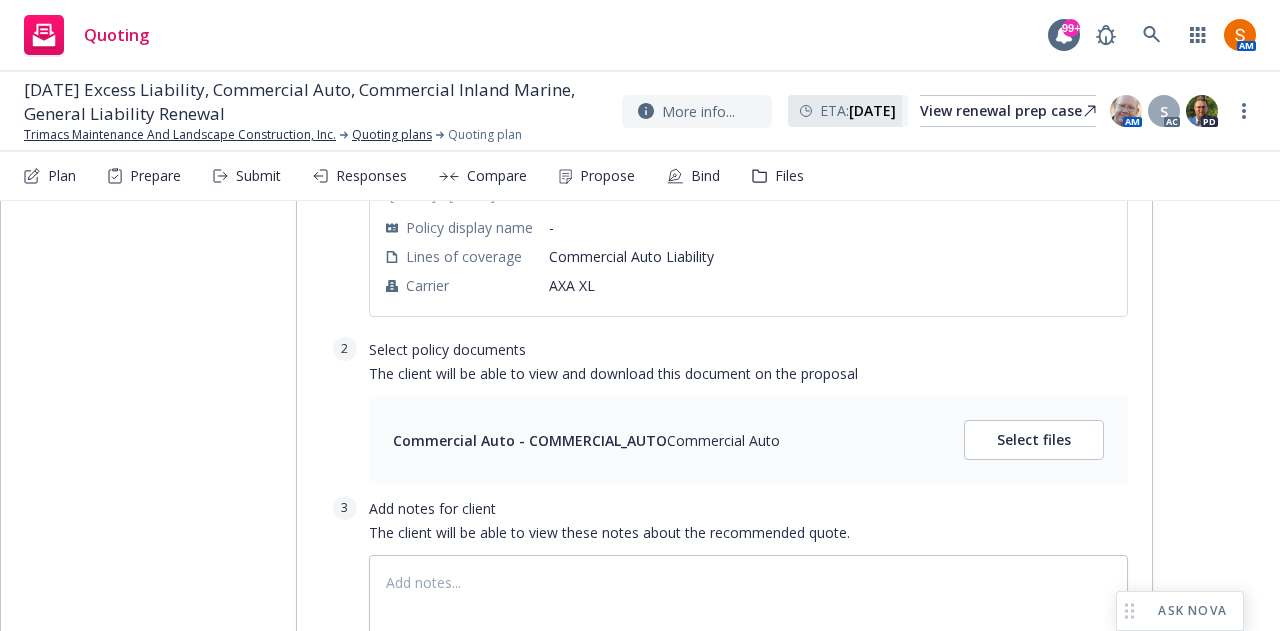 scroll, scrollTop: 4714, scrollLeft: 0, axis: vertical 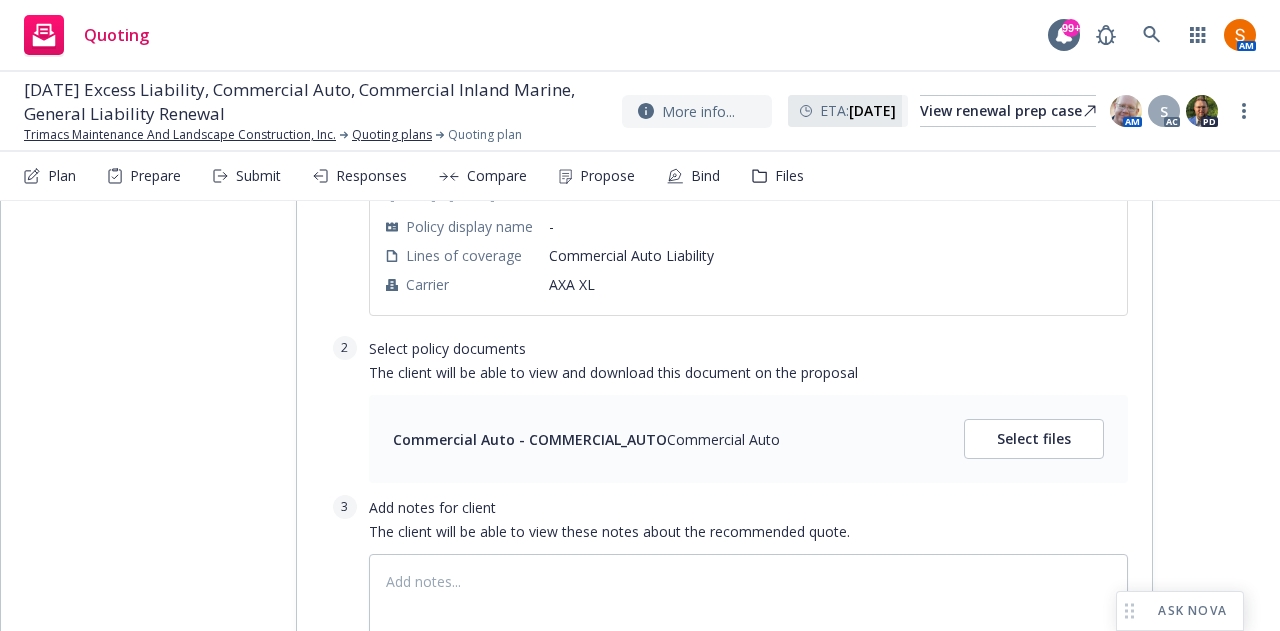 click on "Commercial Auto - COMMERCIAL_AUTO Commercial Auto Select files" at bounding box center [748, 439] 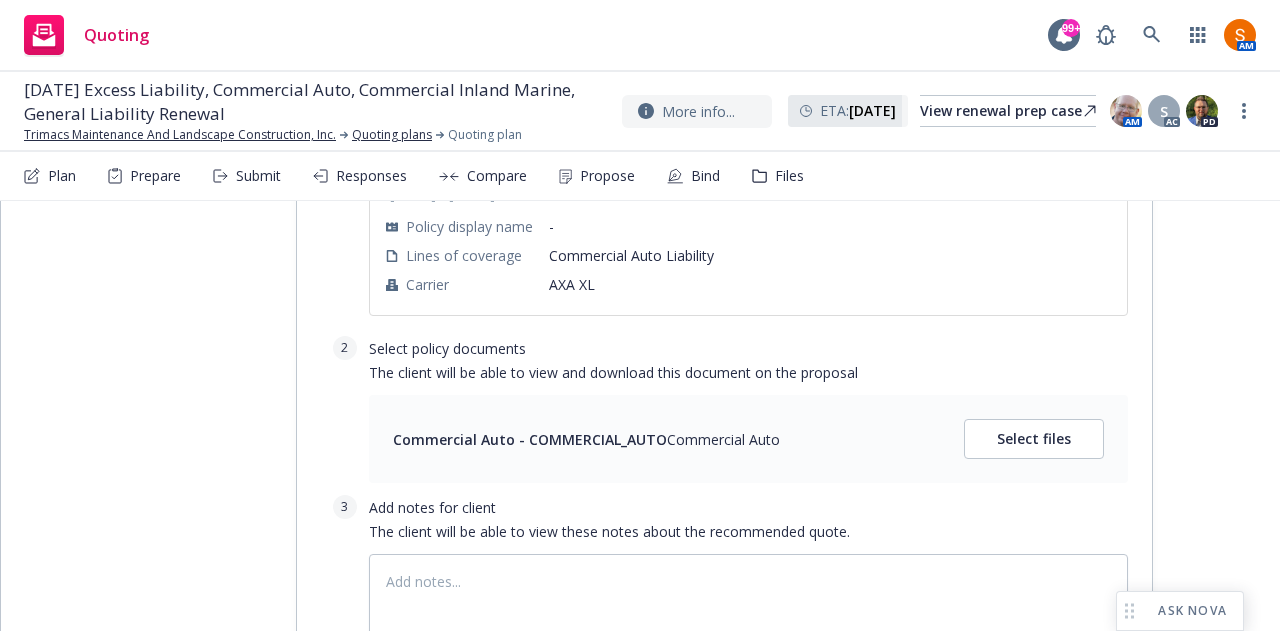 click on "Commercial Auto - COMMERCIAL_AUTO Commercial Auto Select files" at bounding box center [748, 439] 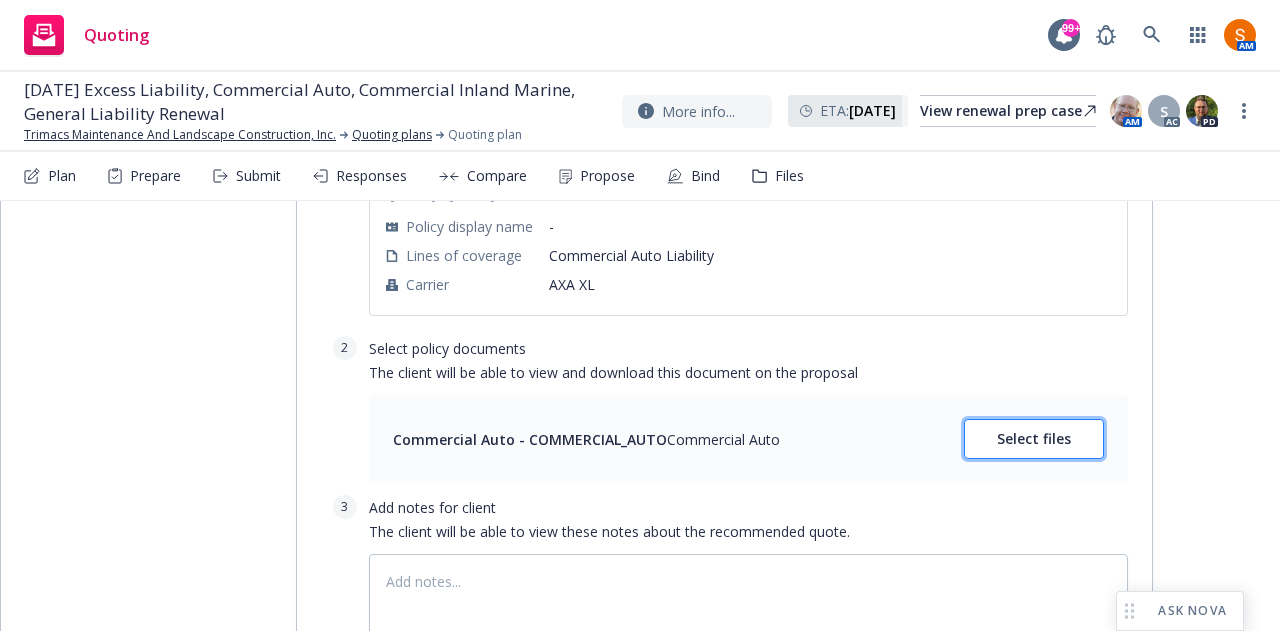 click on "Select files" at bounding box center [1034, 439] 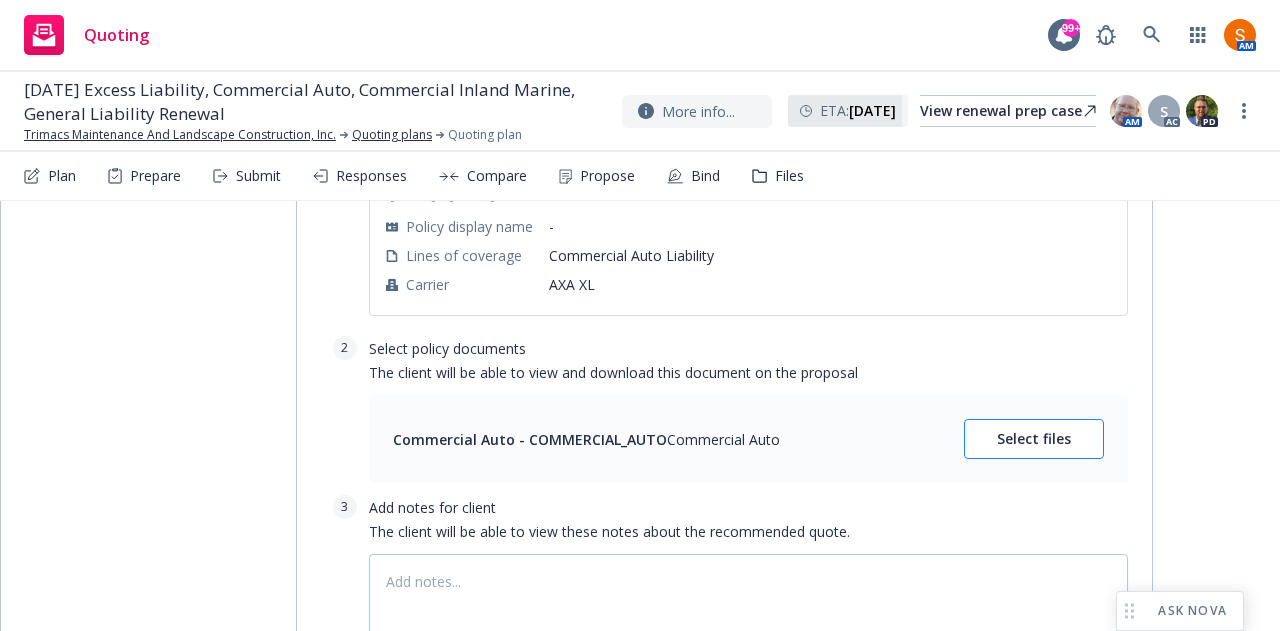 type on "x" 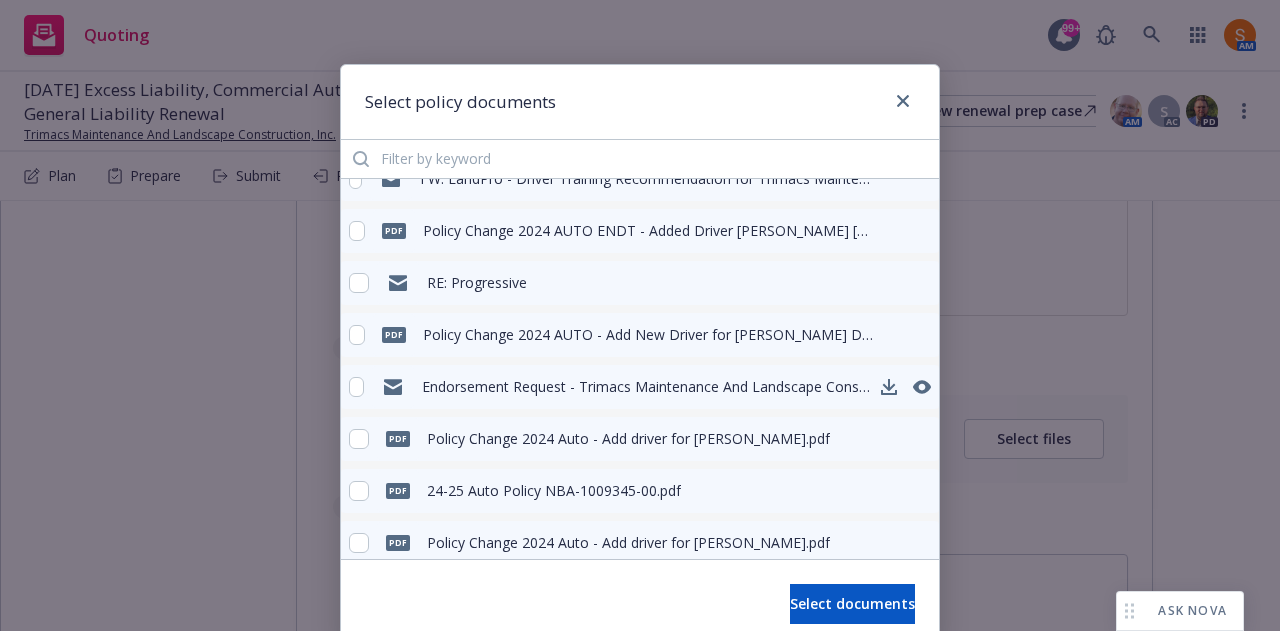 scroll, scrollTop: 23, scrollLeft: 0, axis: vertical 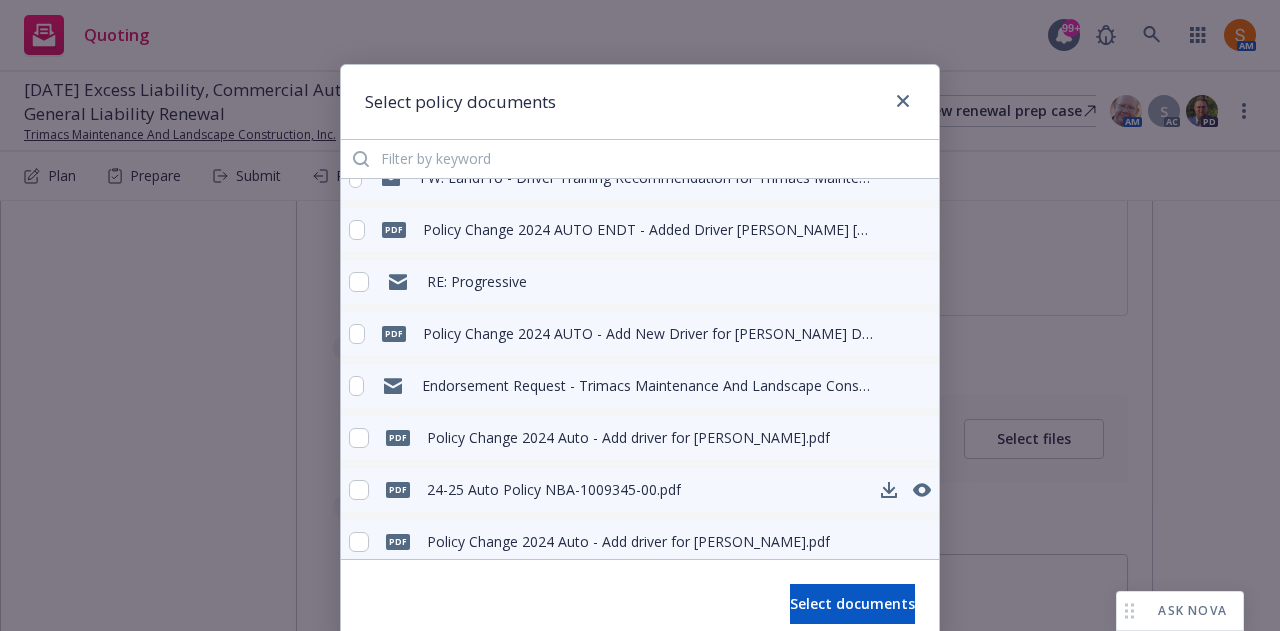 click on "pdf 24-25 Auto Policy NBA-1009345-00.pdf" at bounding box center (515, 490) 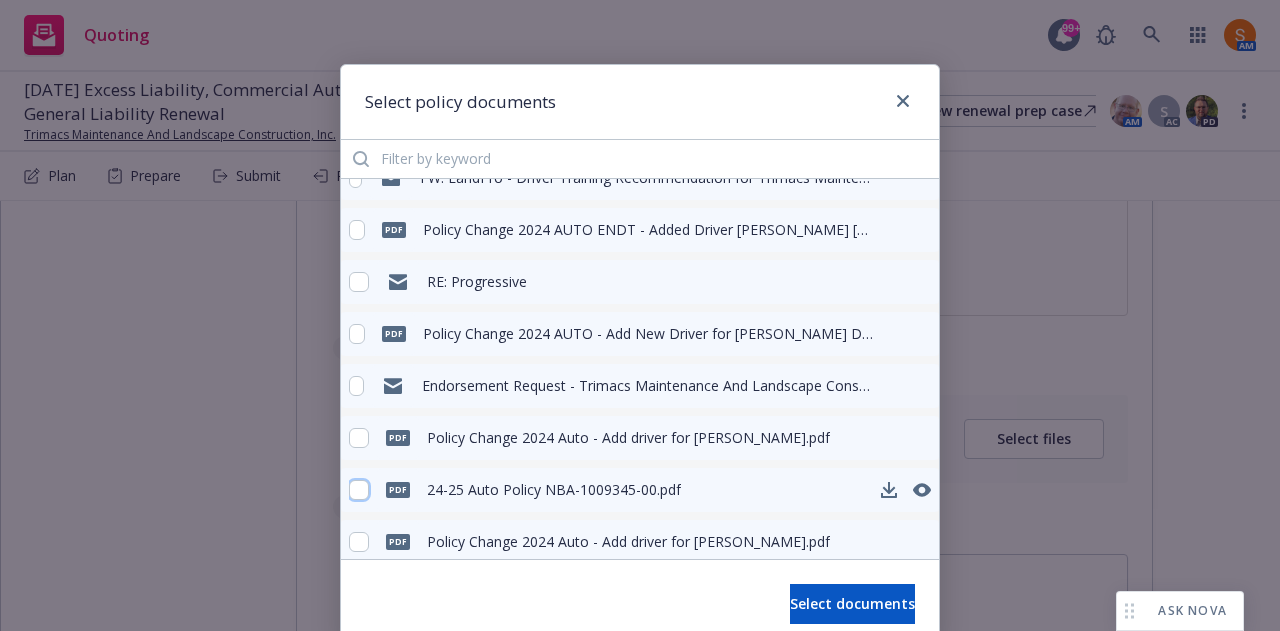 click at bounding box center [359, 490] 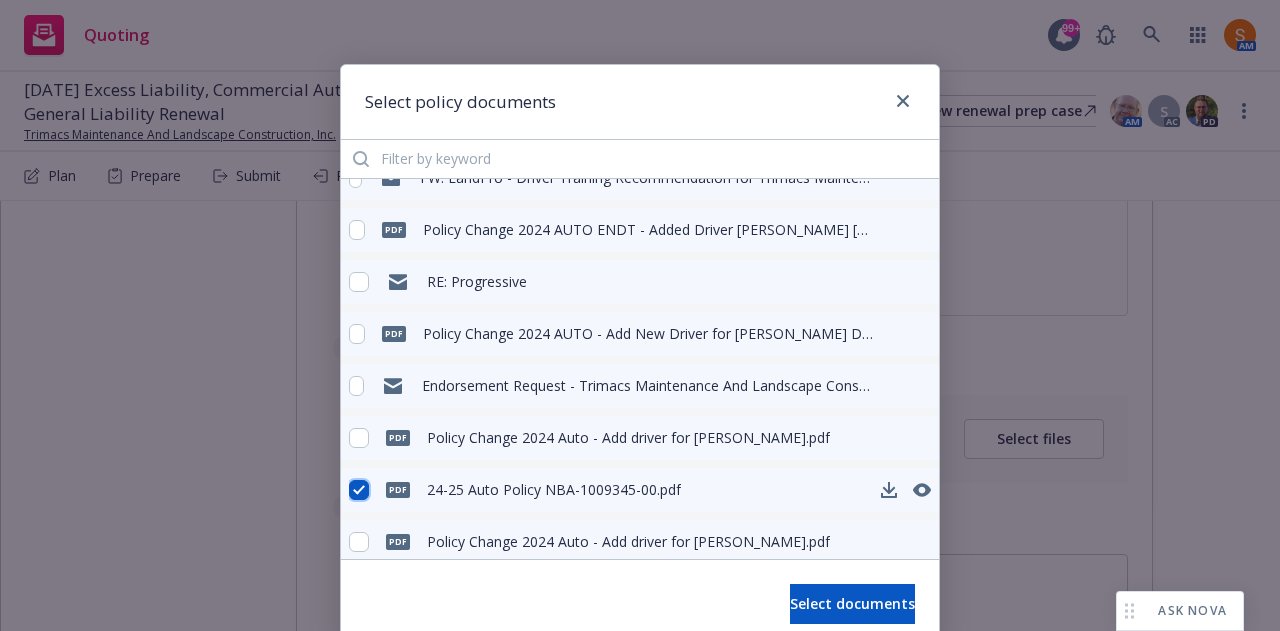checkbox on "true" 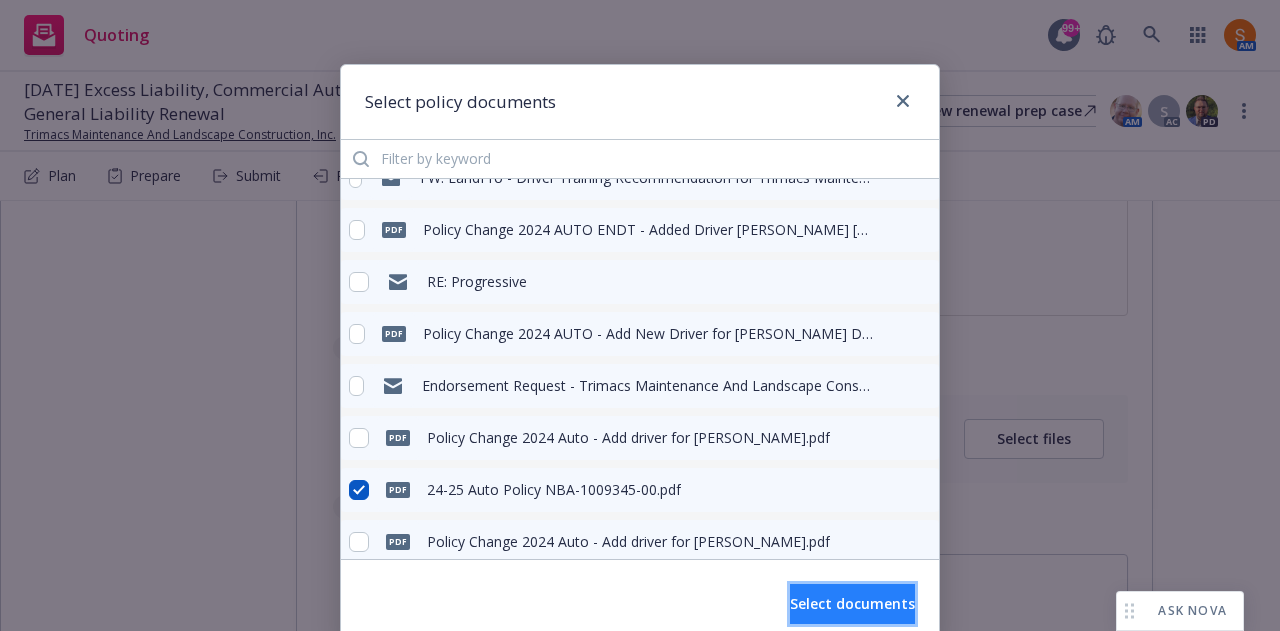 click on "Select documents" at bounding box center (852, 604) 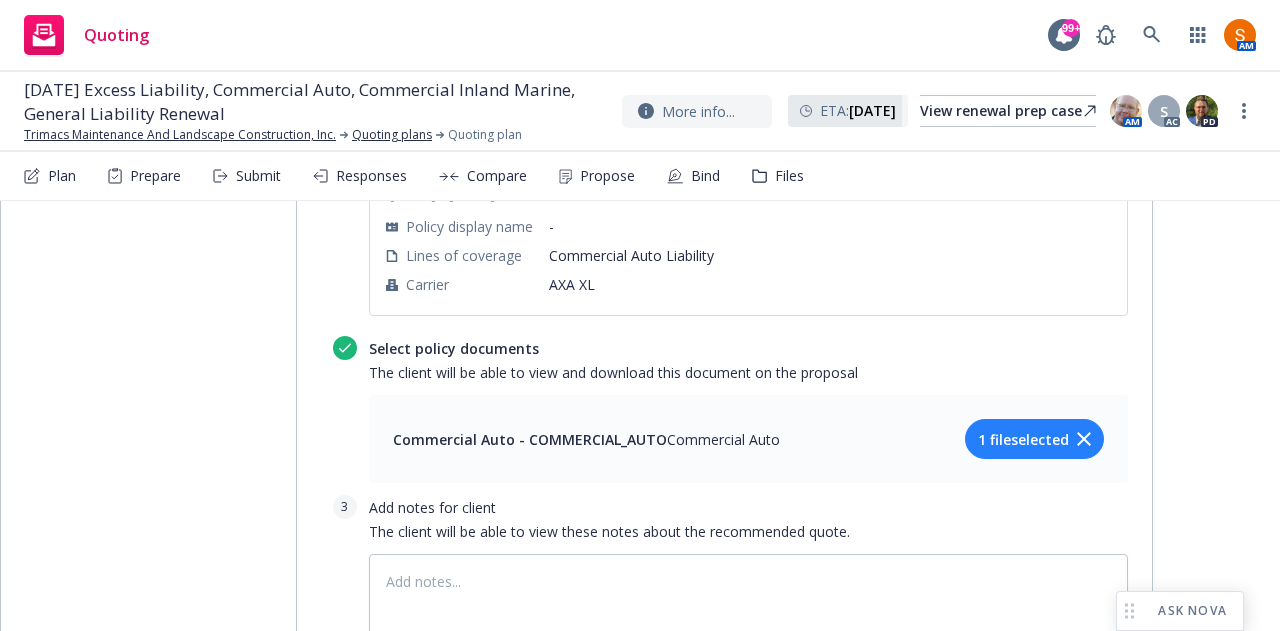 scroll, scrollTop: 4844, scrollLeft: 0, axis: vertical 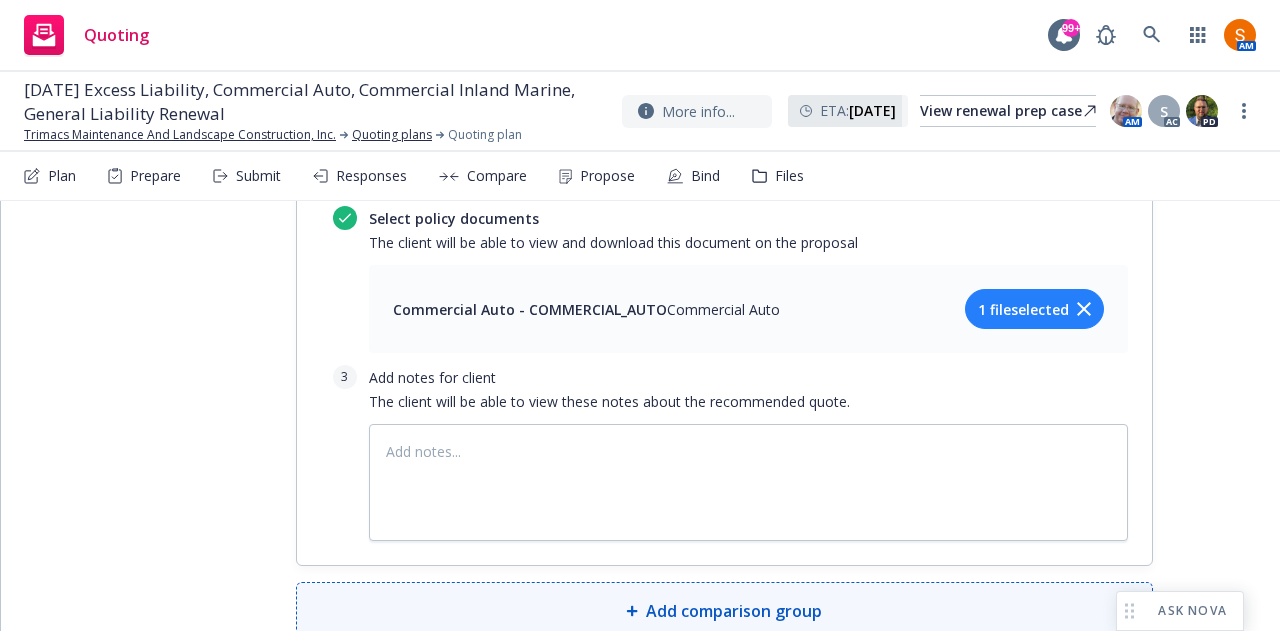 click on "Add comparison group" at bounding box center [724, 611] 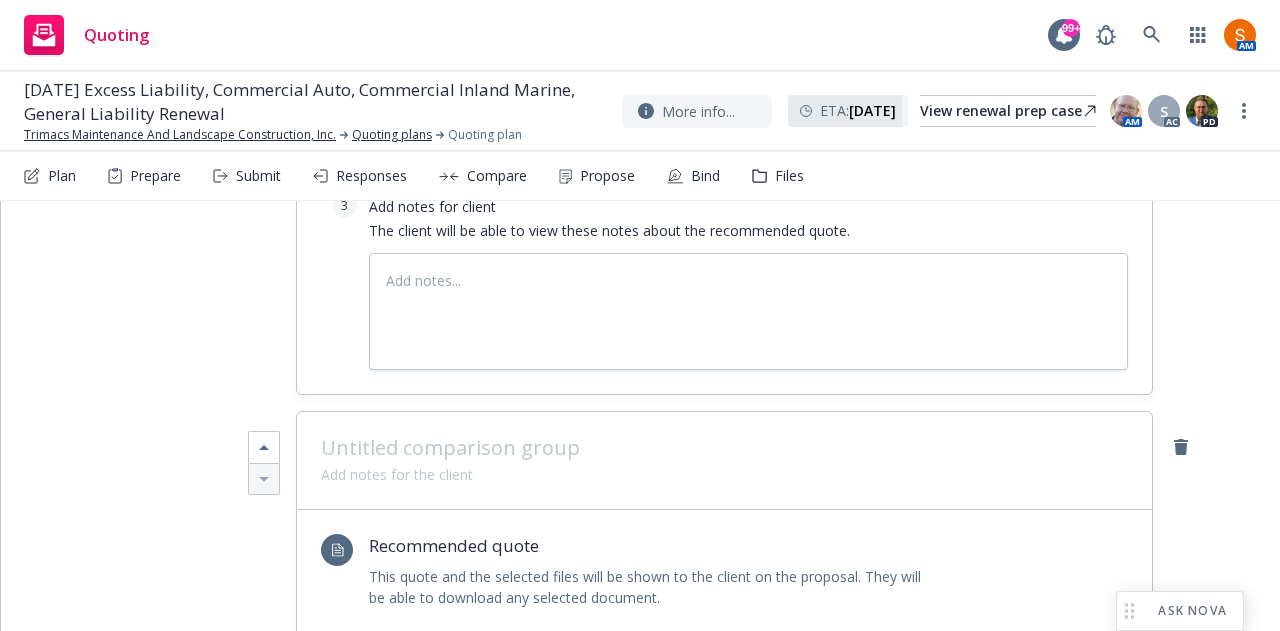 scroll, scrollTop: 5019, scrollLeft: 0, axis: vertical 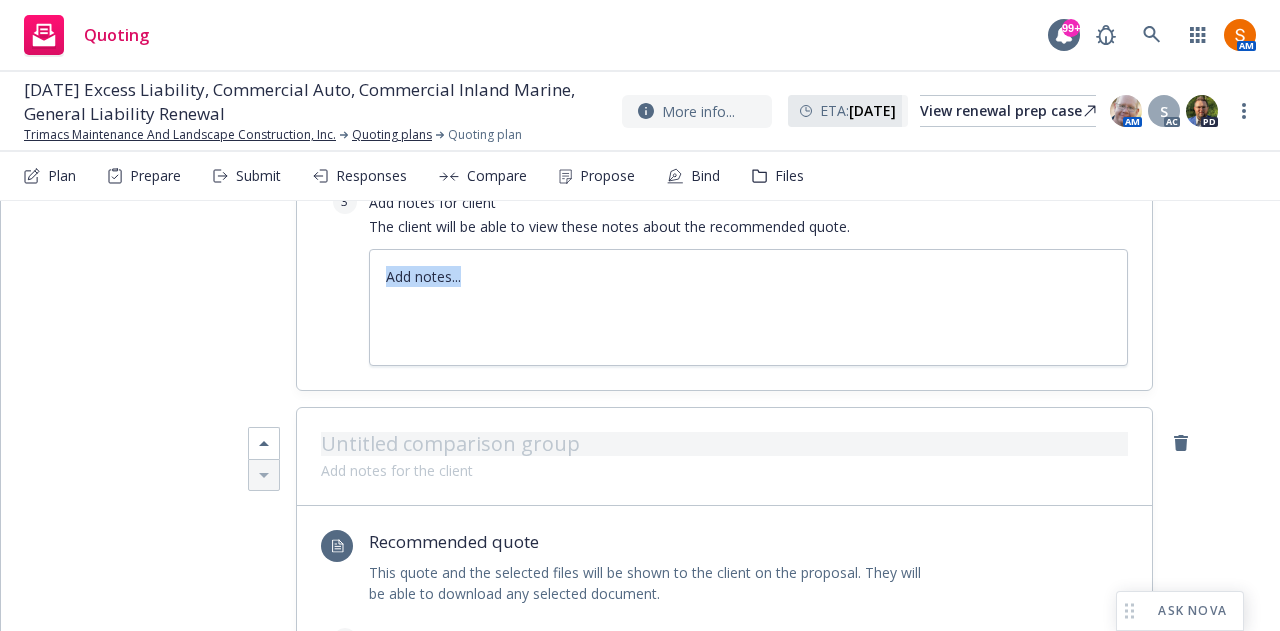 drag, startPoint x: 604, startPoint y: 419, endPoint x: 598, endPoint y: 436, distance: 18.027756 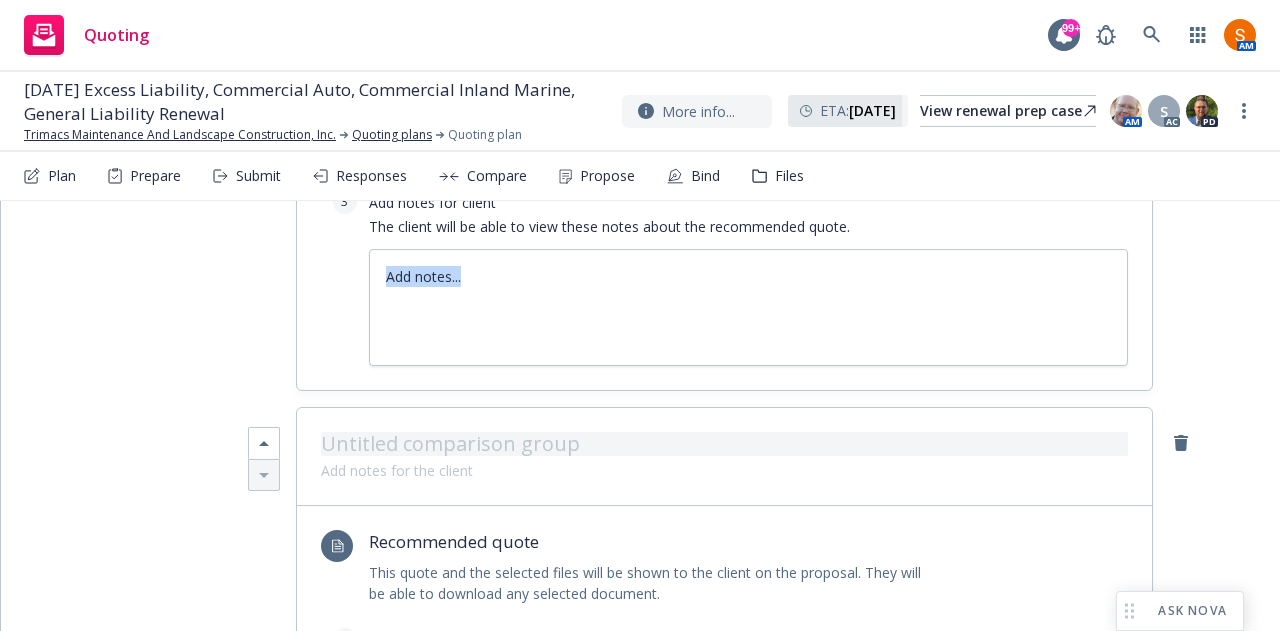 click at bounding box center (724, 457) 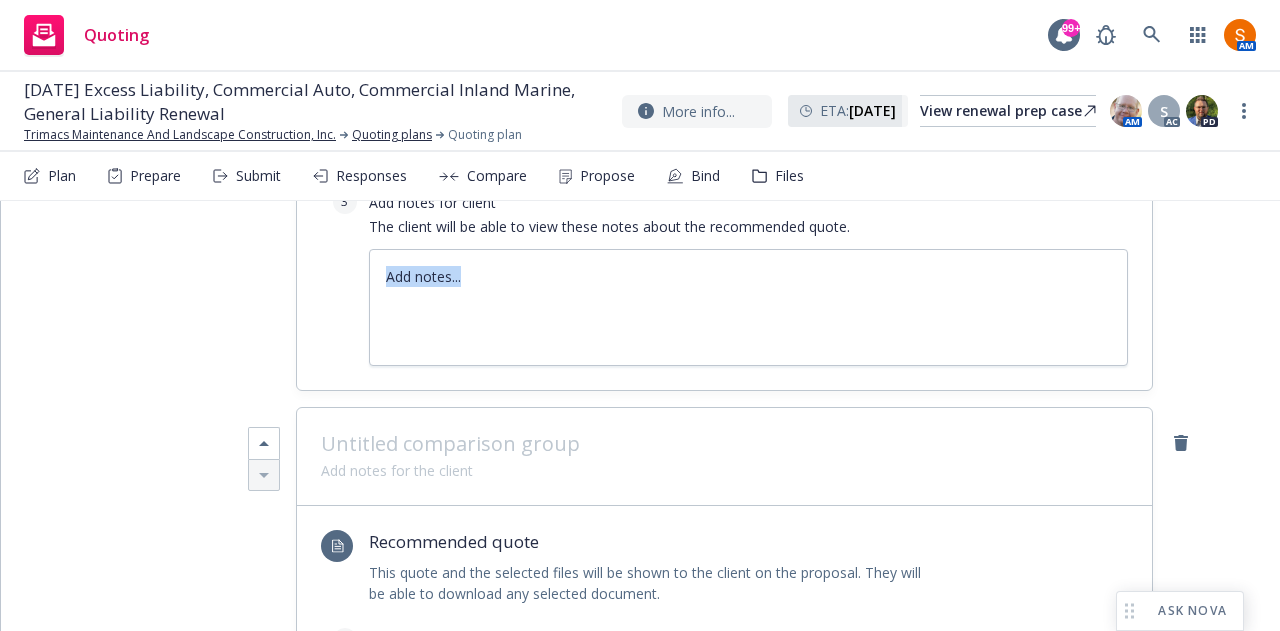 click at bounding box center (724, 444) 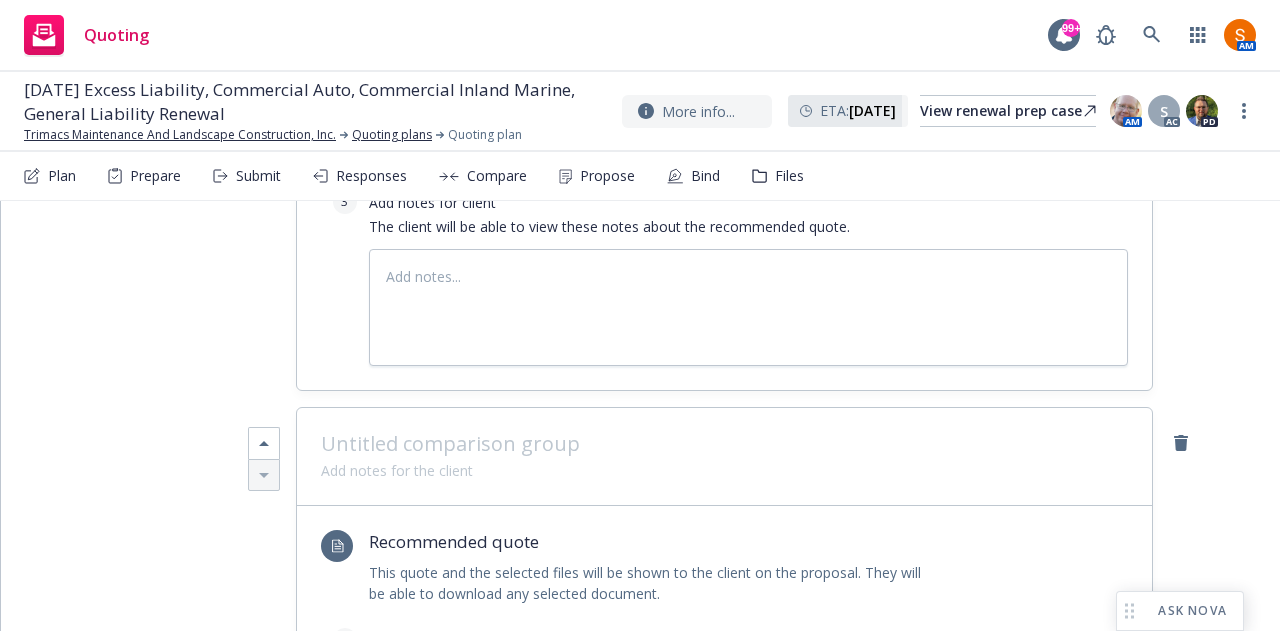 type 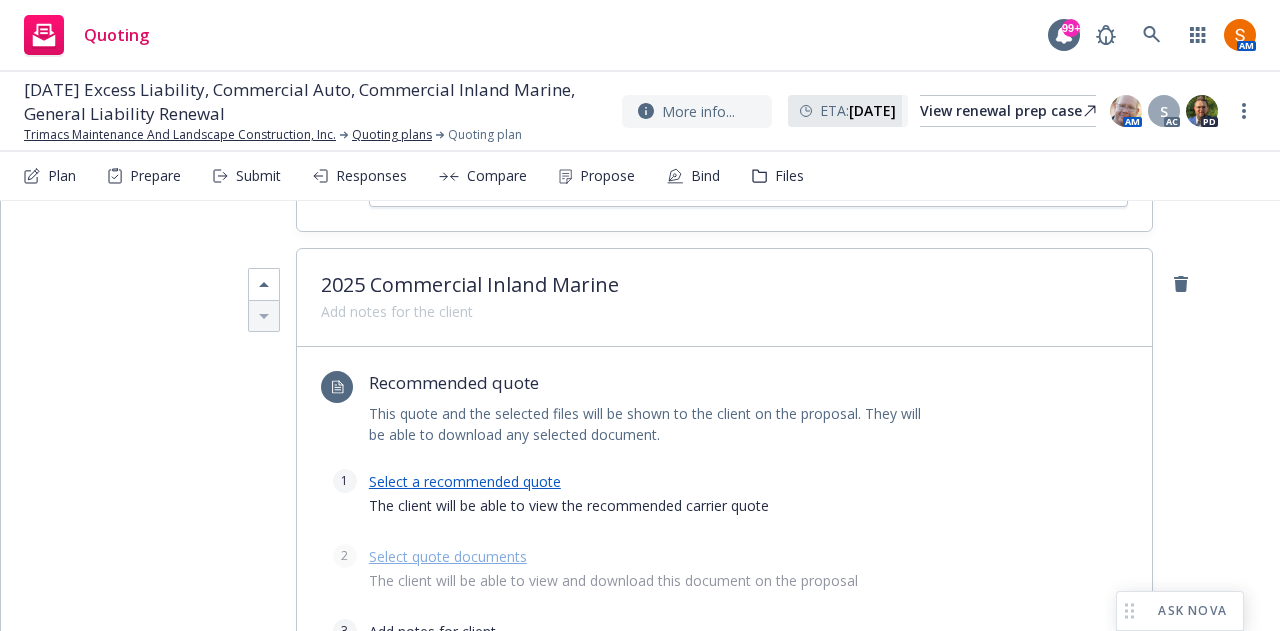 scroll, scrollTop: 5185, scrollLeft: 0, axis: vertical 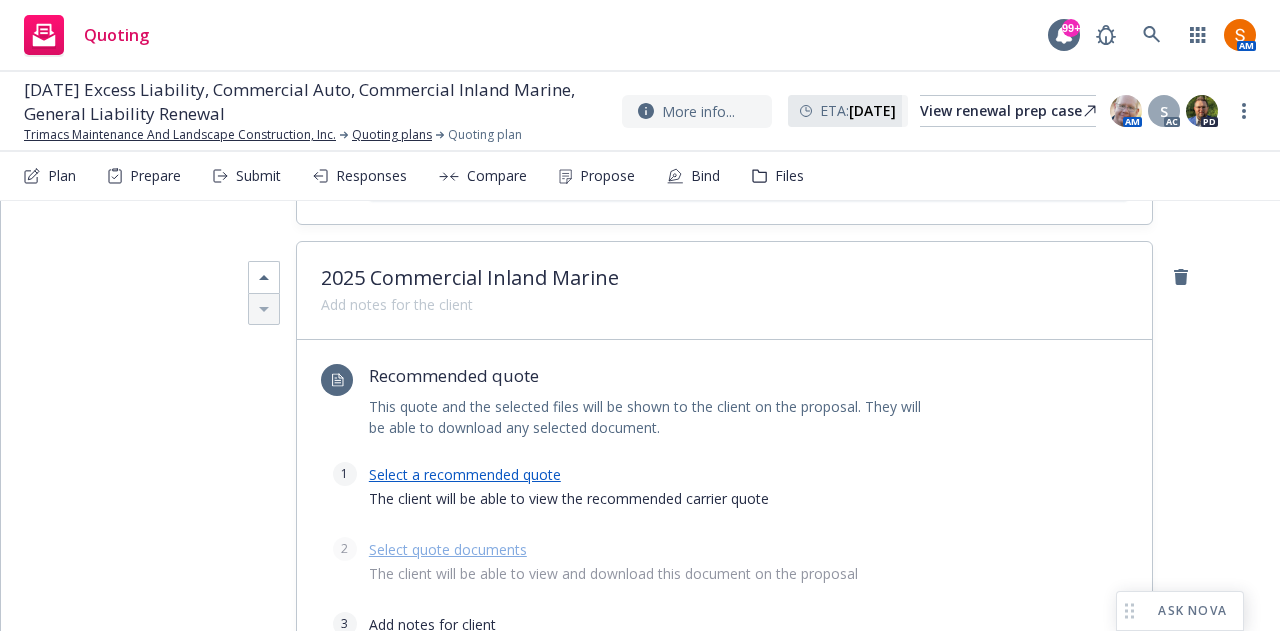 click on "Select a recommended quote" at bounding box center (465, 474) 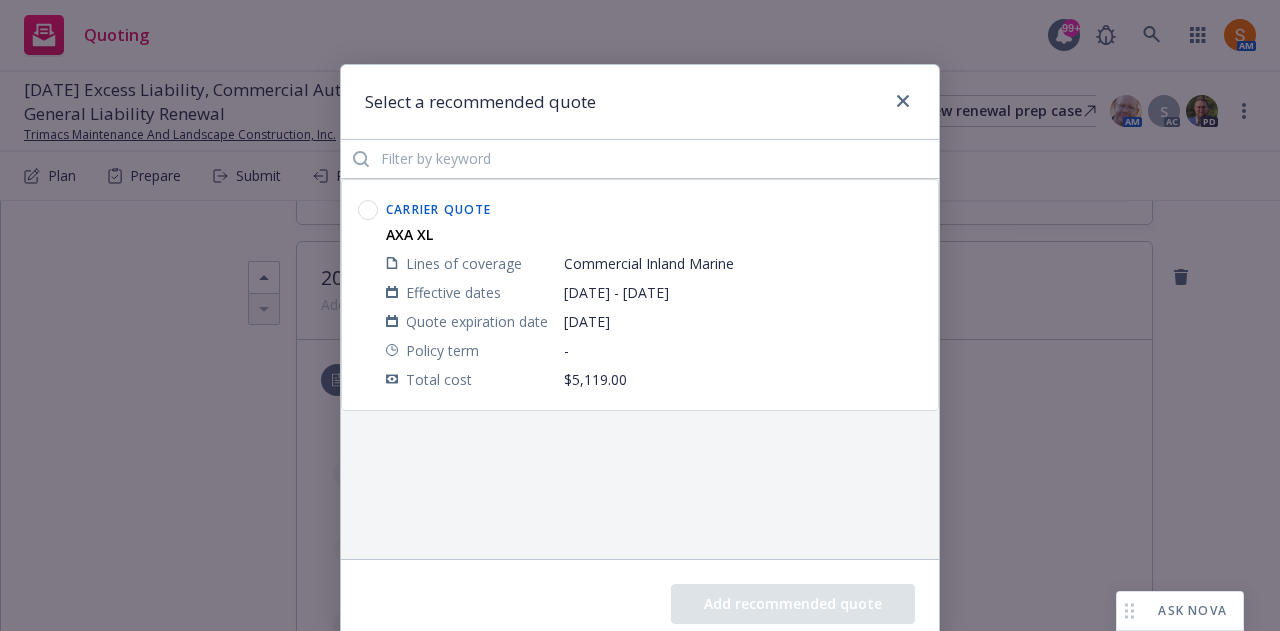 click 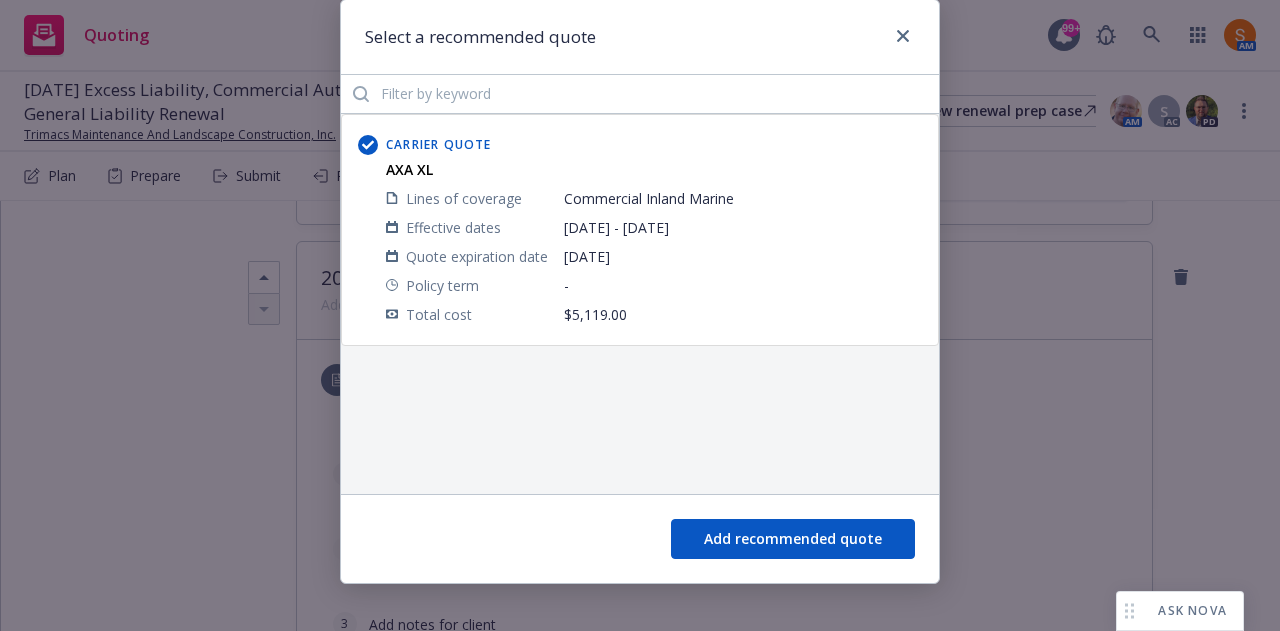 scroll, scrollTop: 68, scrollLeft: 0, axis: vertical 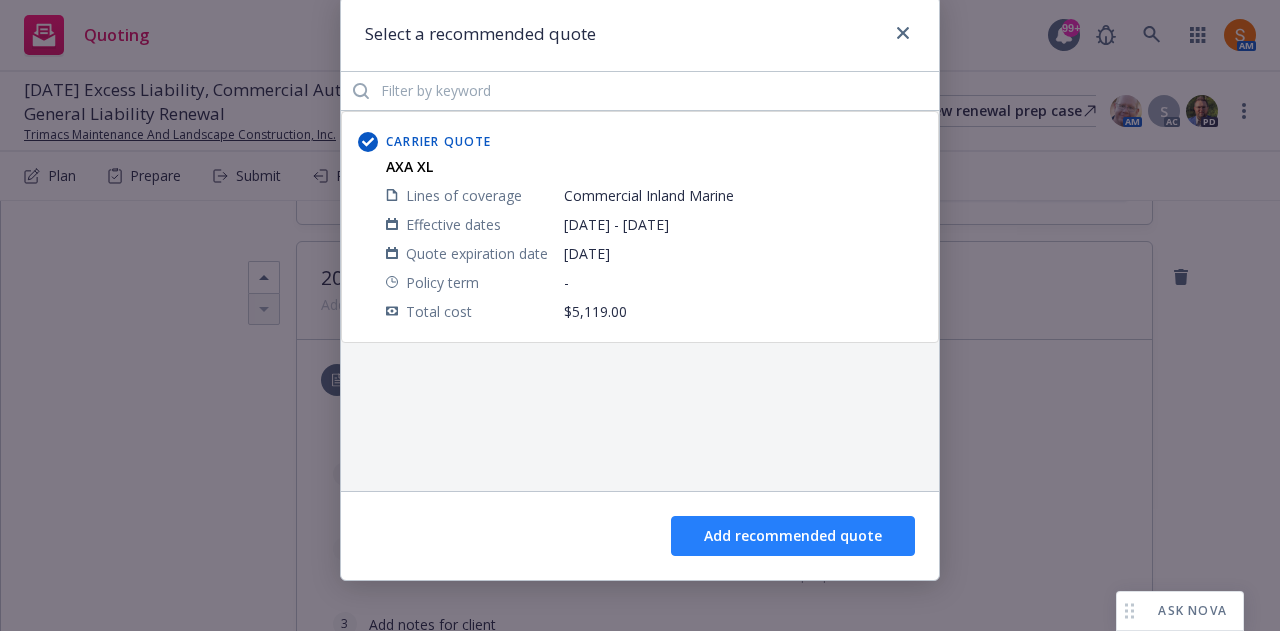click on "Add recommended quote" at bounding box center [793, 536] 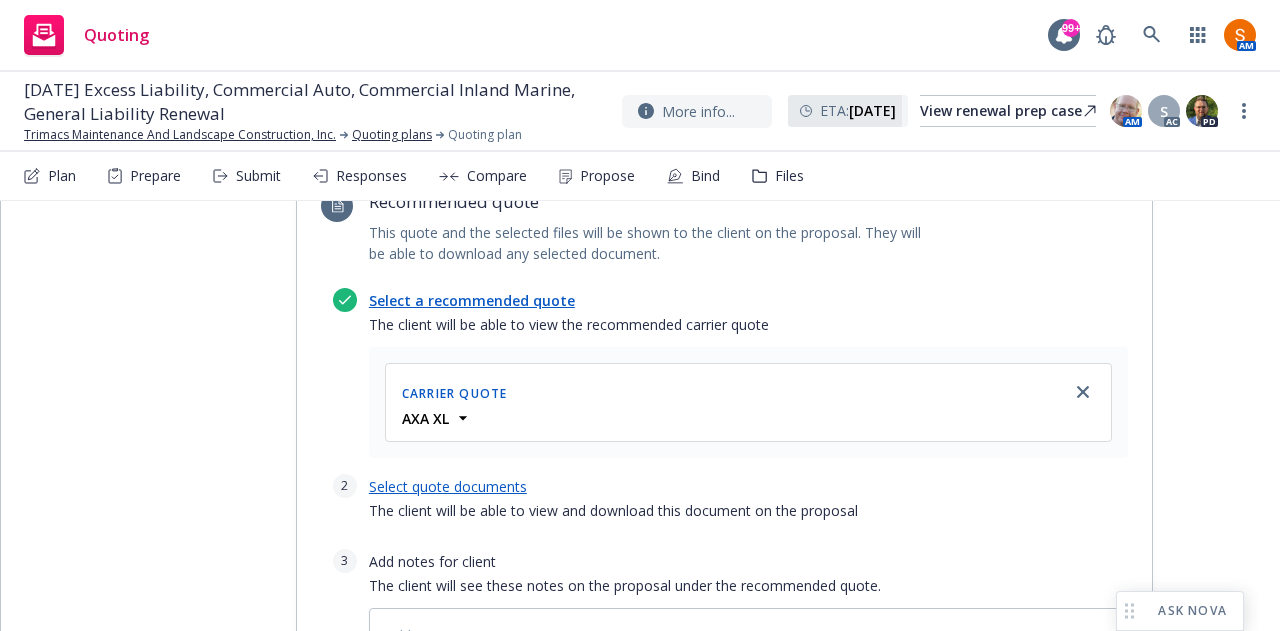 scroll, scrollTop: 5360, scrollLeft: 0, axis: vertical 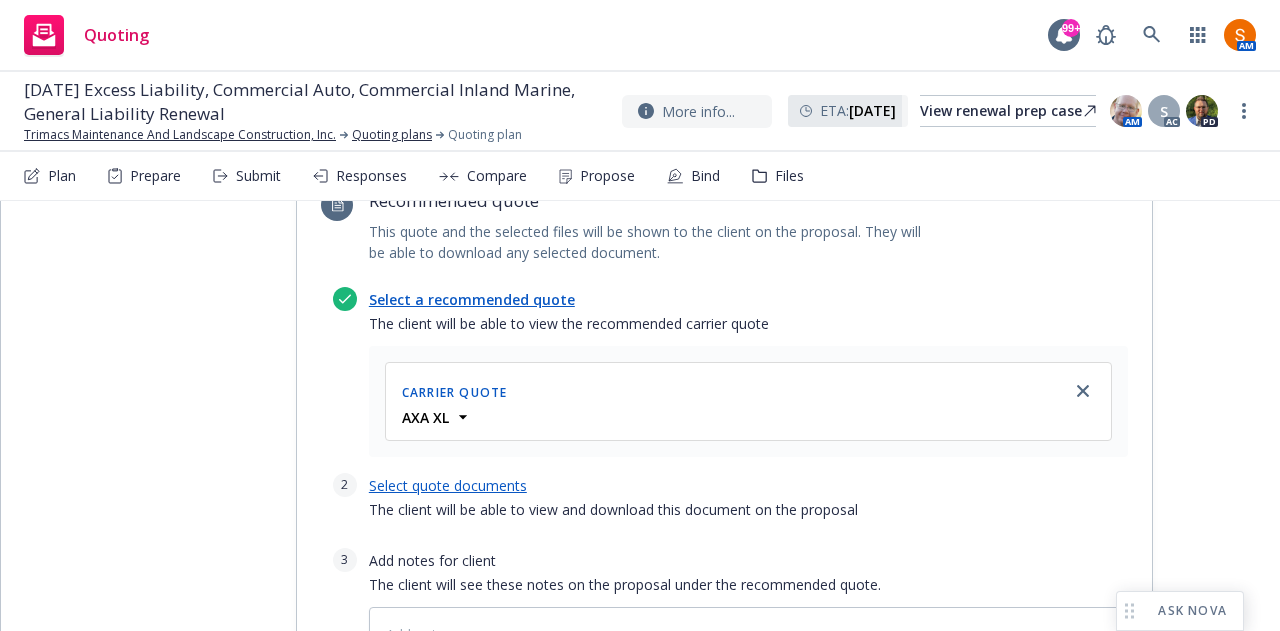 click on "Select quote documents" at bounding box center [448, 485] 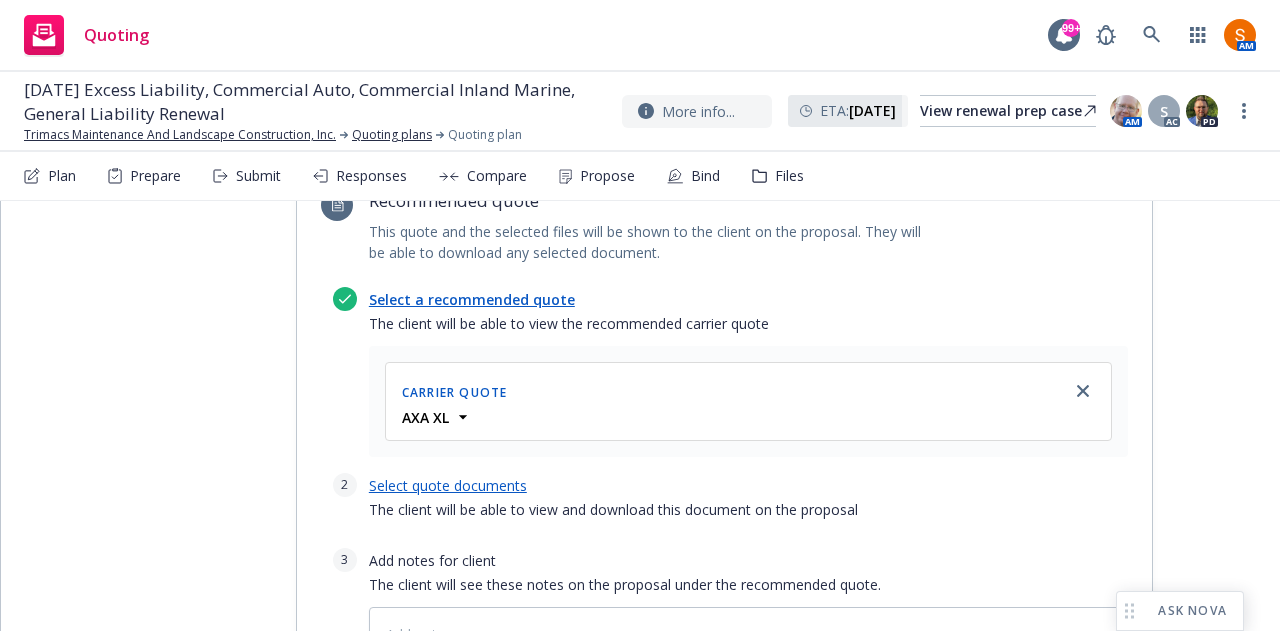 type on "x" 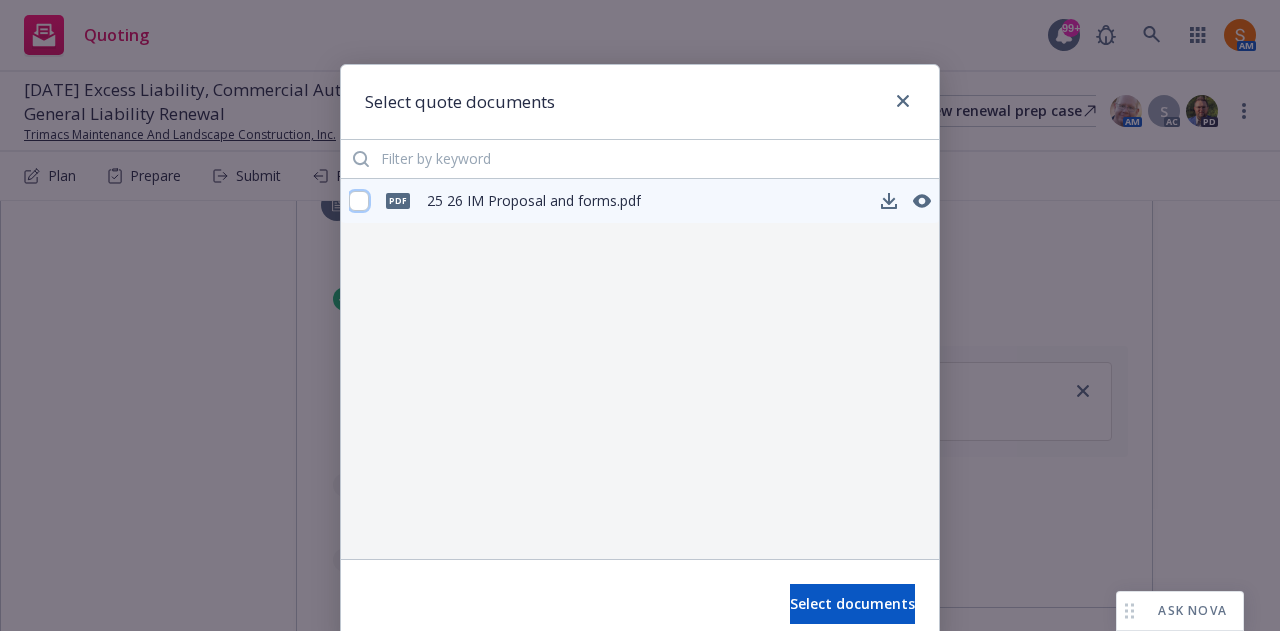 click at bounding box center [359, 201] 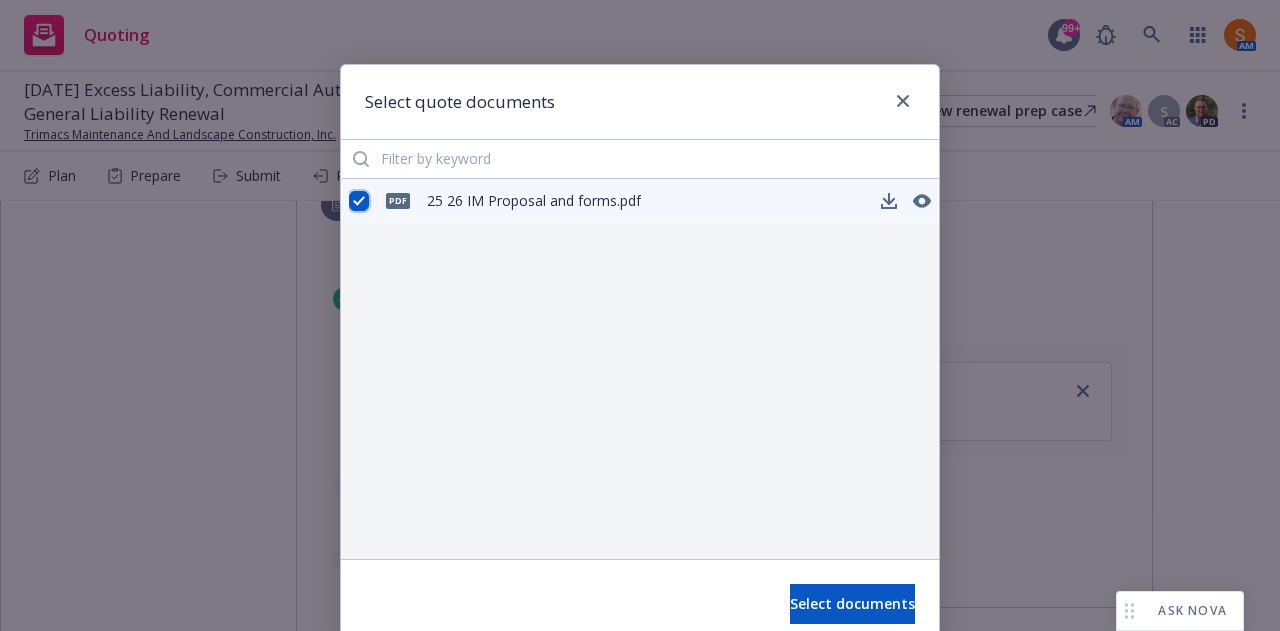 checkbox on "true" 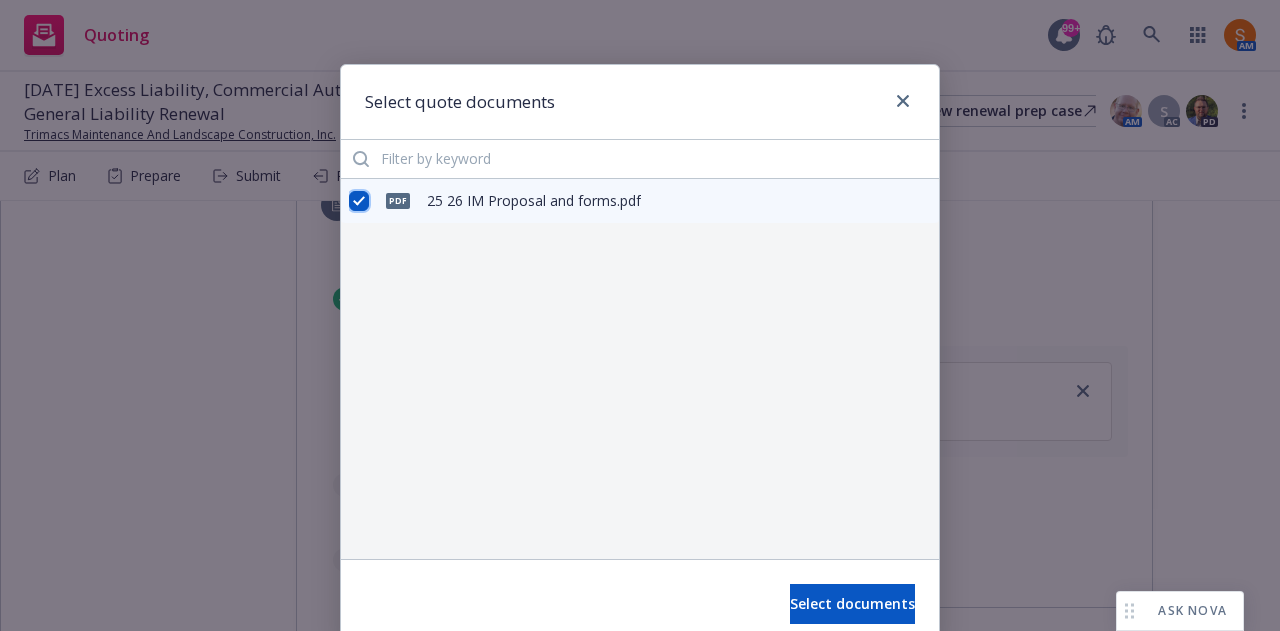 scroll, scrollTop: 80, scrollLeft: 0, axis: vertical 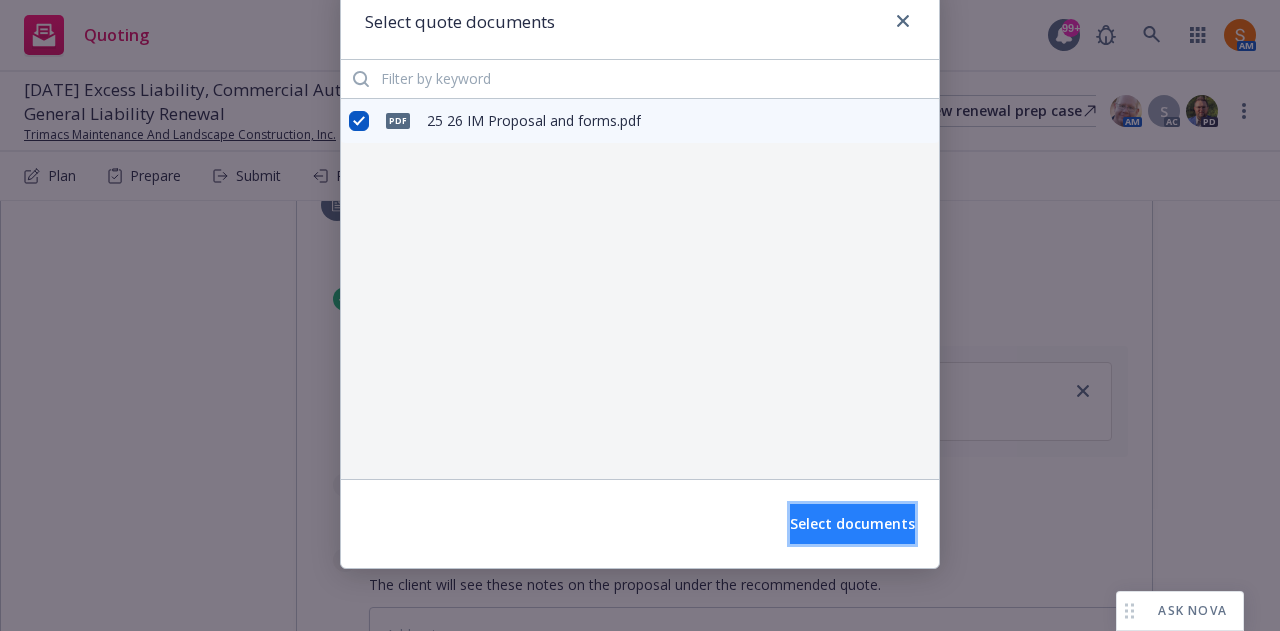 click on "Select documents" at bounding box center (852, 524) 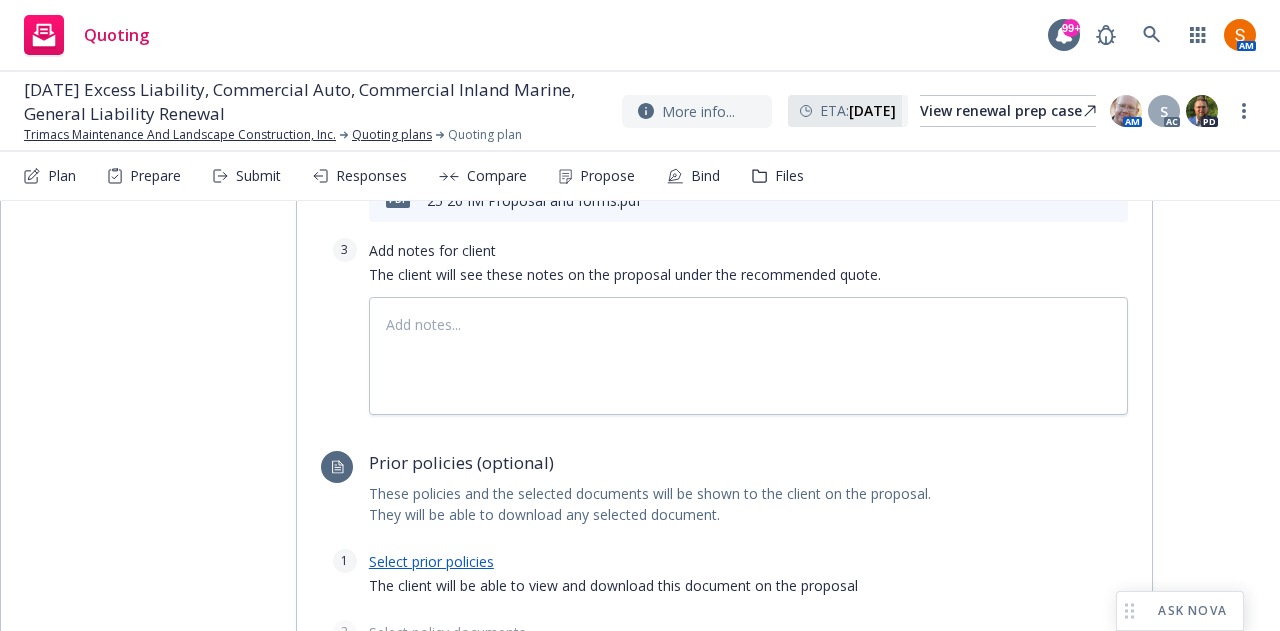 scroll, scrollTop: 5725, scrollLeft: 0, axis: vertical 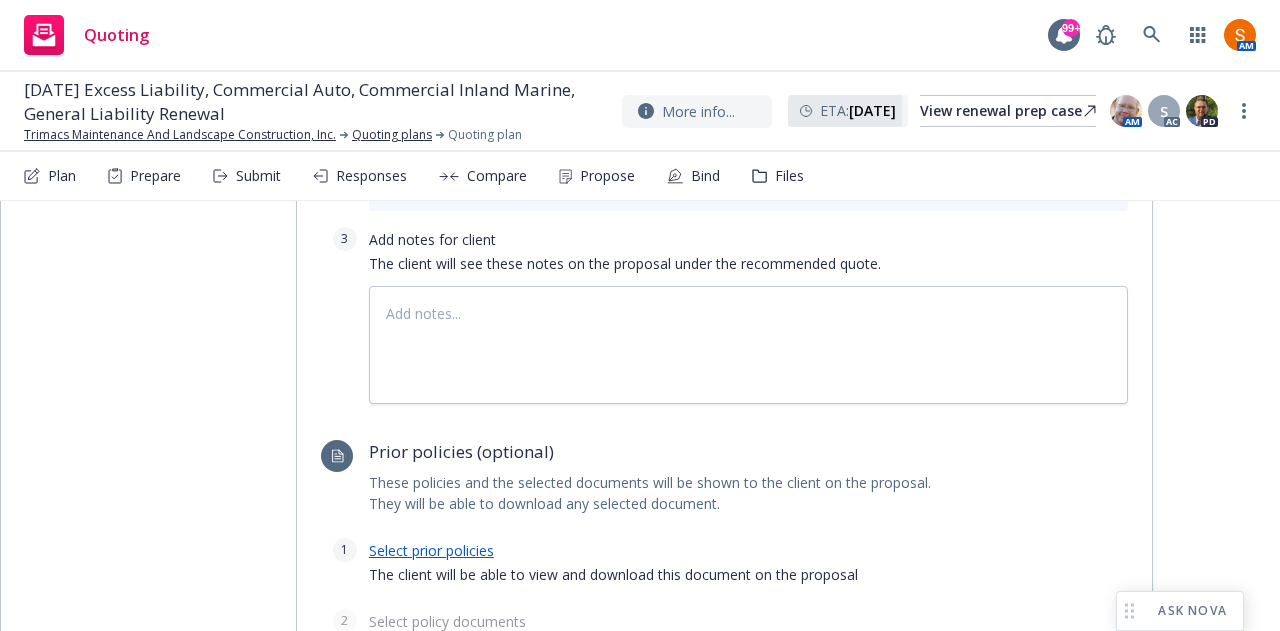 click on "Select prior policies" at bounding box center (431, 550) 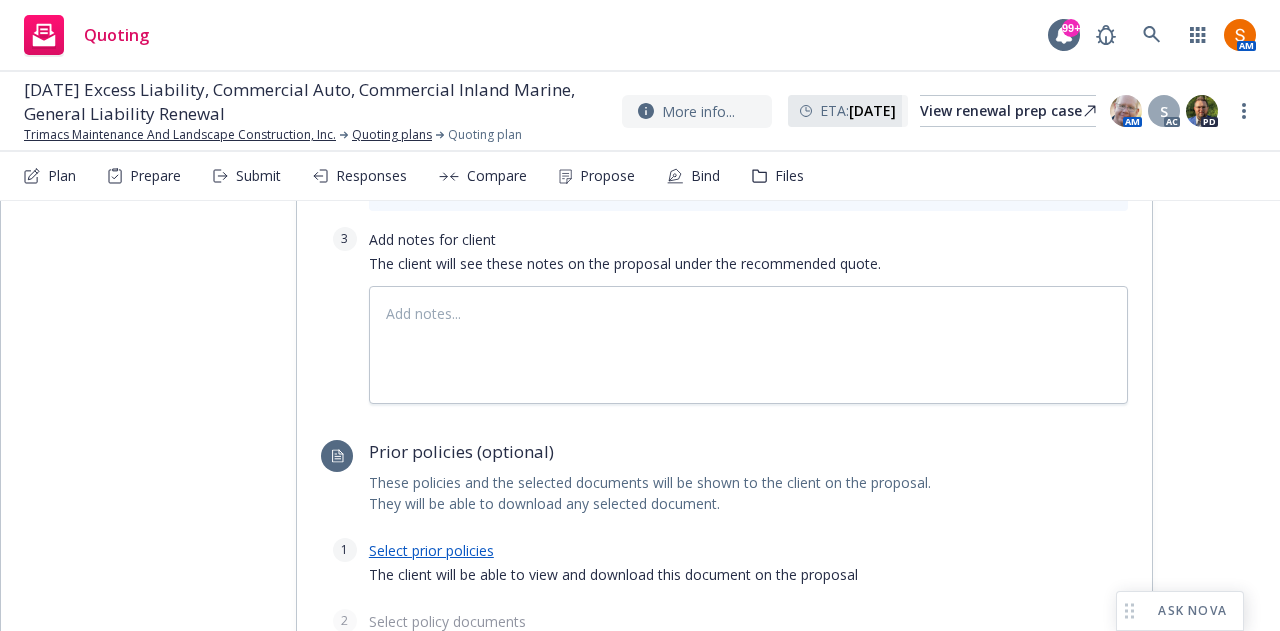 type on "x" 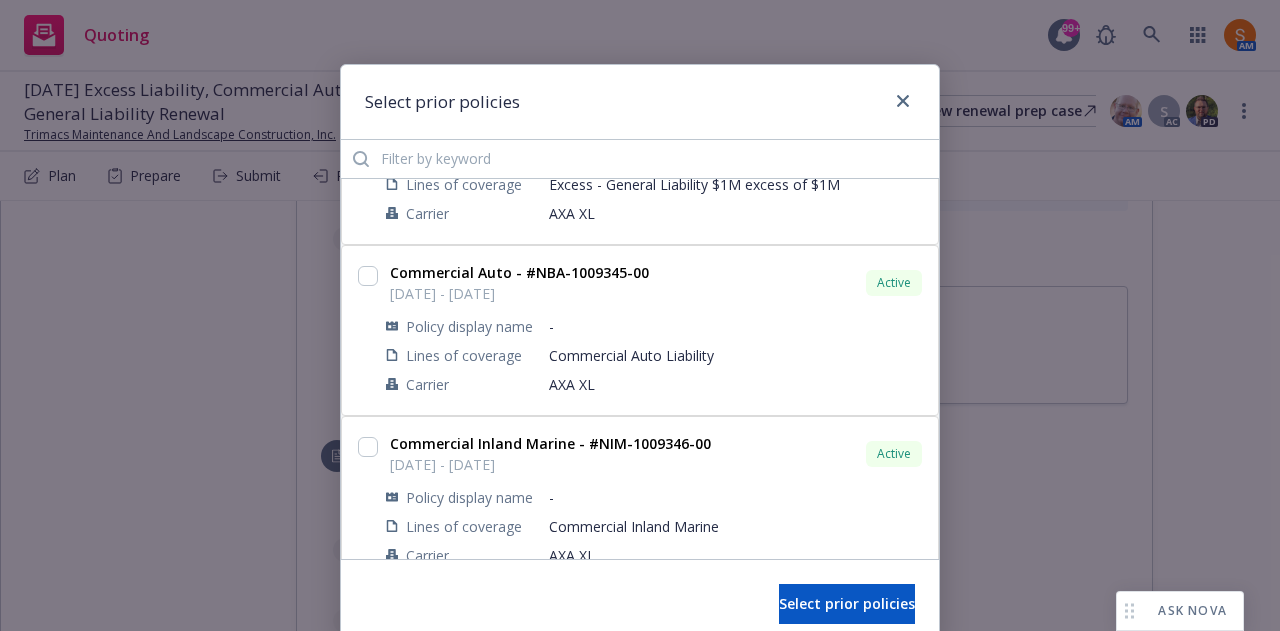 scroll, scrollTop: 282, scrollLeft: 0, axis: vertical 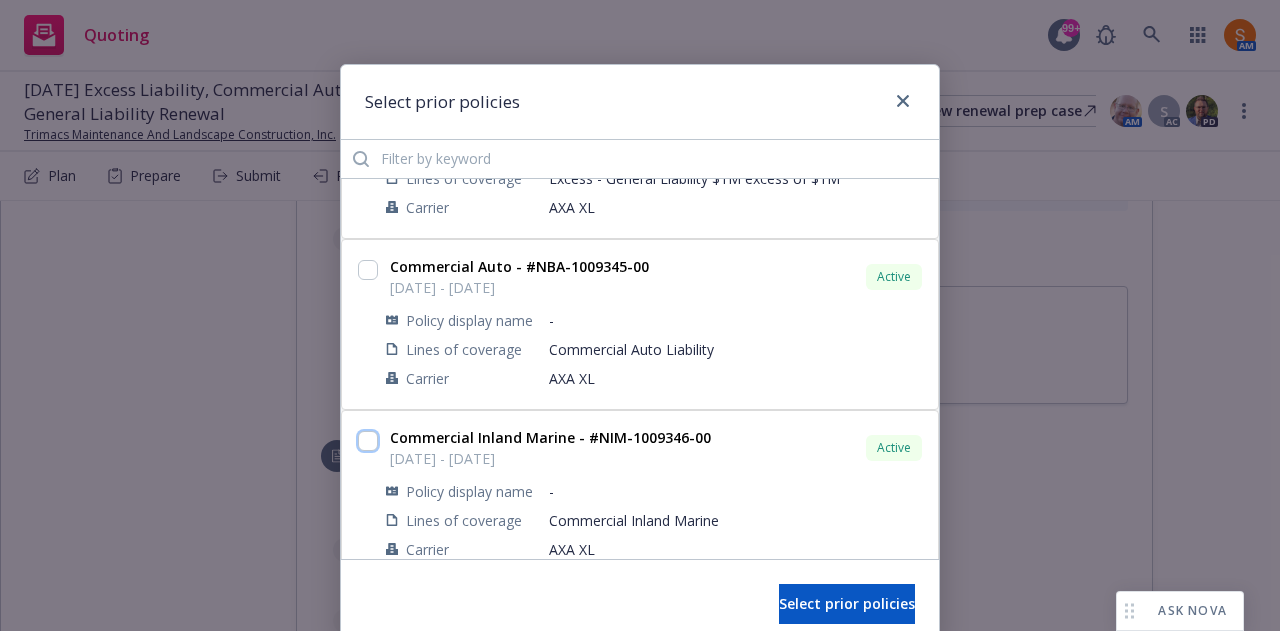 click at bounding box center (368, 441) 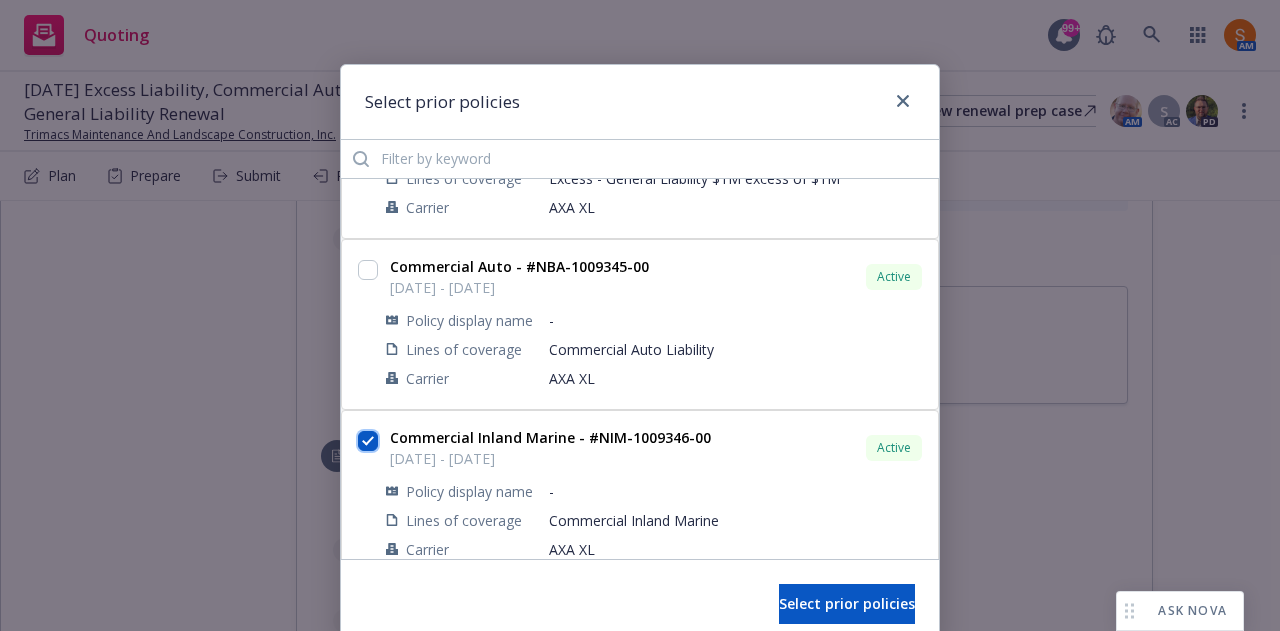 checkbox on "true" 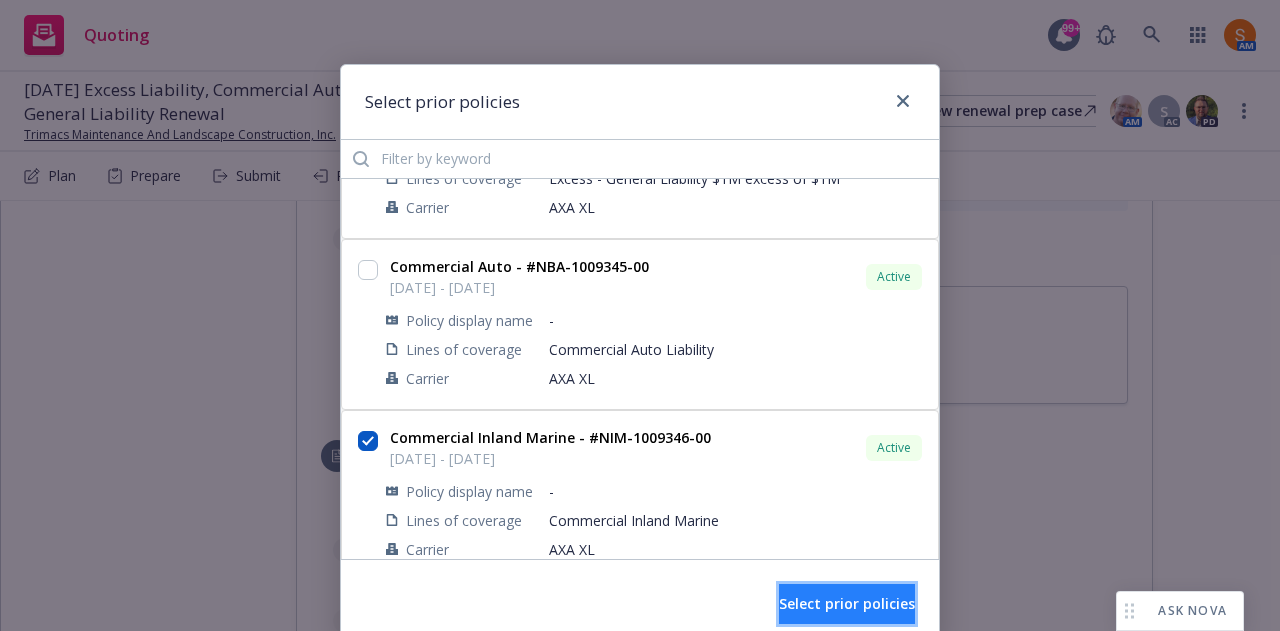 click on "Select prior policies" at bounding box center [847, 603] 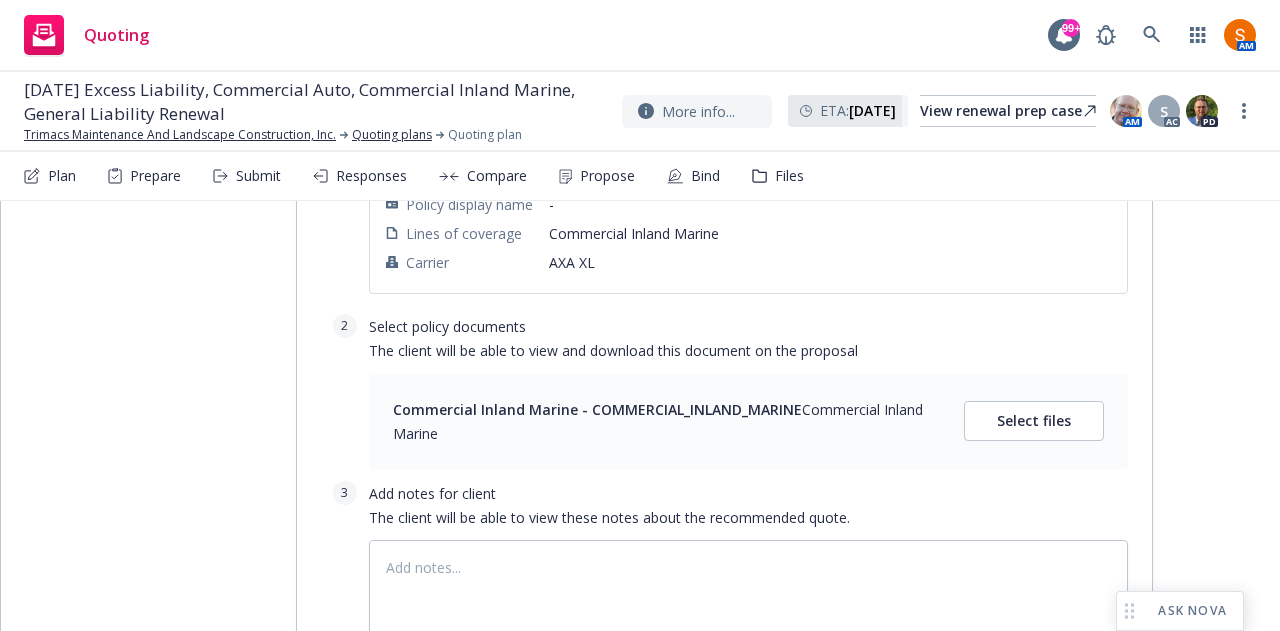 scroll, scrollTop: 6205, scrollLeft: 0, axis: vertical 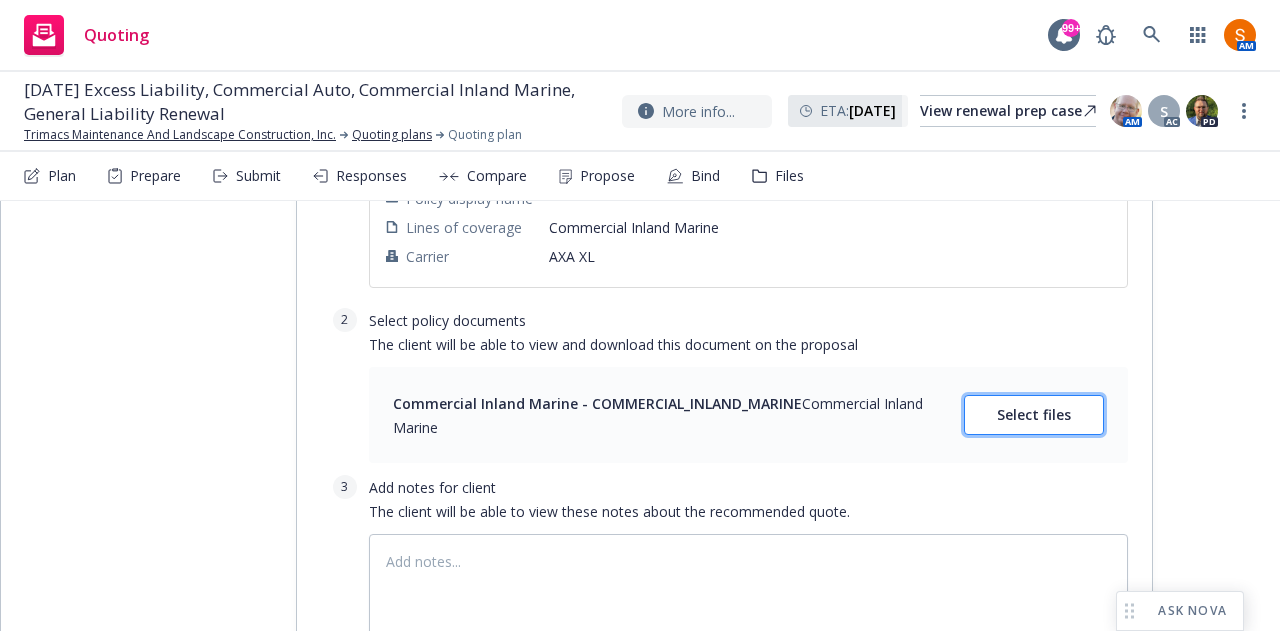 click on "Select files" at bounding box center (1034, 414) 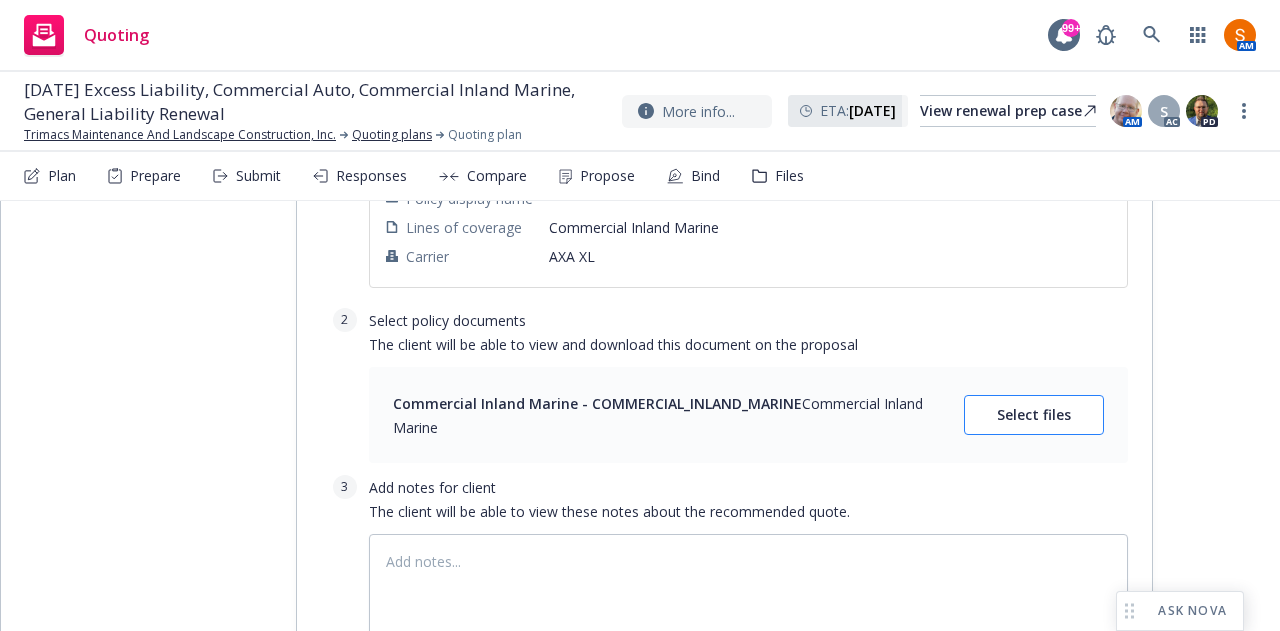 type on "x" 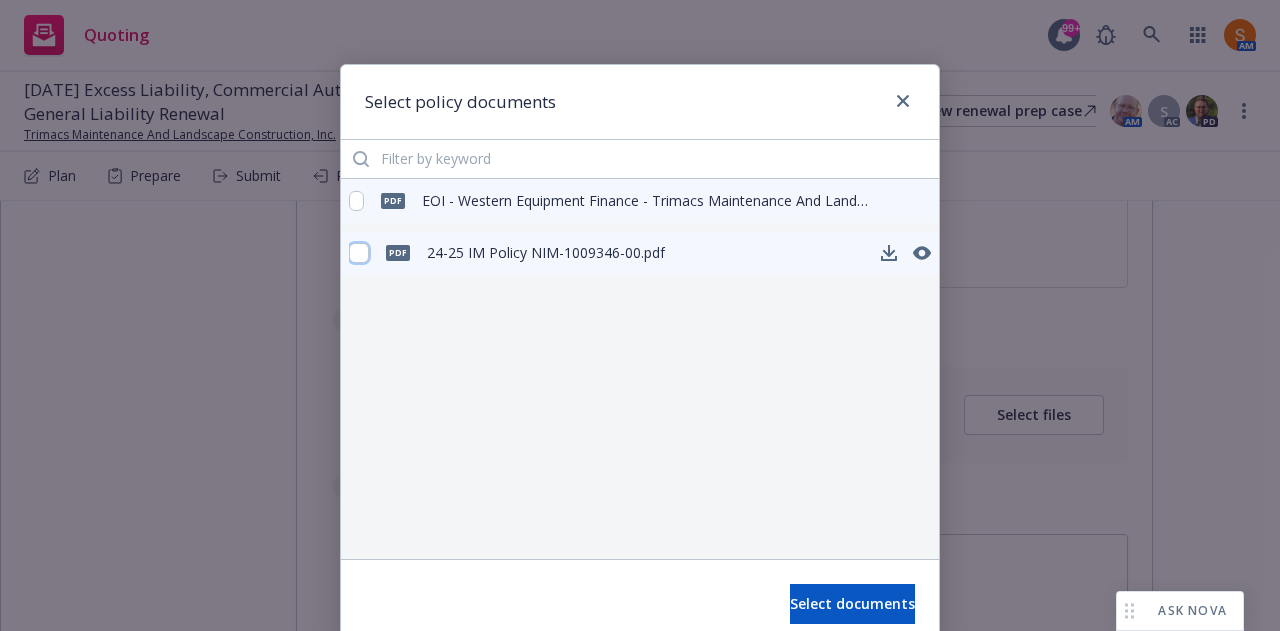 click at bounding box center (359, 253) 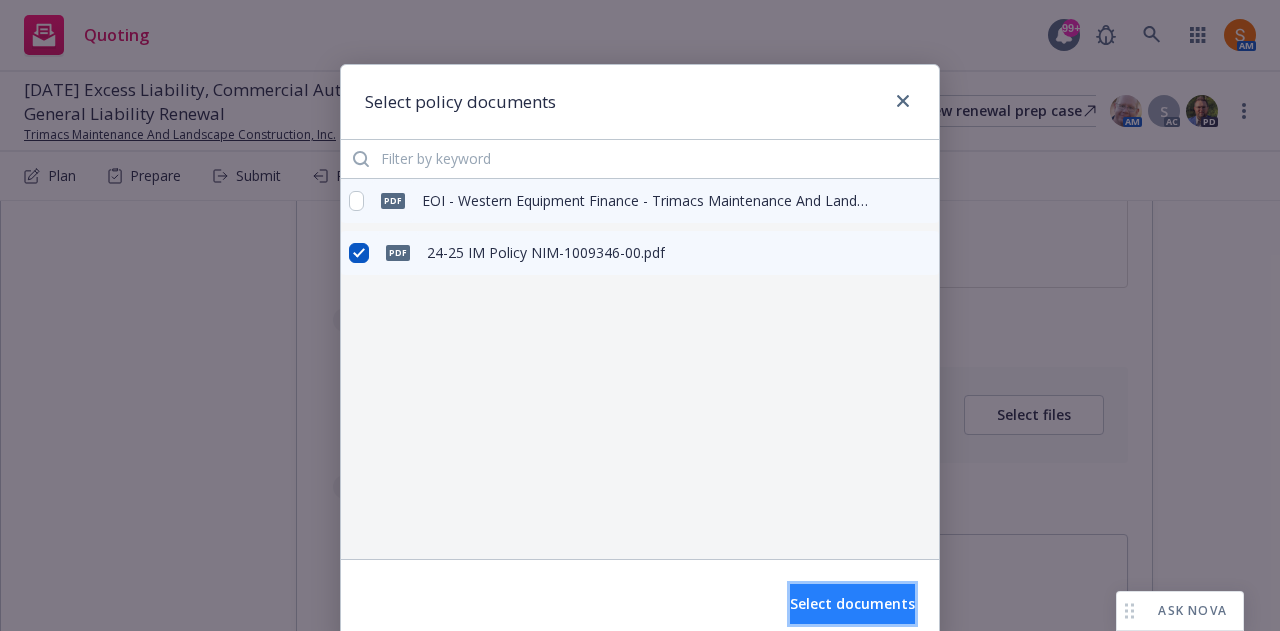 click on "Select documents" at bounding box center [852, 603] 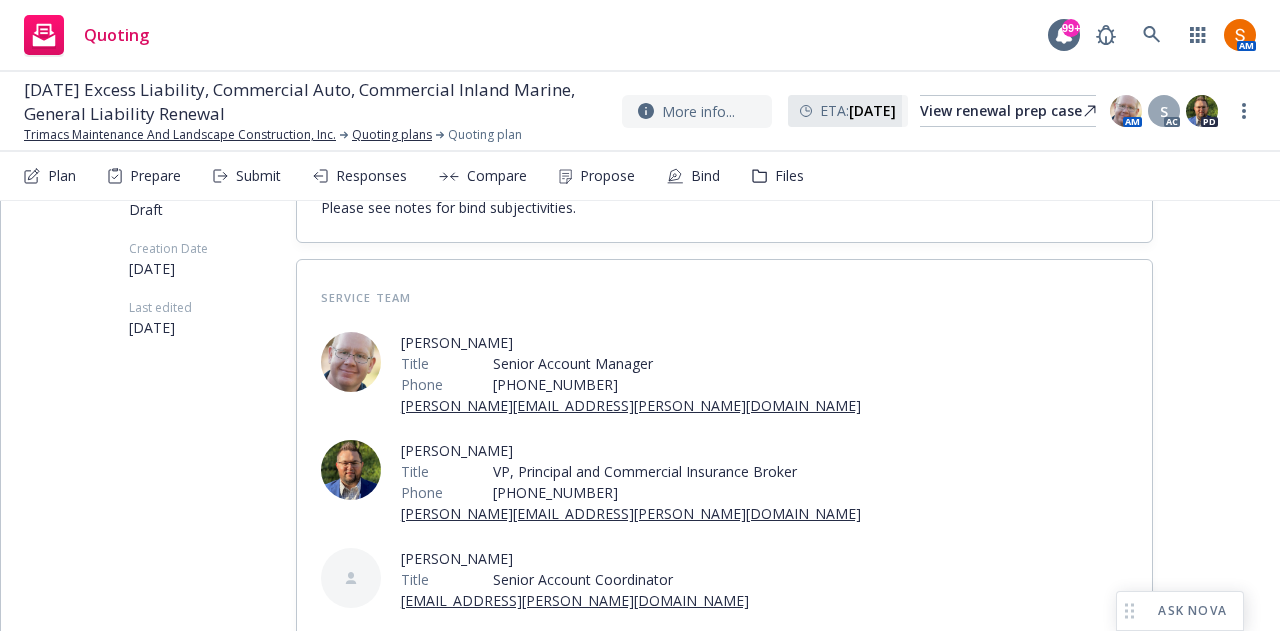 scroll, scrollTop: 0, scrollLeft: 0, axis: both 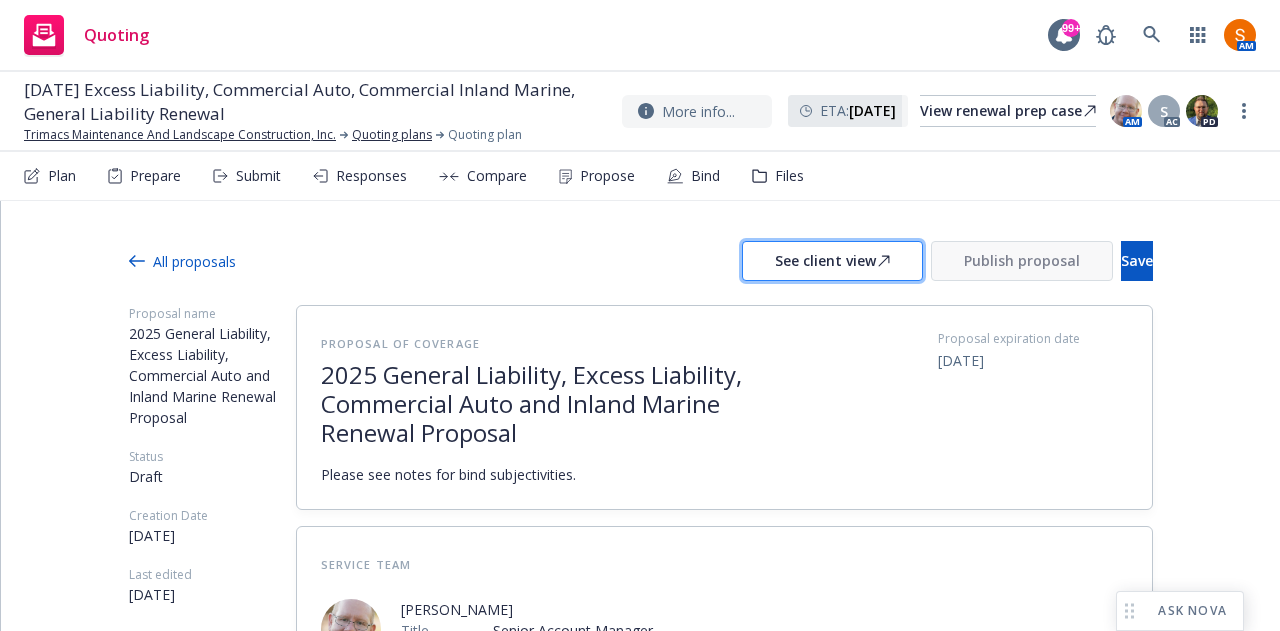 click on "See client view" at bounding box center (832, 261) 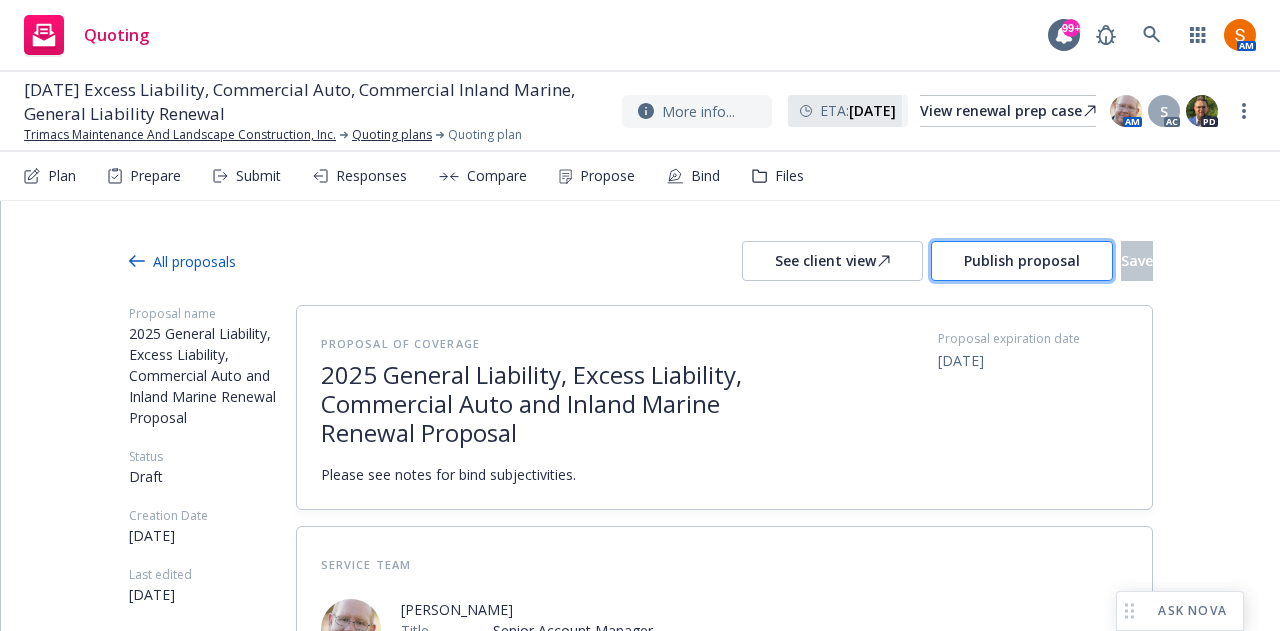 click on "Publish proposal" at bounding box center (1022, 260) 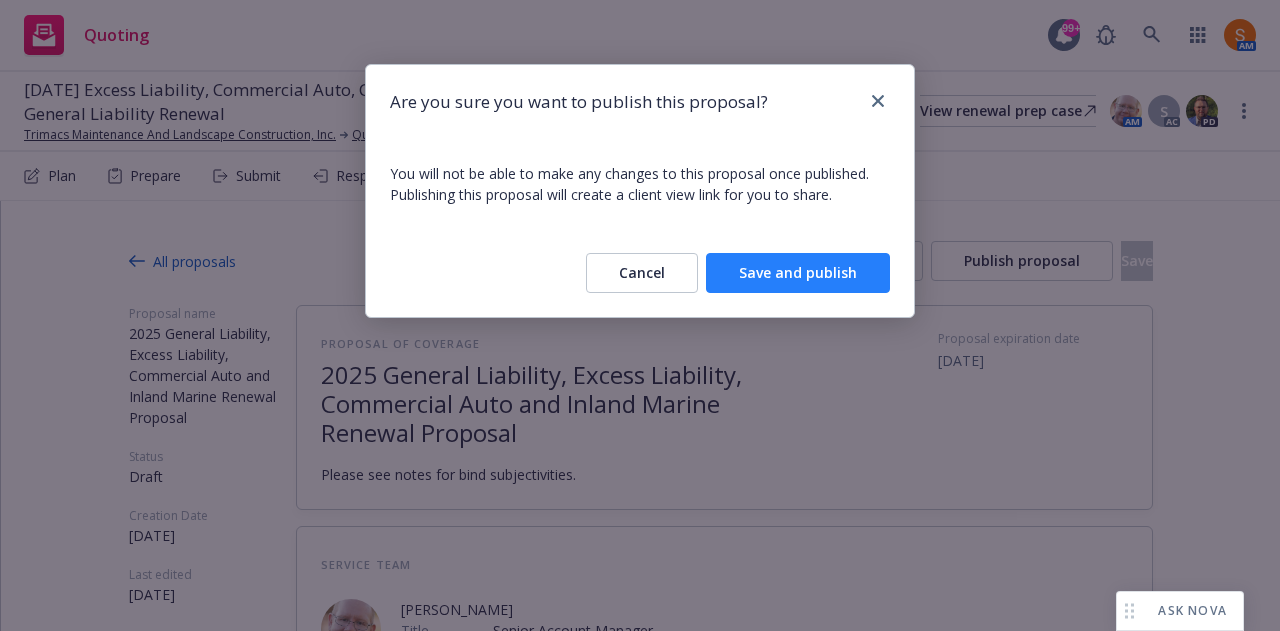 click on "Save and publish" at bounding box center (798, 273) 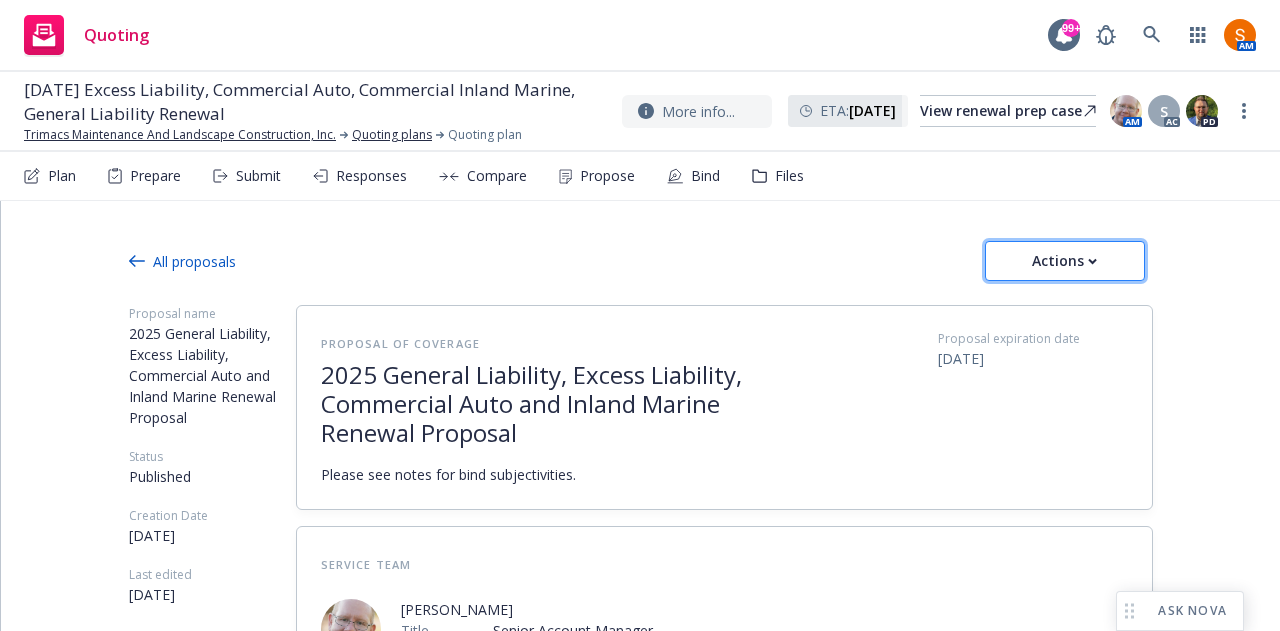 click on "Actions" at bounding box center [1065, 261] 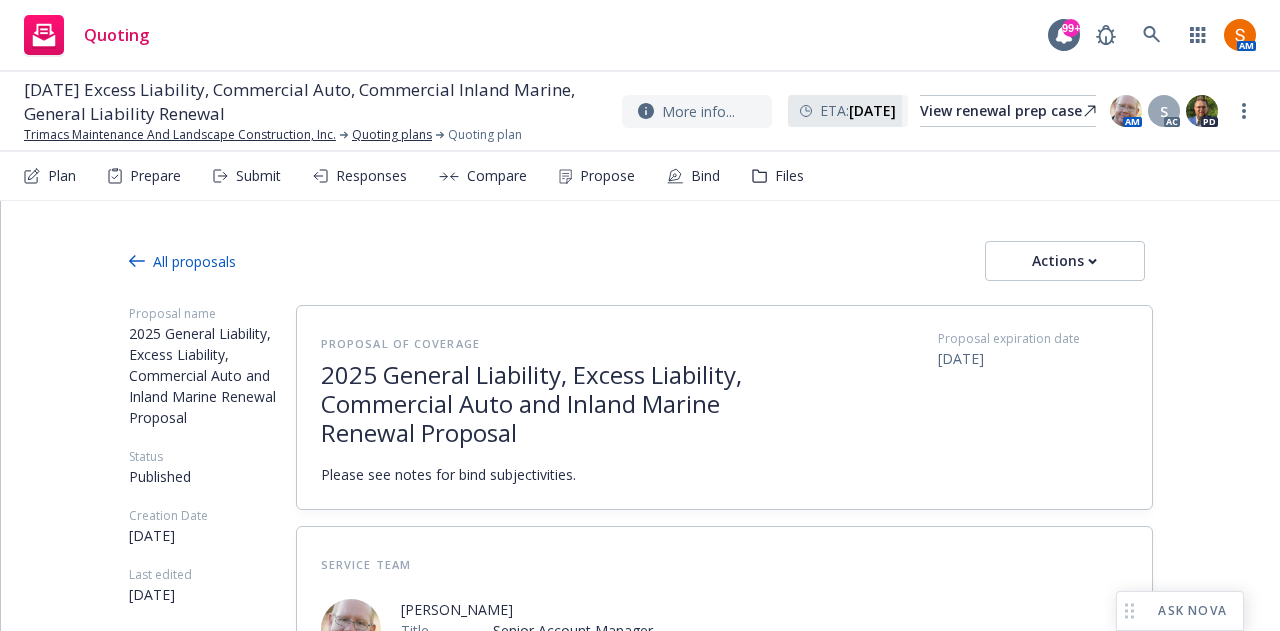 click on "Copy proposal link" at bounding box center [1061, 312] 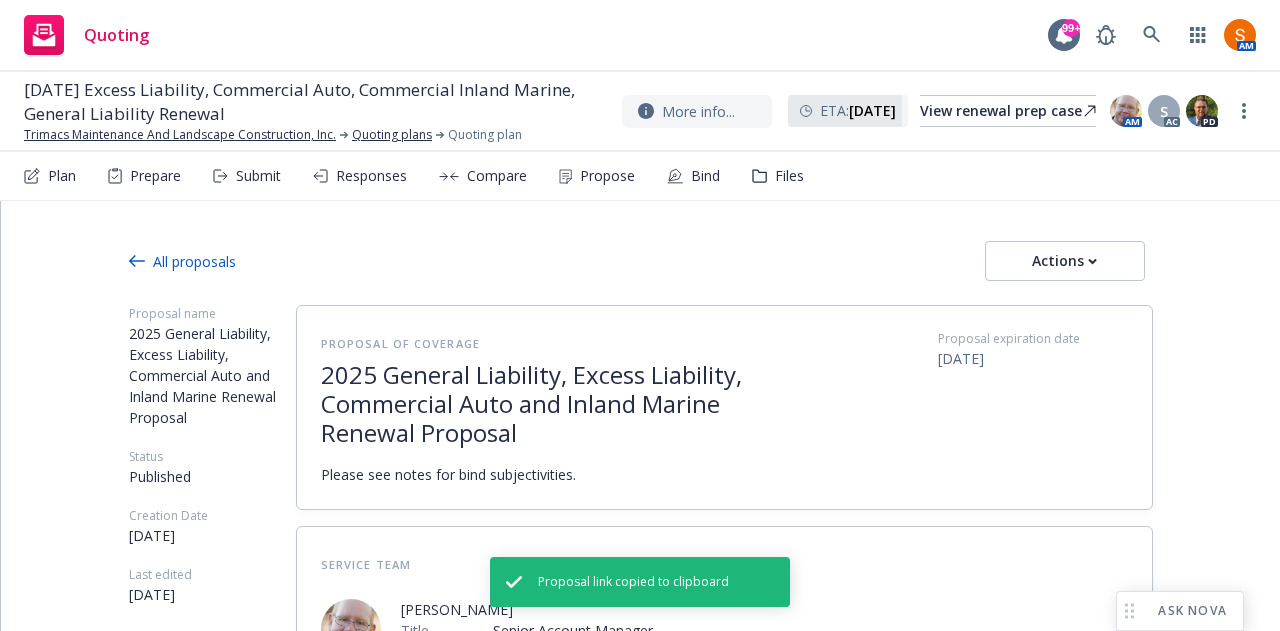 type on "x" 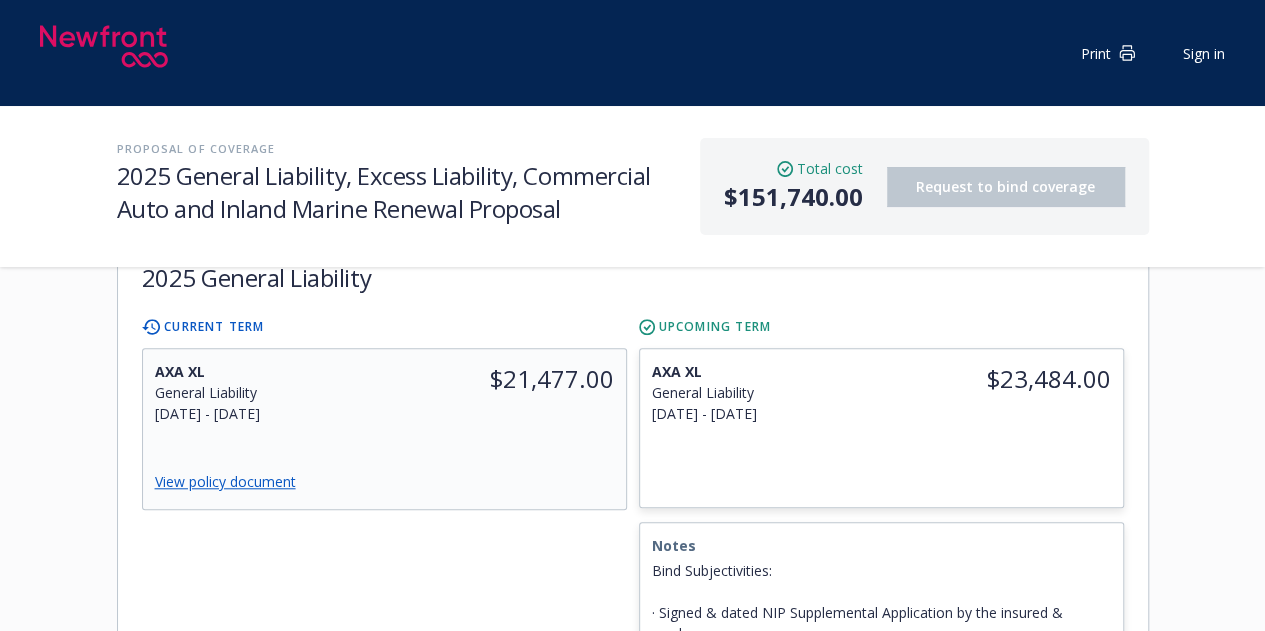 scroll, scrollTop: 384, scrollLeft: 0, axis: vertical 